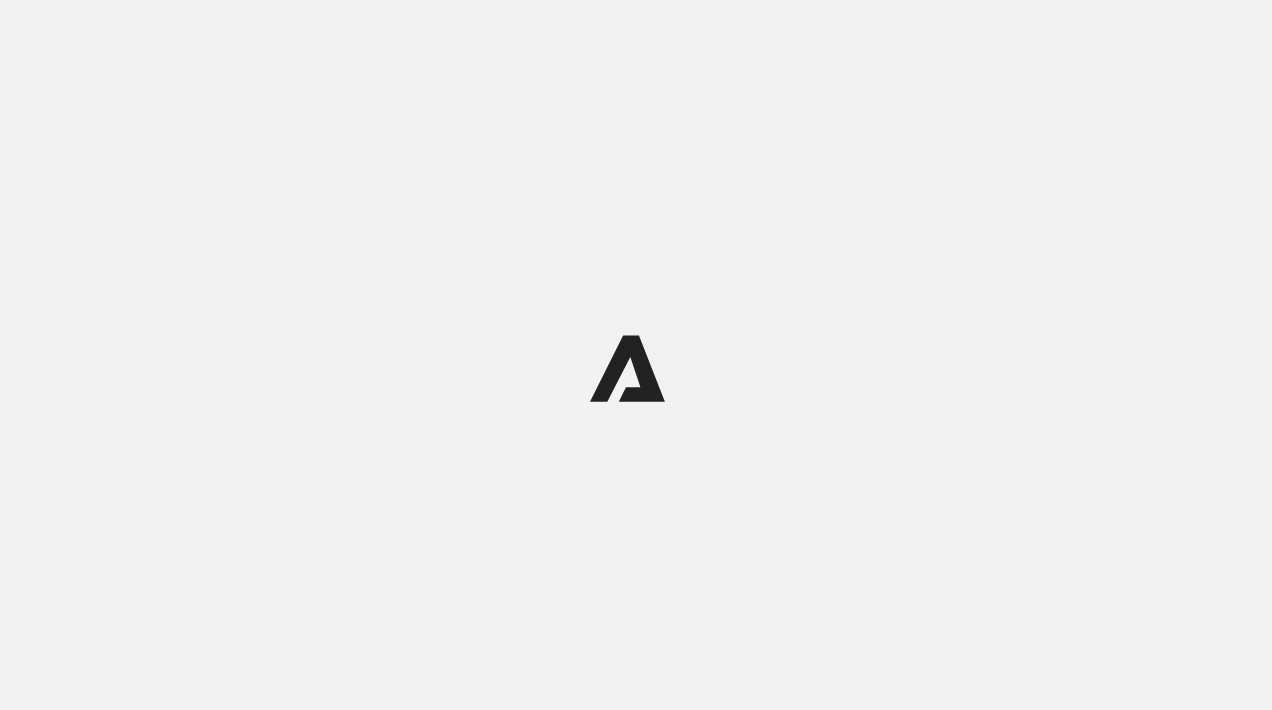 scroll, scrollTop: 0, scrollLeft: 0, axis: both 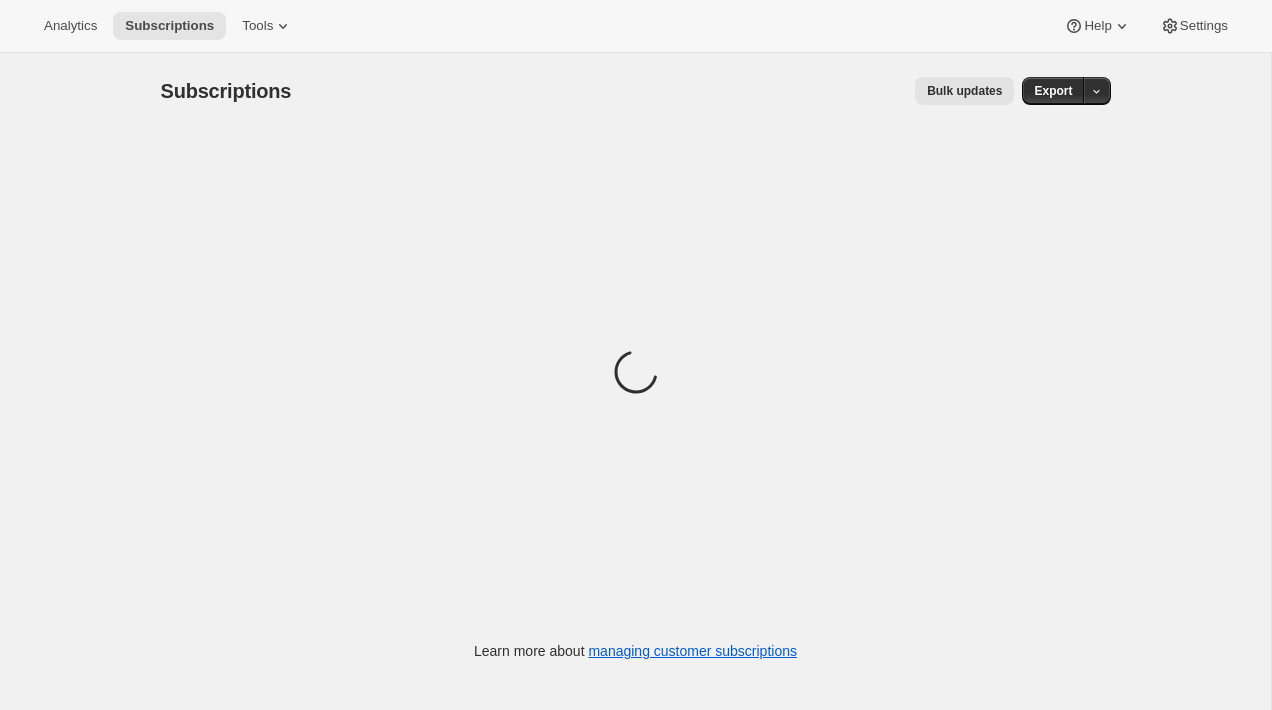 click on "Bulk updates" at bounding box center [964, 91] 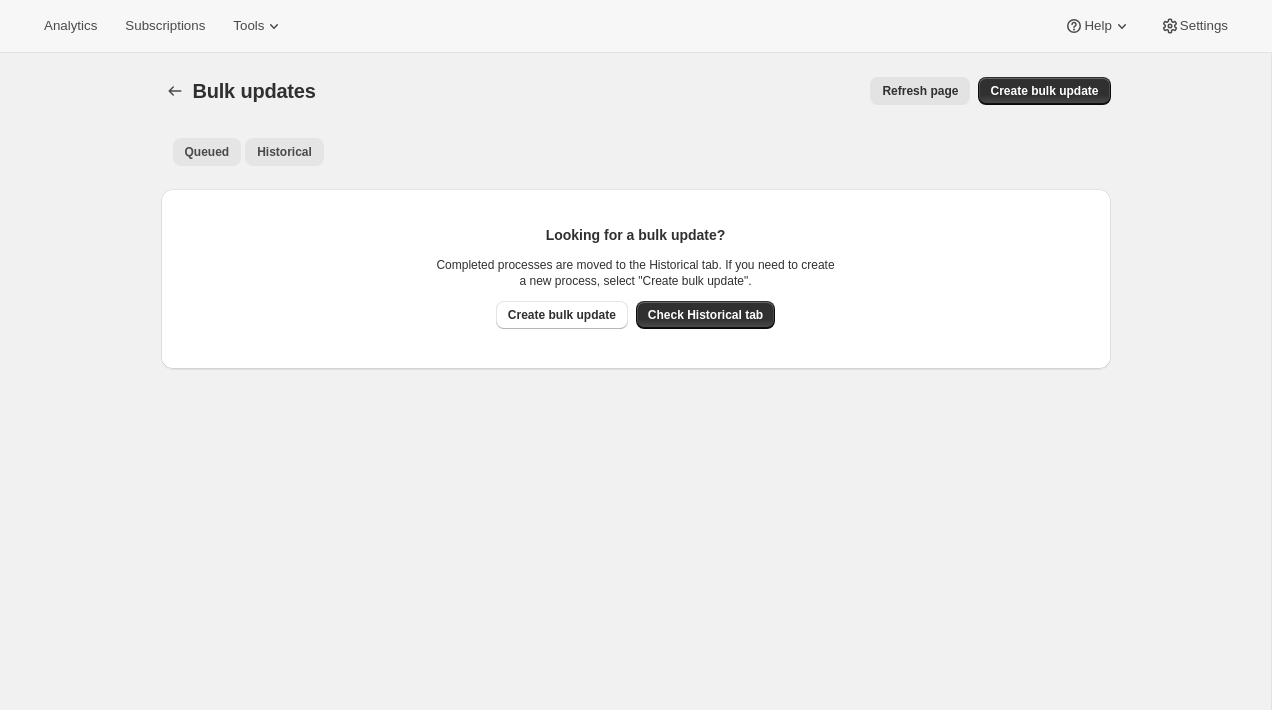 click on "Historical" at bounding box center [284, 152] 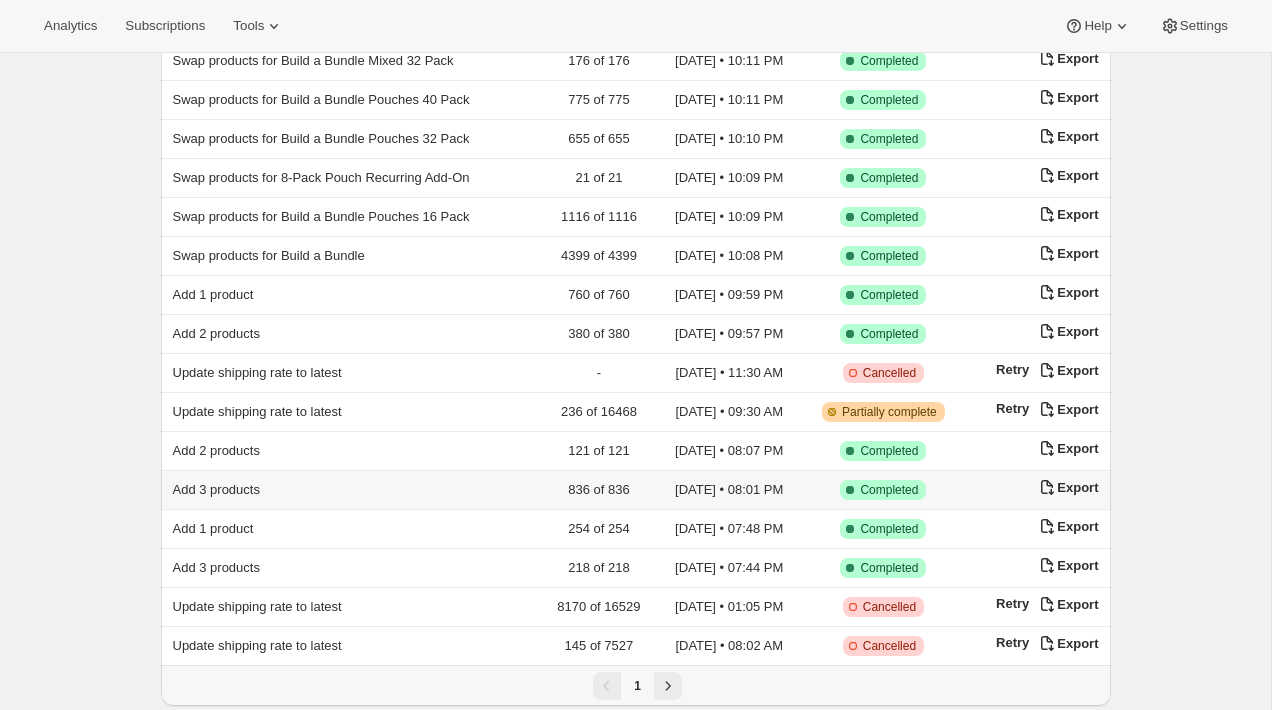 scroll, scrollTop: 226, scrollLeft: 0, axis: vertical 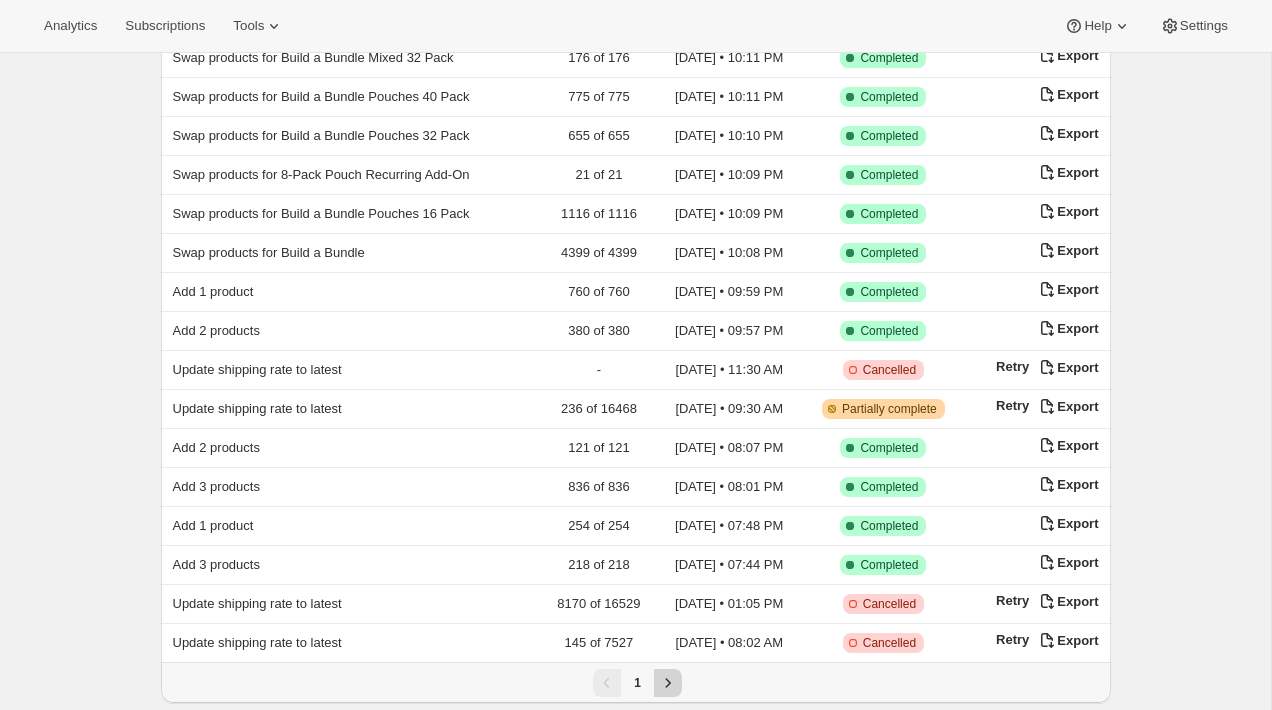 click at bounding box center (668, 683) 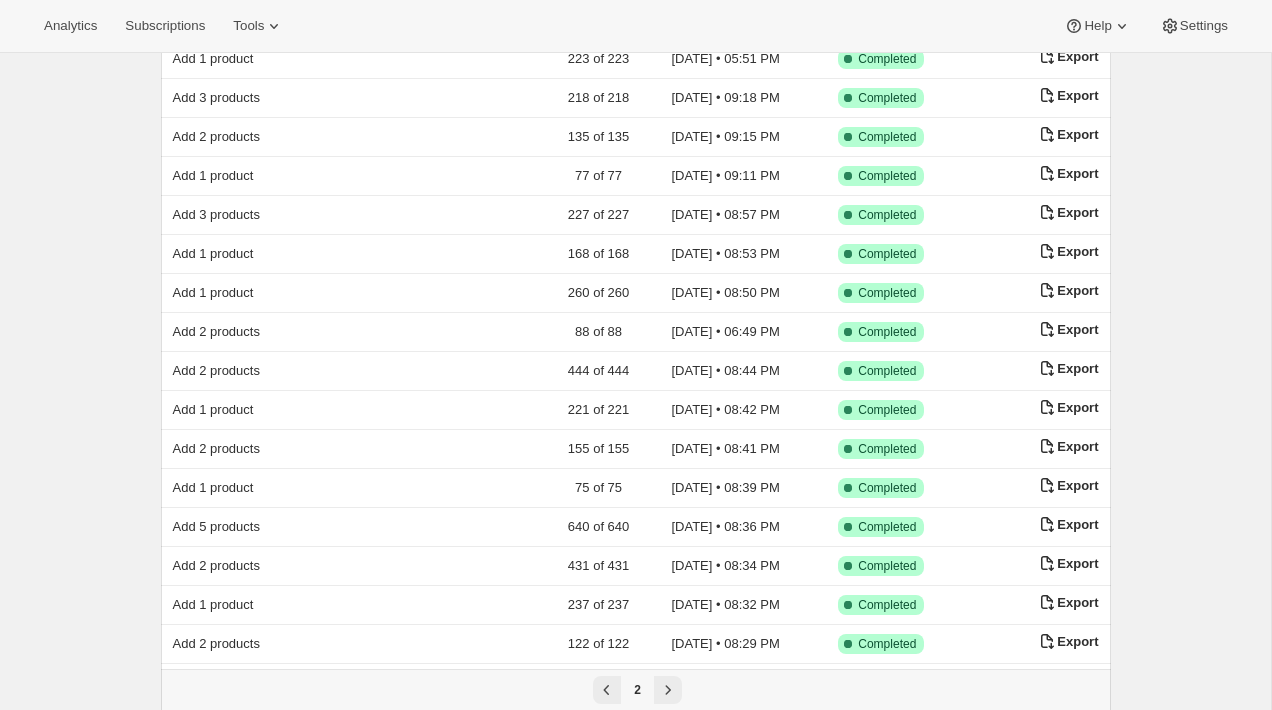 scroll, scrollTop: 0, scrollLeft: 0, axis: both 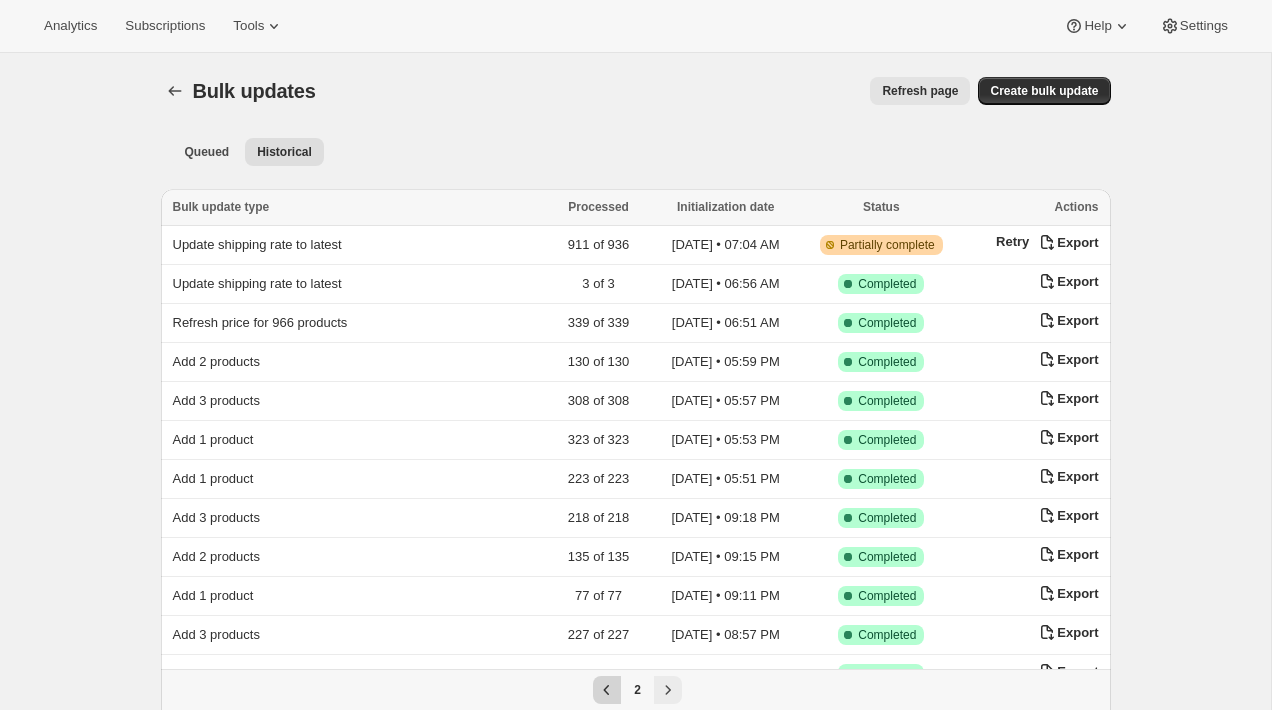 click 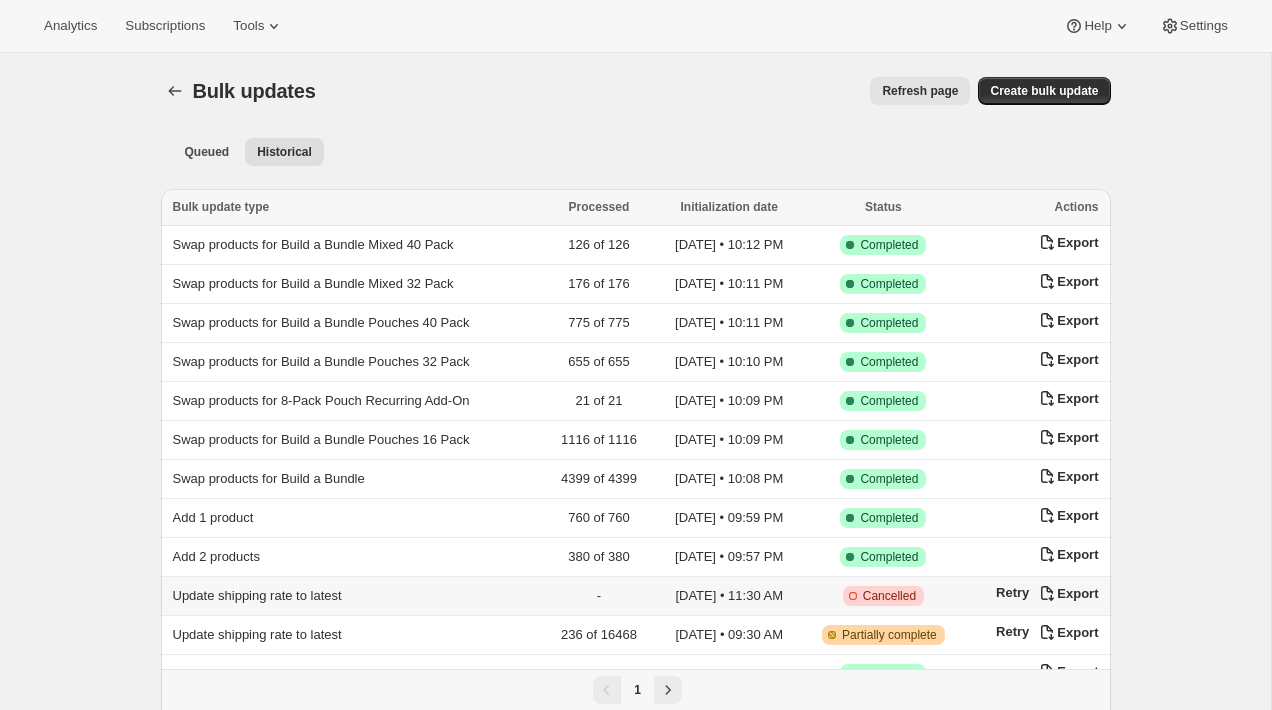 scroll, scrollTop: 226, scrollLeft: 0, axis: vertical 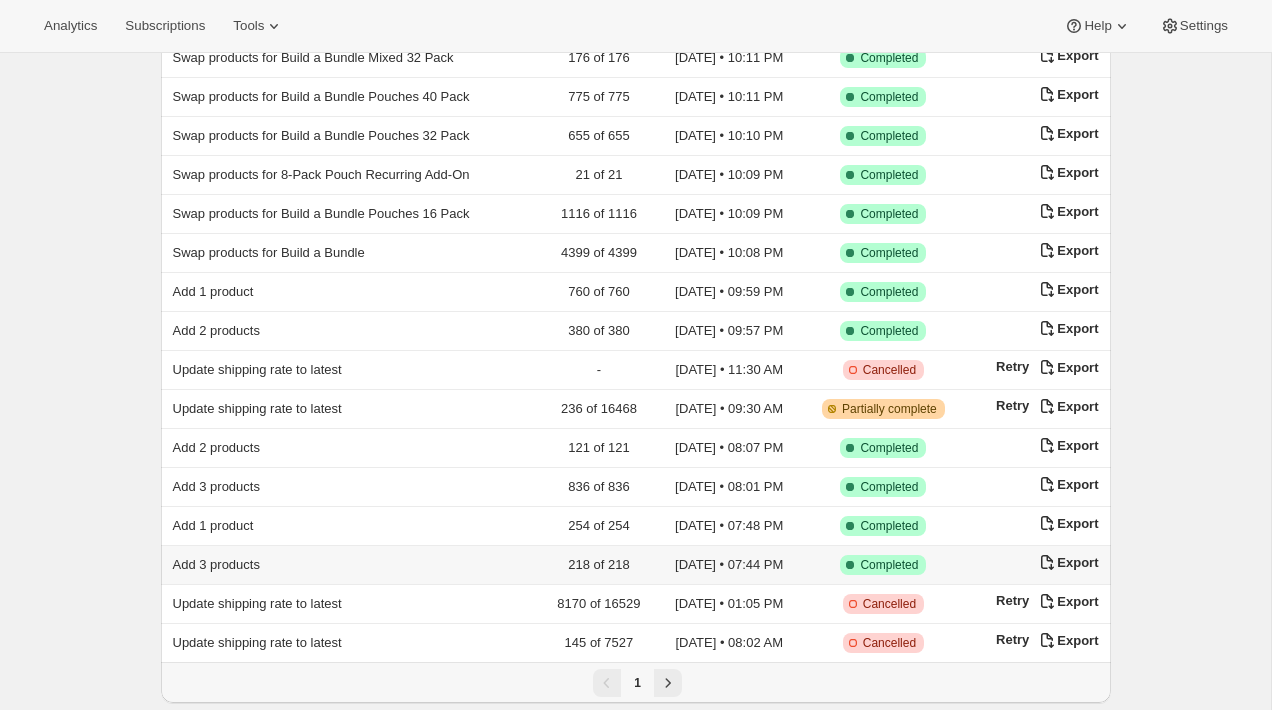 click on "Add 3 products" at bounding box center [351, 565] 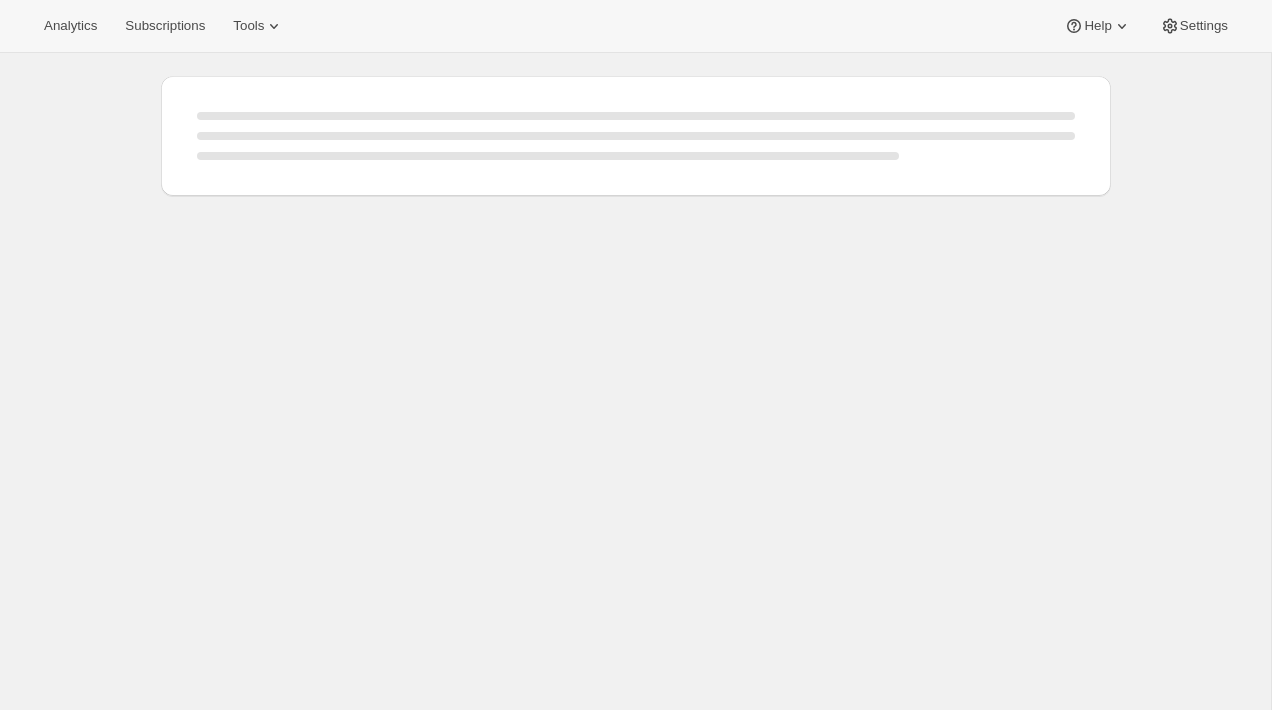 scroll, scrollTop: 0, scrollLeft: 0, axis: both 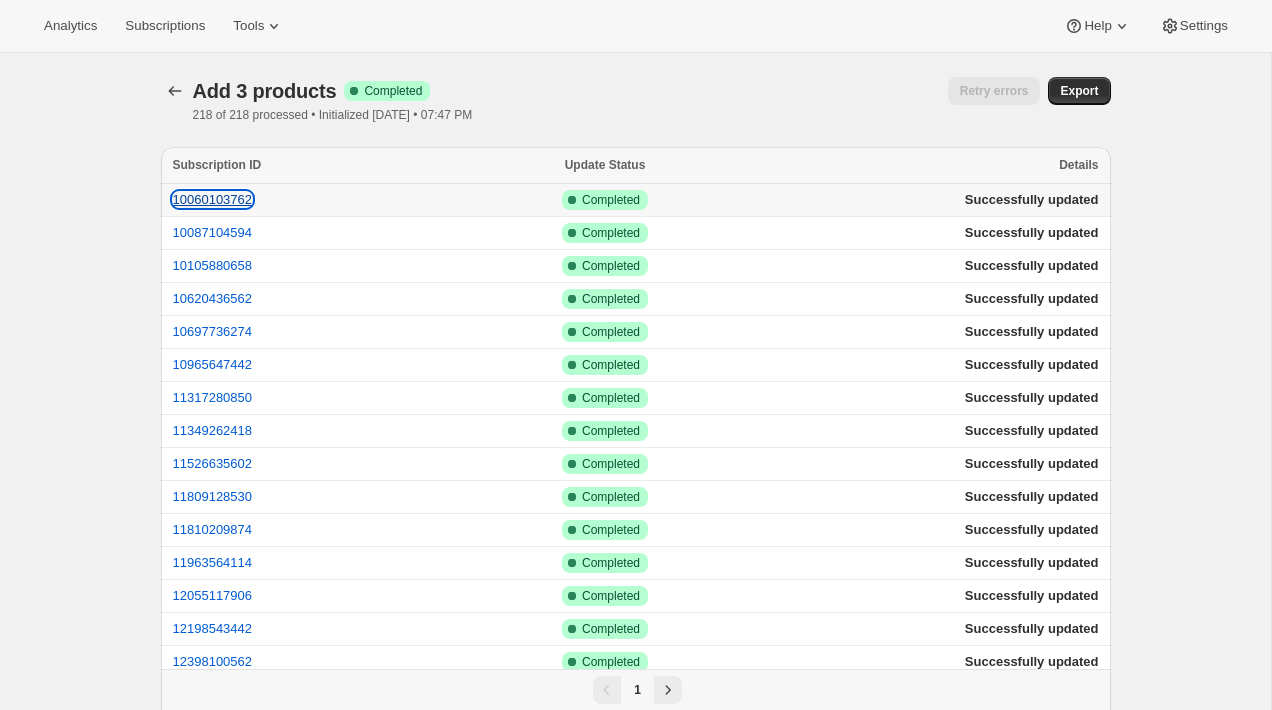 click on "10060103762" at bounding box center [213, 199] 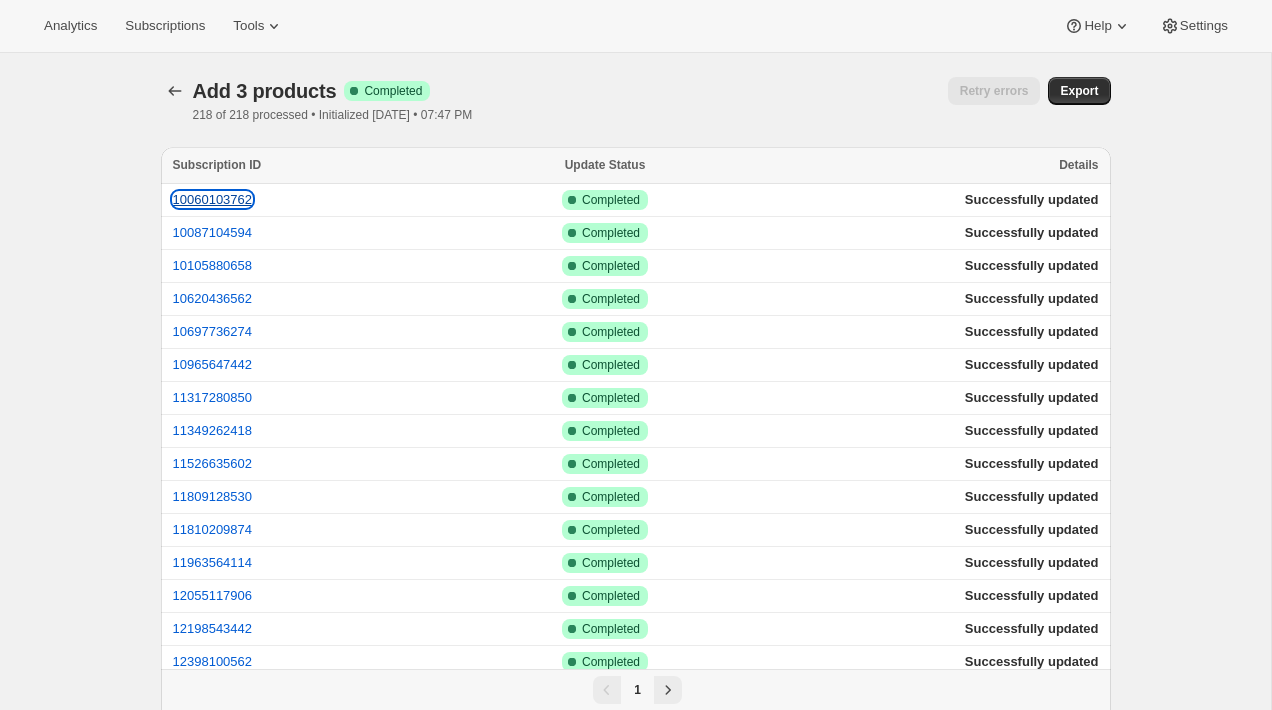 type 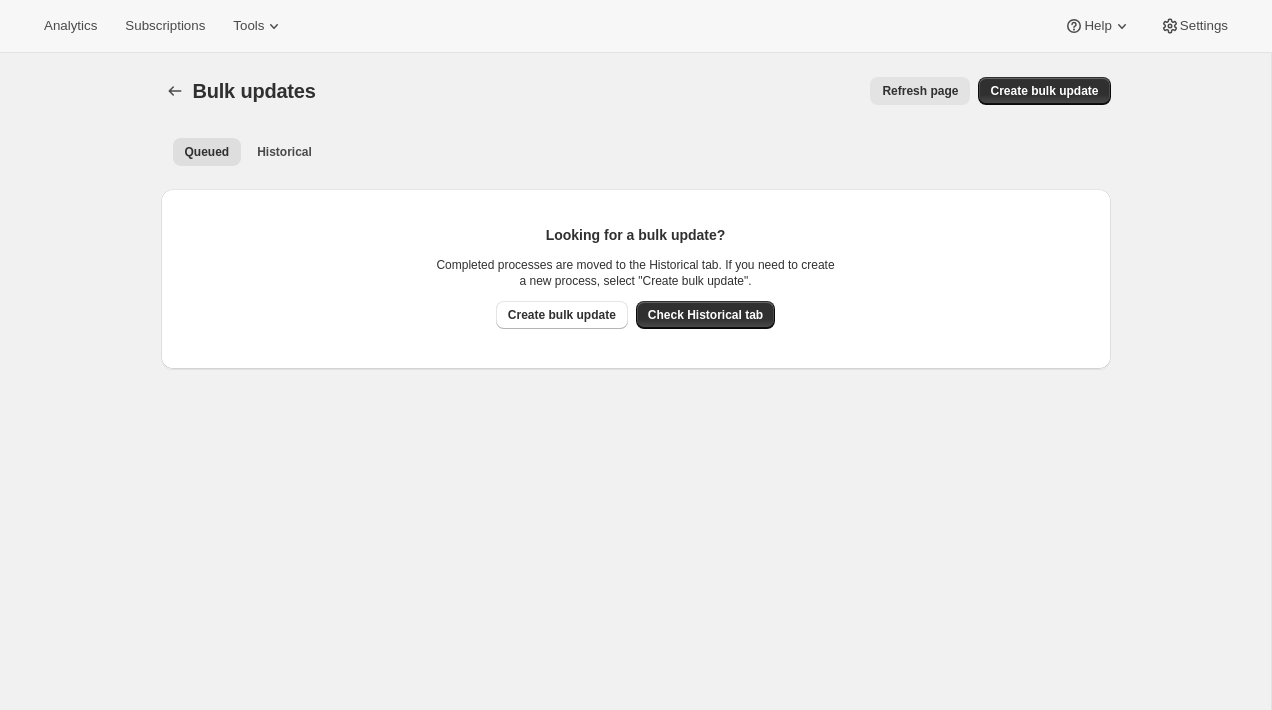 click on "Queued Historical More views Queued Historical More views" at bounding box center (636, 151) 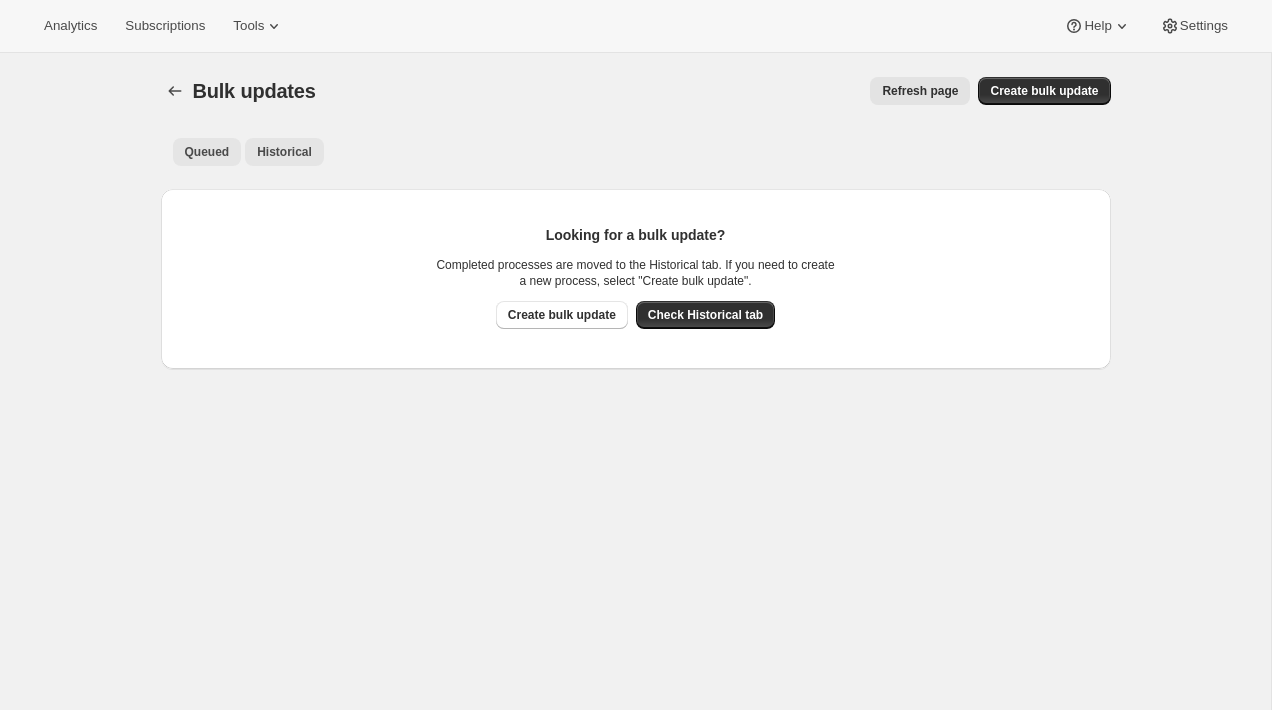 click on "Historical" at bounding box center (284, 152) 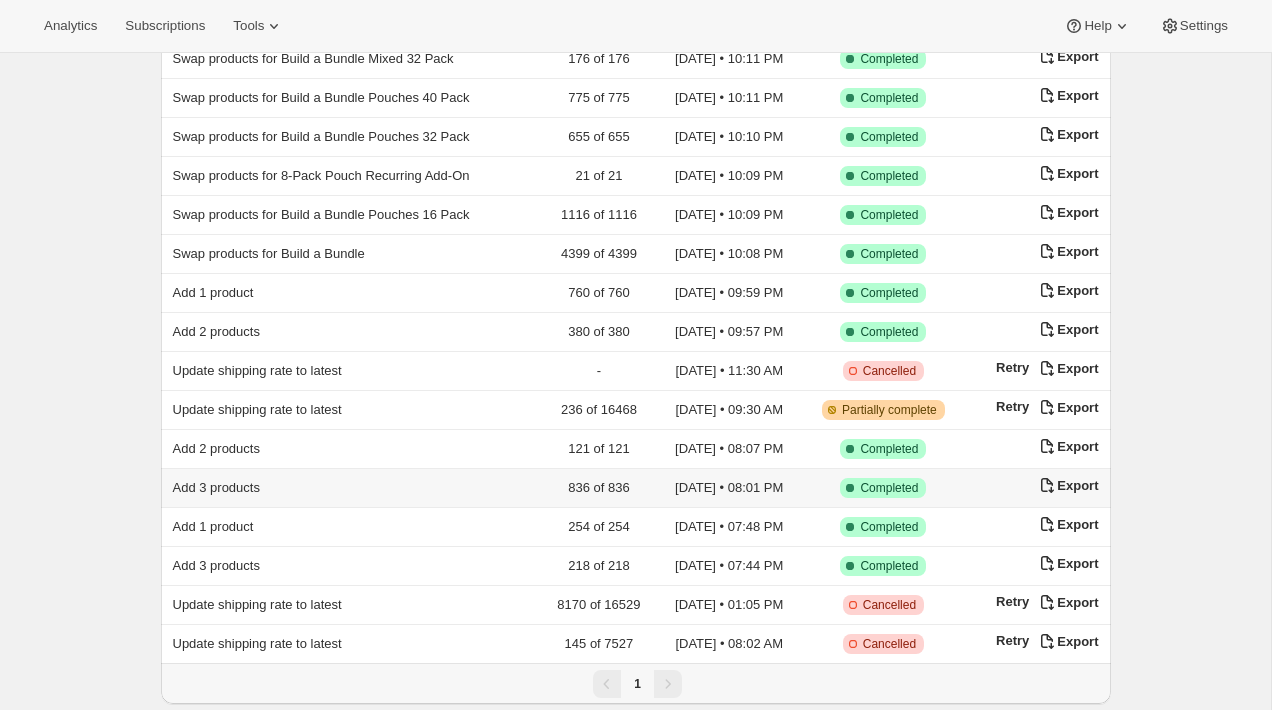scroll, scrollTop: 226, scrollLeft: 0, axis: vertical 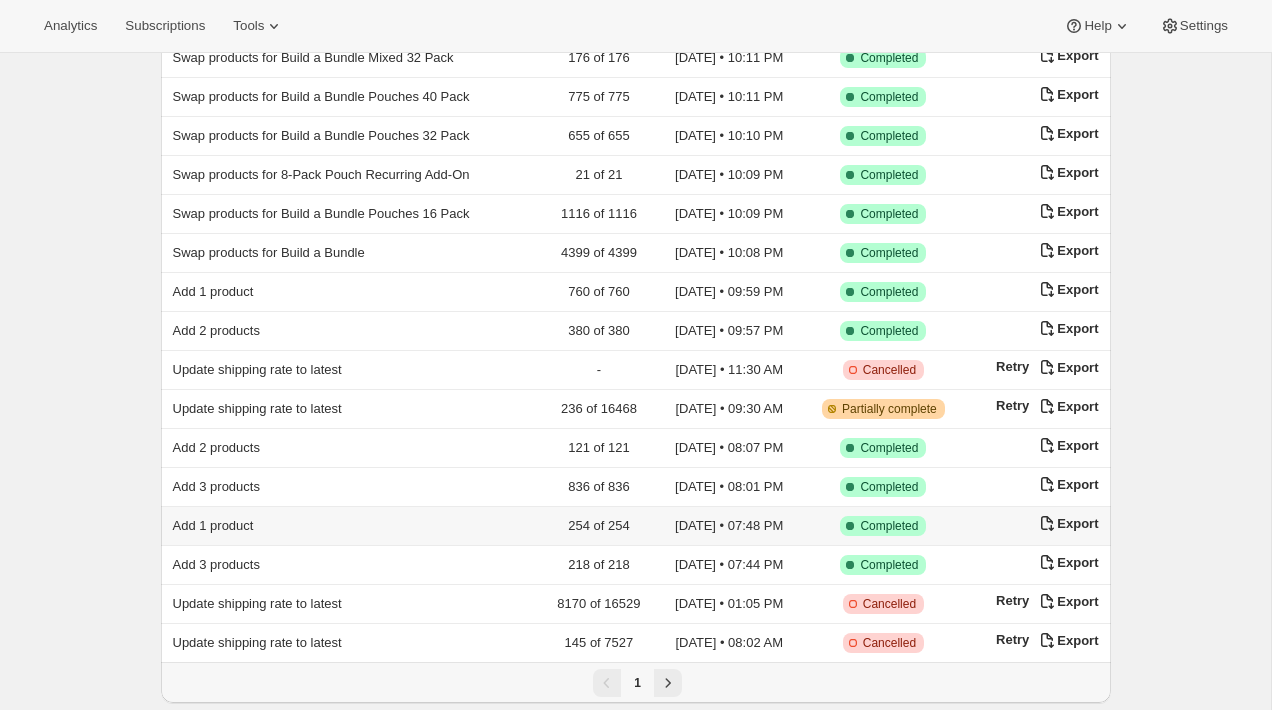 click on "Add 1 product" at bounding box center [351, 526] 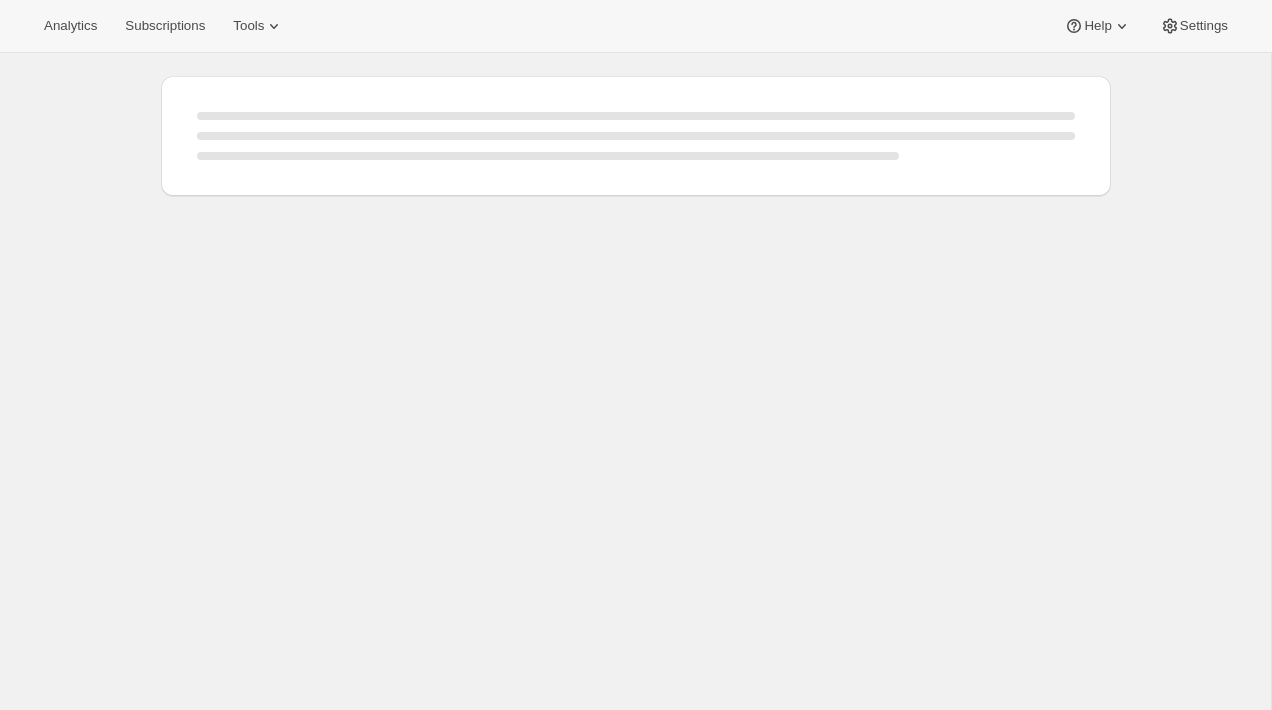 scroll, scrollTop: 0, scrollLeft: 0, axis: both 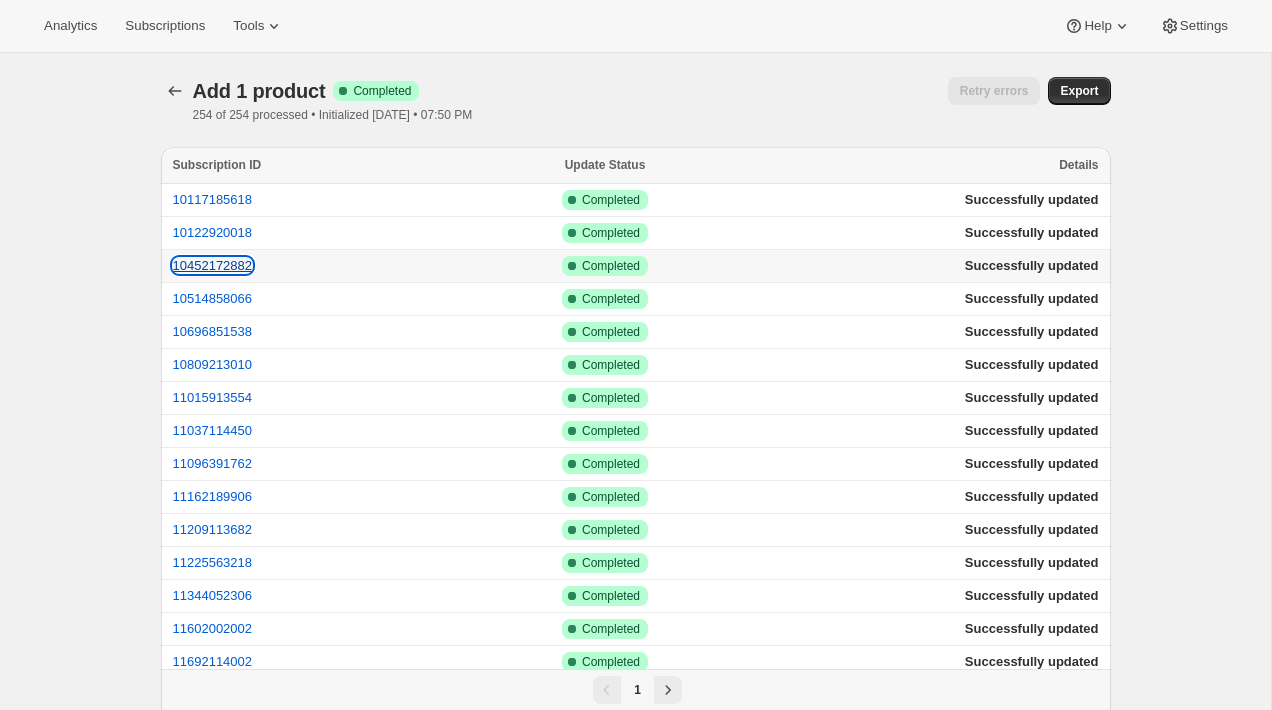 click on "10452172882" at bounding box center [213, 265] 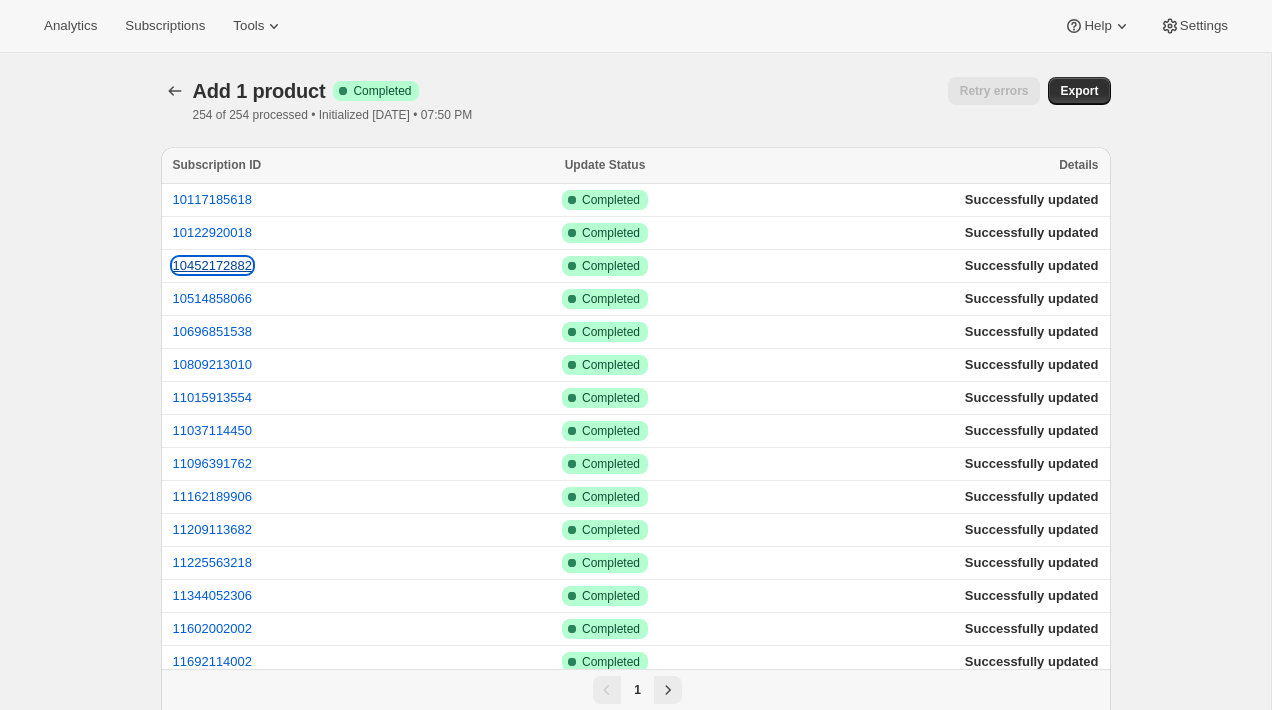 type 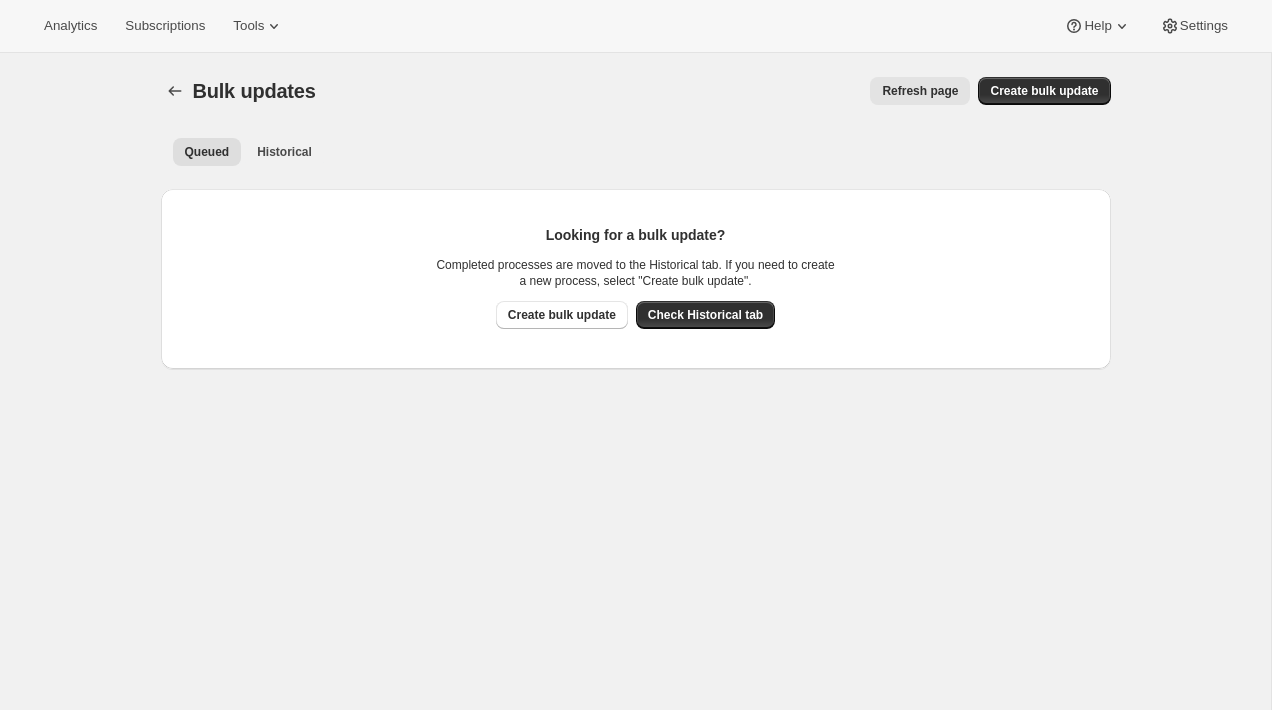 scroll, scrollTop: 53, scrollLeft: 0, axis: vertical 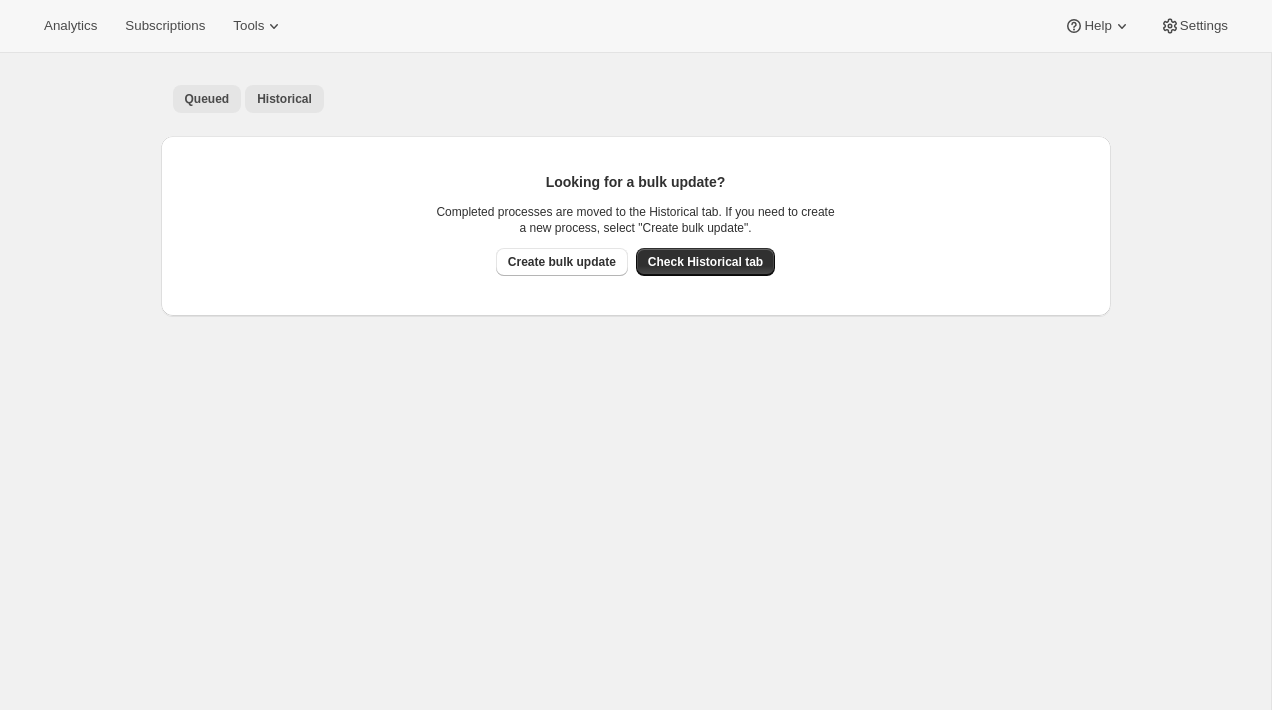 click on "Historical" at bounding box center [284, 99] 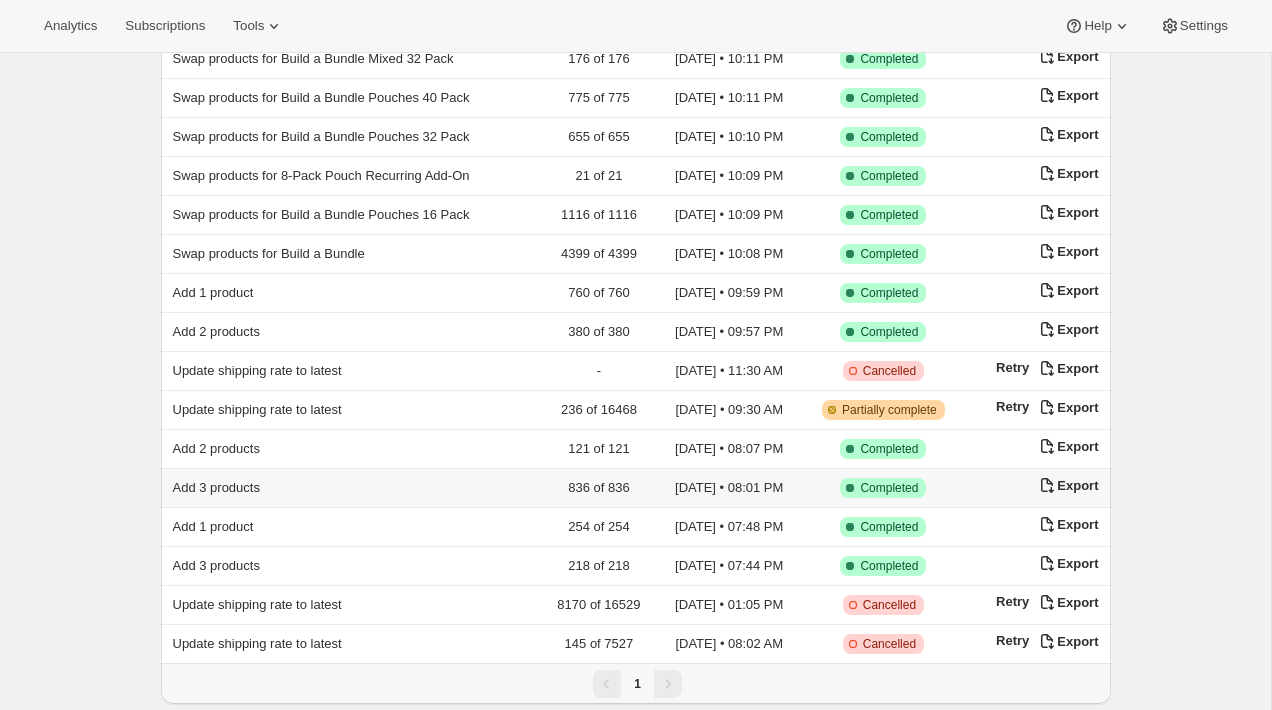 scroll, scrollTop: 226, scrollLeft: 0, axis: vertical 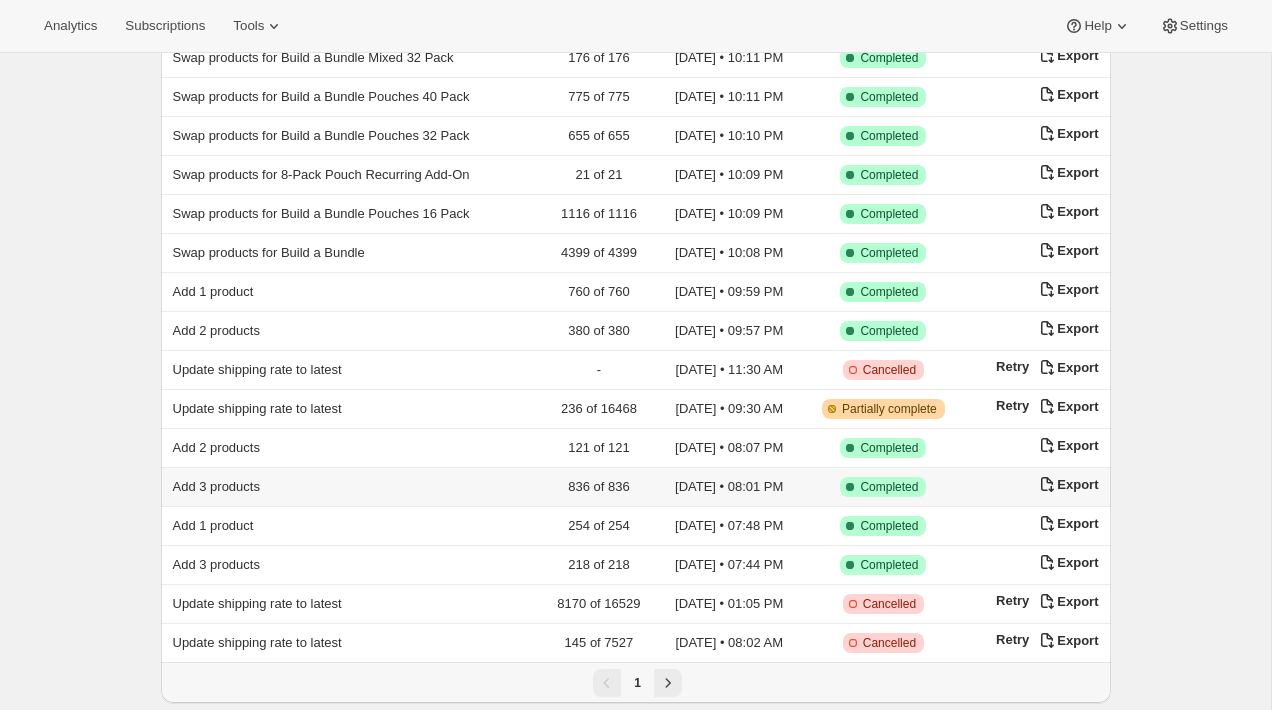 type 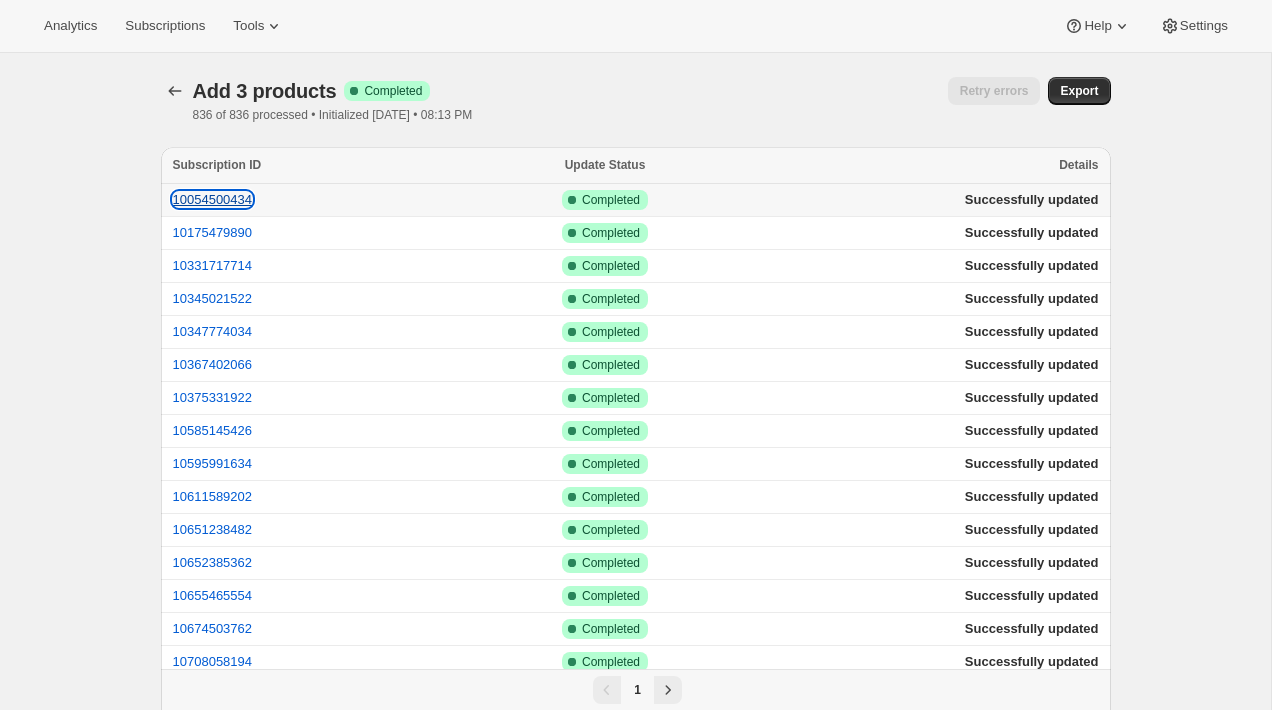 click on "10054500434" at bounding box center [213, 199] 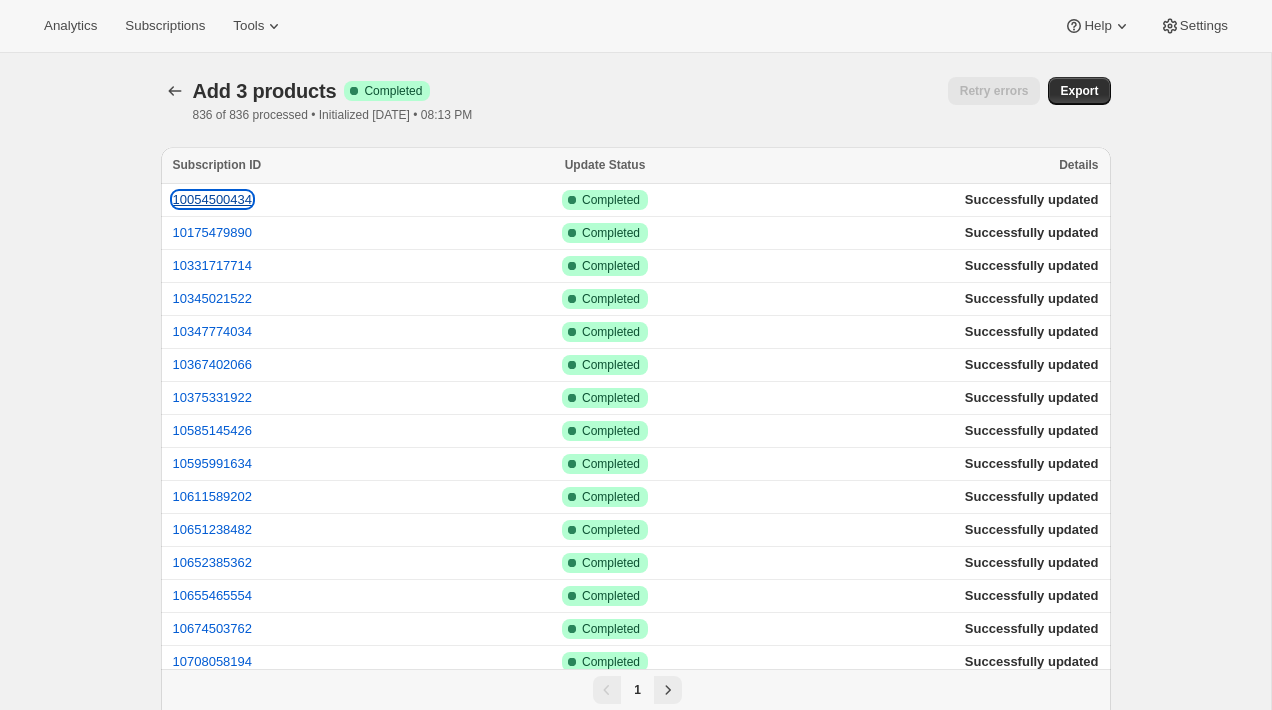 type 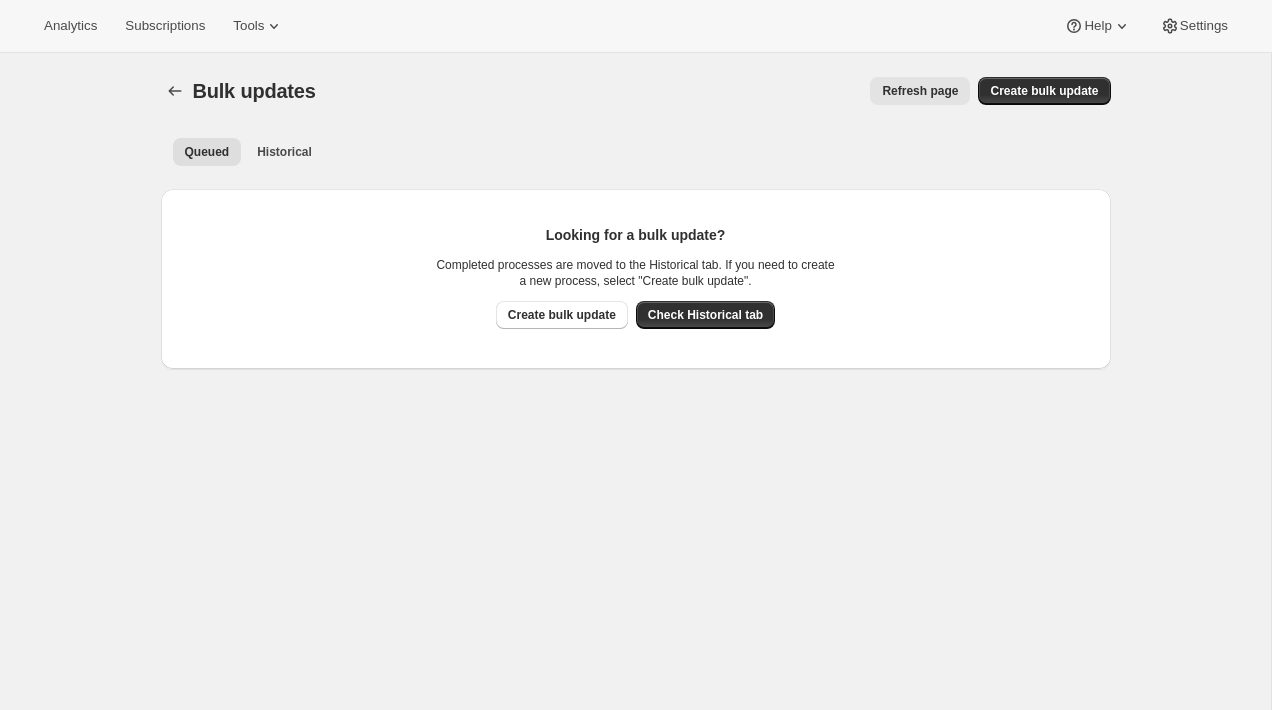 click on "Queued Historical More views Queued Historical More views Looking for a bulk update? Completed processes are moved to the Historical tab. If you need to create a new process, select "Create bulk update". Create bulk update Check Historical tab" at bounding box center (636, 249) 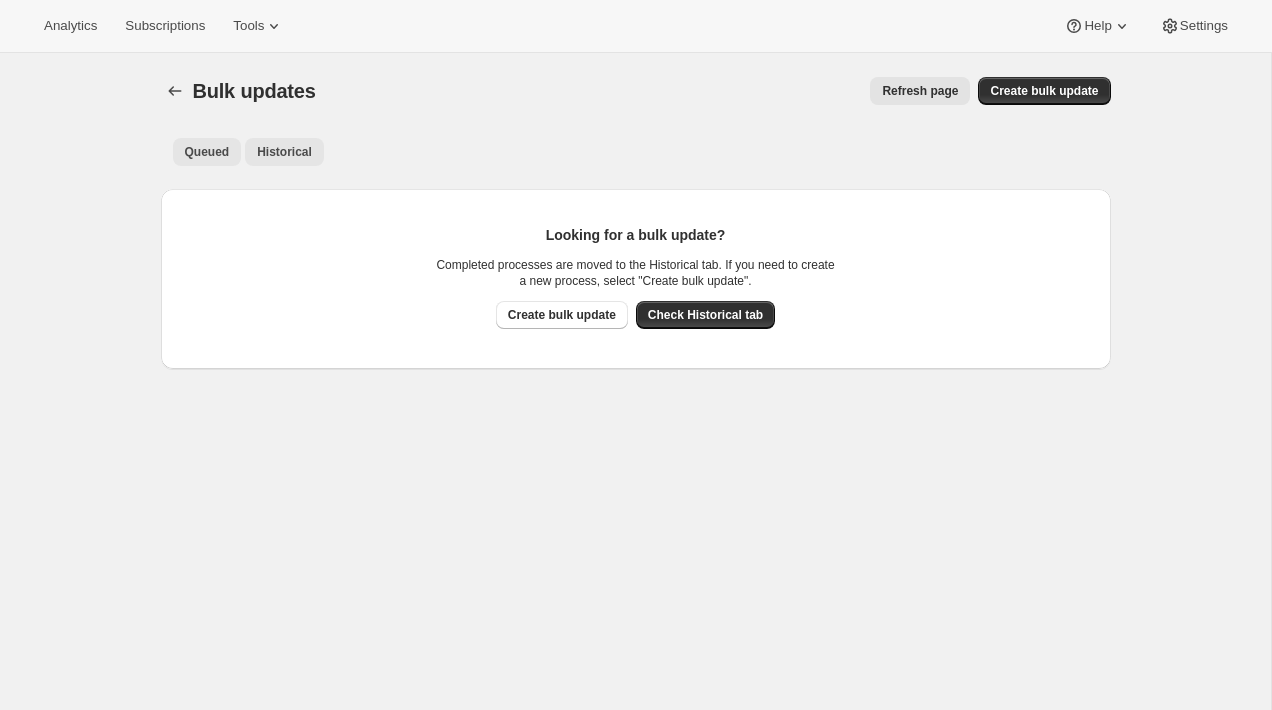 click on "Historical" at bounding box center [284, 152] 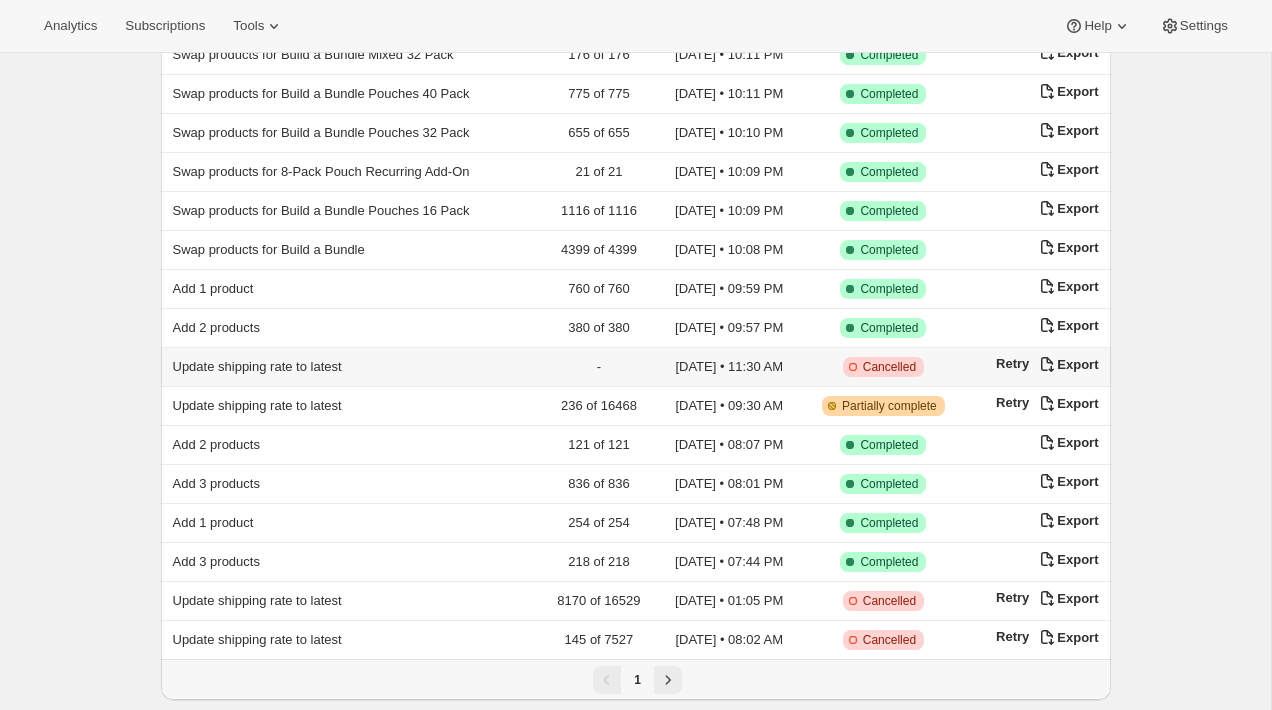 scroll, scrollTop: 226, scrollLeft: 0, axis: vertical 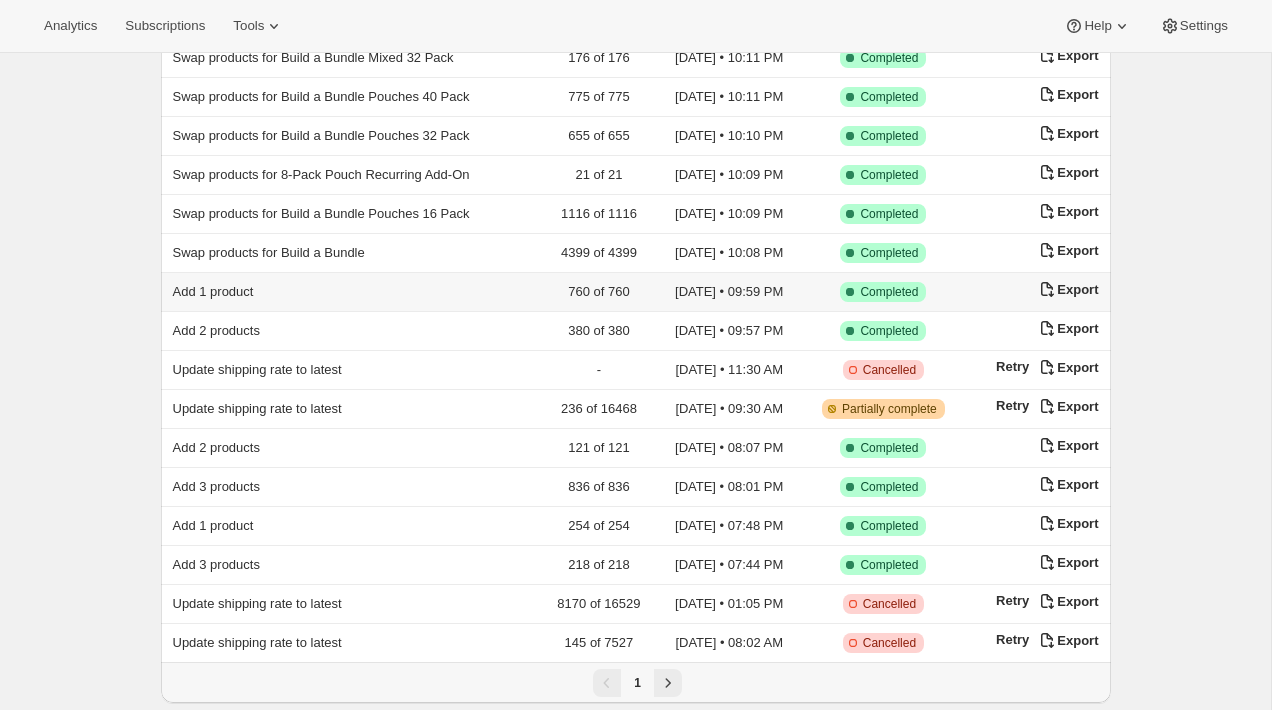 type 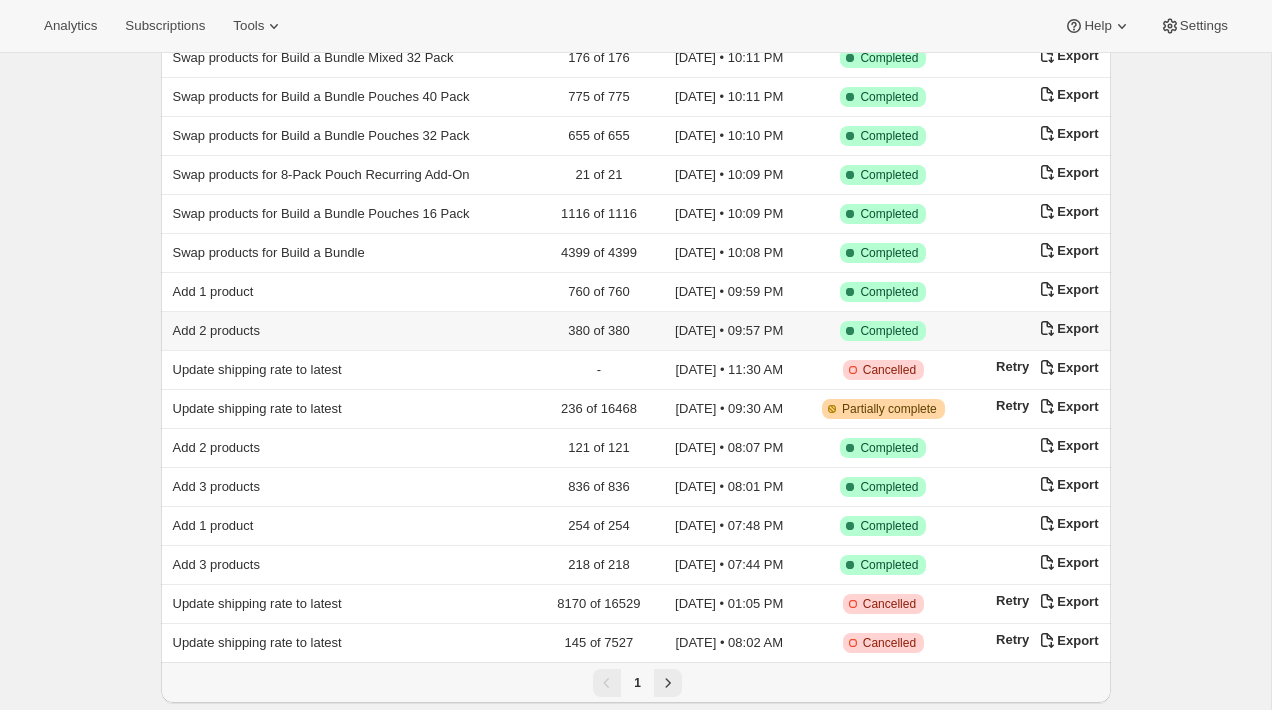 click on "Add 2 products" at bounding box center [216, 330] 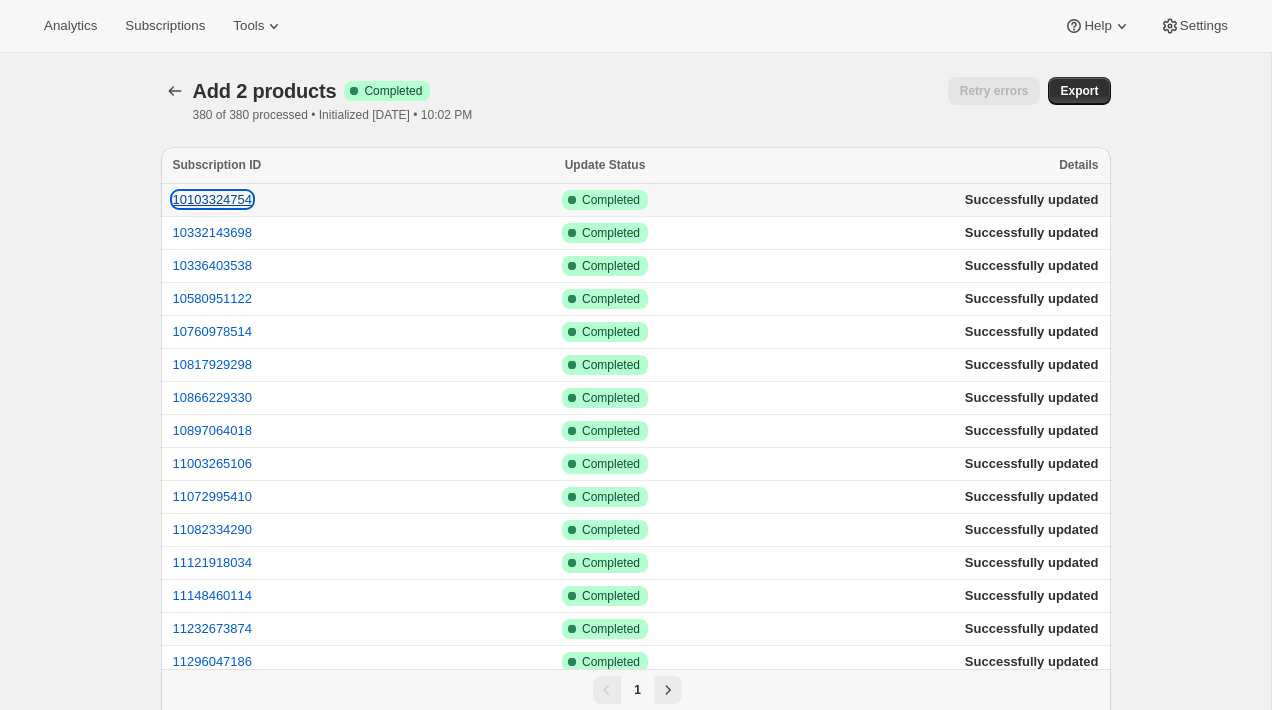 click on "10103324754" at bounding box center [213, 199] 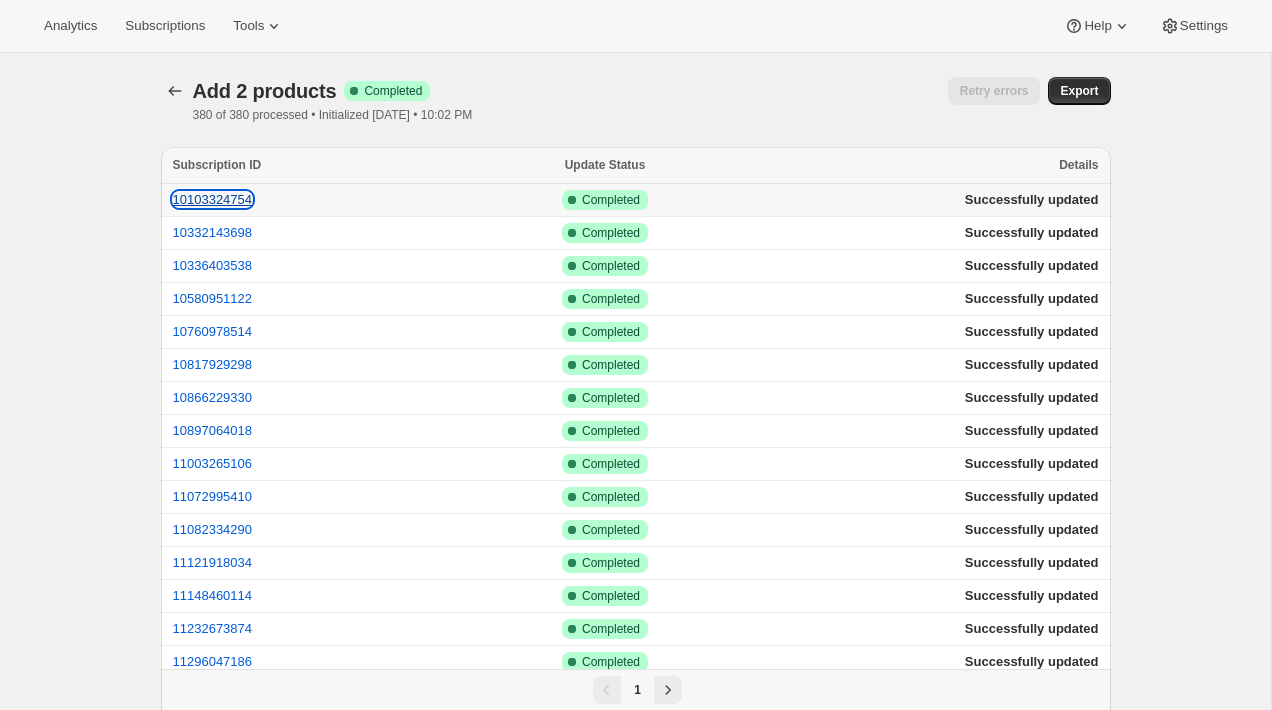 type 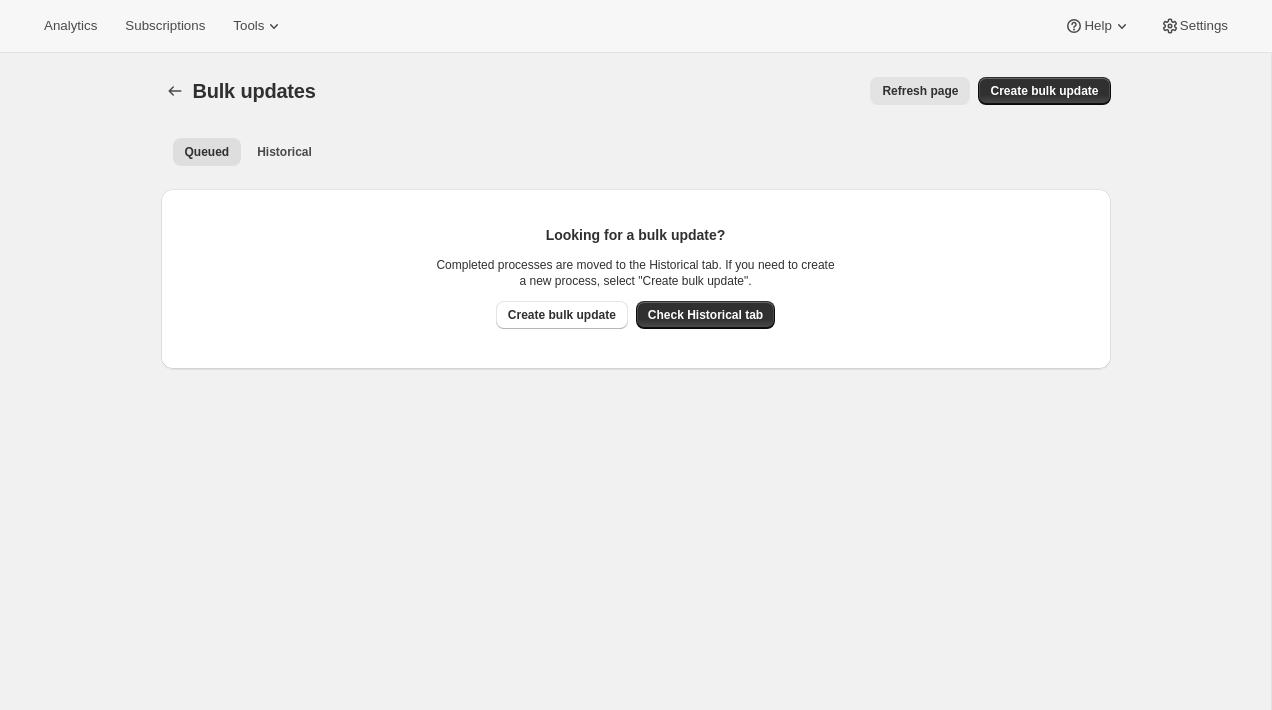 scroll, scrollTop: 16, scrollLeft: 0, axis: vertical 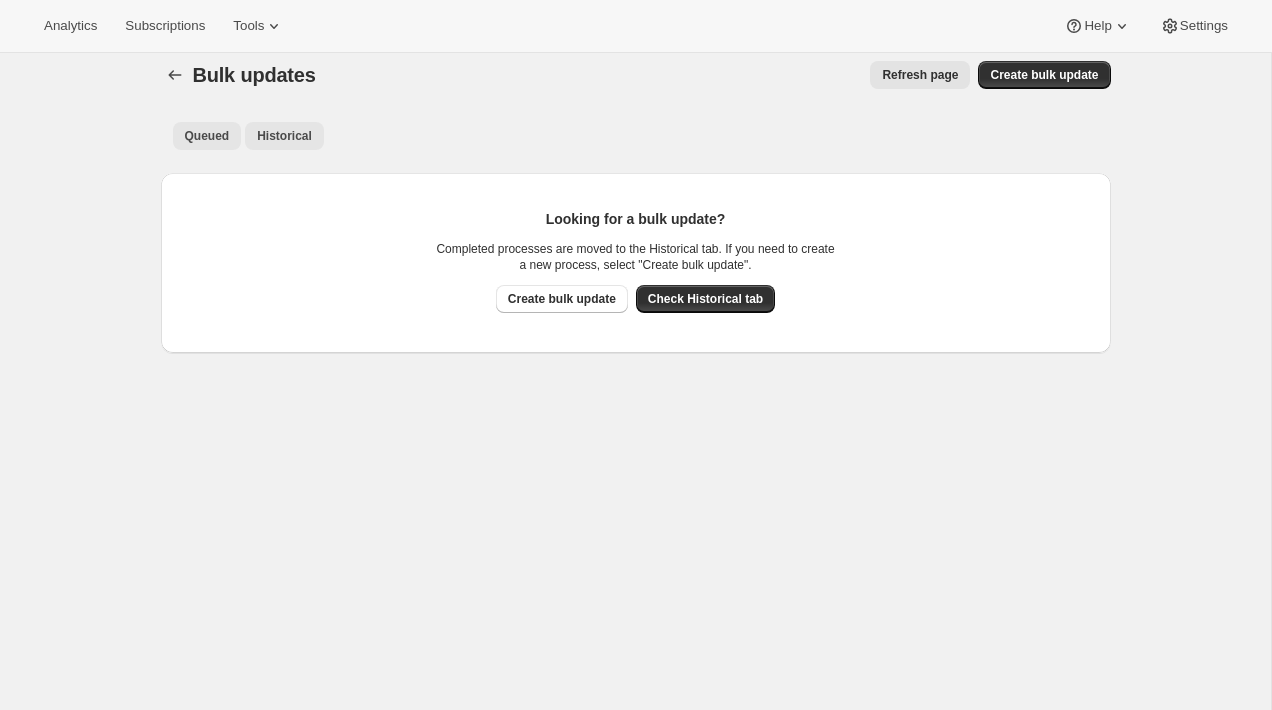 click on "Historical" at bounding box center [284, 136] 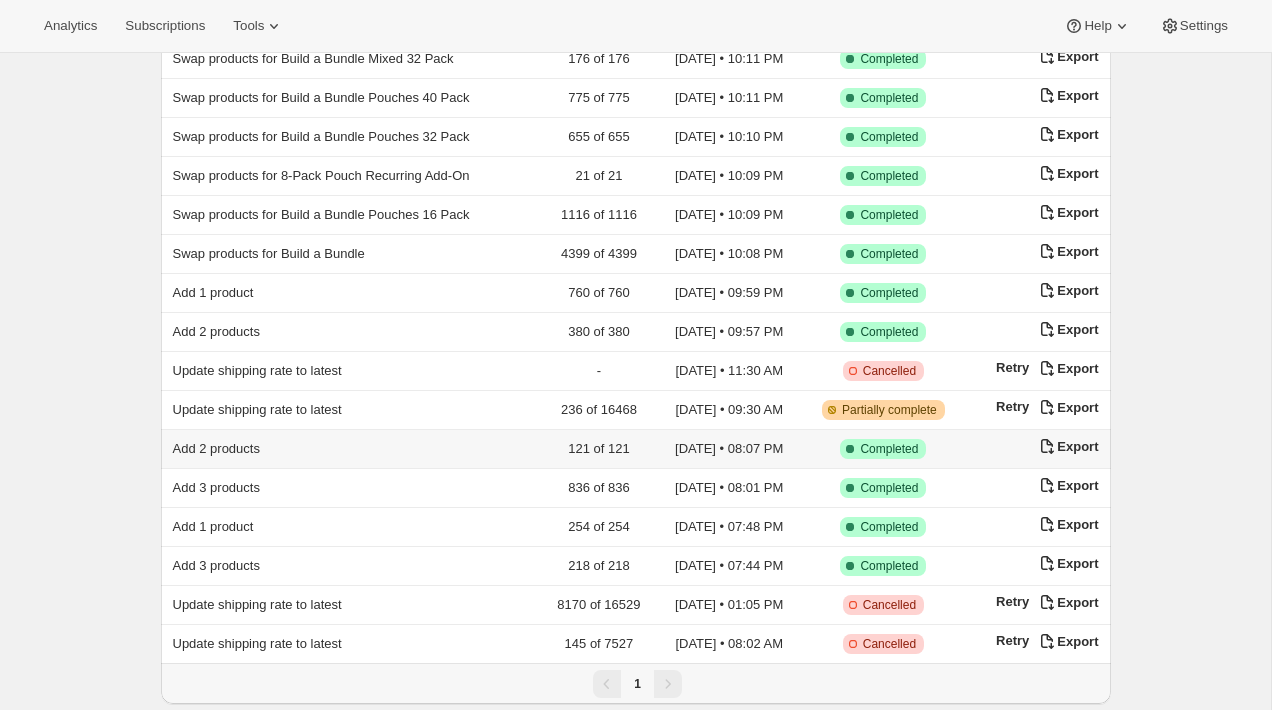 type 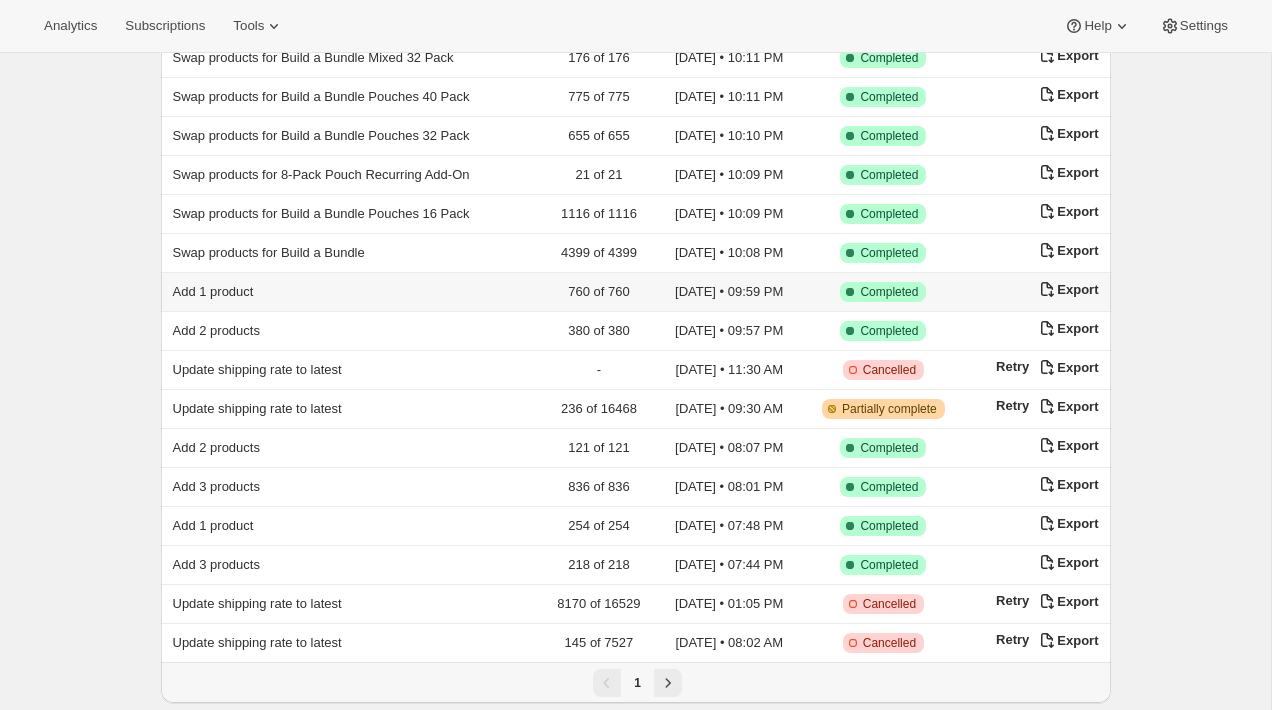 click on "Add 1 product" at bounding box center (213, 291) 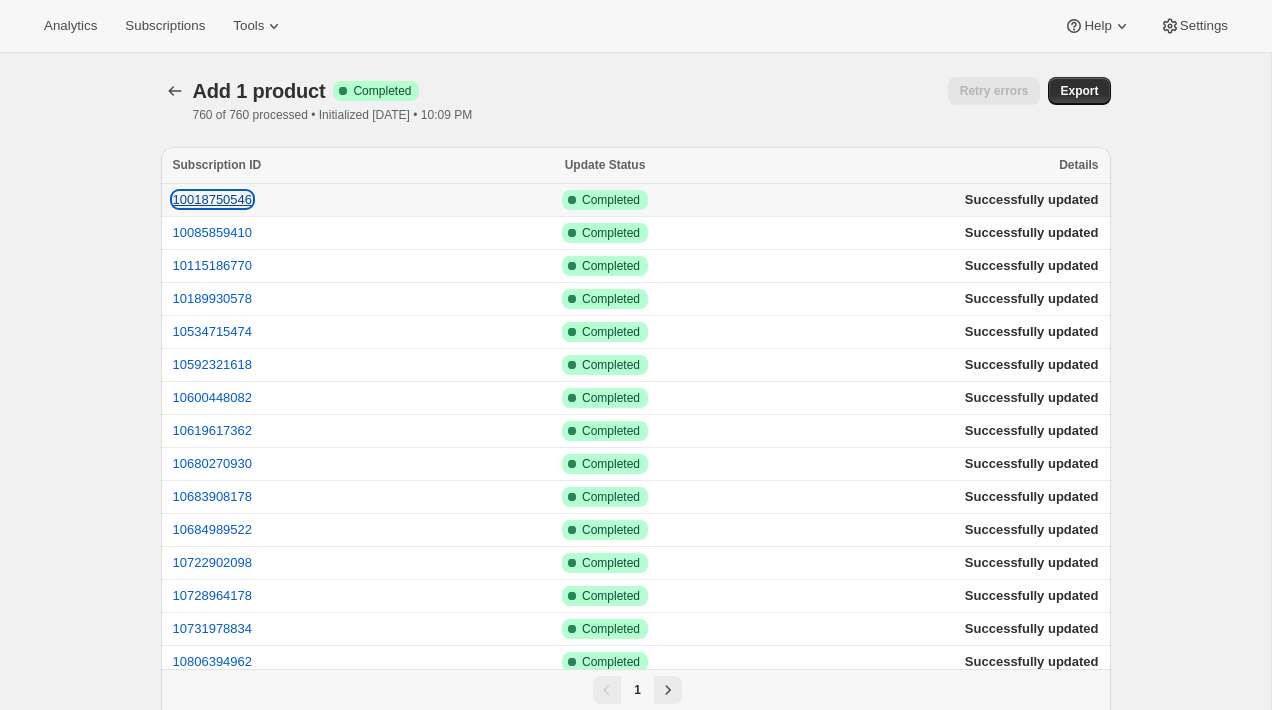 click on "10018750546" at bounding box center (213, 199) 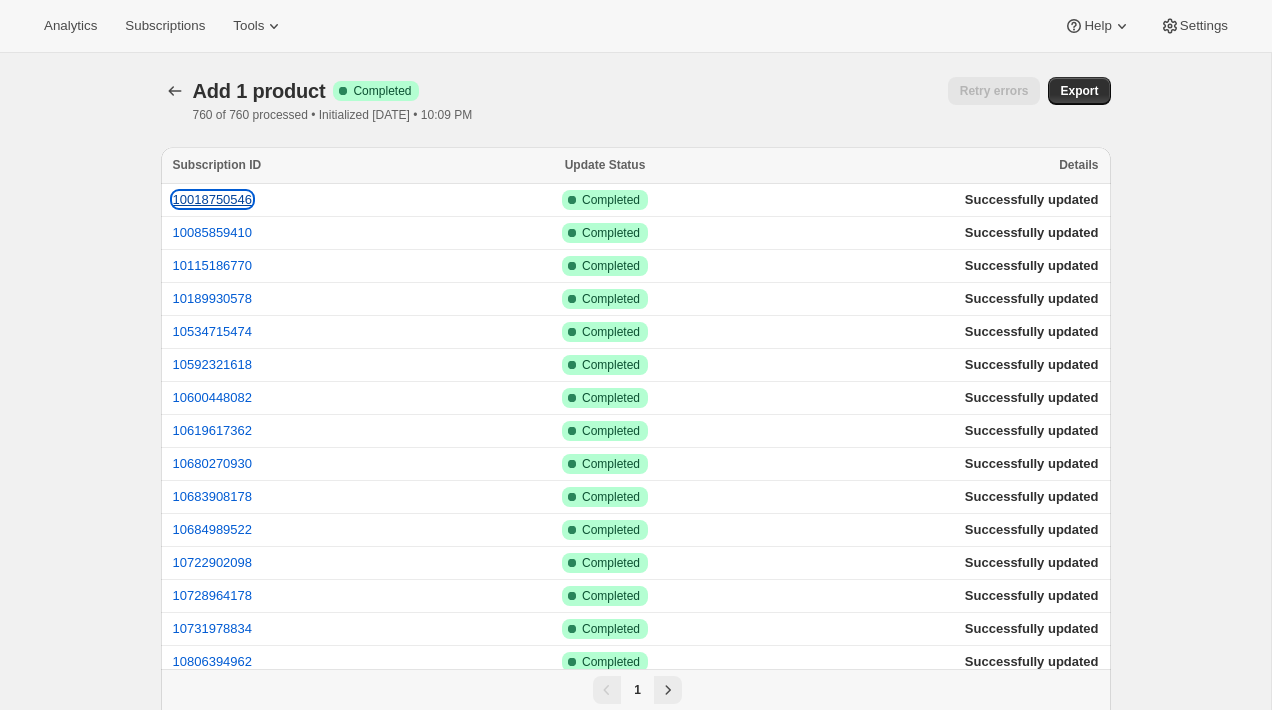 type 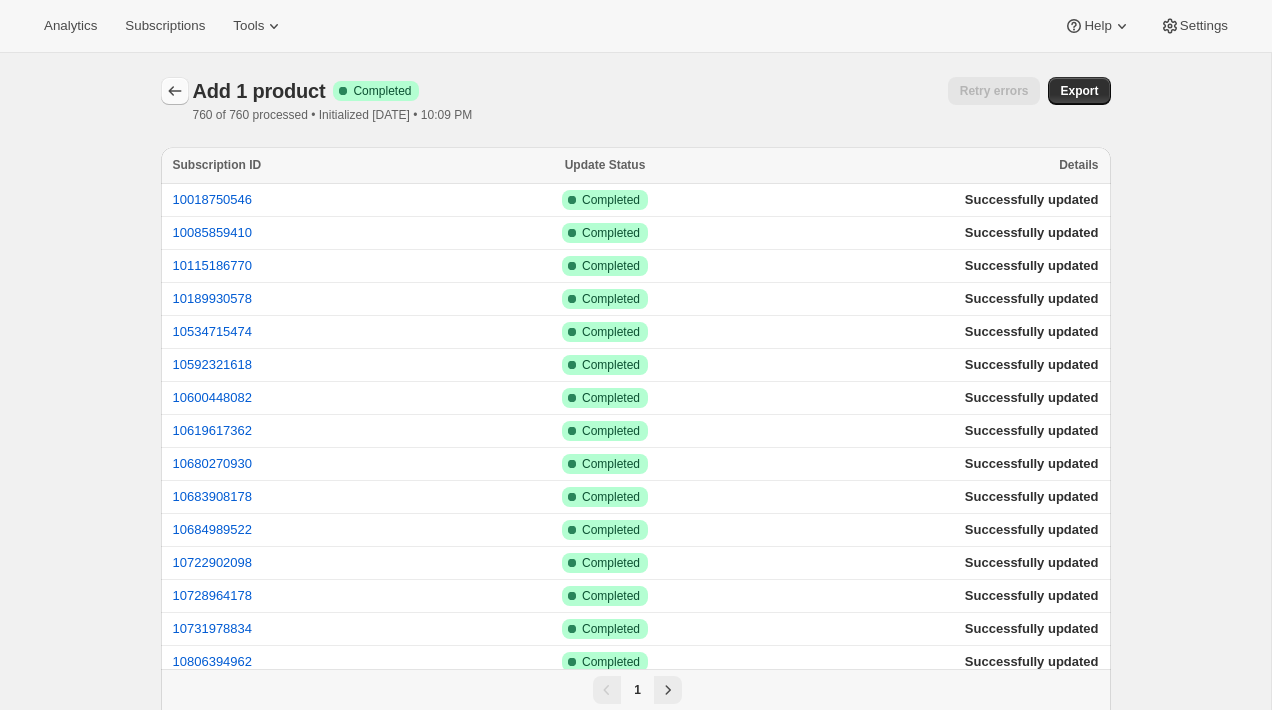 click 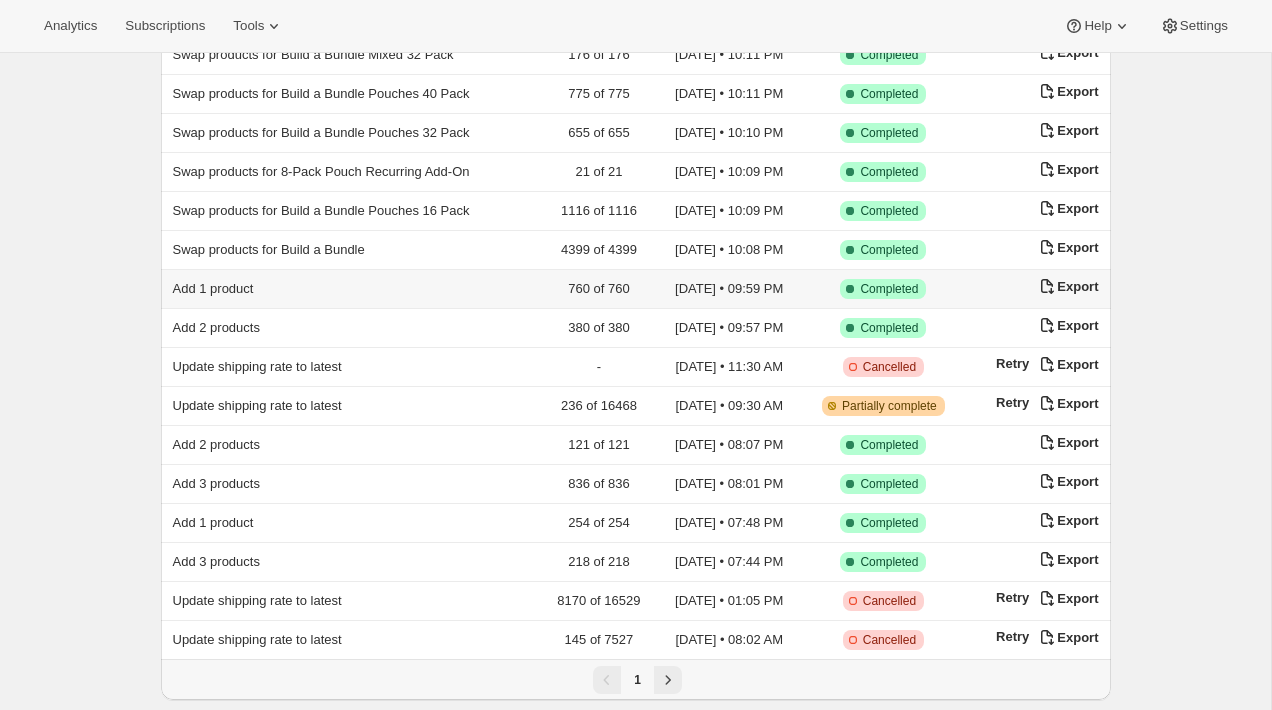 scroll, scrollTop: 226, scrollLeft: 0, axis: vertical 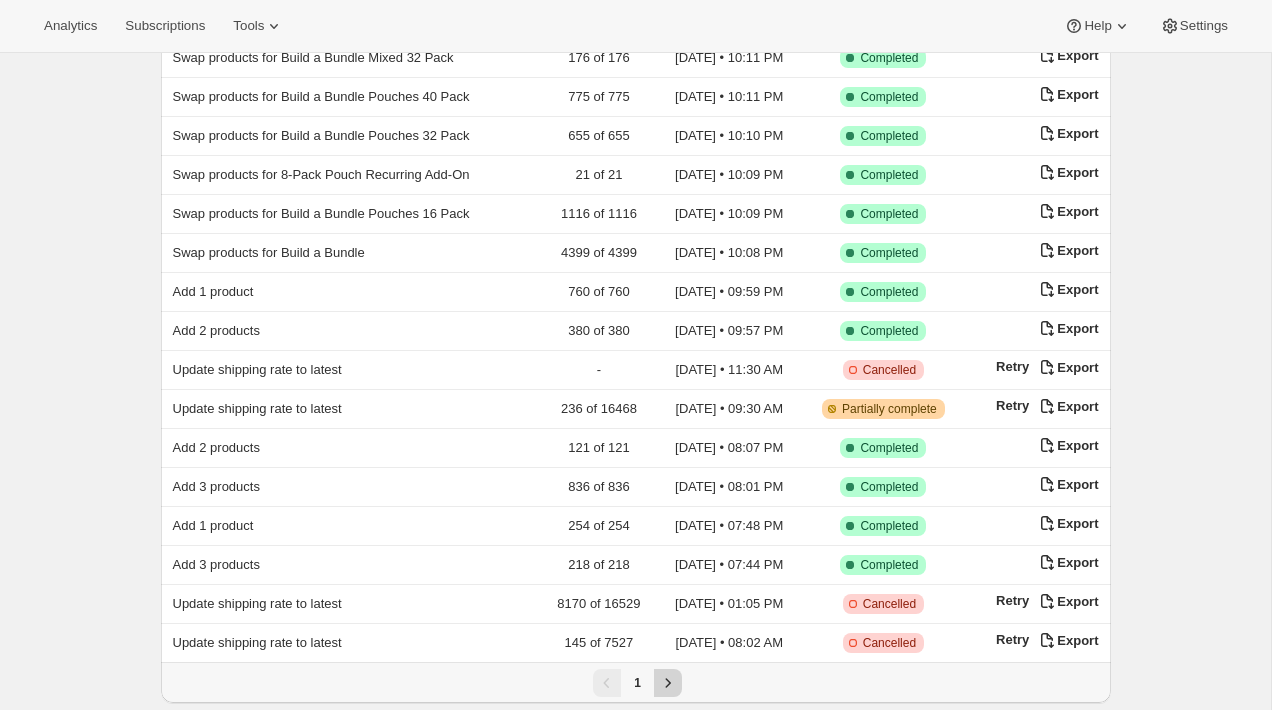 click 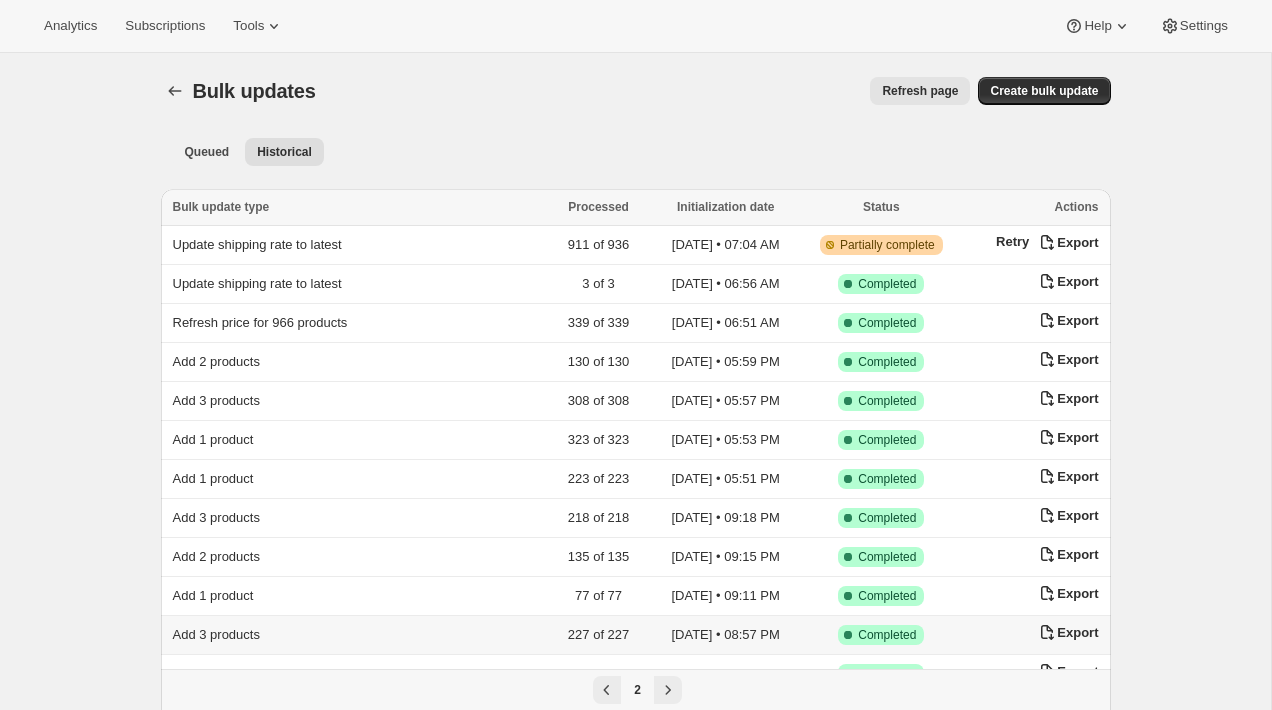 scroll, scrollTop: 15, scrollLeft: 0, axis: vertical 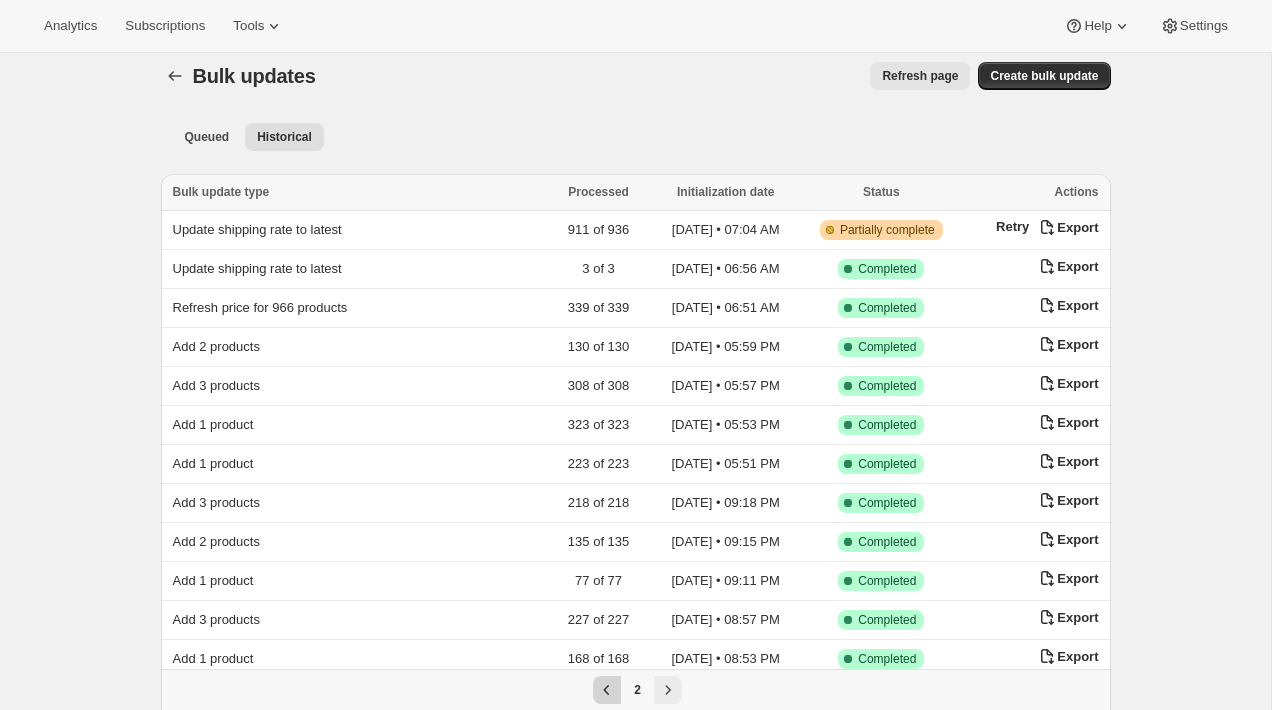 click 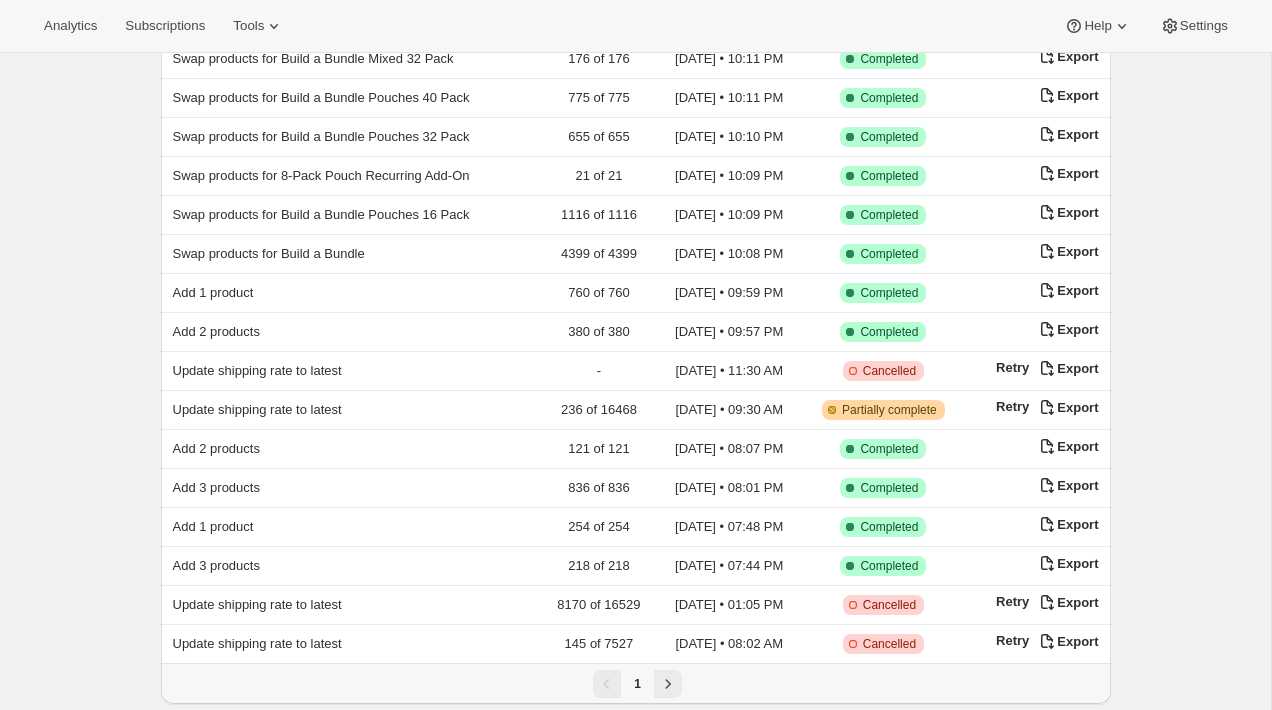 scroll, scrollTop: 226, scrollLeft: 0, axis: vertical 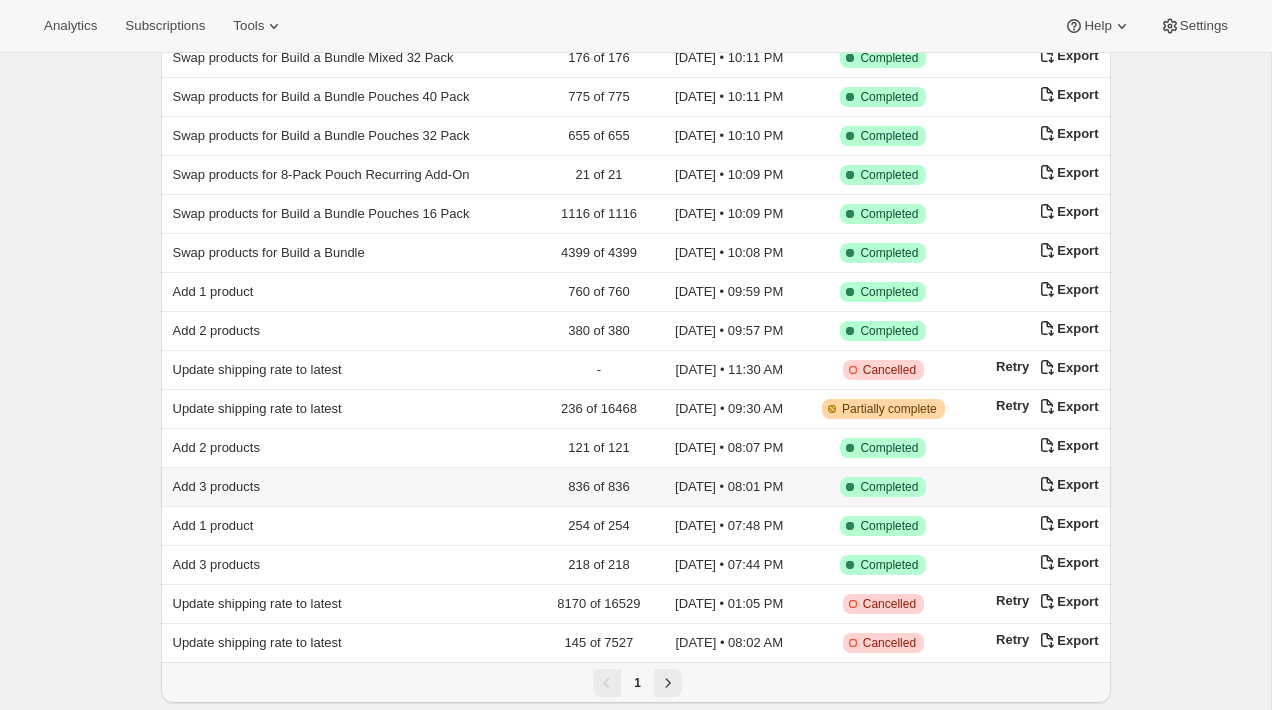 click on "Add 3 products" at bounding box center [351, 487] 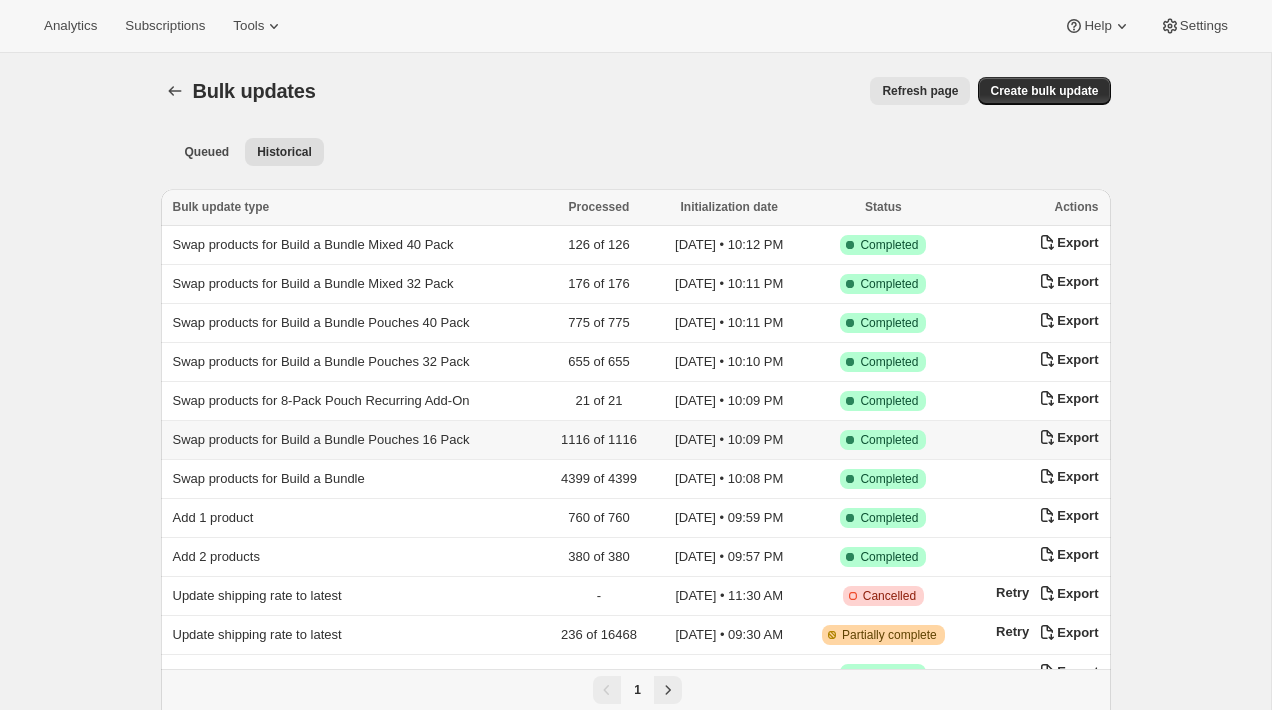 scroll, scrollTop: 226, scrollLeft: 0, axis: vertical 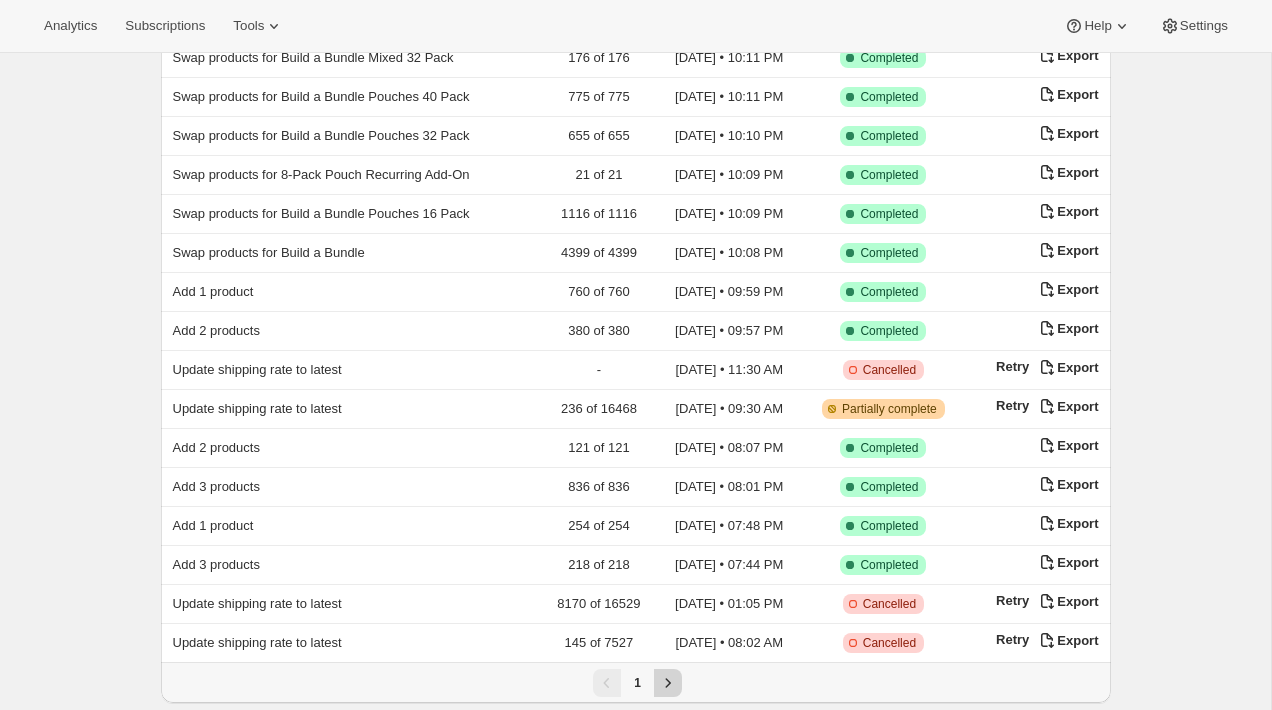 click 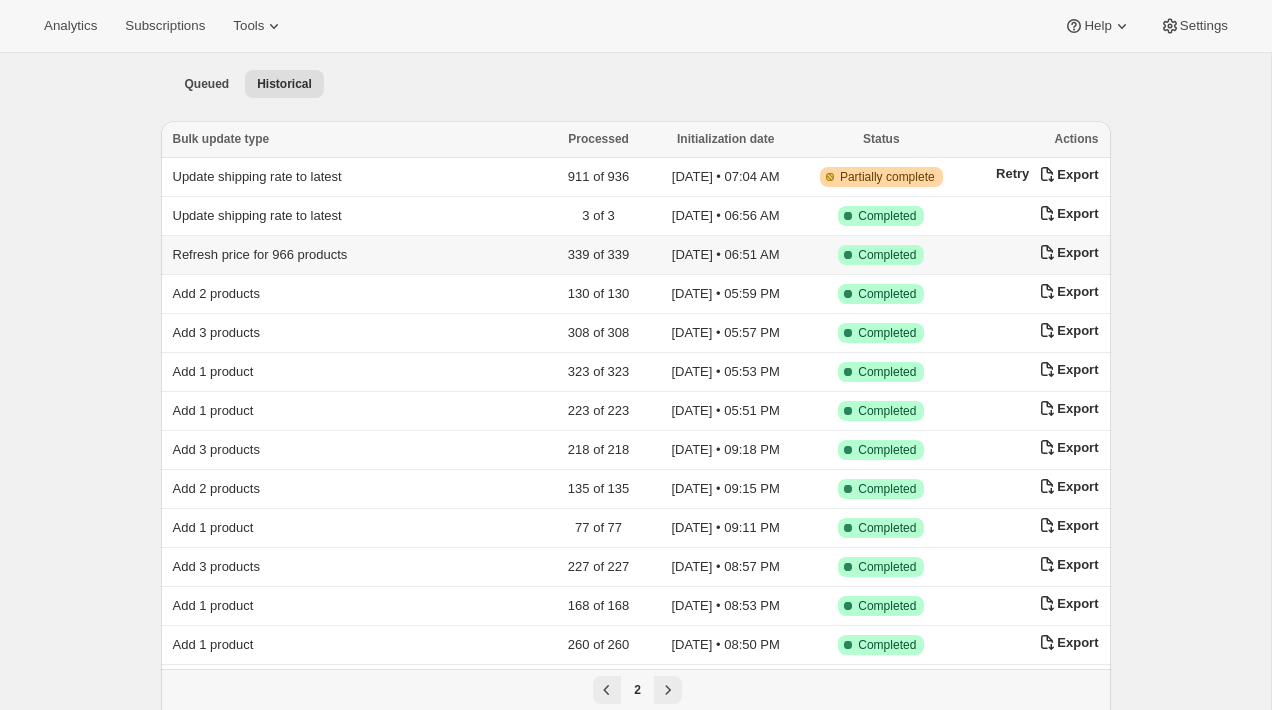 scroll, scrollTop: 70, scrollLeft: 0, axis: vertical 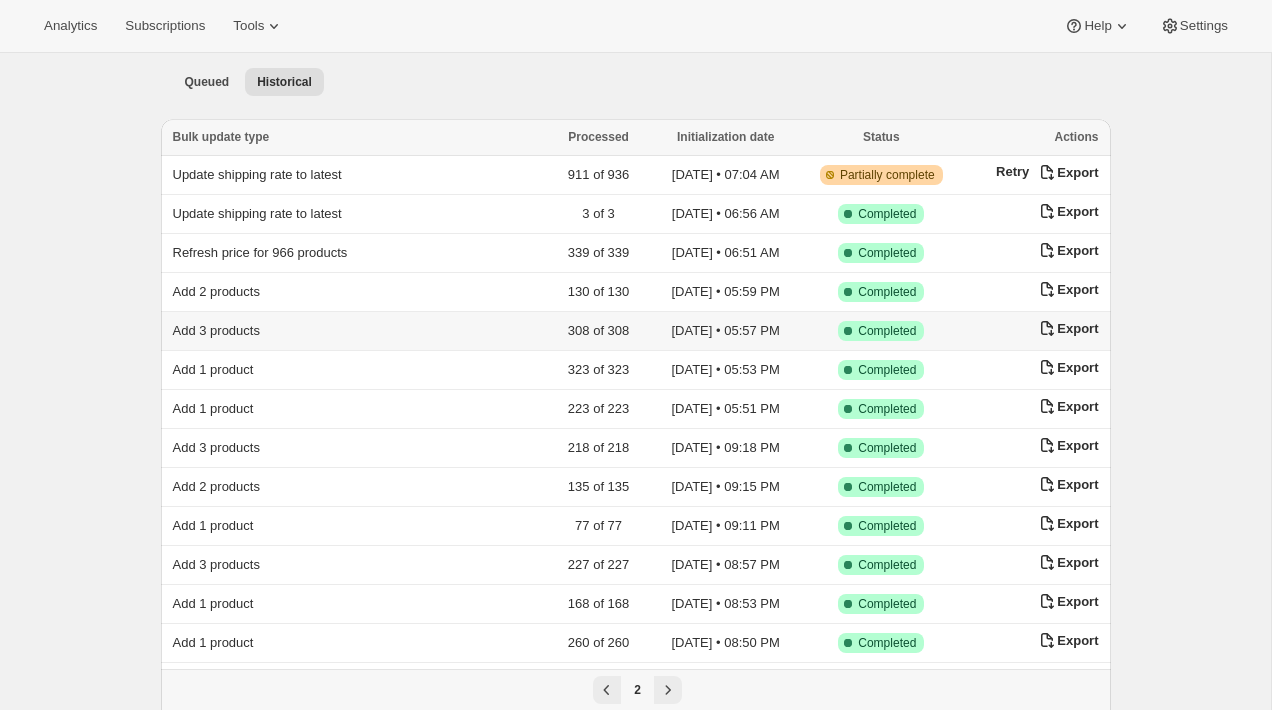 click on "Add 3 products" 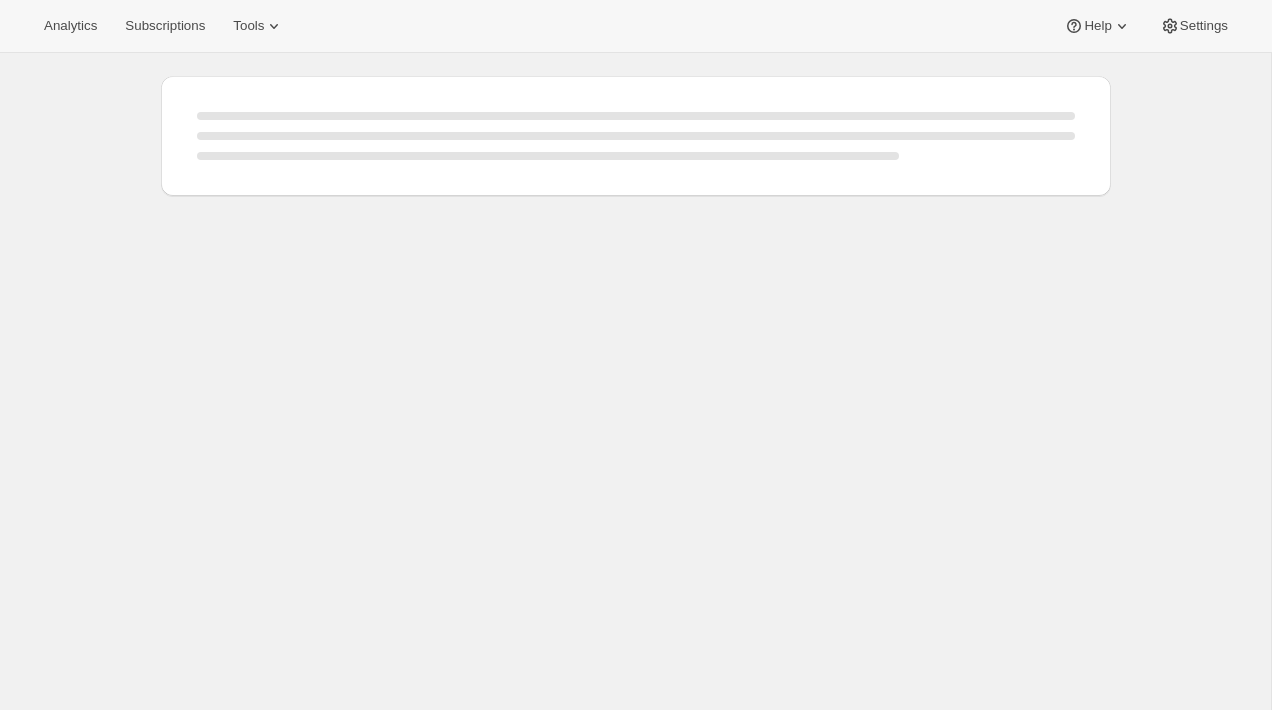 scroll, scrollTop: 0, scrollLeft: 0, axis: both 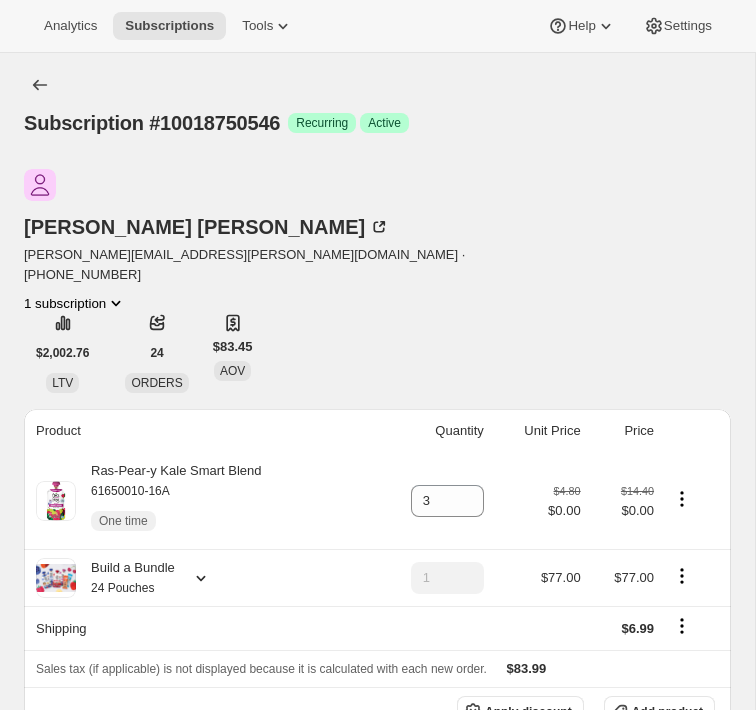 click on "Subscription #10018750546" at bounding box center [152, 123] 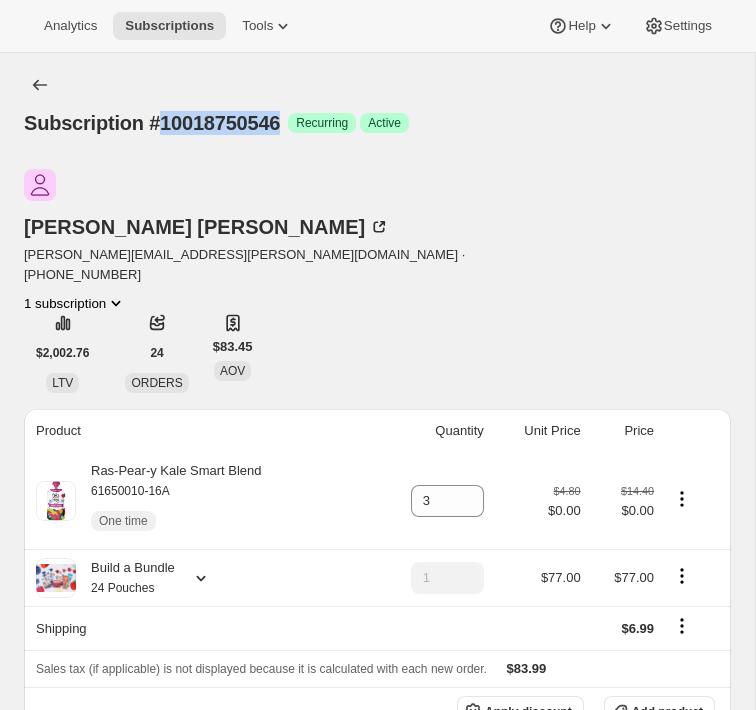 click on "Subscription #10018750546" at bounding box center [152, 123] 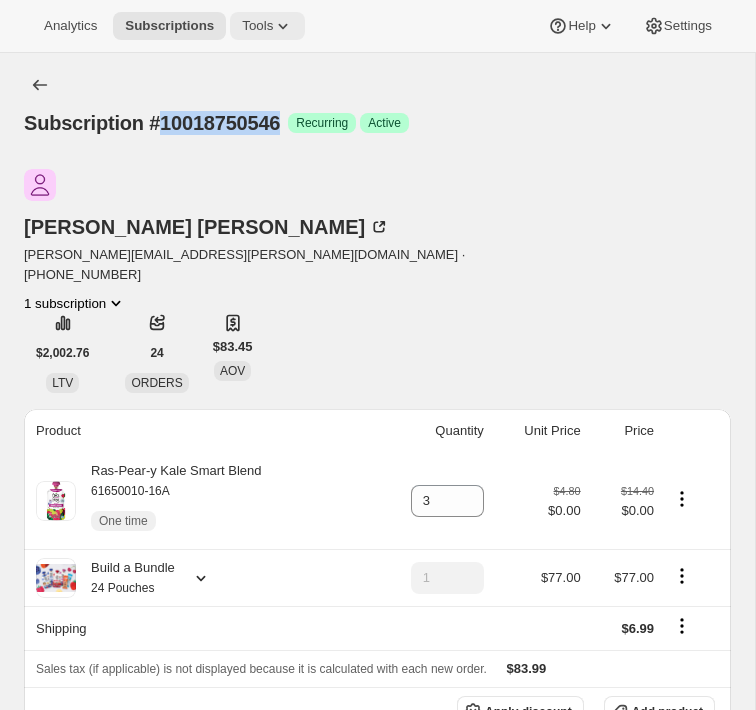 click on "Tools" at bounding box center (257, 26) 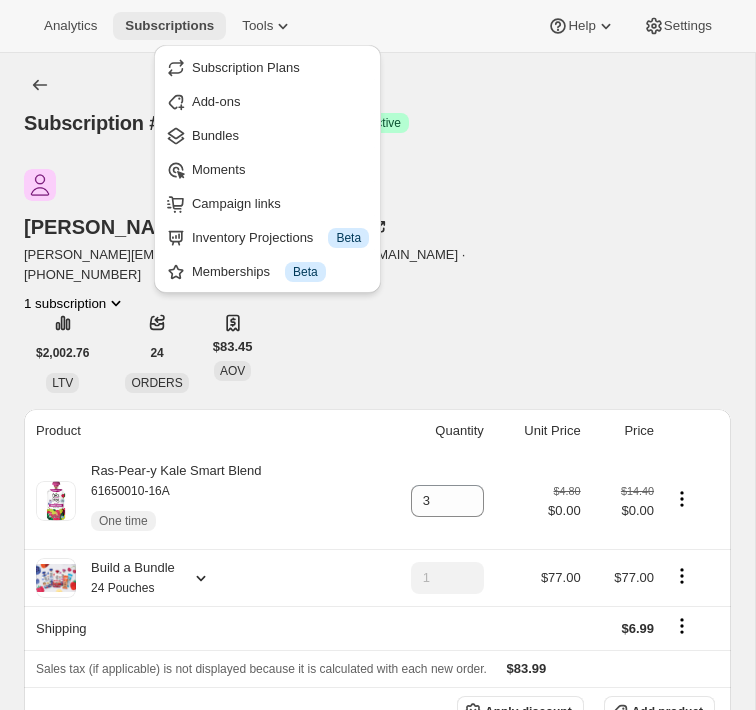 click on "Subscriptions" at bounding box center (169, 26) 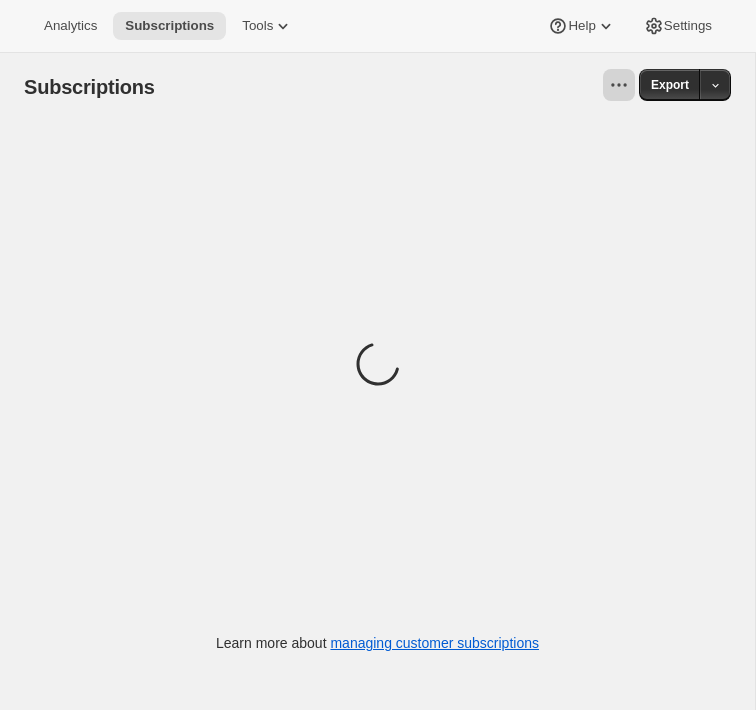 click 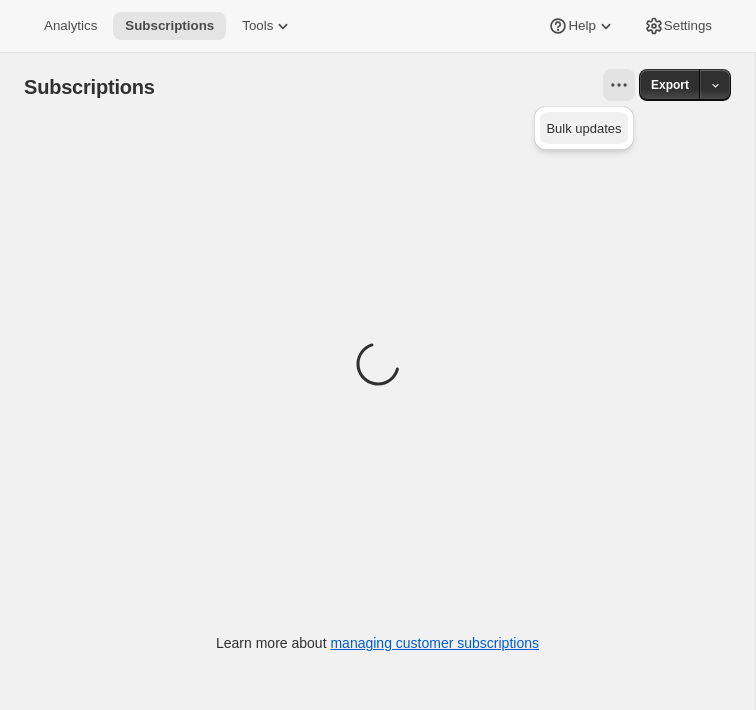 click on "Bulk updates" at bounding box center [583, 128] 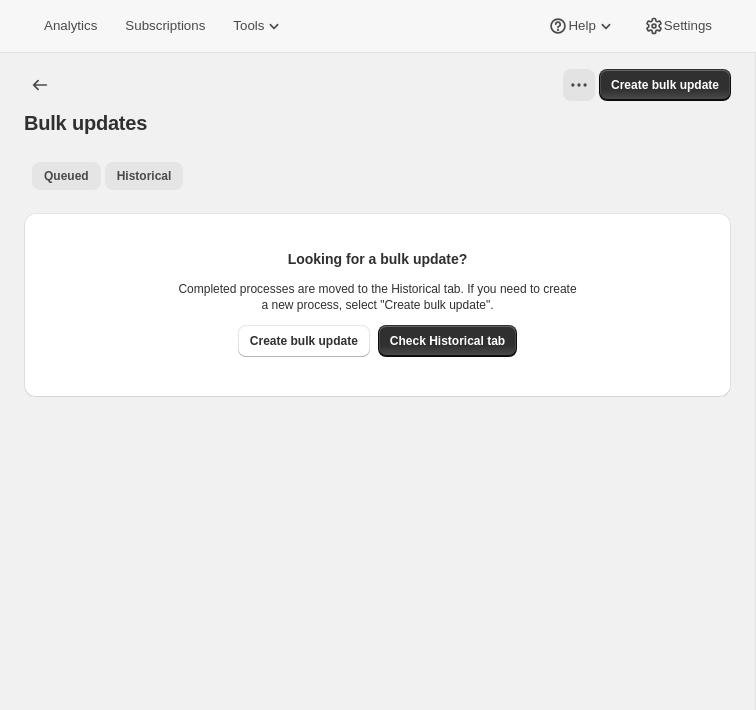 click on "Historical" at bounding box center [144, 176] 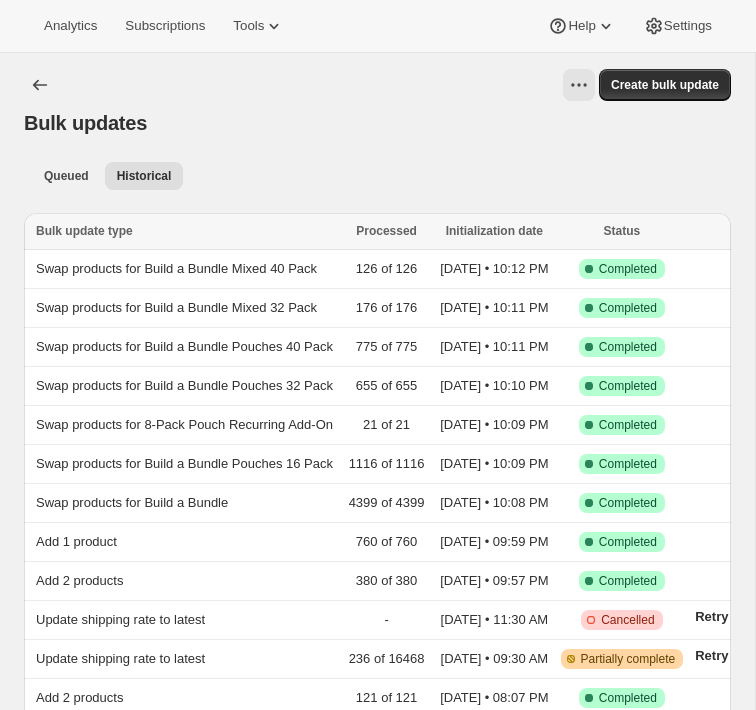 click on "Queued Historical" at bounding box center [377, 175] 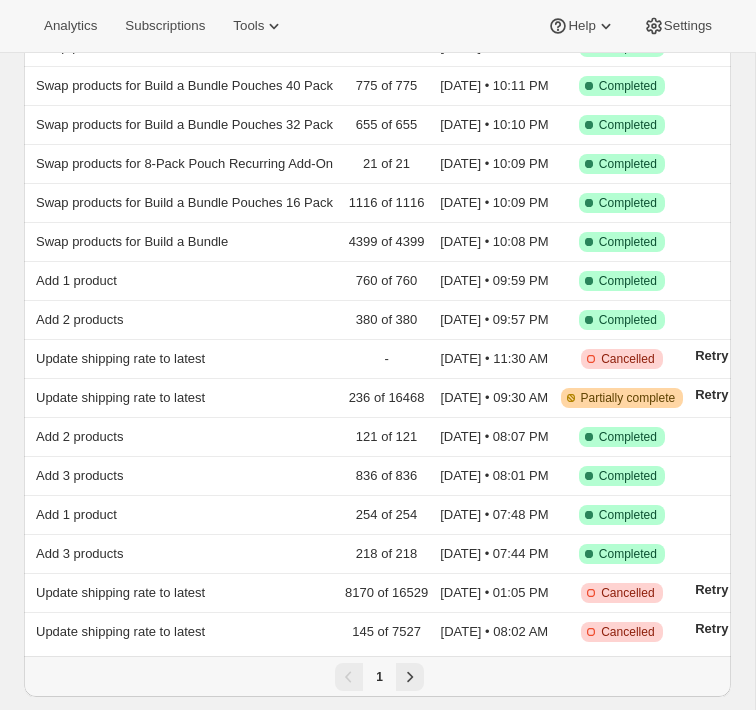 scroll, scrollTop: 263, scrollLeft: 0, axis: vertical 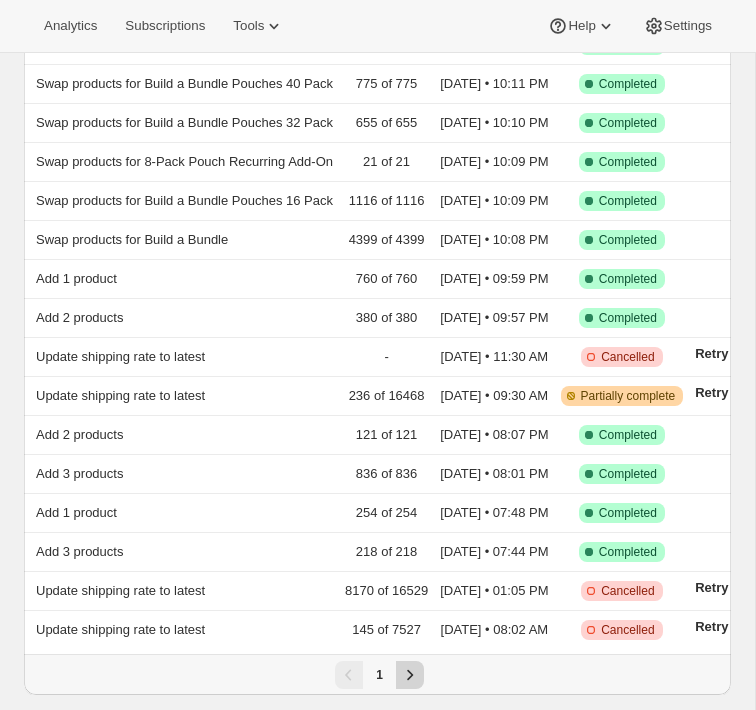 click 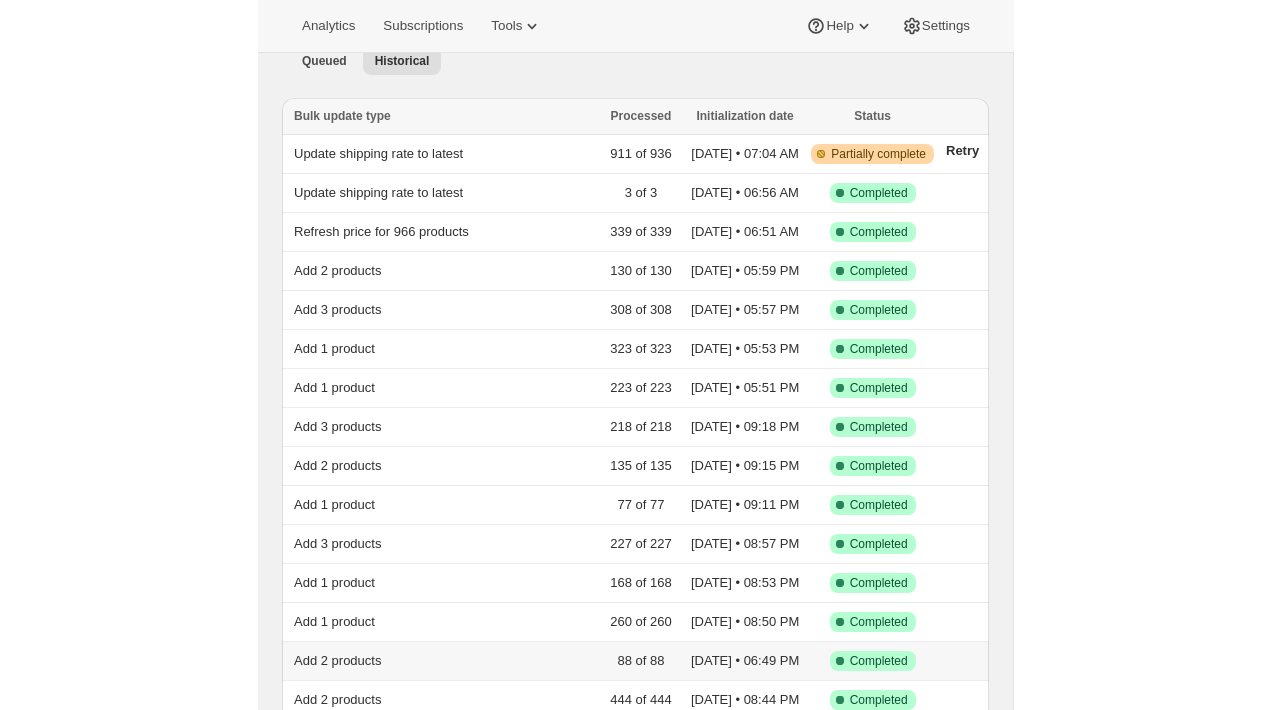 scroll, scrollTop: 106, scrollLeft: 0, axis: vertical 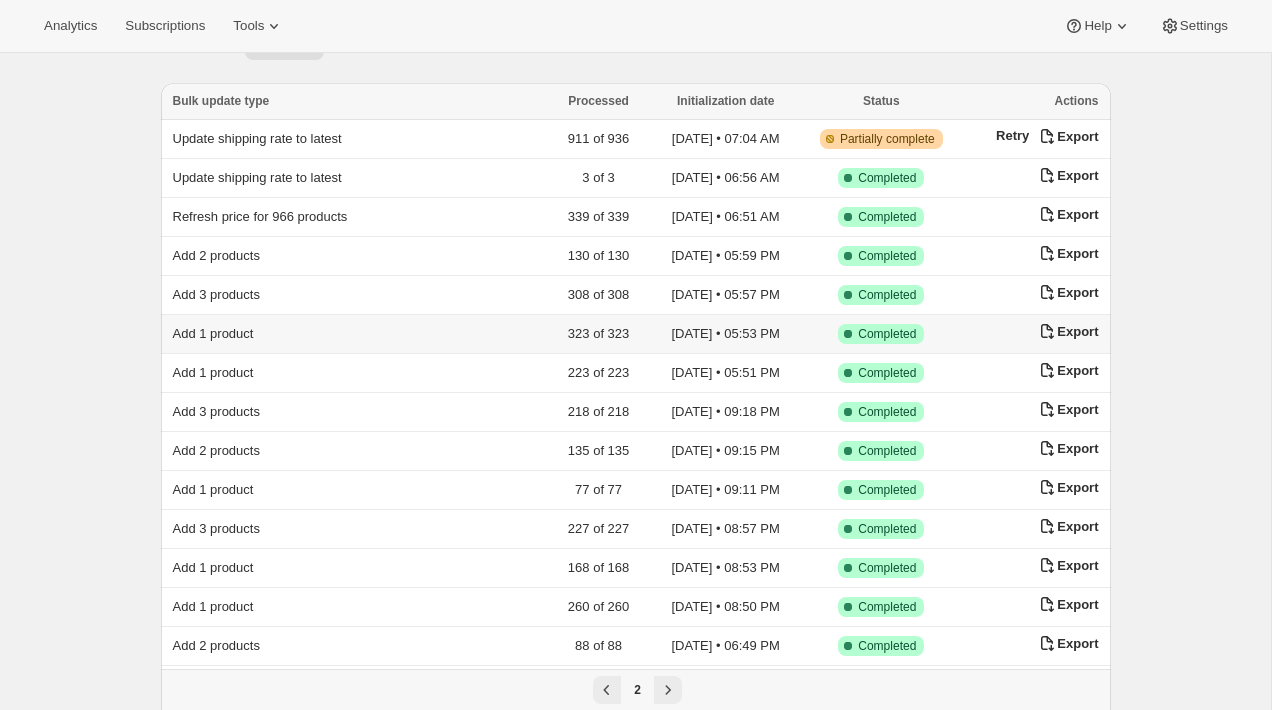 click on "Add 1 product" at bounding box center (353, 334) 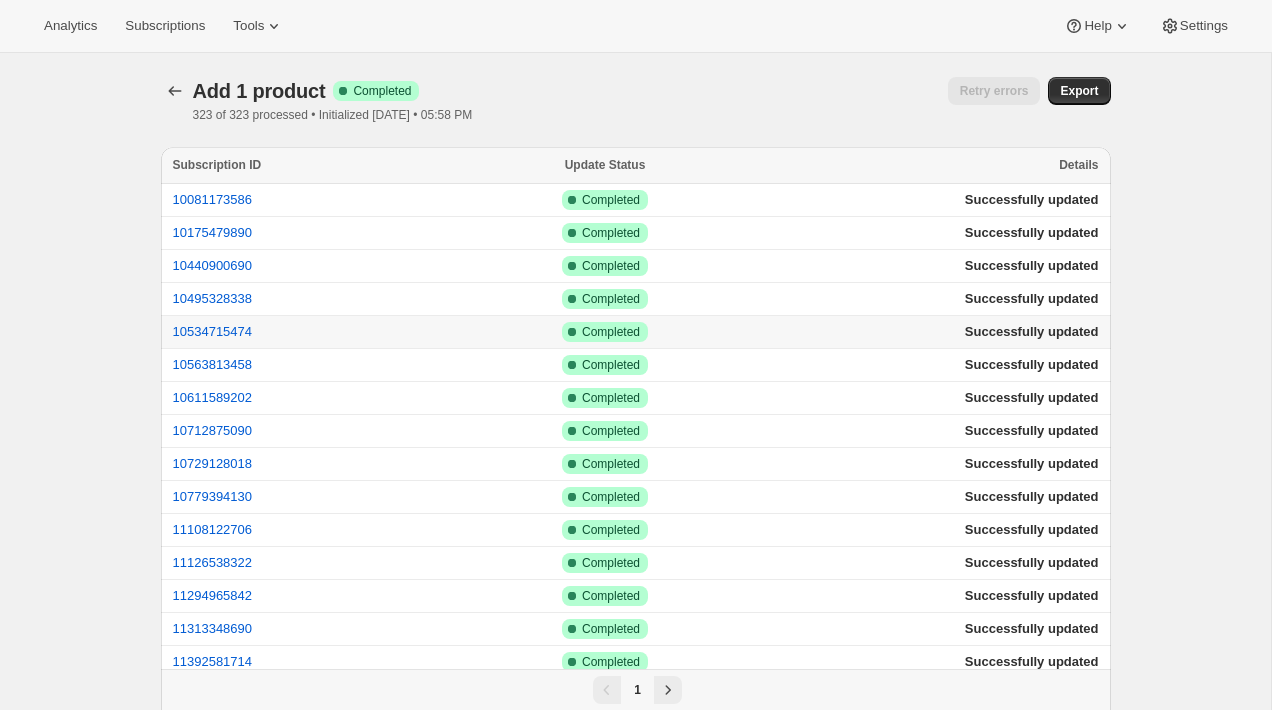 click on "10534715474" at bounding box center [313, 332] 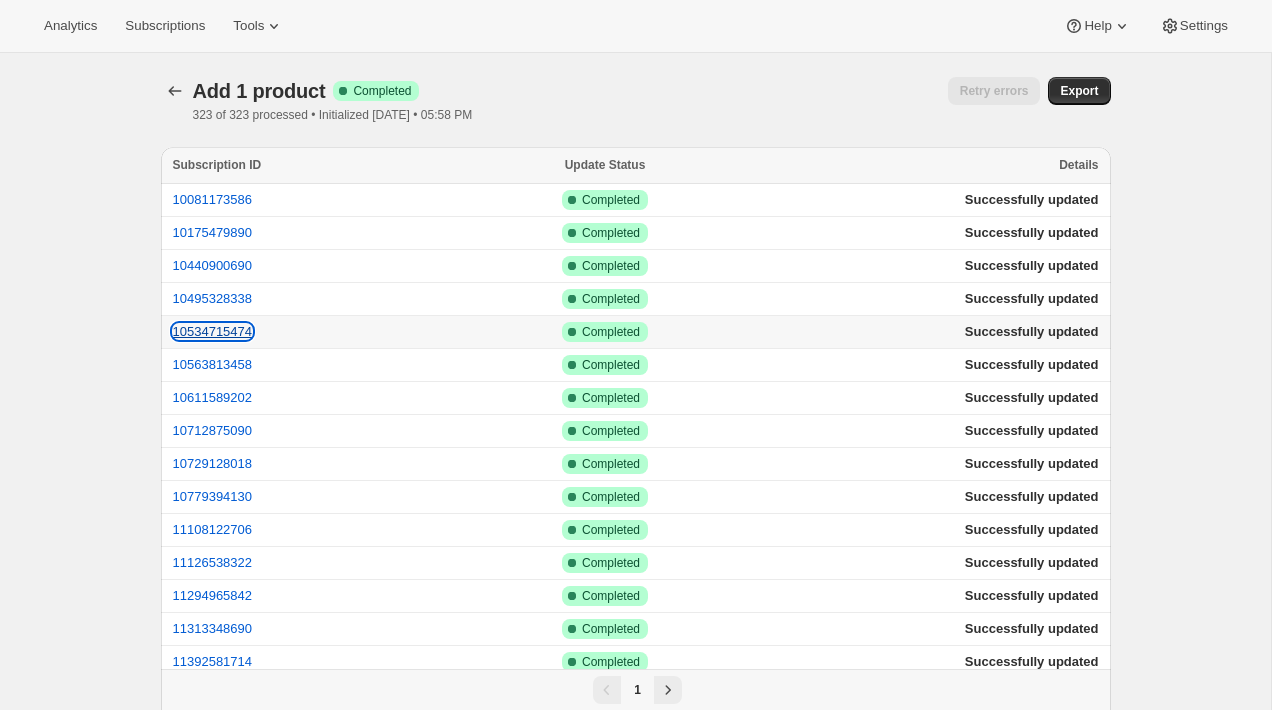 click on "10534715474" at bounding box center [213, 331] 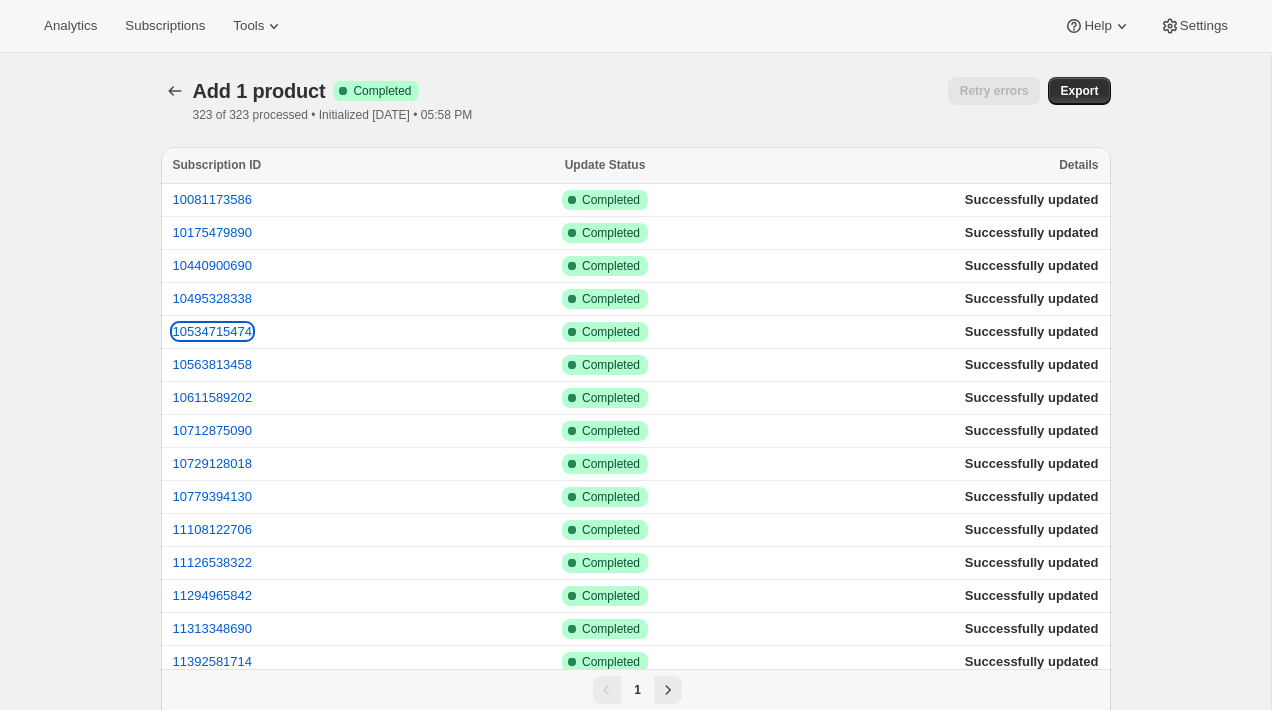 type 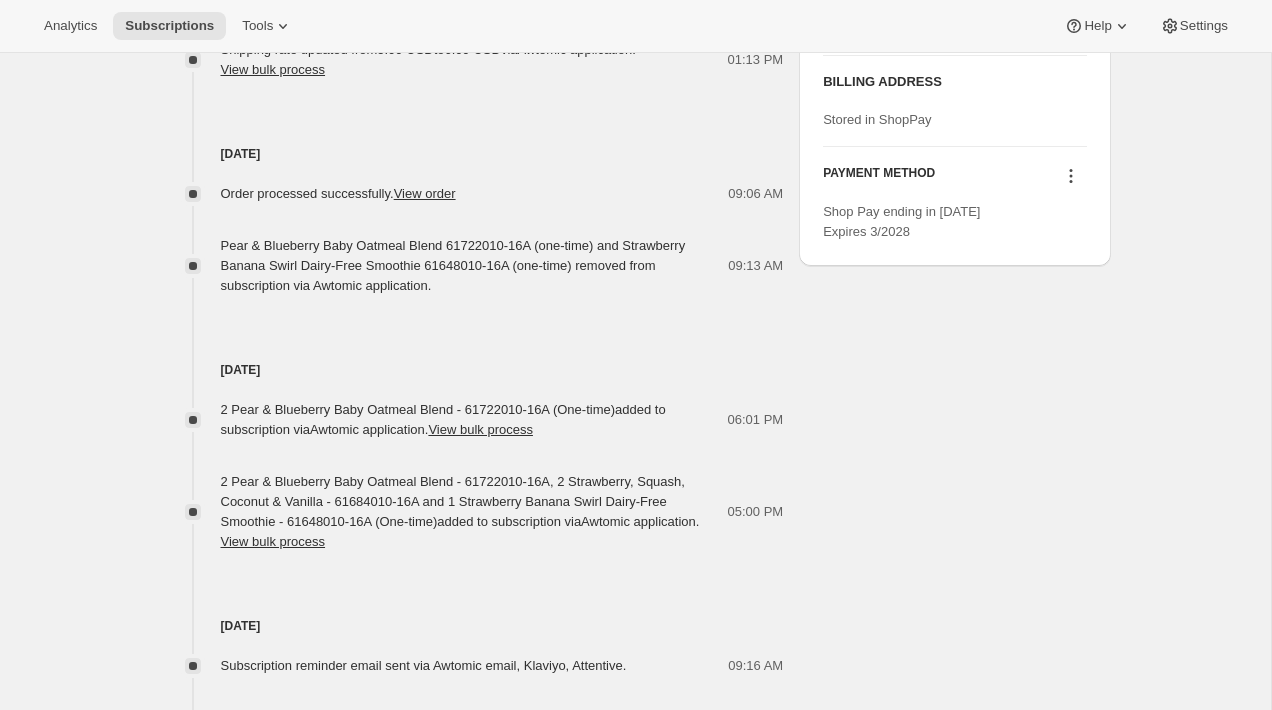 scroll, scrollTop: 1034, scrollLeft: 0, axis: vertical 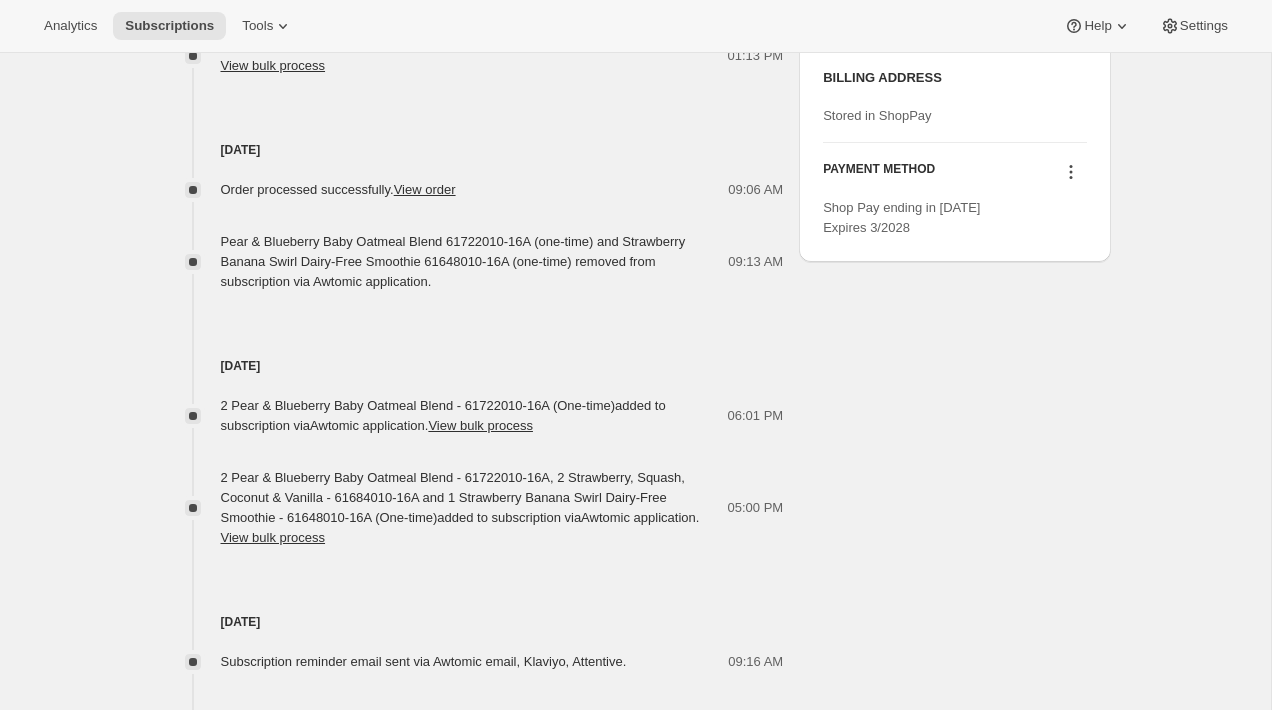 click on "Pear & Blueberry Baby Oatmeal Blend 61722010-16A (one-time) and Strawberry Banana Swirl Dairy-Free Smoothie 61648010-16A (one-time) removed from subscription via Awtomic application." at bounding box center [453, 261] 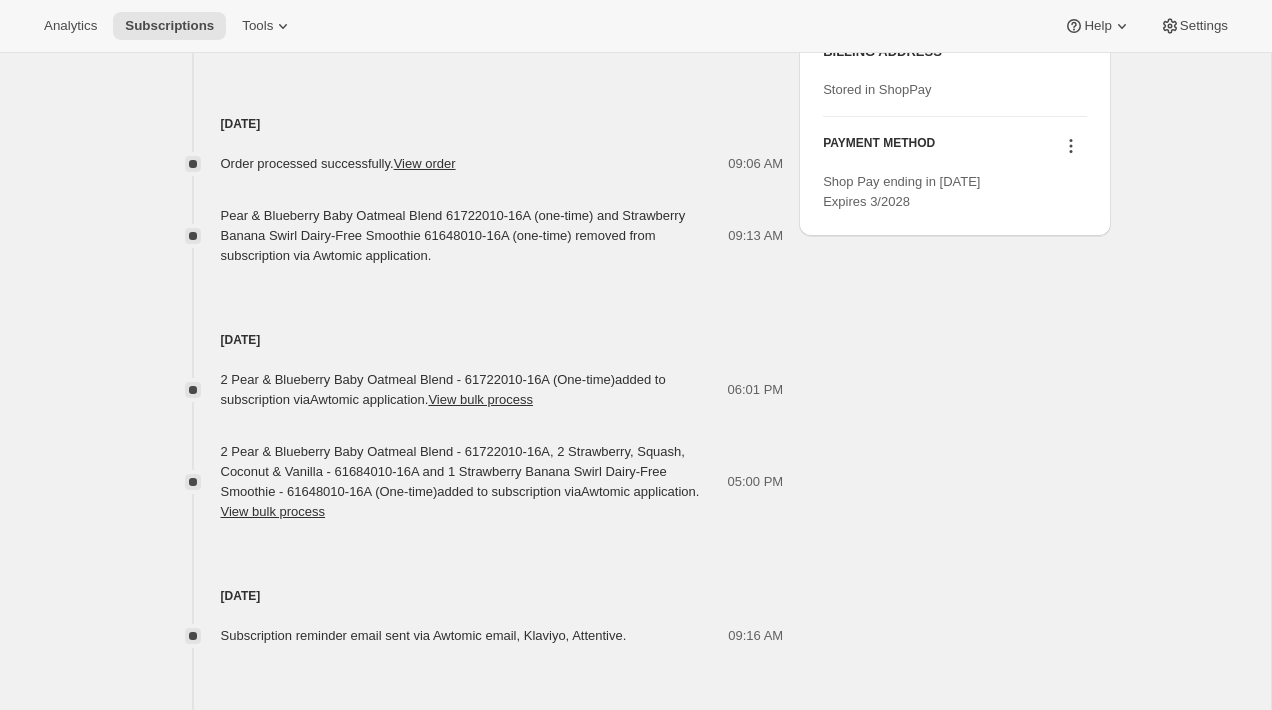 scroll, scrollTop: 1077, scrollLeft: 0, axis: vertical 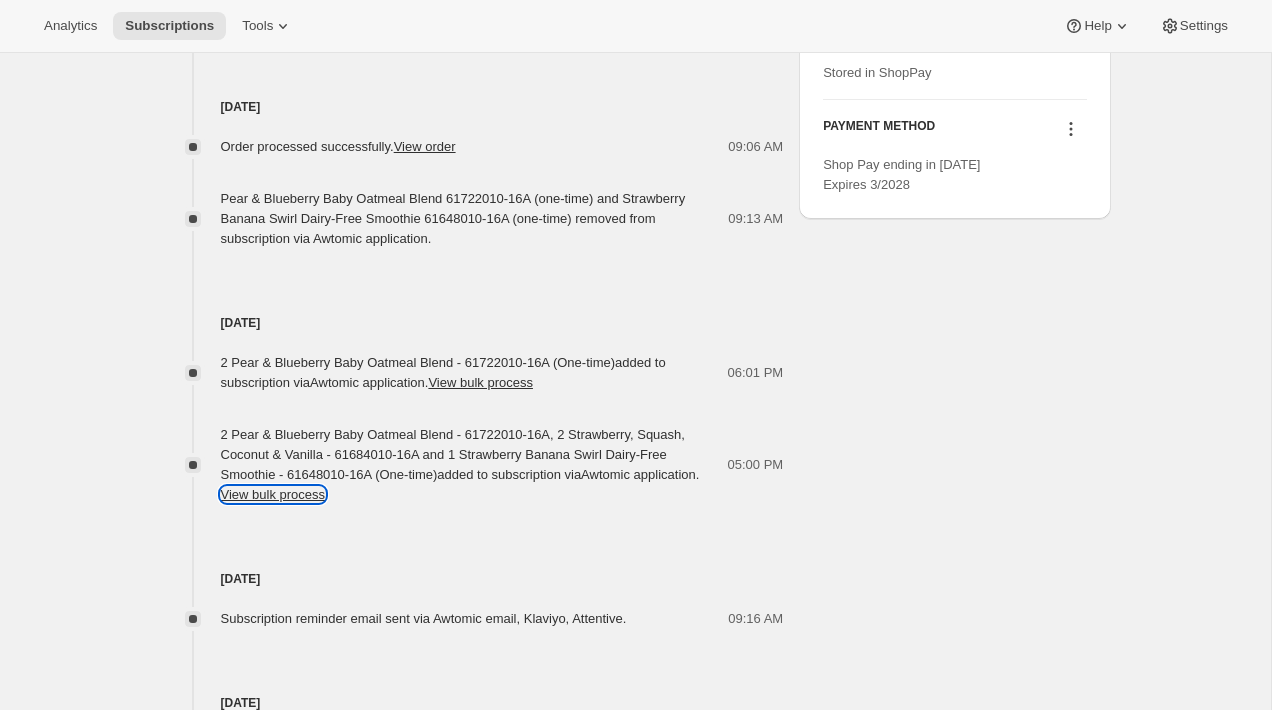 click on "View bulk process" at bounding box center [273, 494] 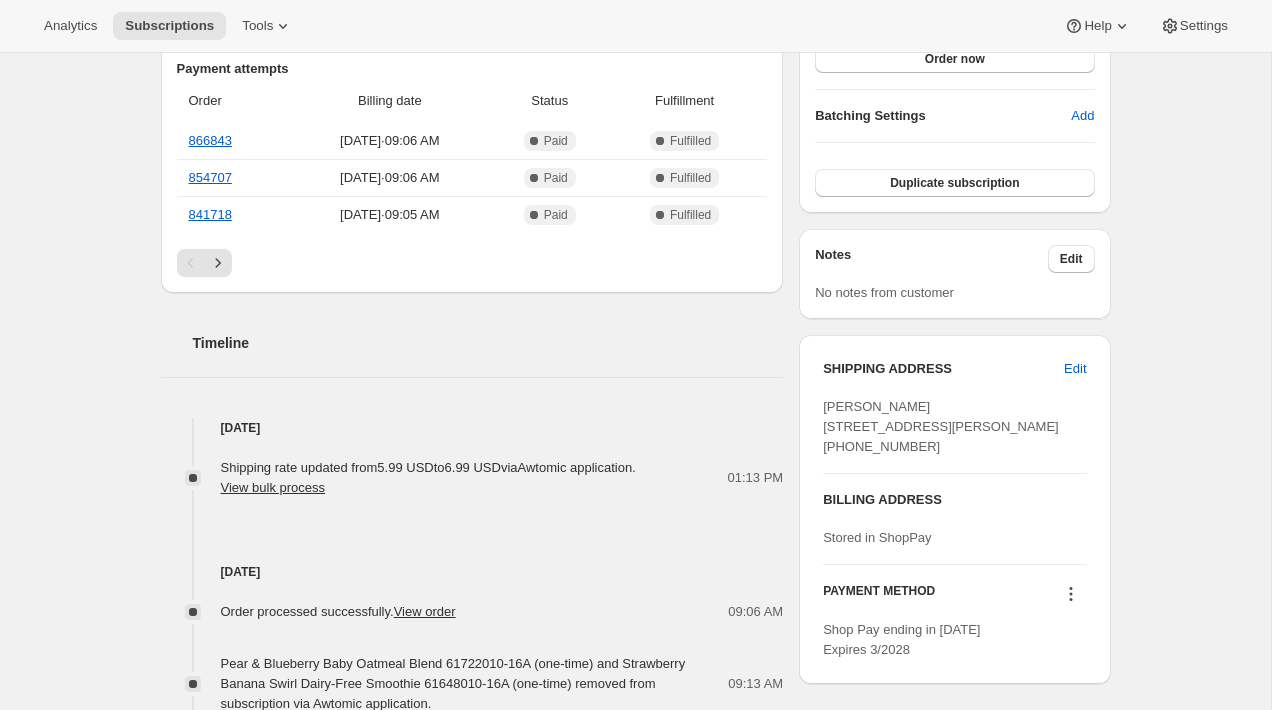 scroll, scrollTop: 0, scrollLeft: 0, axis: both 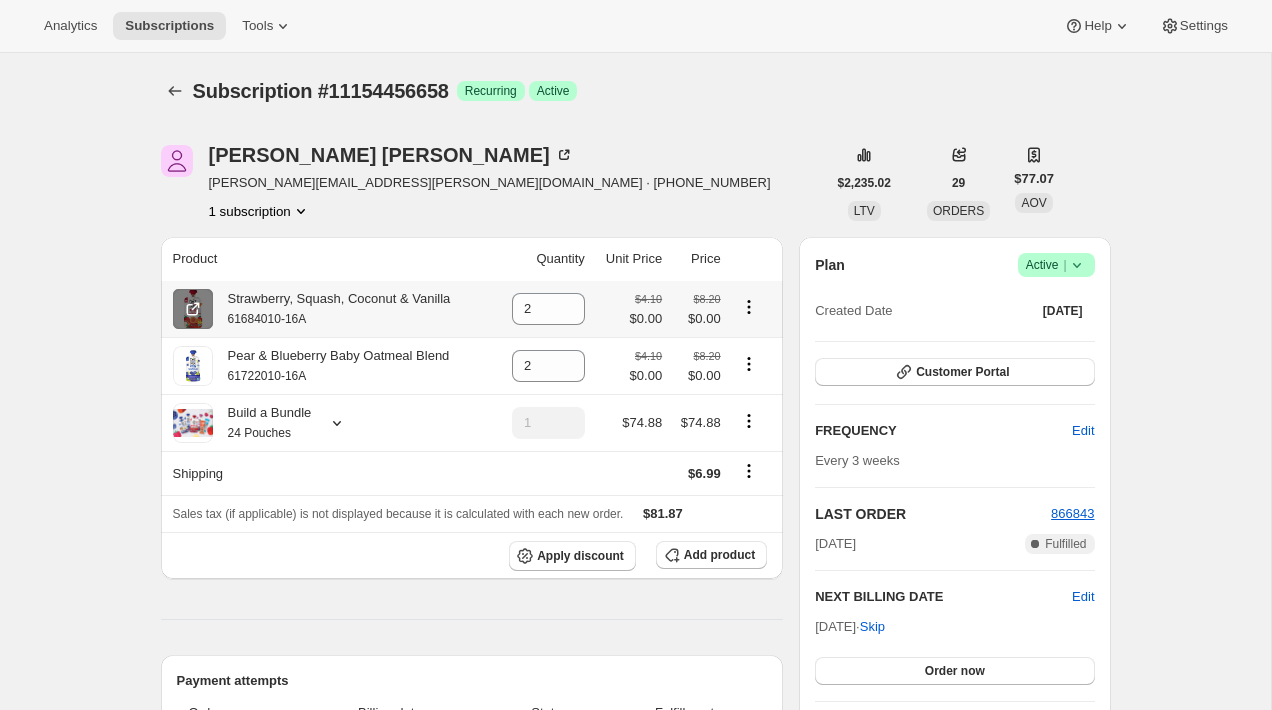 click 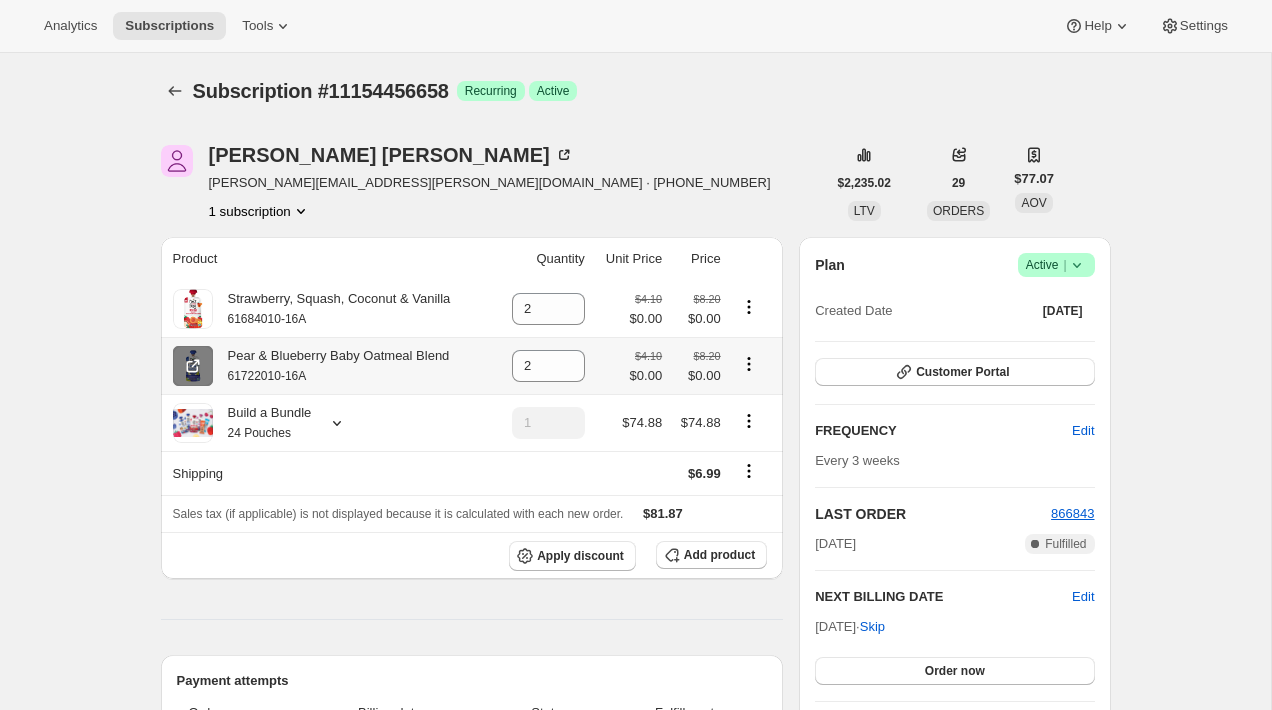 click 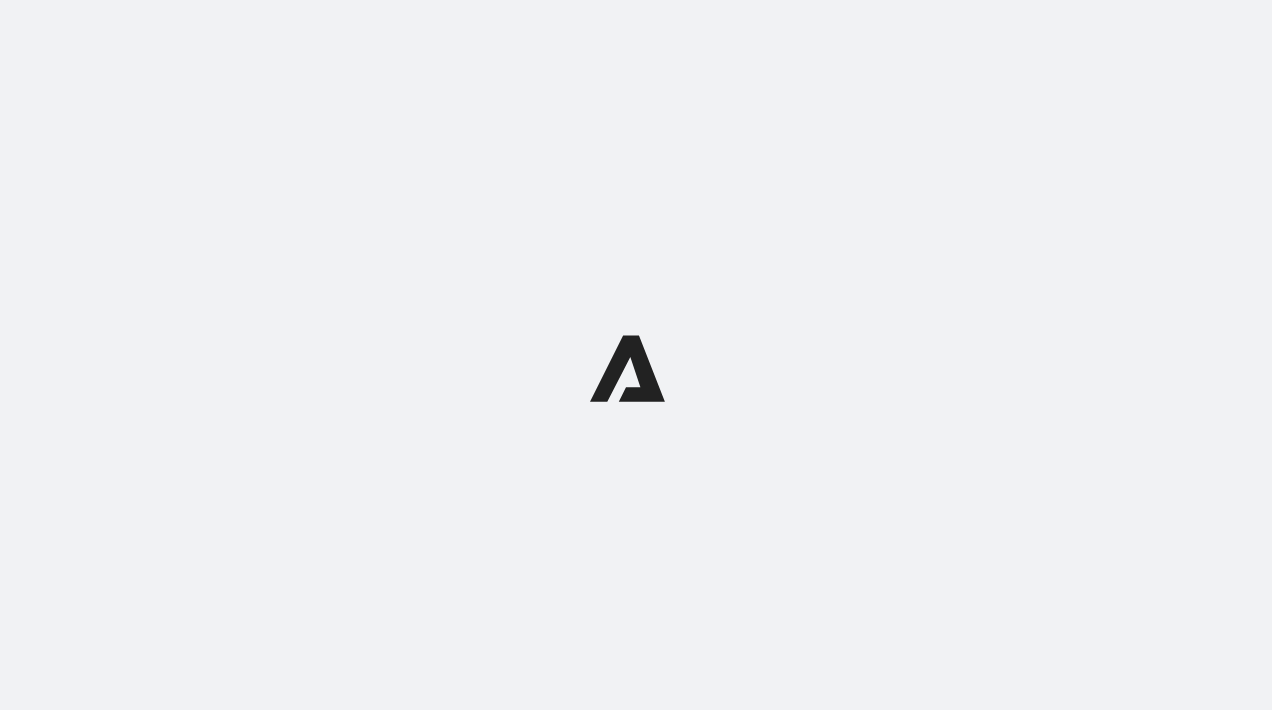 scroll, scrollTop: 0, scrollLeft: 0, axis: both 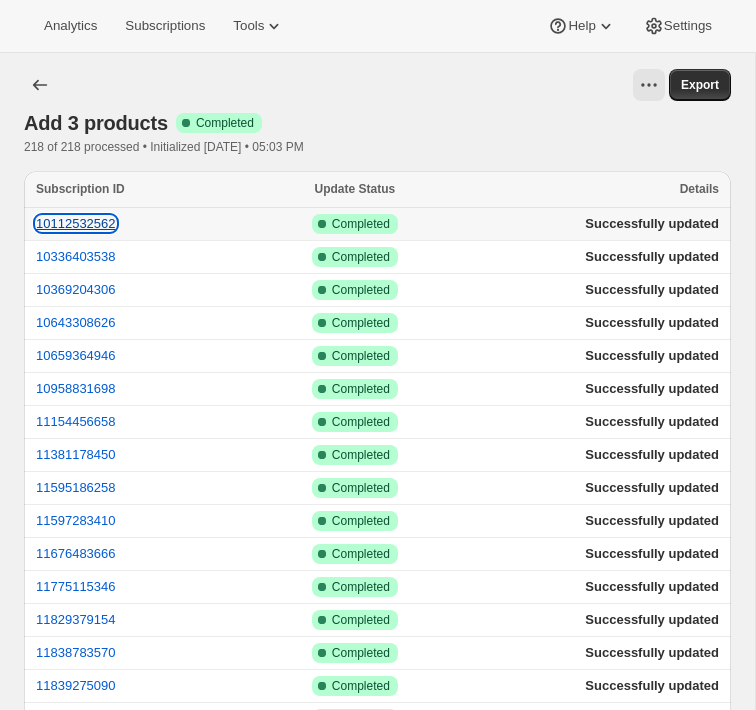 click on "10112532562" at bounding box center (76, 223) 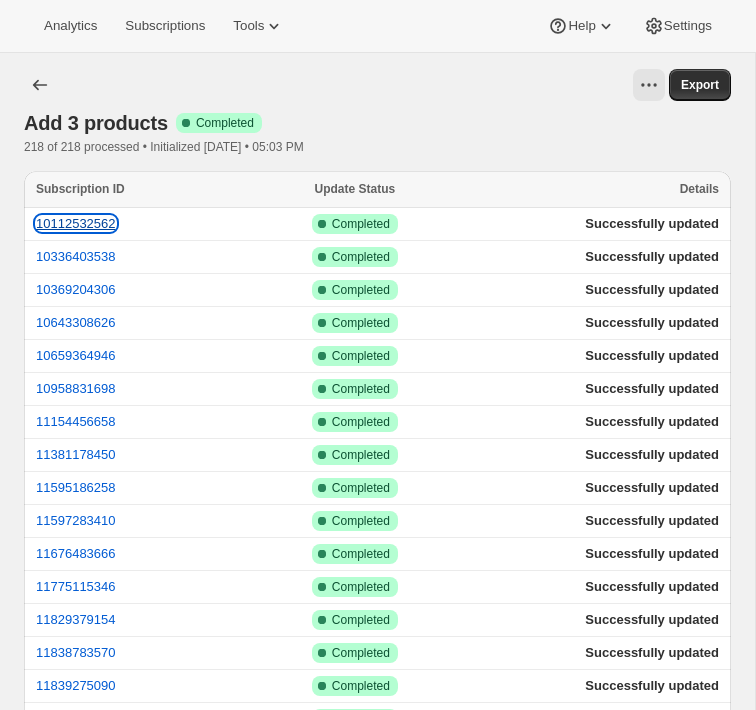type 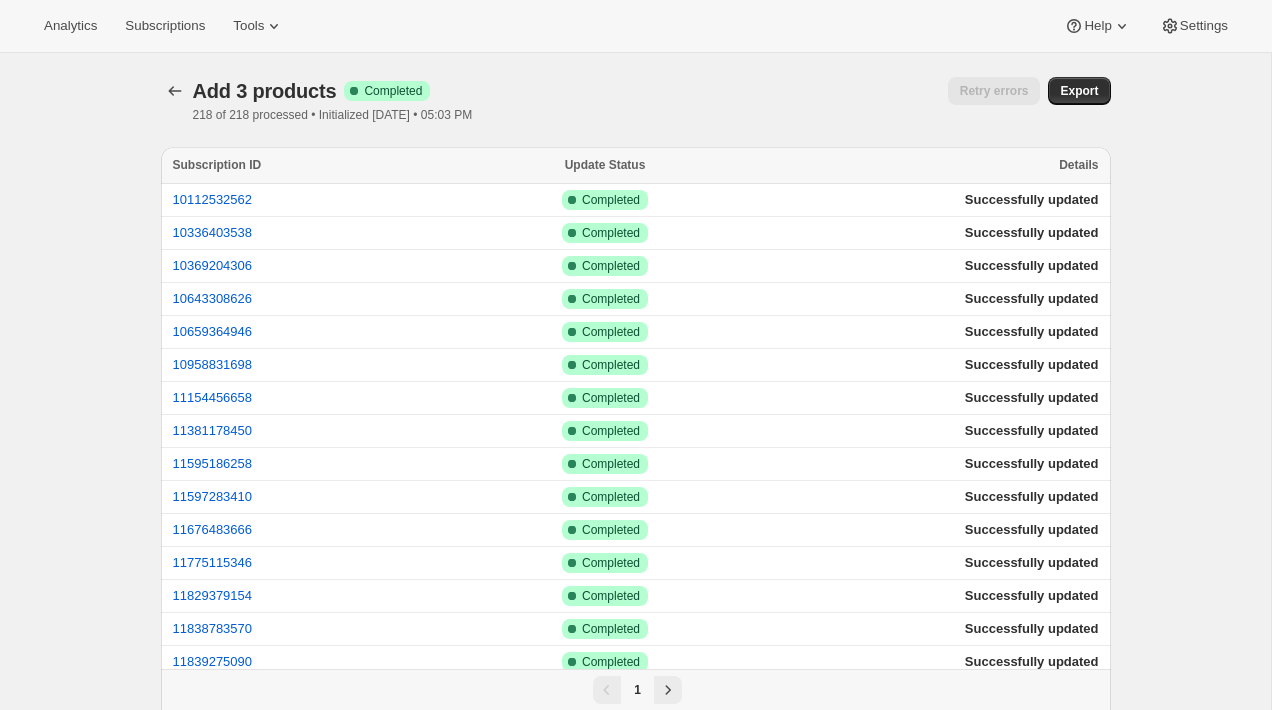 click on "Add 3 products Success Complete Completed 218 of 218 processed • Initialized 2025-07-03 • 05:03 PM Retry errors More actions Retry errors Export" at bounding box center [636, 100] 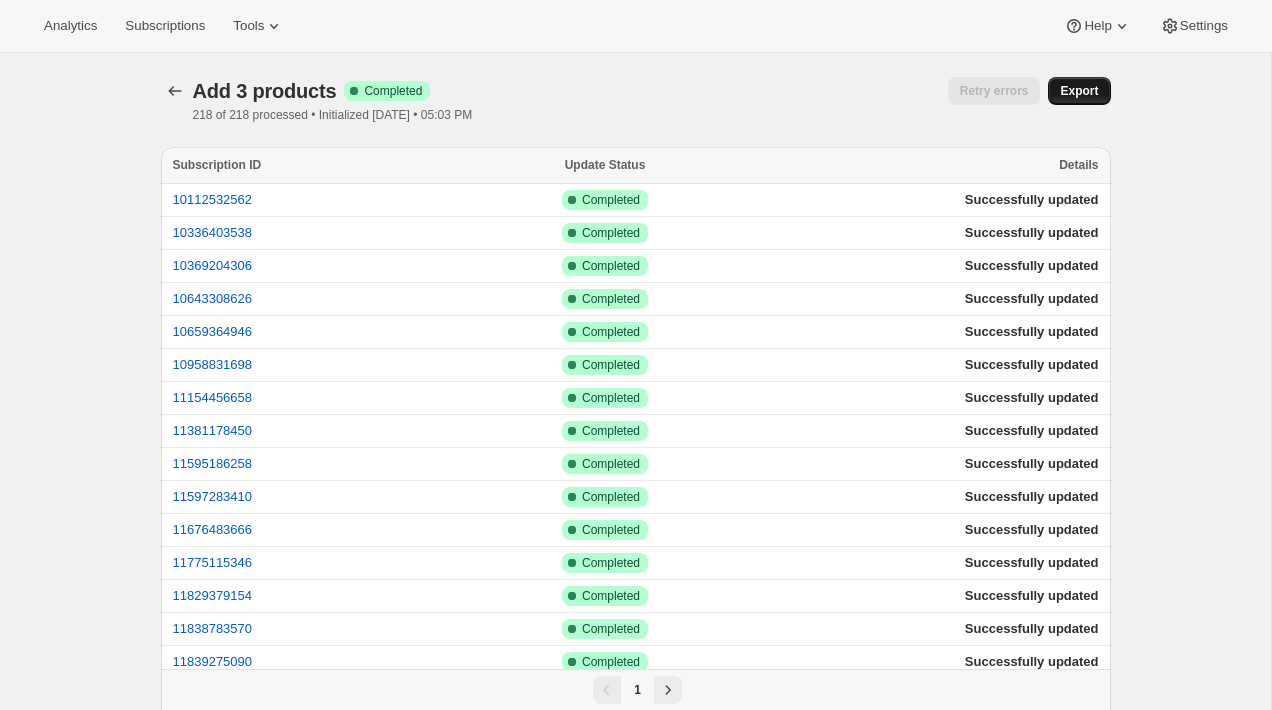 click on "Export" at bounding box center (1079, 91) 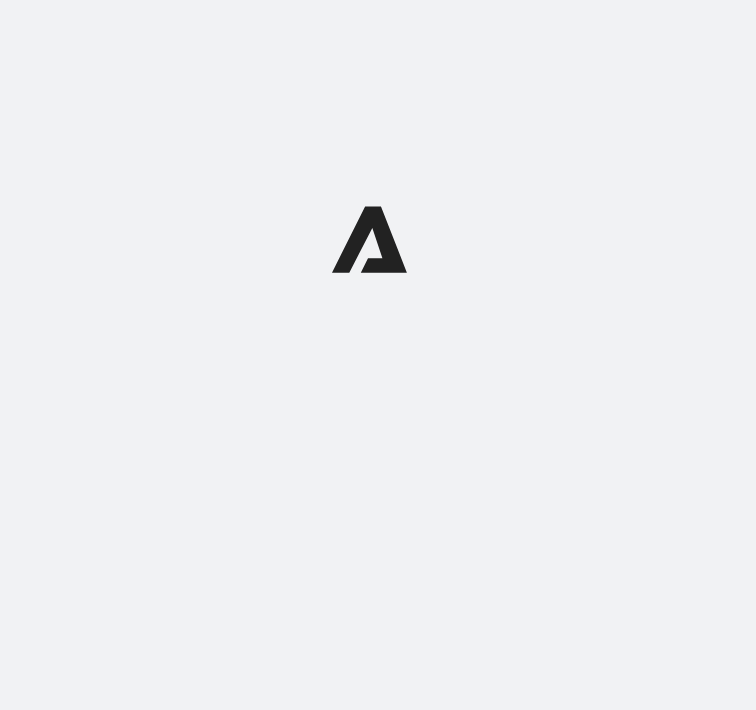 scroll, scrollTop: 0, scrollLeft: 0, axis: both 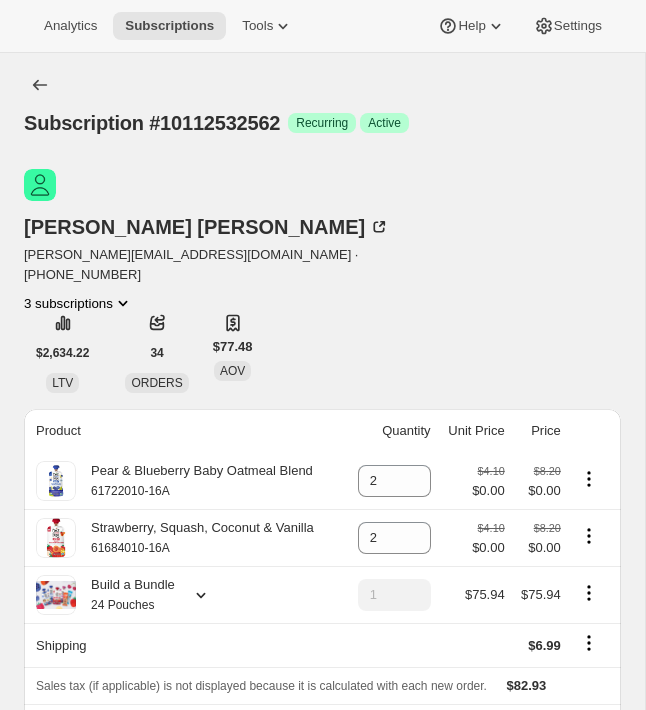 click on "[PERSON_NAME] [PERSON_NAME][EMAIL_ADDRESS][DOMAIN_NAME] · [PHONE_NUMBER] 3 subscriptions $2,634.22 LTV 34 ORDERS $77.48 AOV" at bounding box center (322, 281) 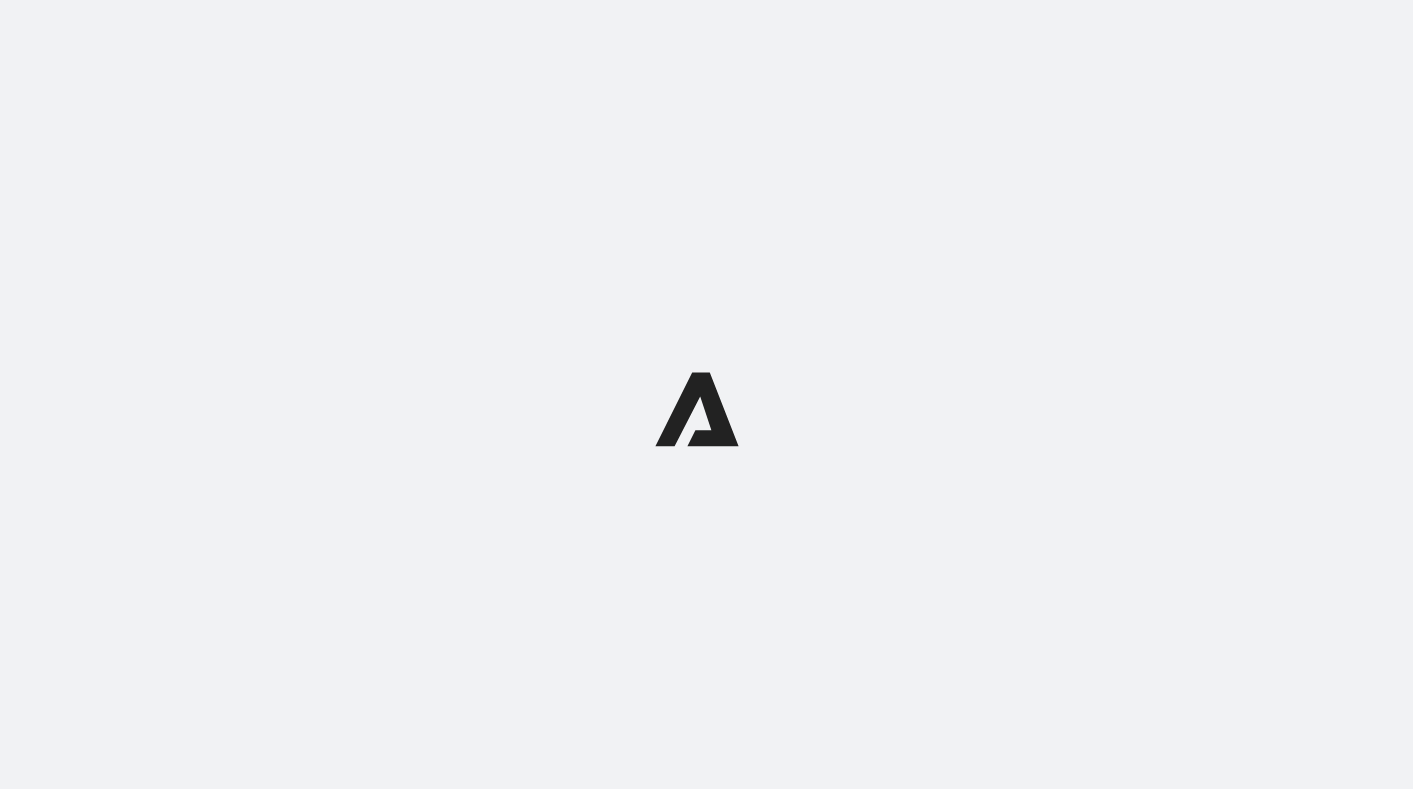 scroll, scrollTop: 0, scrollLeft: 0, axis: both 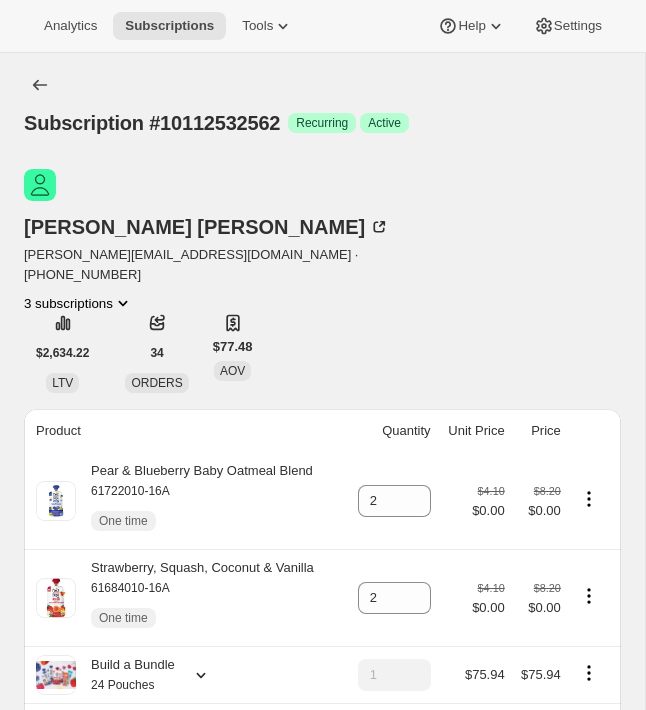 click on "[PERSON_NAME] [PERSON_NAME][EMAIL_ADDRESS][DOMAIN_NAME] · [PHONE_NUMBER] 3 subscriptions $2,634.22 LTV 34 ORDERS $77.48 AOV" at bounding box center (322, 281) 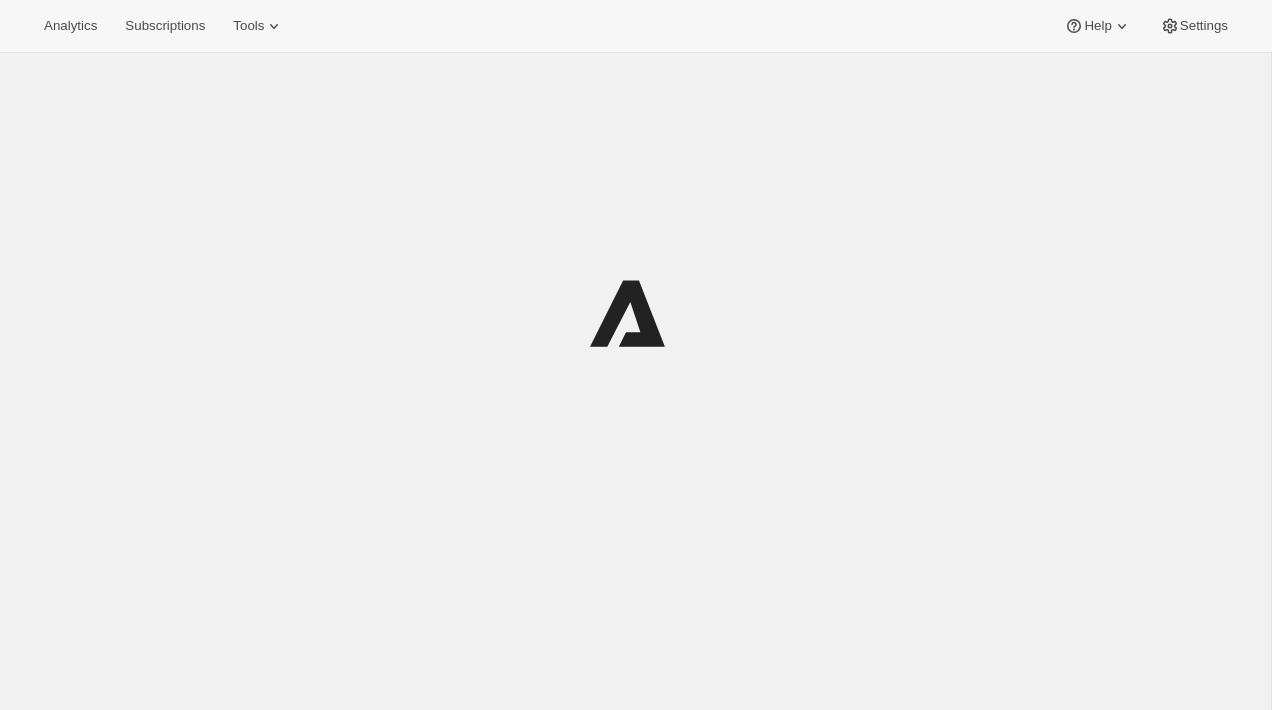 scroll, scrollTop: 0, scrollLeft: 0, axis: both 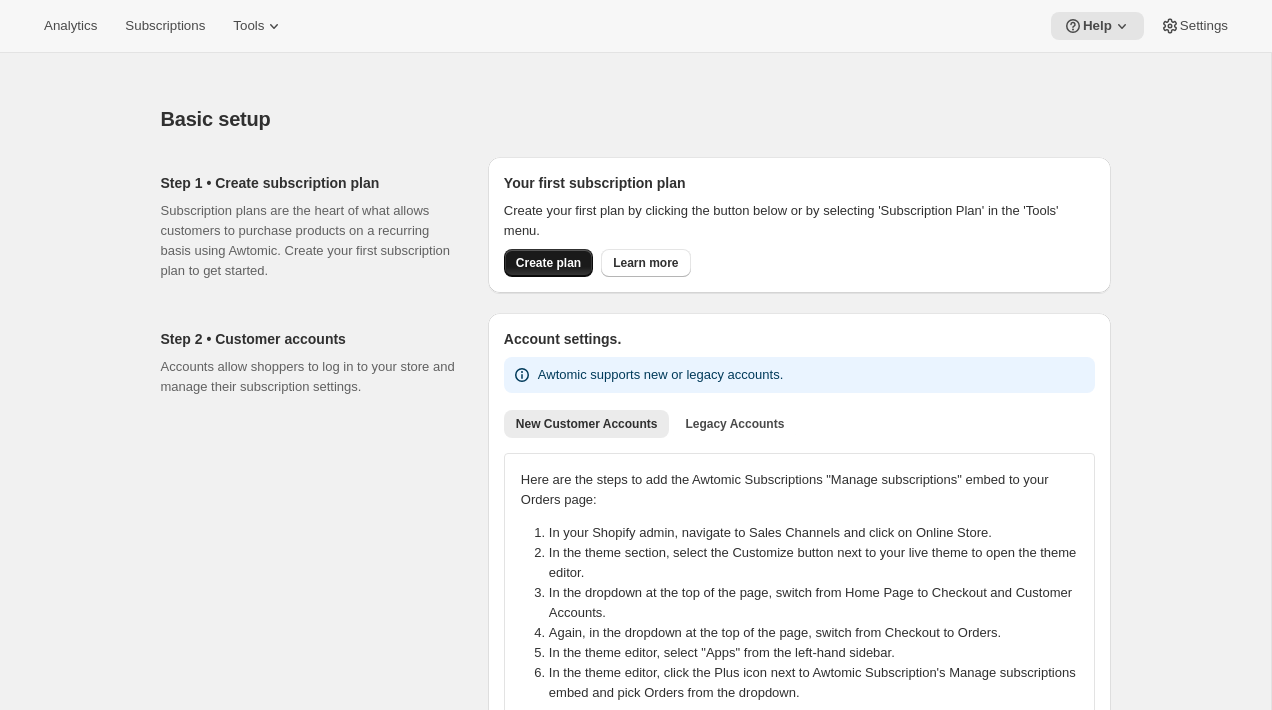 click on "Create plan" at bounding box center (548, 263) 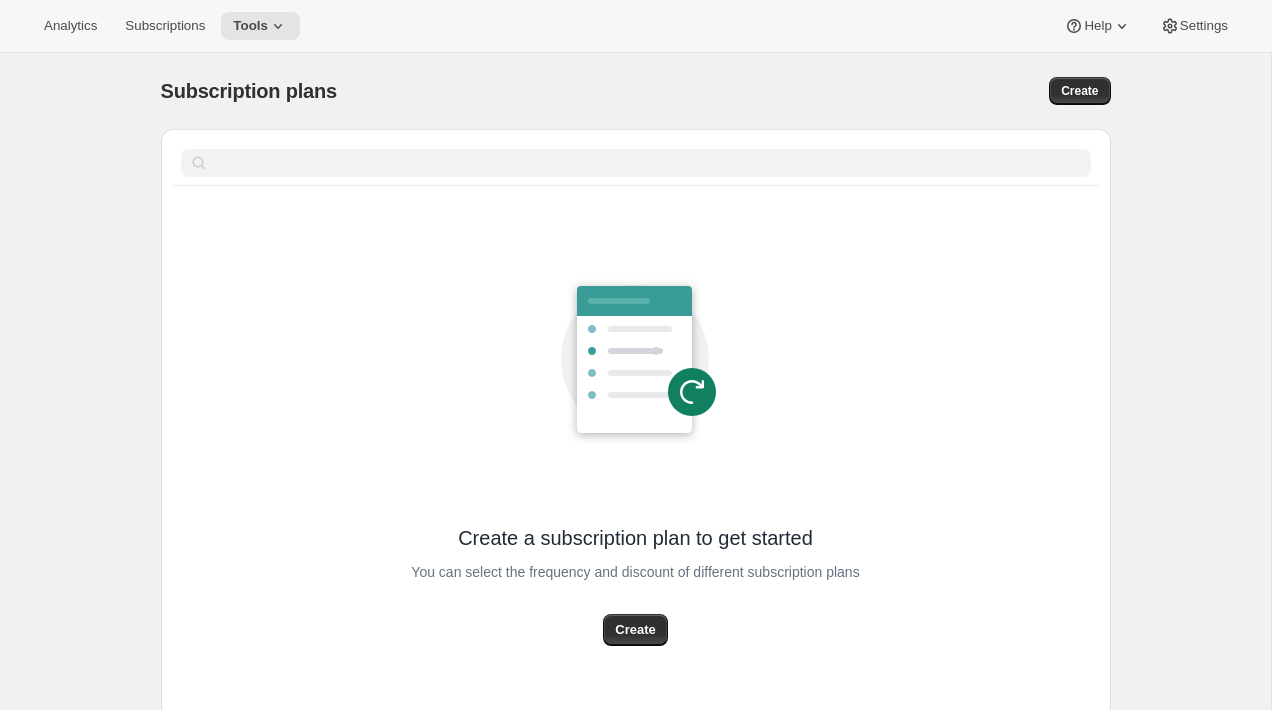 click on "Analytics Subscriptions Tools Help Settings" at bounding box center (636, 26) 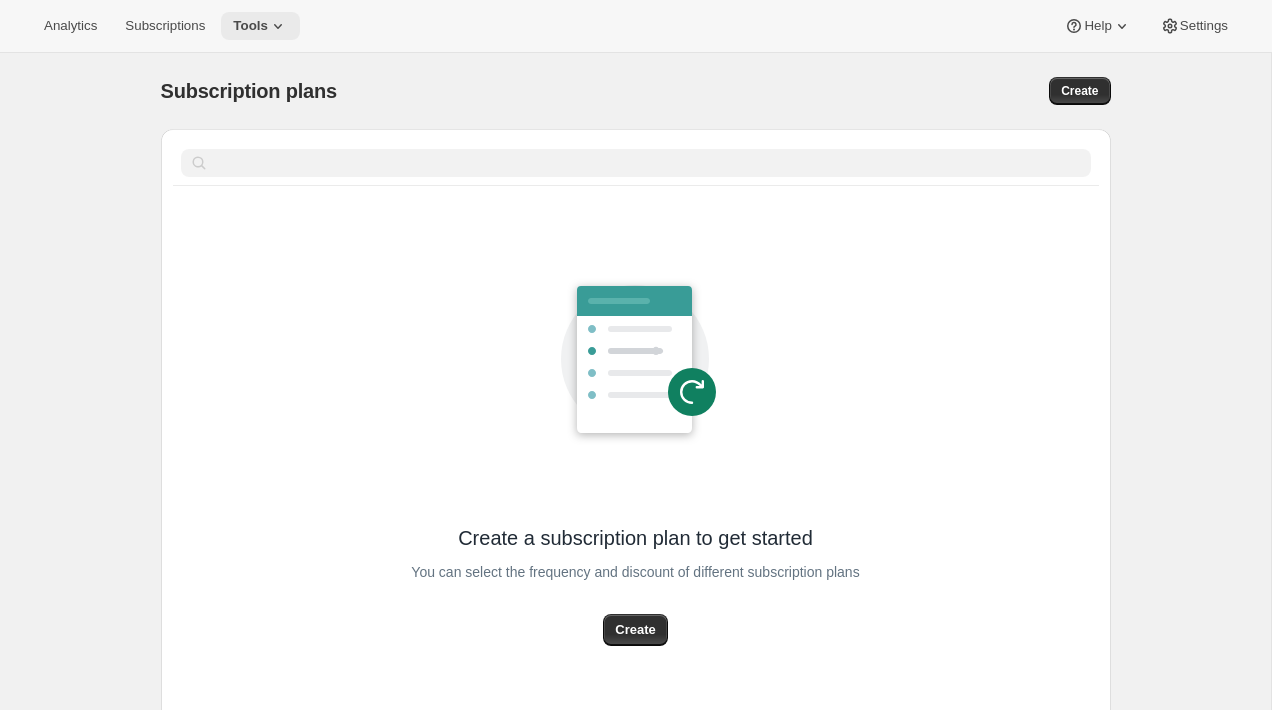 click on "Tools" at bounding box center [260, 26] 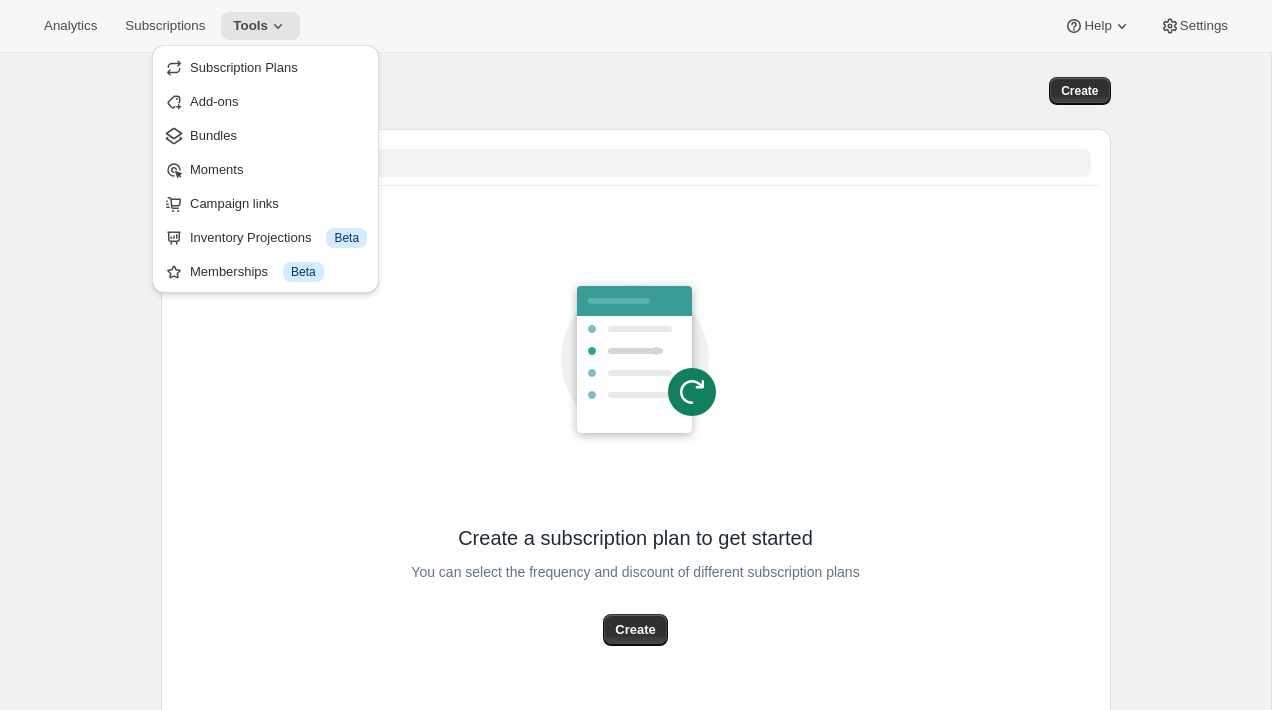 click on "Subscription plans" at bounding box center (423, 91) 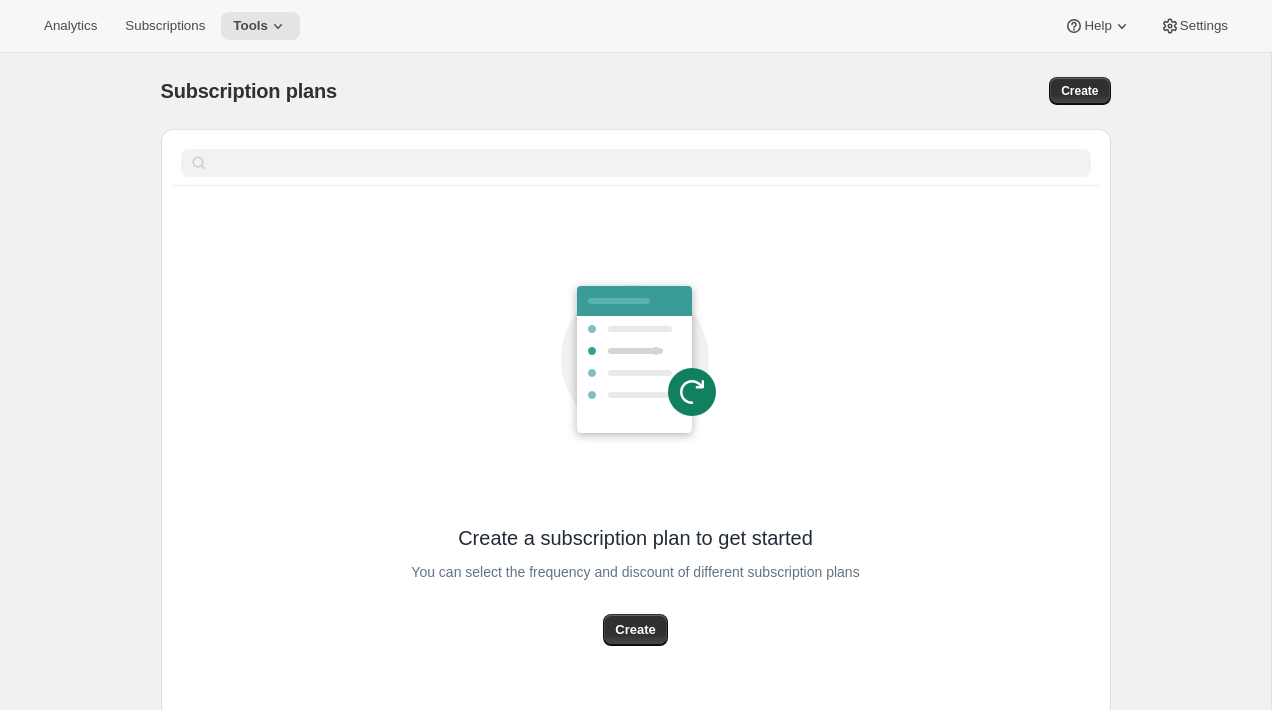 click on "Subscription plans. This page is ready Subscription plans Create" at bounding box center (636, 91) 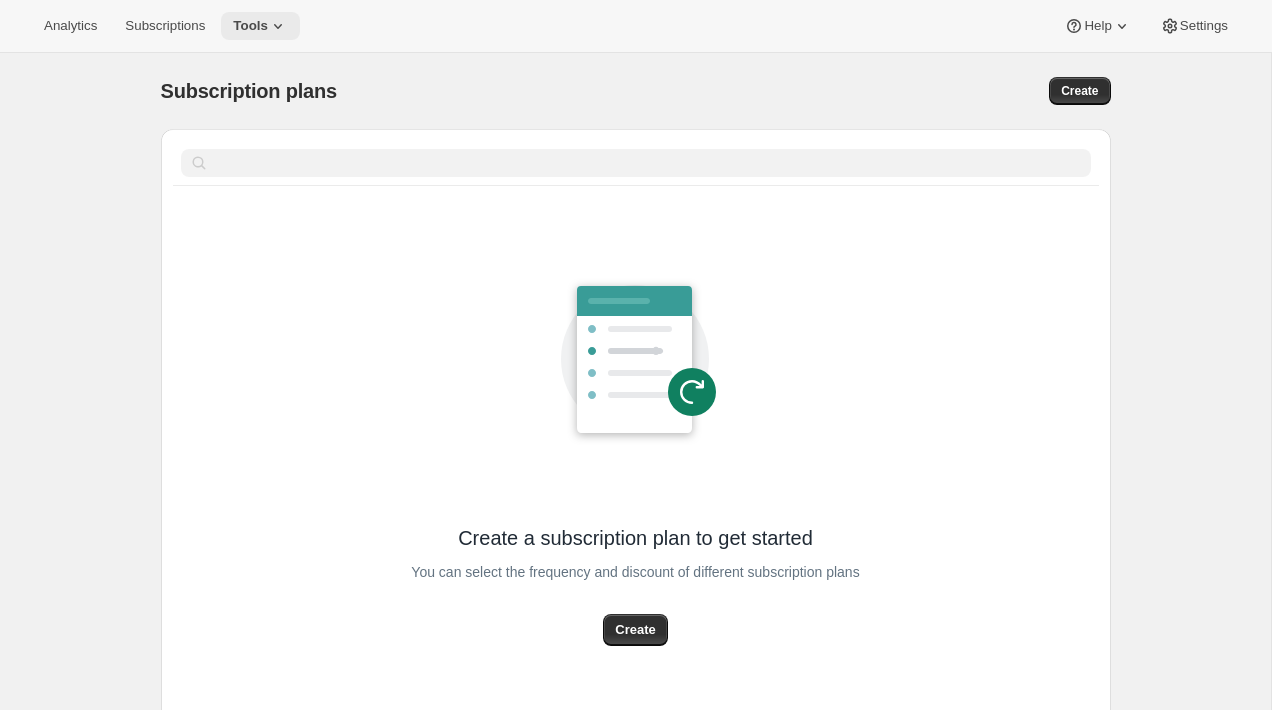 click on "Tools" at bounding box center (260, 26) 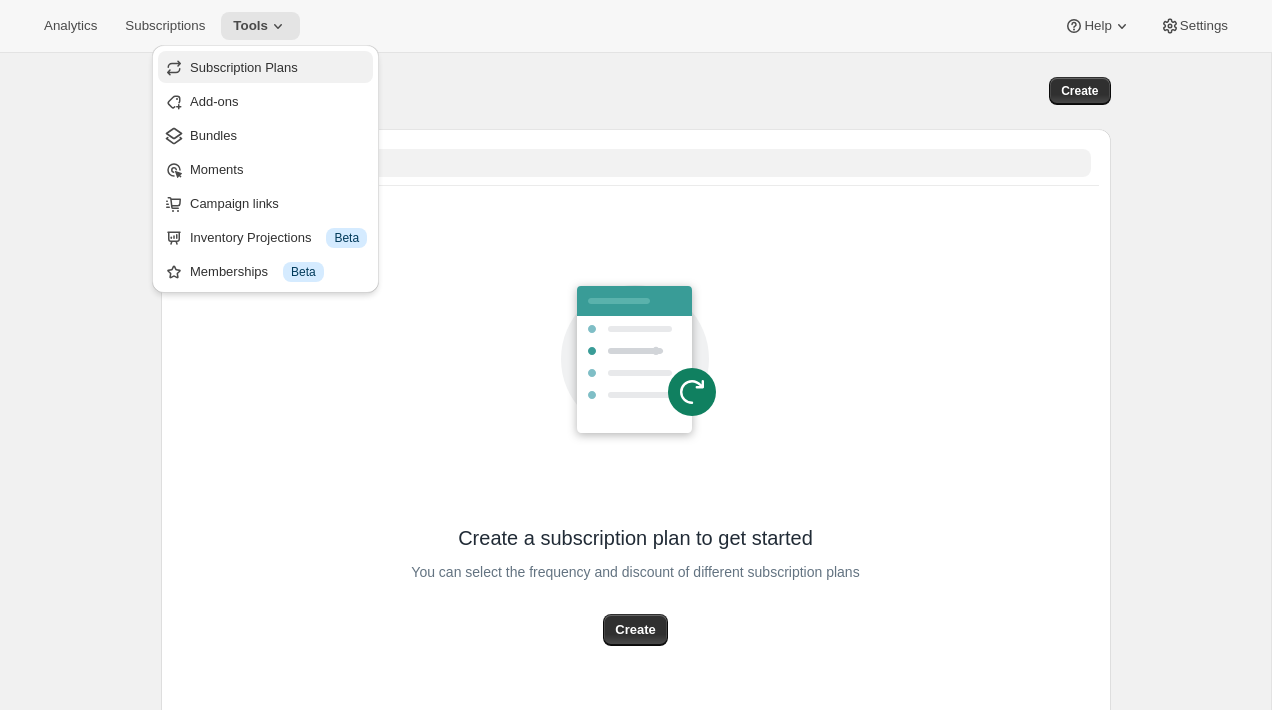 click on "Subscription Plans" at bounding box center [244, 67] 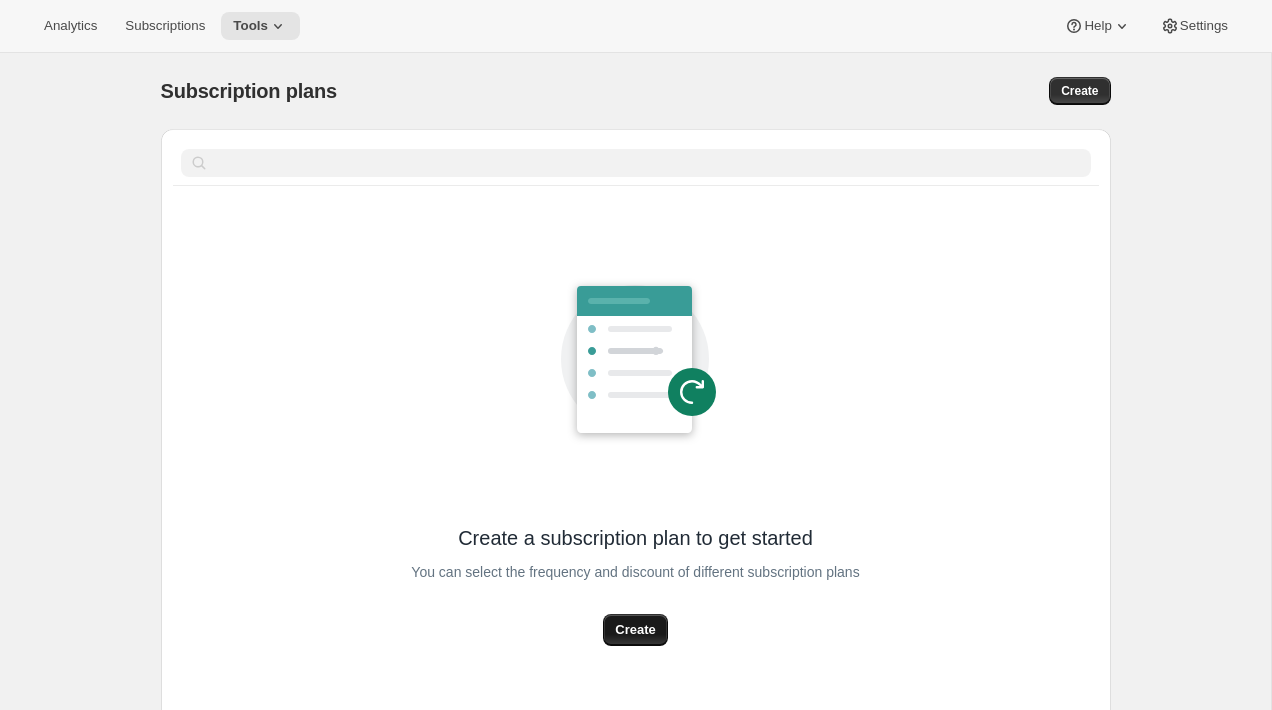 click on "Create" at bounding box center (635, 630) 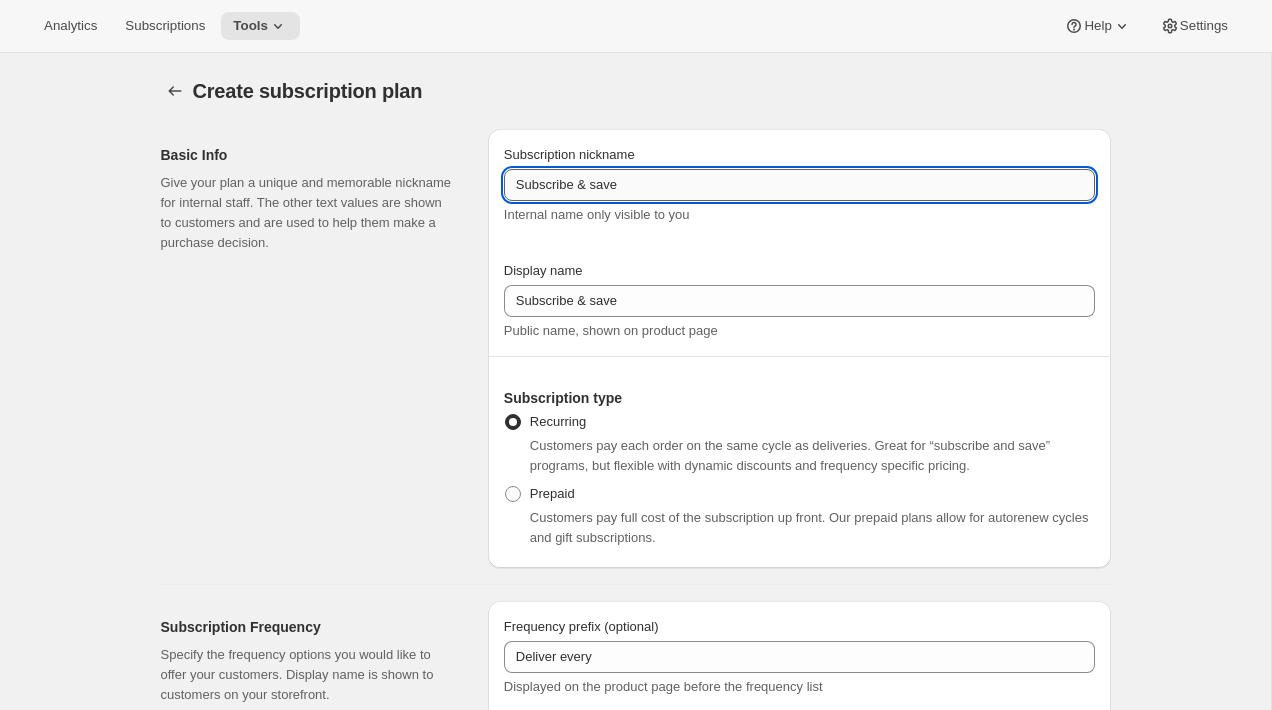 click on "Subscribe & save" at bounding box center (799, 185) 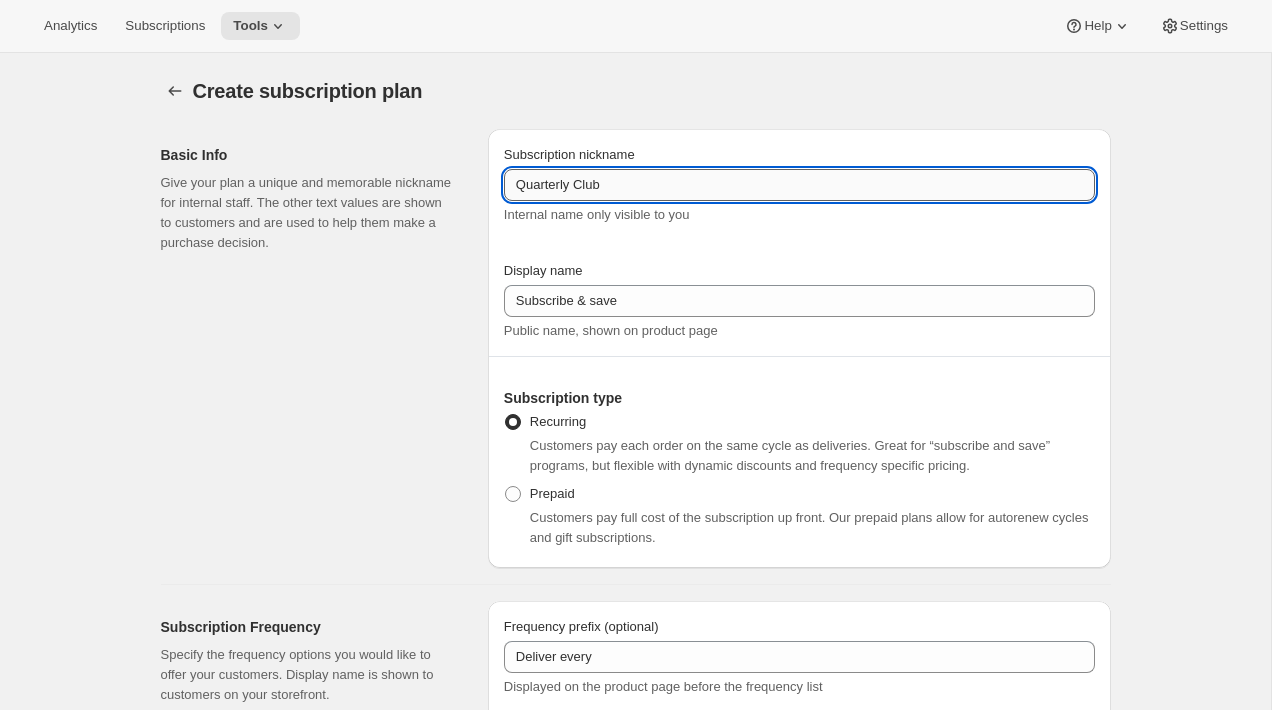 type on "Quarterly Club" 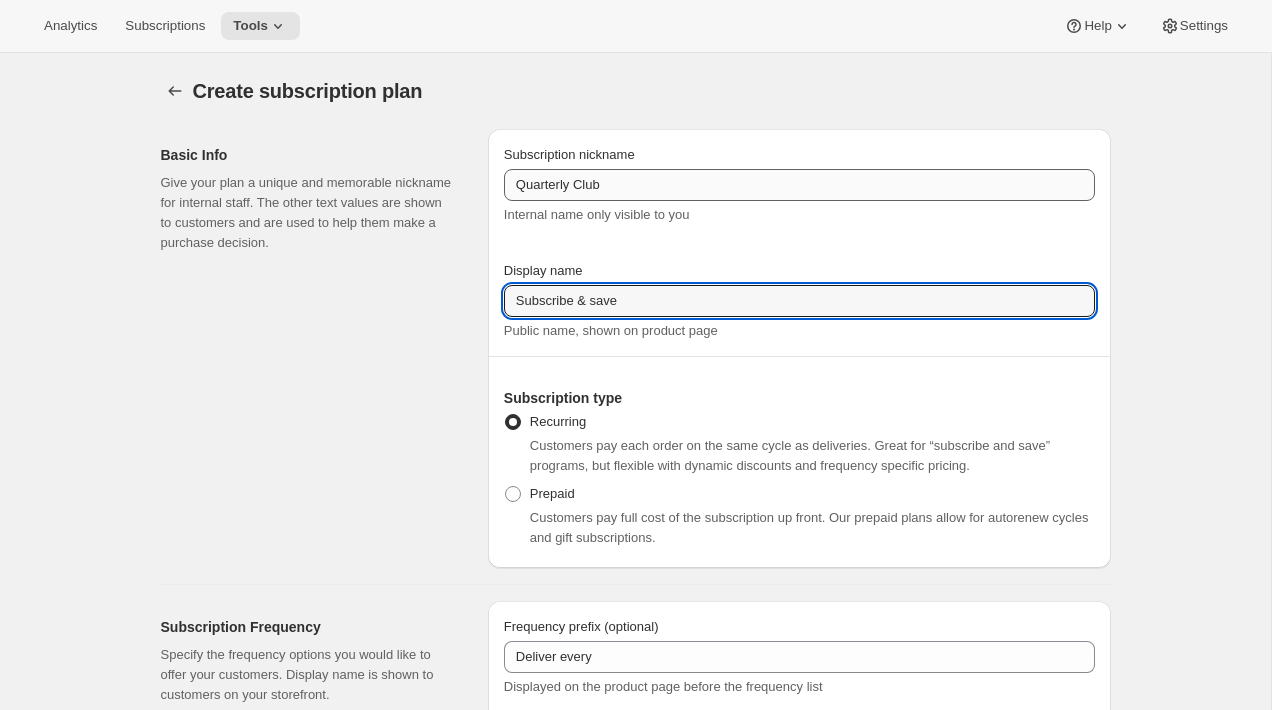 paste on "Quarterly Club" 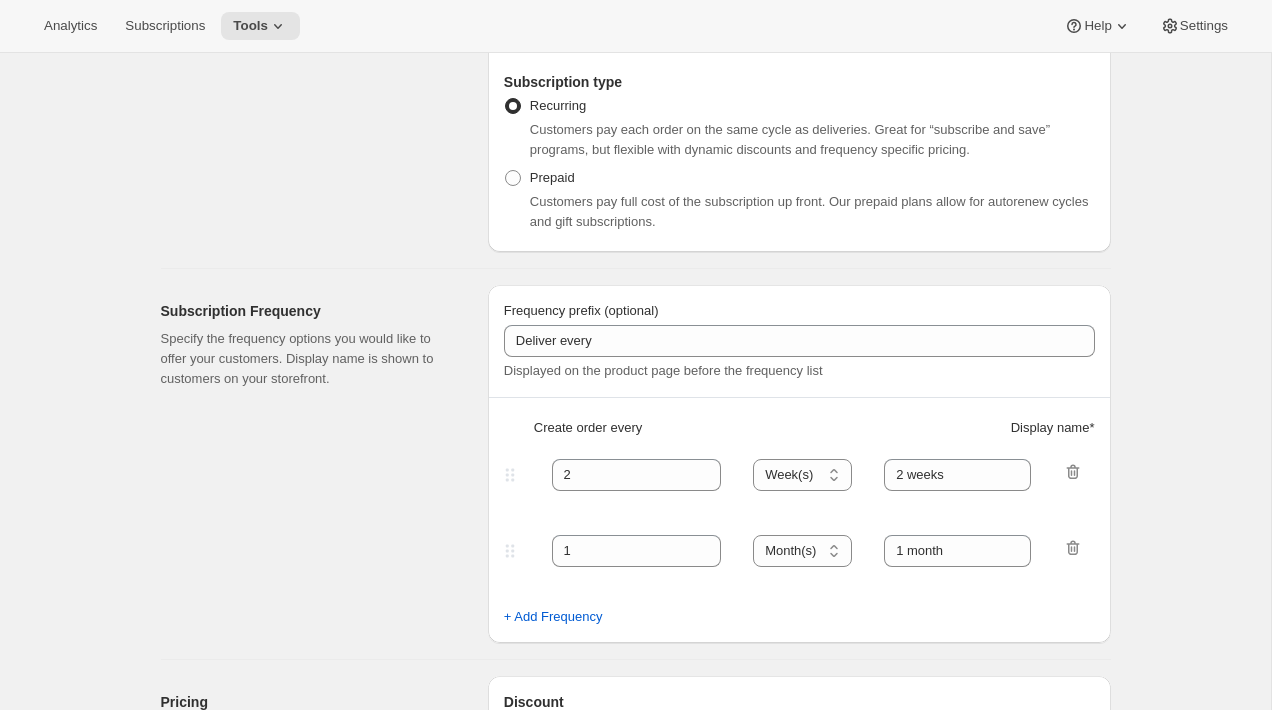 scroll, scrollTop: 318, scrollLeft: 0, axis: vertical 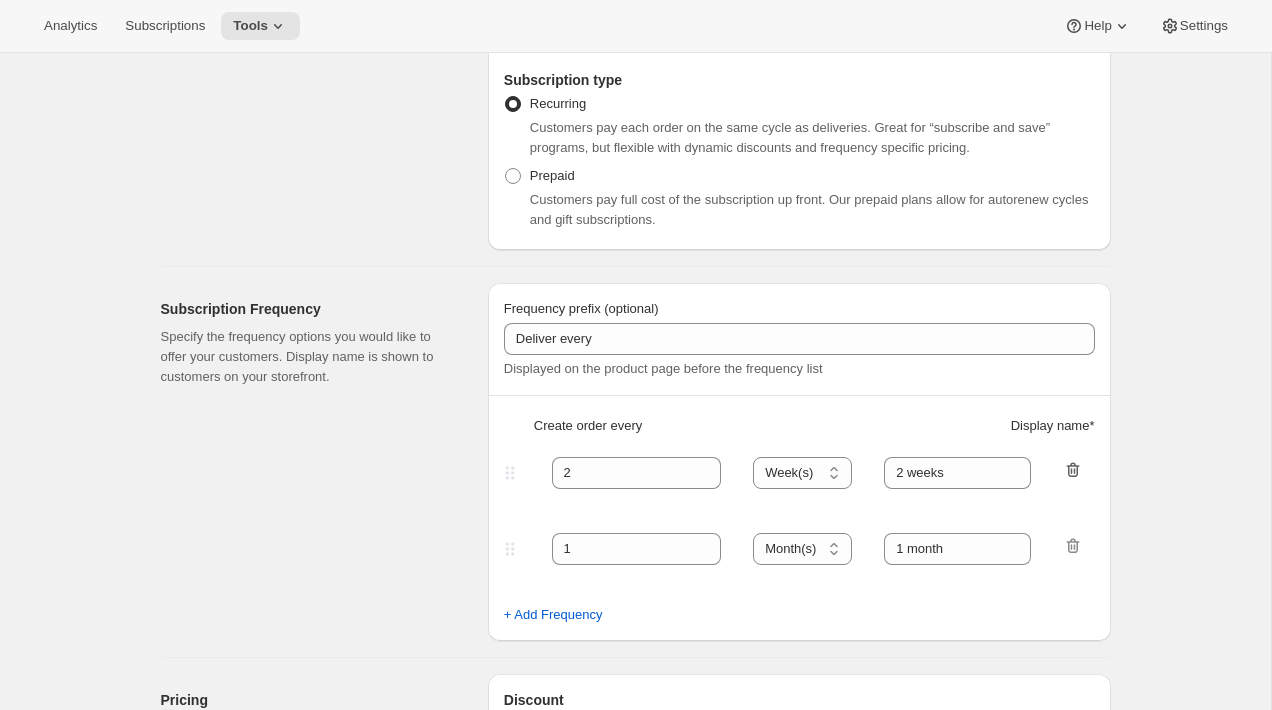 type on "Quarterly Club" 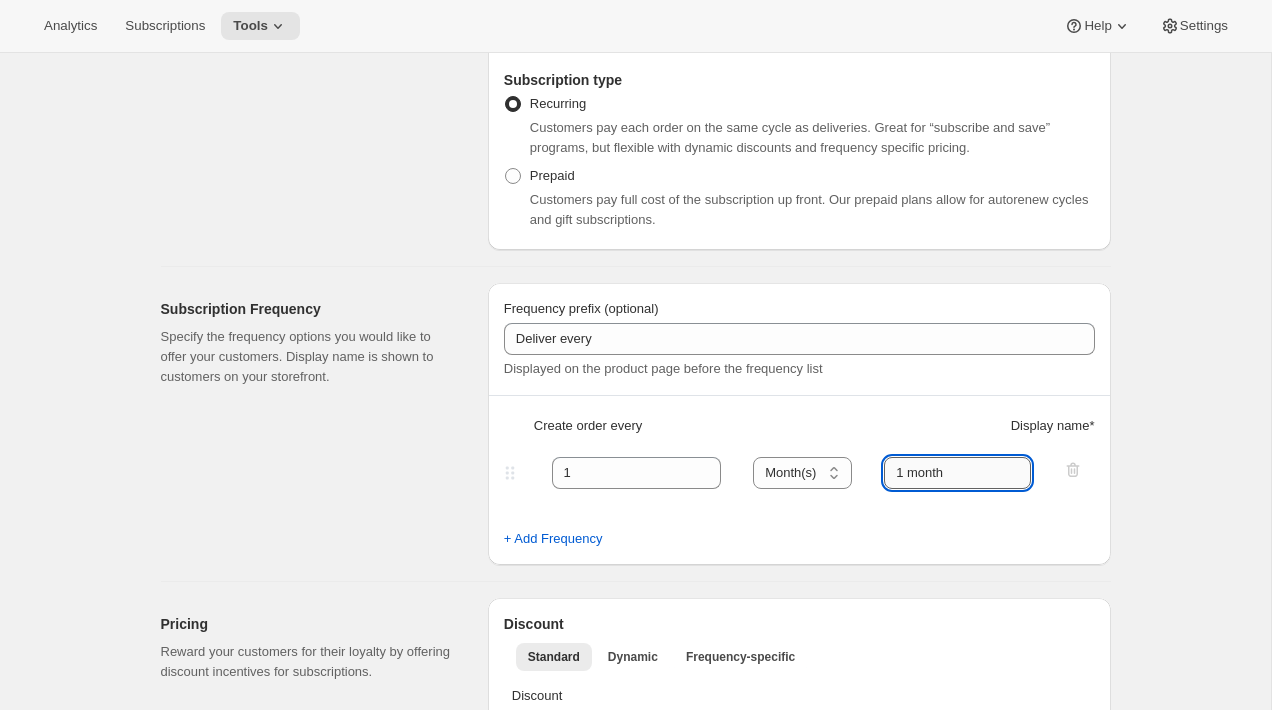 click on "1 month" at bounding box center (957, 473) 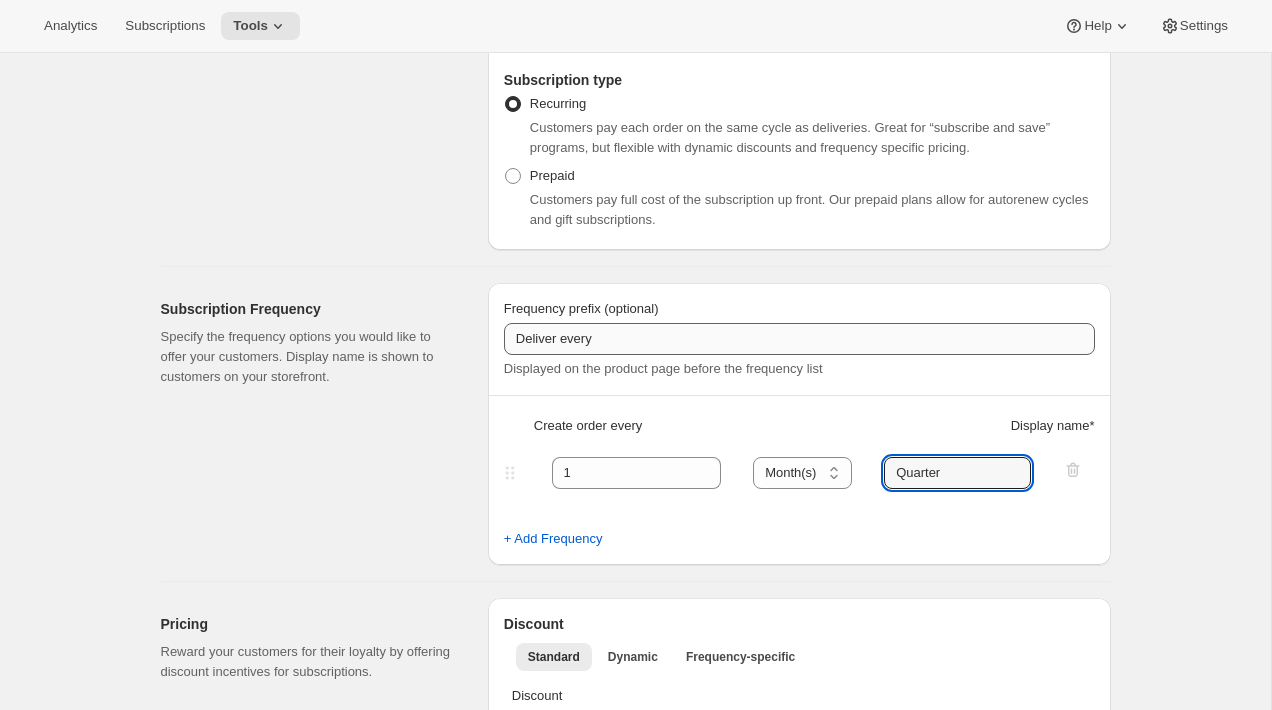 type on "Quarter" 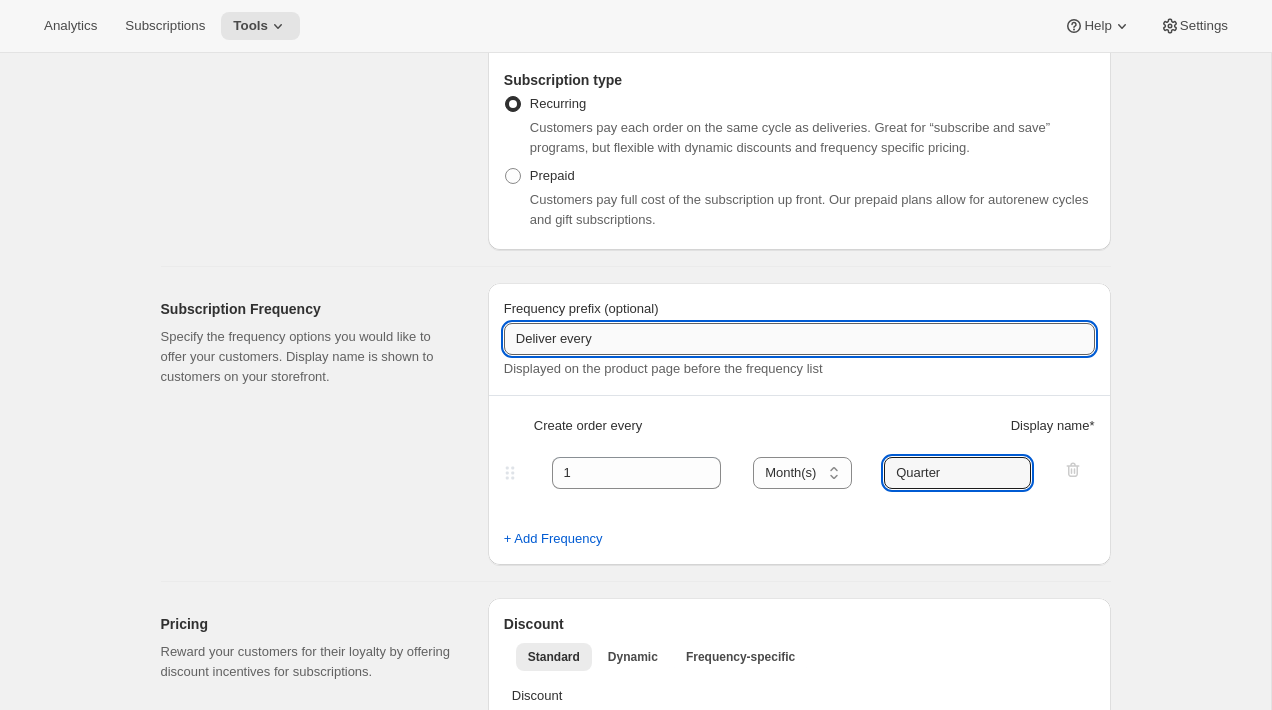 click on "Deliver every" at bounding box center [799, 339] 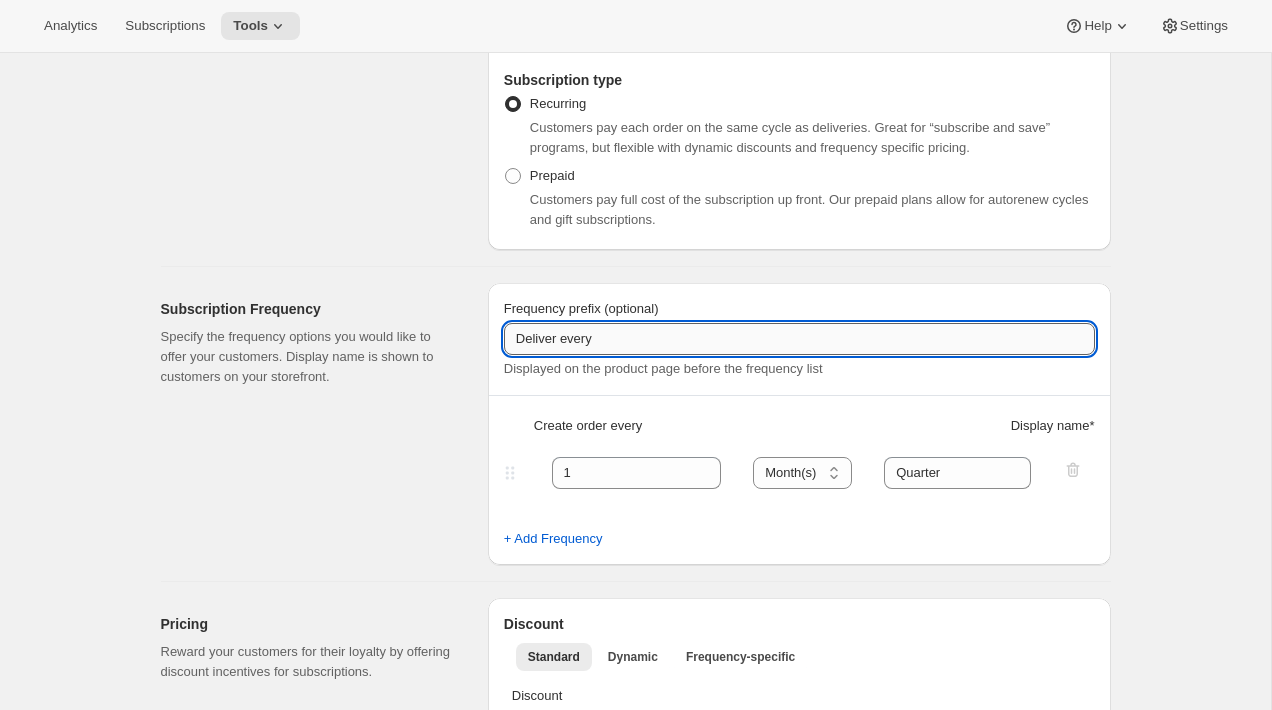 click on "Deliver every" at bounding box center (799, 339) 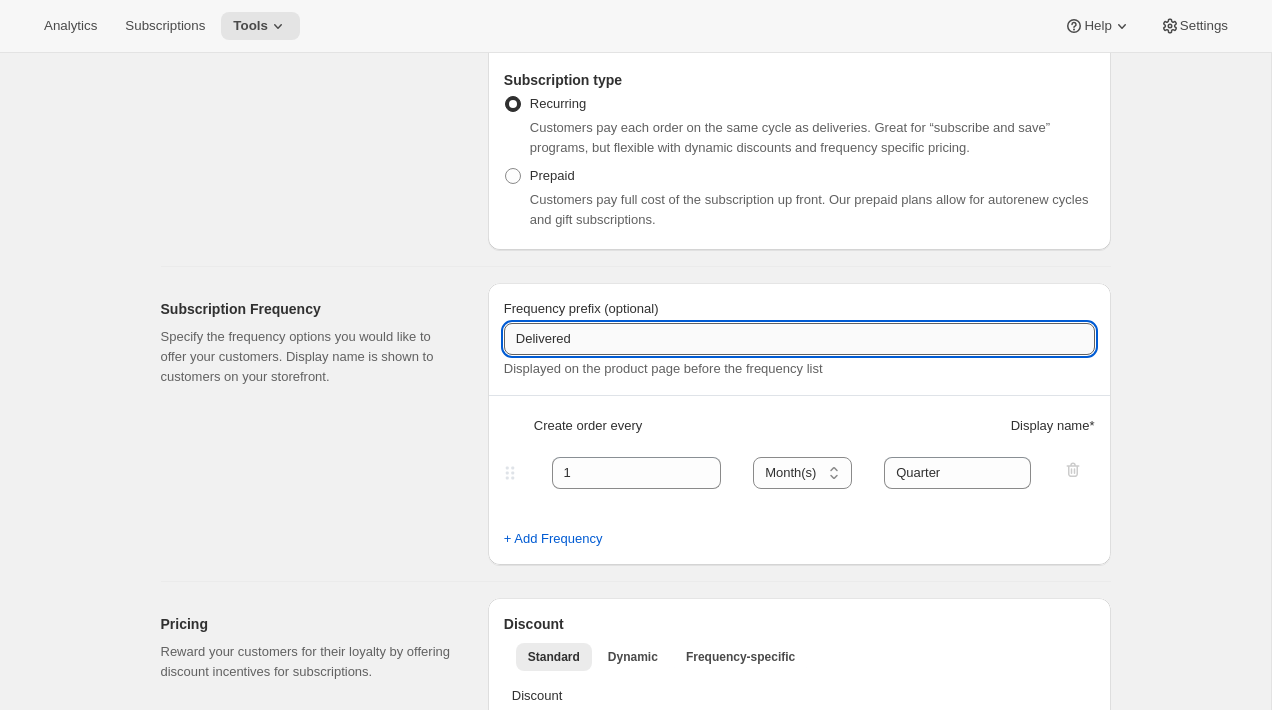 type on "Delivered" 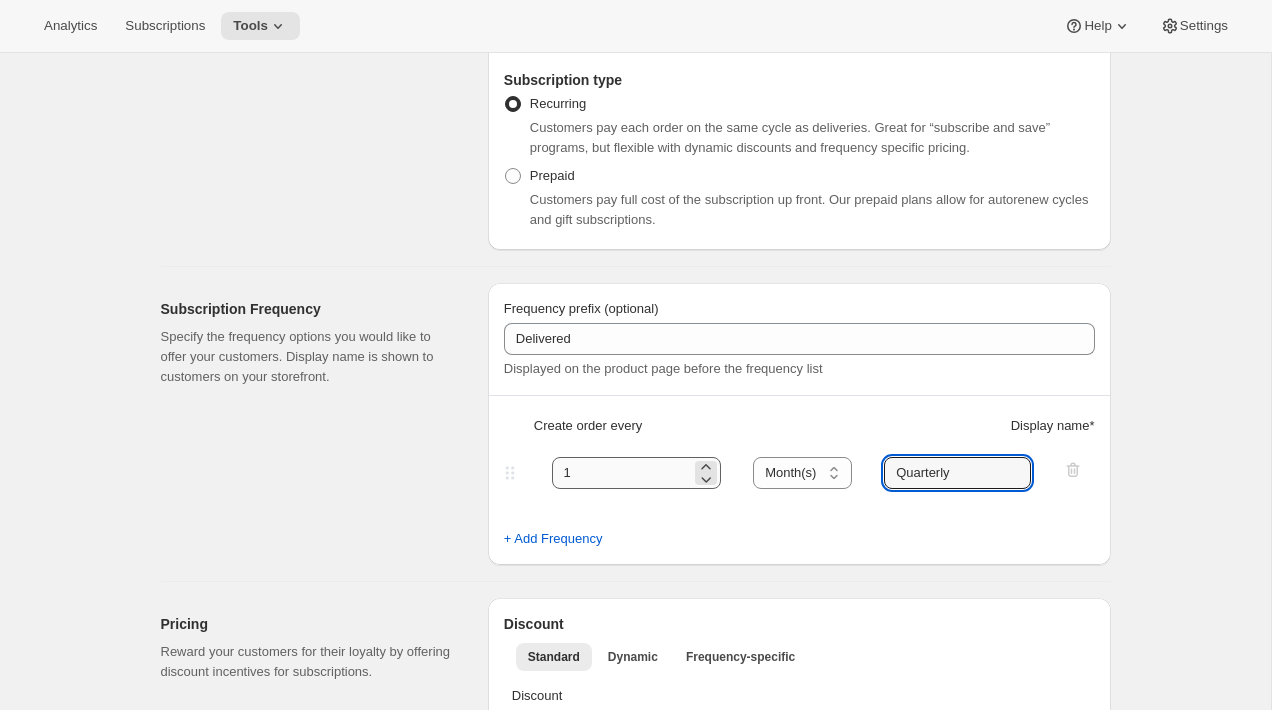 type on "Quarterly" 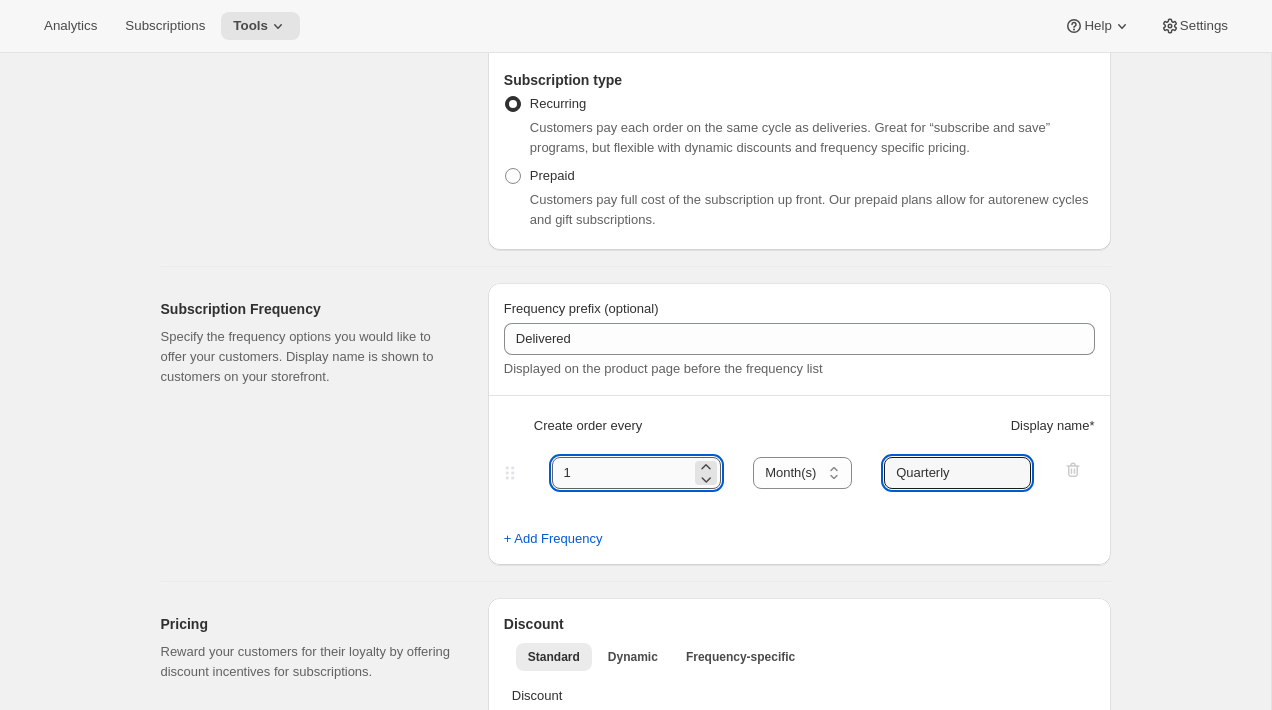 click on "1" at bounding box center [622, 473] 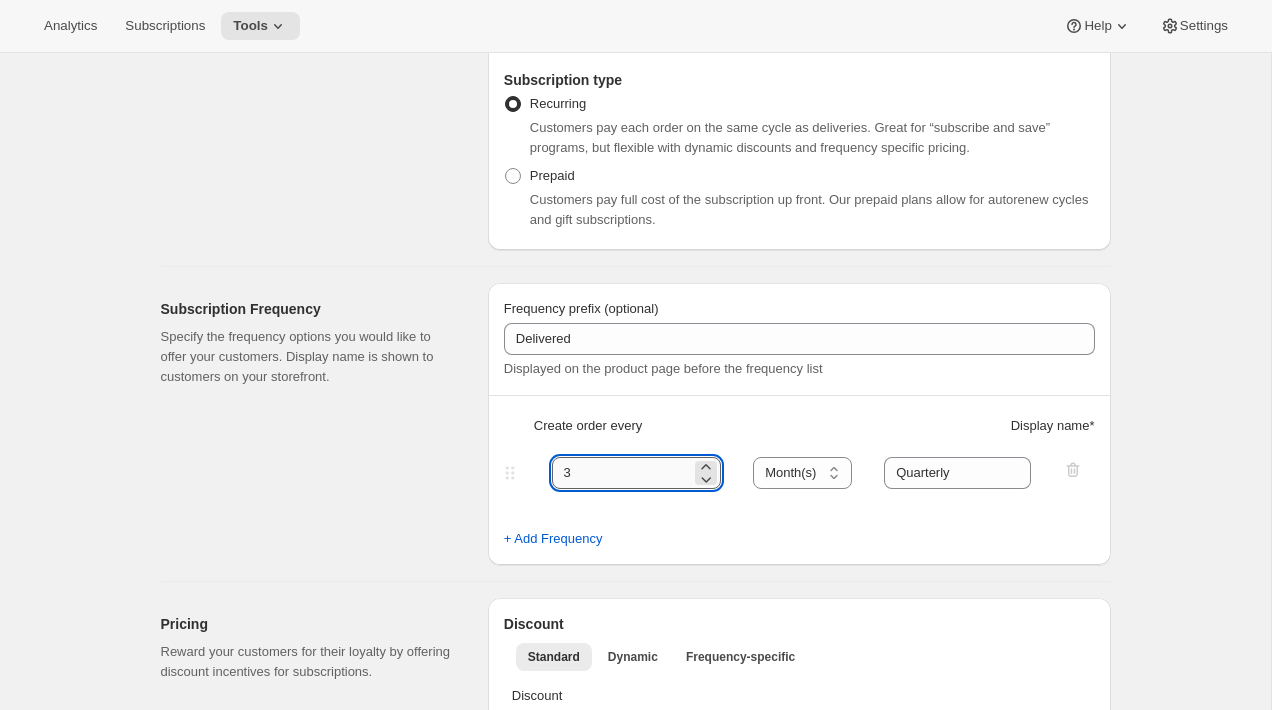 type on "3" 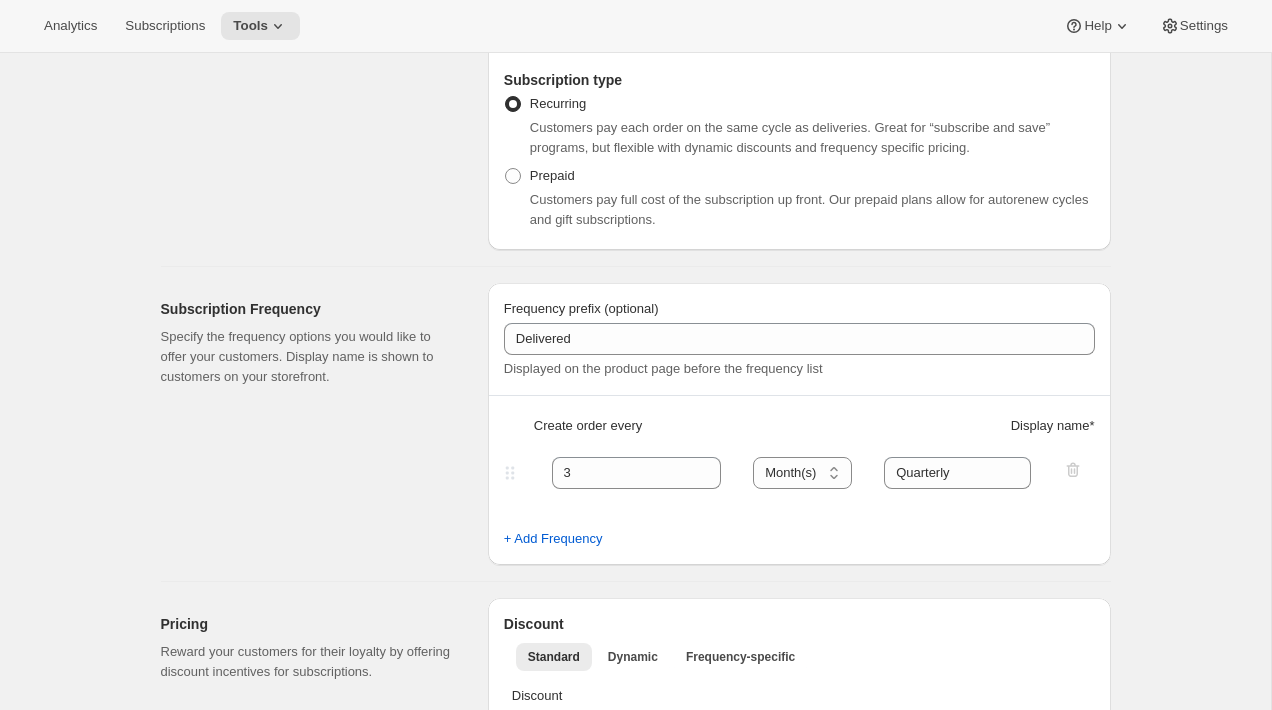 click on "Basic Info Give your plan a unique and memorable nickname for internal staff. The other text values are shown to customers and are used to help them make a purchase decision. Subscription nickname Quarterly Club Internal name only visible to you Display name Quarterly Club Public name, shown on product page Subscription type Recurring Customers pay each order on the same cycle as deliveries. Great for “subscribe and save” programs, but flexible with dynamic discounts and frequency specific pricing. Prepaid Customers pay full cost of the subscription up front. Our prepaid plans allow for autorenew cycles and gift subscriptions. Subscription Frequency Specify the frequency options you would like to offer your customers. Display name is shown to customers on your storefront. Frequency prefix (optional) Delivered Displayed on the product page before the frequency list Create order every Display name * 3 Day(s) Week(s) Month(s) Year(s) Month(s) Quarterly + Add Frequency Pricing Discount Standard Dynamic 0/140" at bounding box center [628, 897] 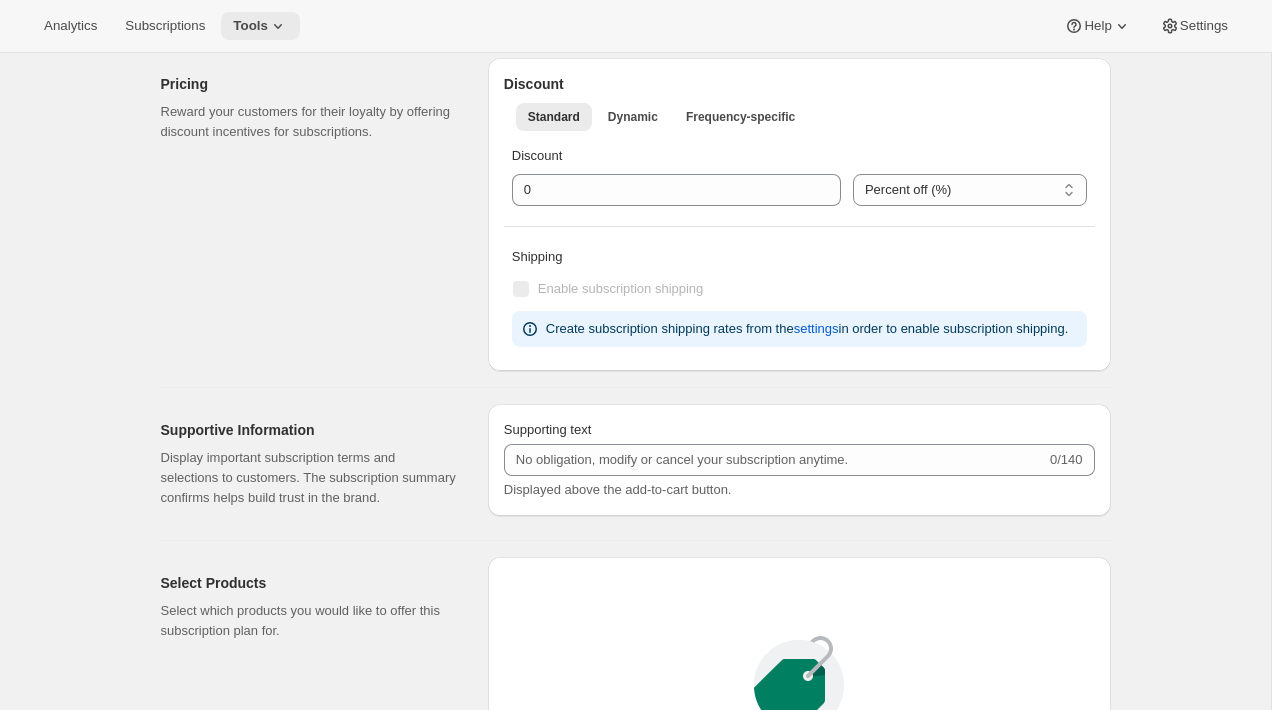 scroll, scrollTop: 74, scrollLeft: 0, axis: vertical 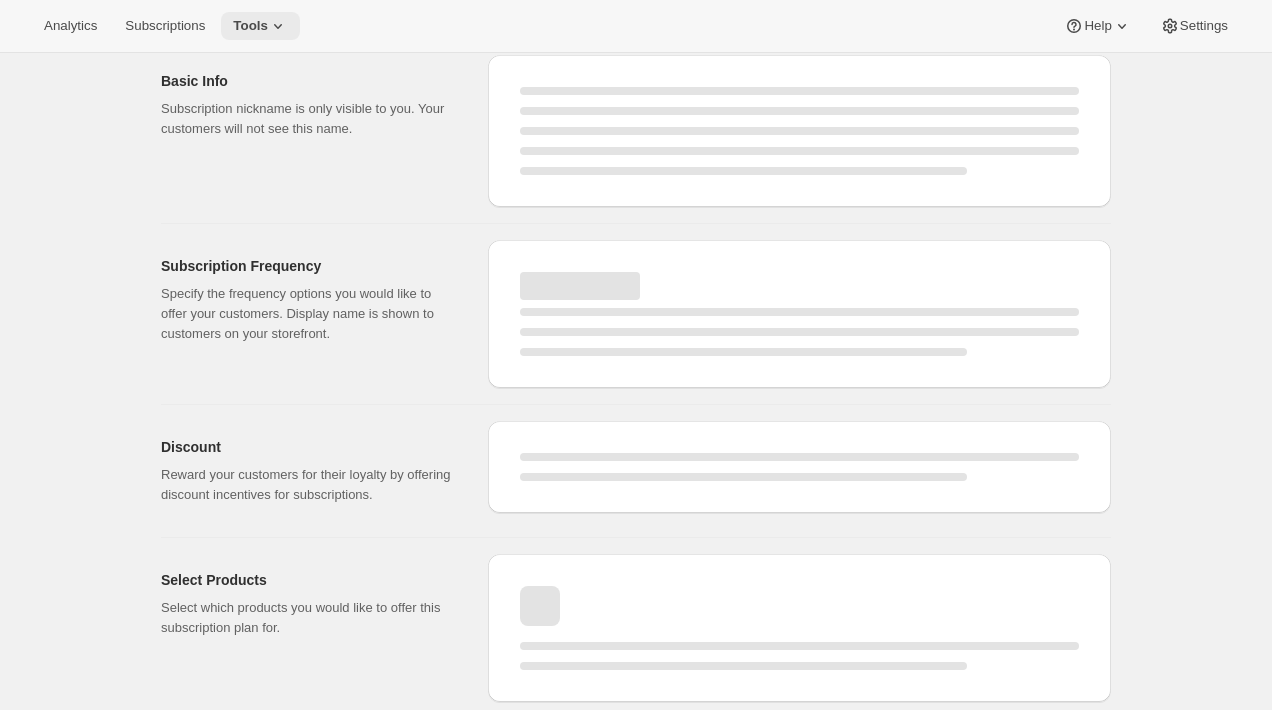 click on "Tools" at bounding box center (250, 26) 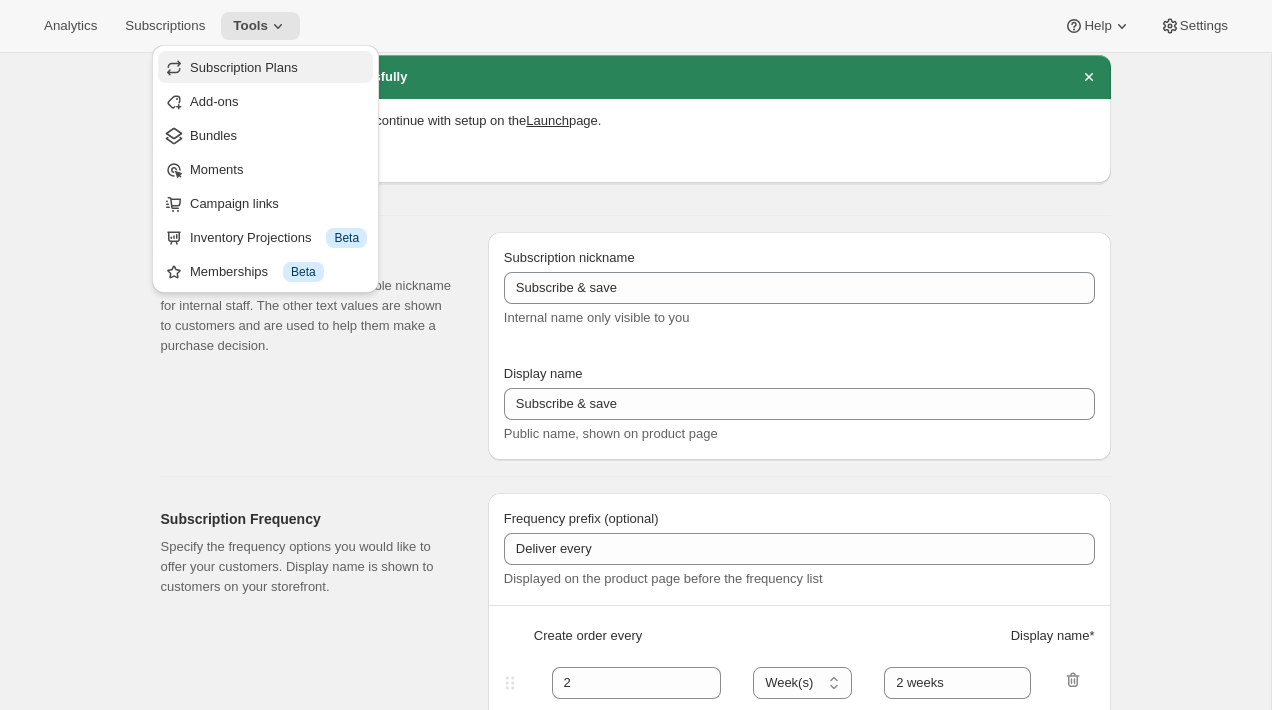 type on "Quarterly Club" 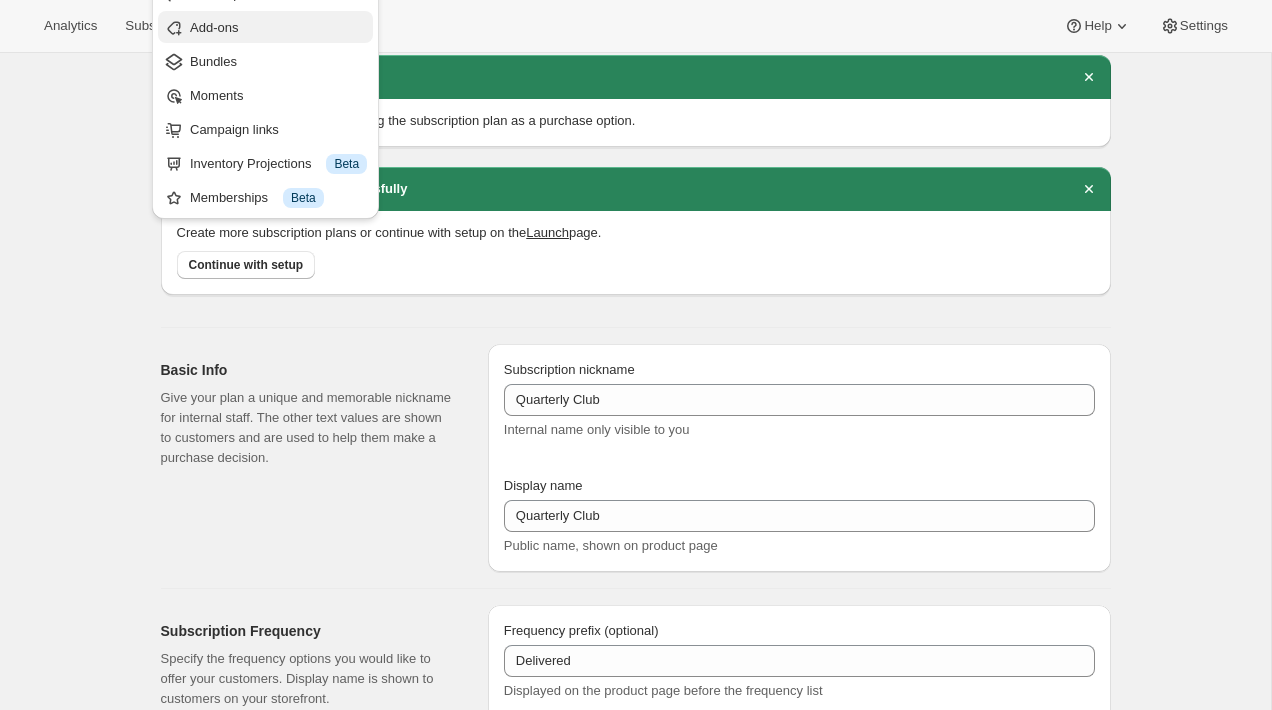scroll, scrollTop: 0, scrollLeft: 0, axis: both 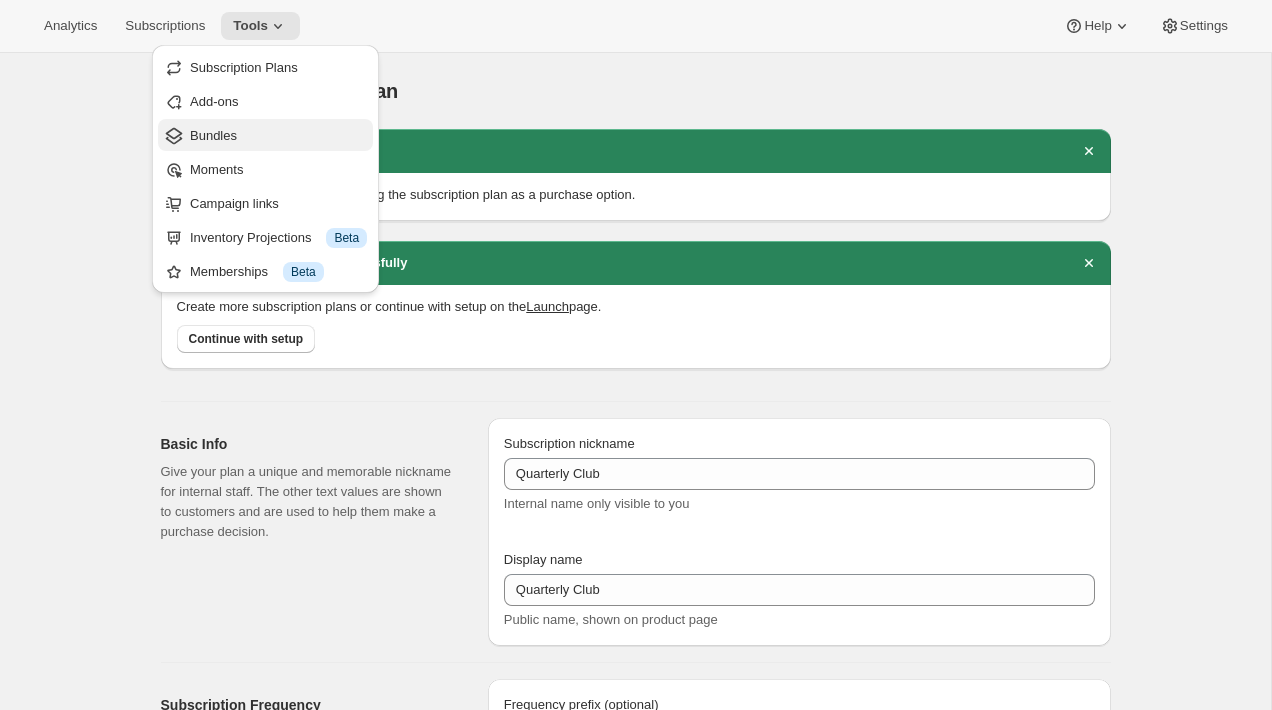 click on "Bundles" at bounding box center (278, 136) 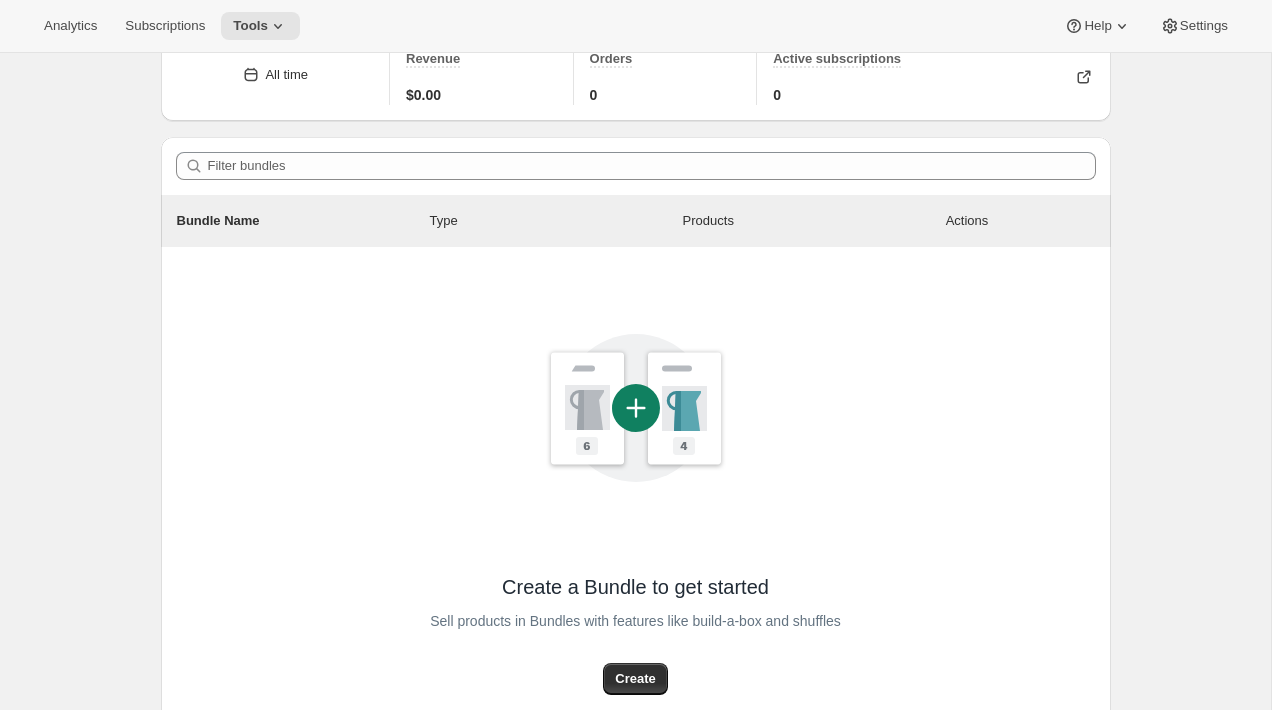 scroll, scrollTop: 273, scrollLeft: 0, axis: vertical 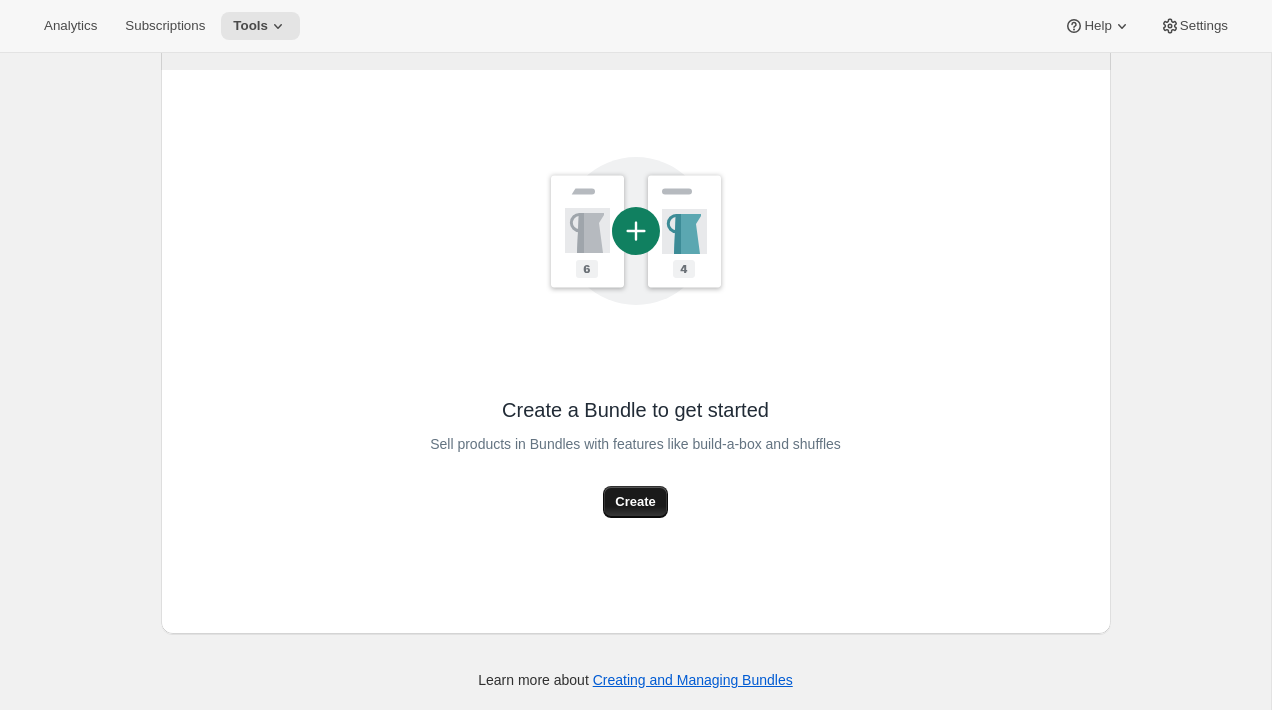 click on "Create" at bounding box center (635, 502) 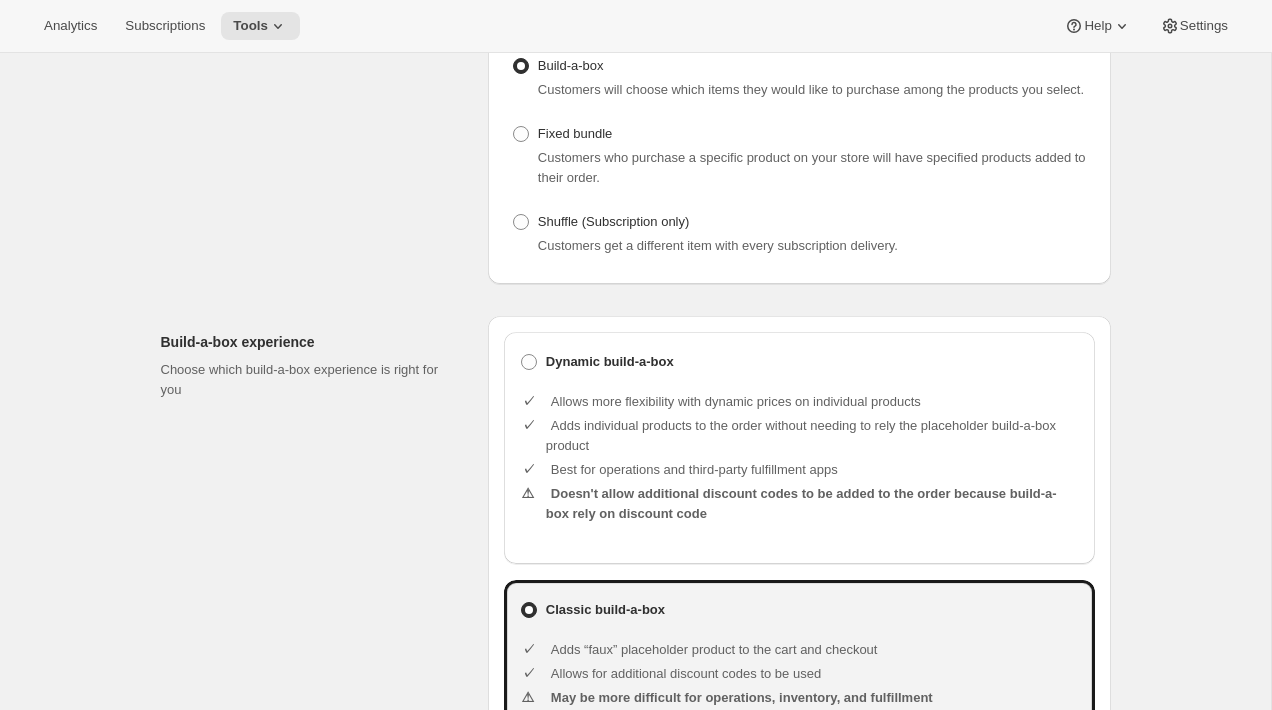 scroll, scrollTop: 0, scrollLeft: 0, axis: both 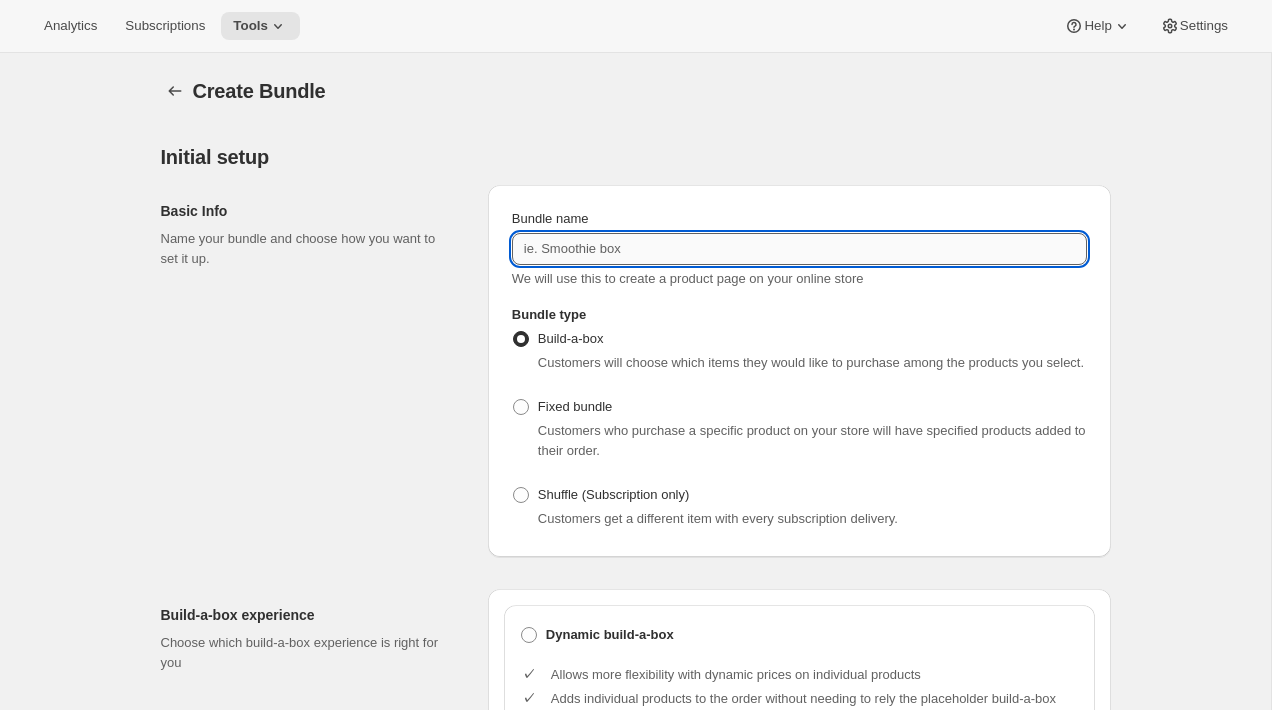 click on "Bundle name" at bounding box center [799, 249] 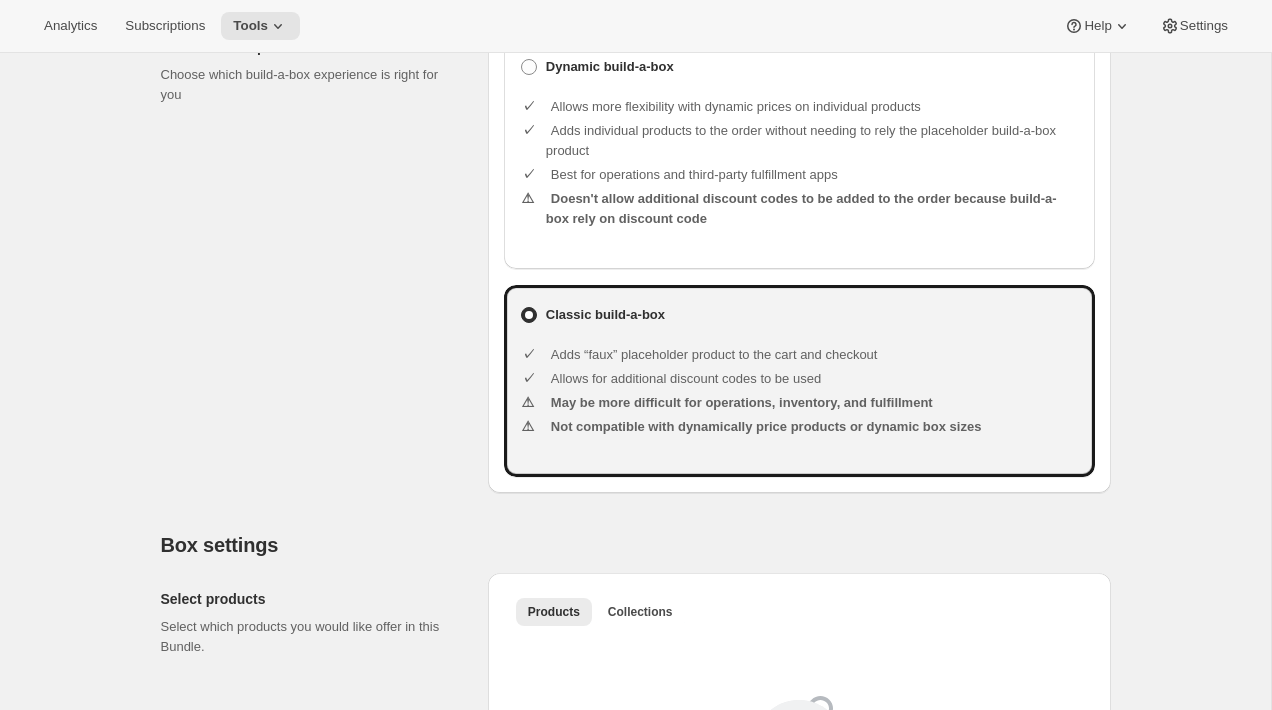 scroll, scrollTop: 564, scrollLeft: 0, axis: vertical 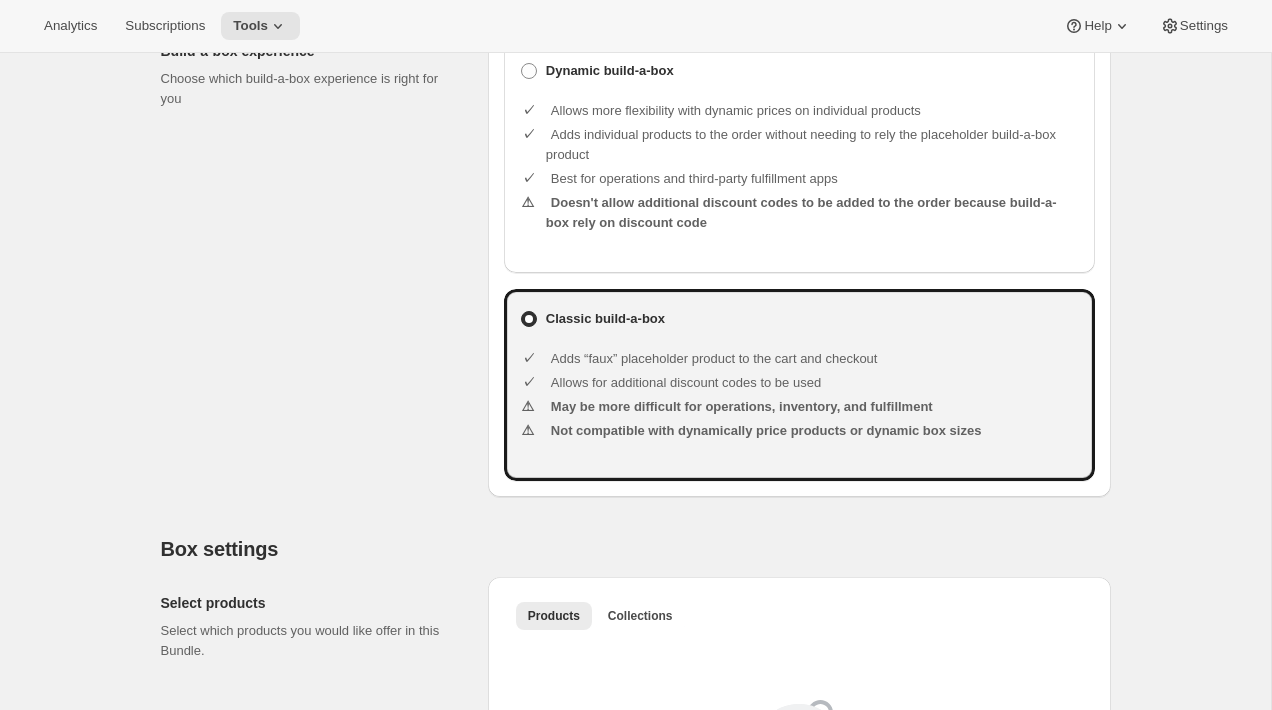 type on "[PERSON_NAME] Wine Club" 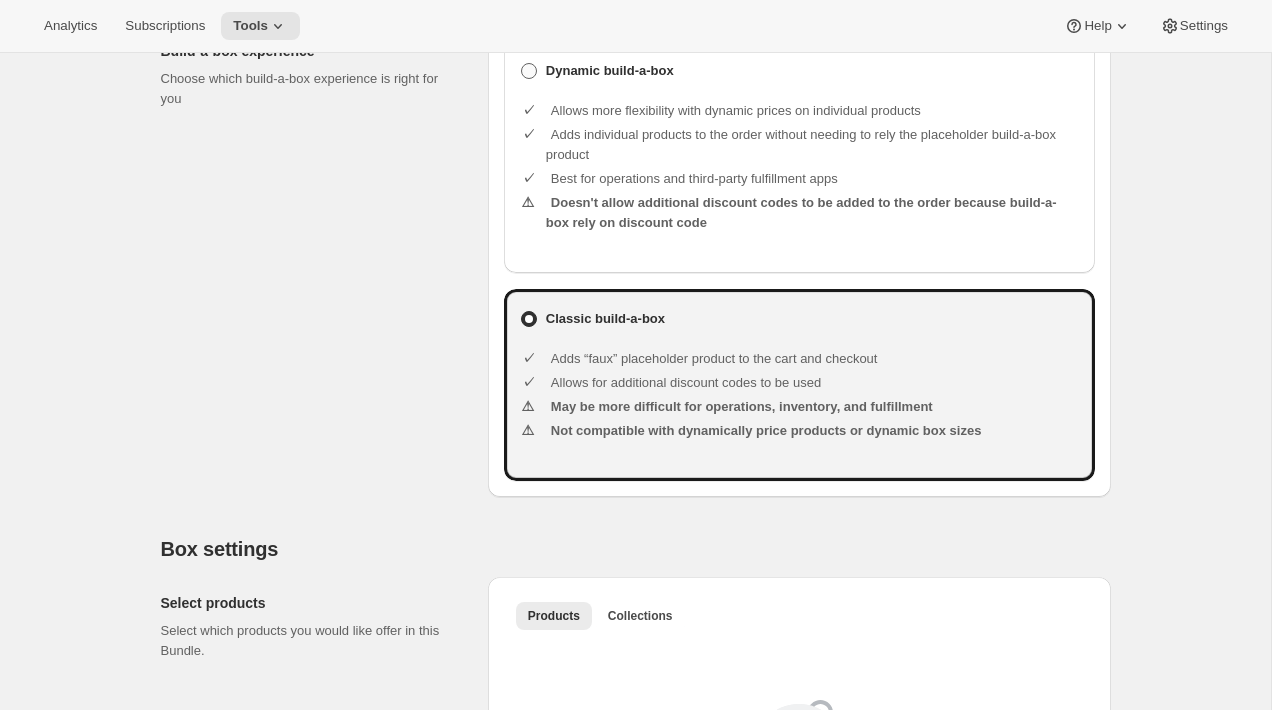 click on "Dynamic build-a-box" at bounding box center (610, 71) 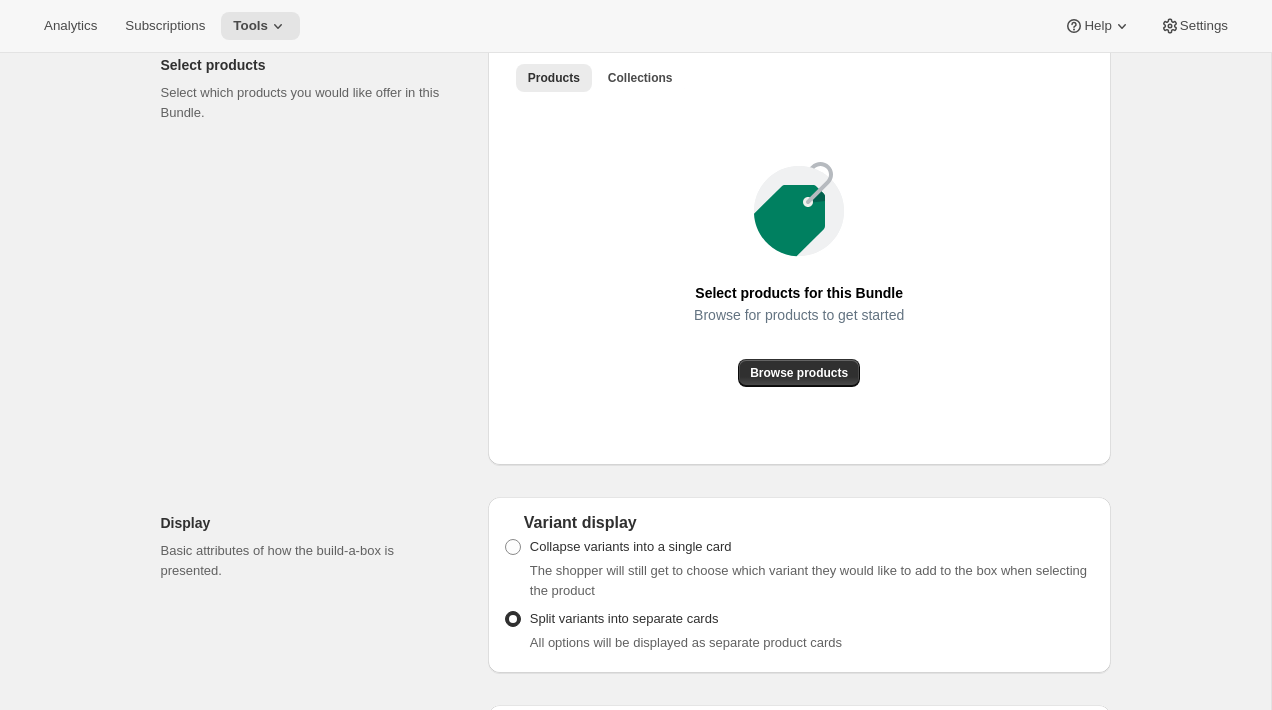 scroll, scrollTop: 1138, scrollLeft: 0, axis: vertical 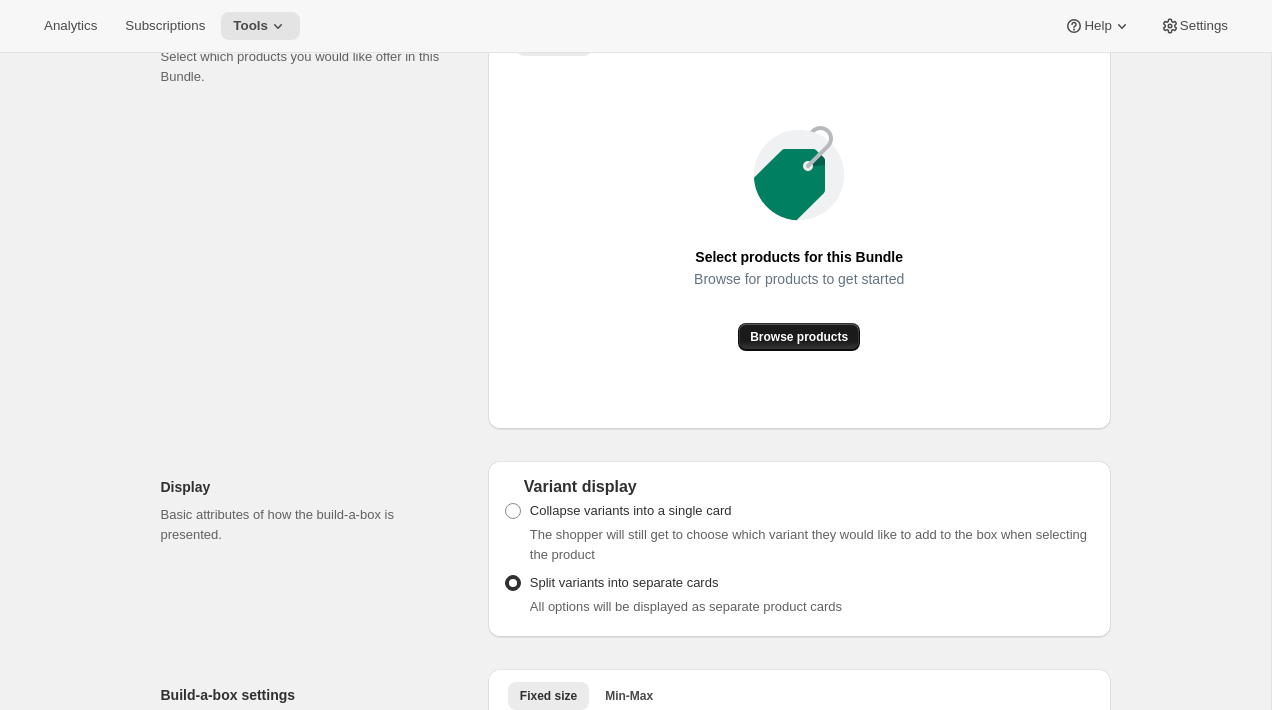 click on "Browse products" at bounding box center (799, 337) 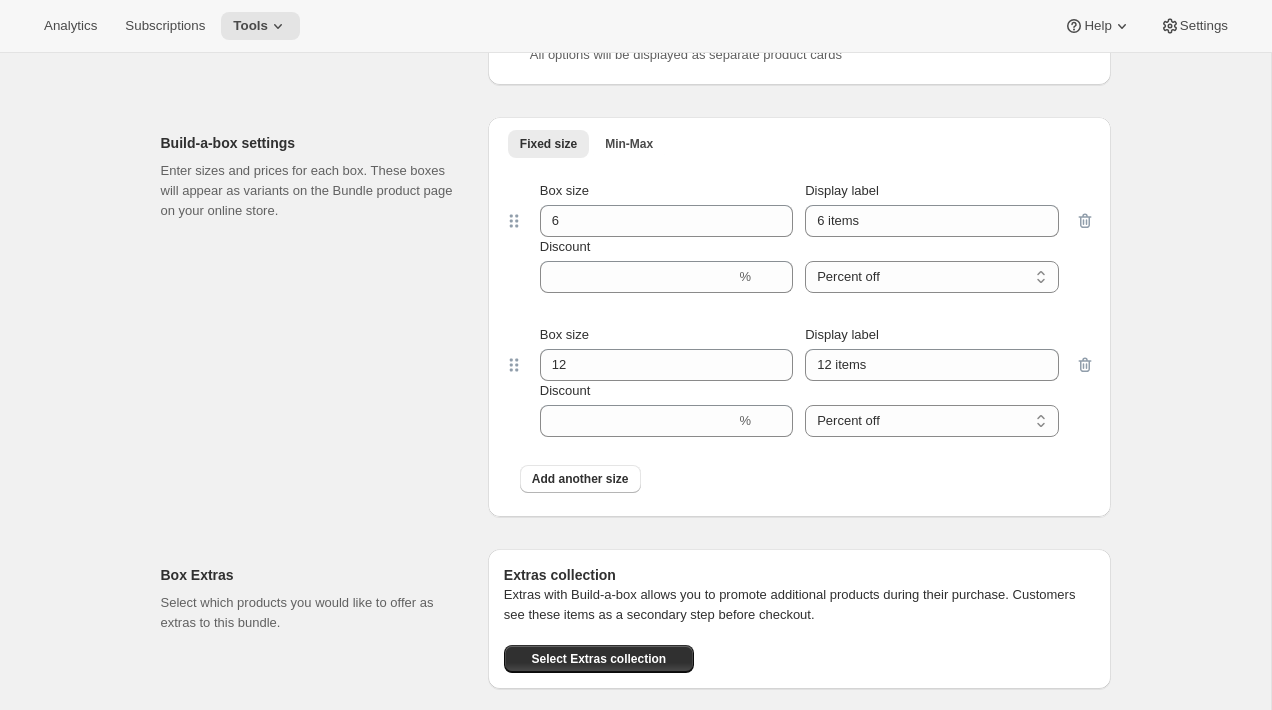 scroll, scrollTop: 1993, scrollLeft: 0, axis: vertical 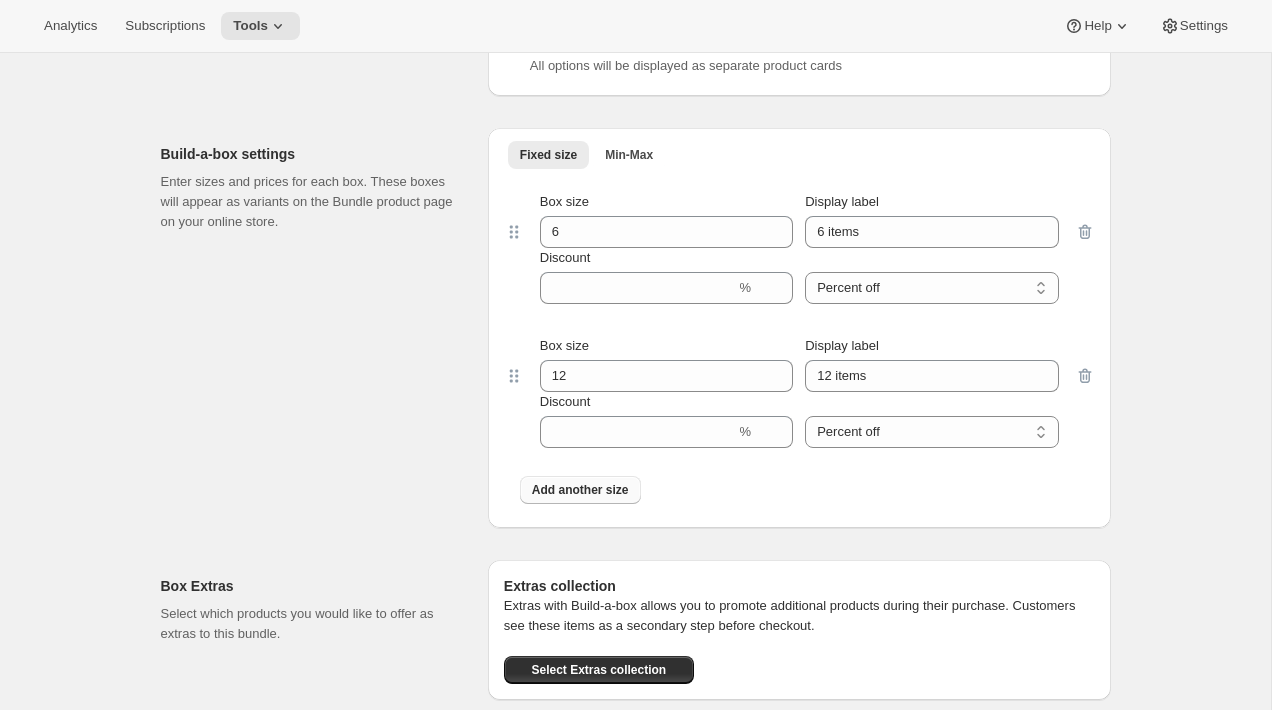 click on "Add another size" at bounding box center (580, 490) 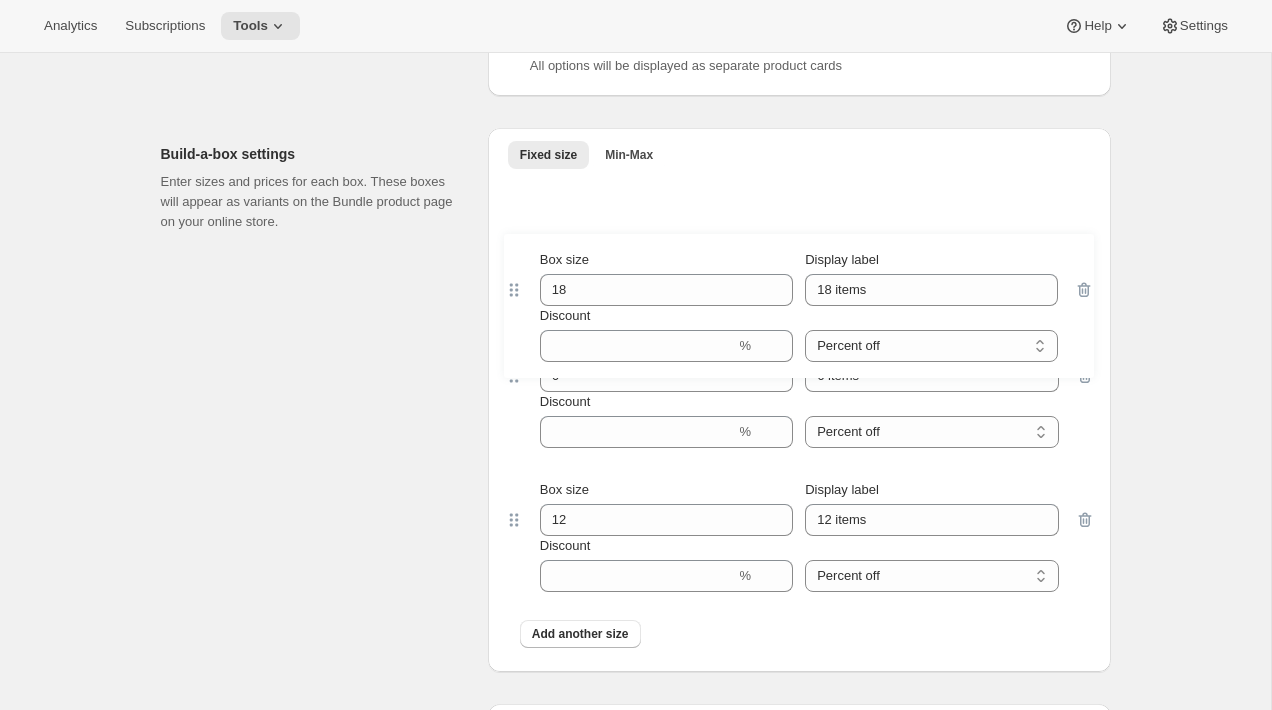 drag, startPoint x: 513, startPoint y: 532, endPoint x: 513, endPoint y: 274, distance: 258 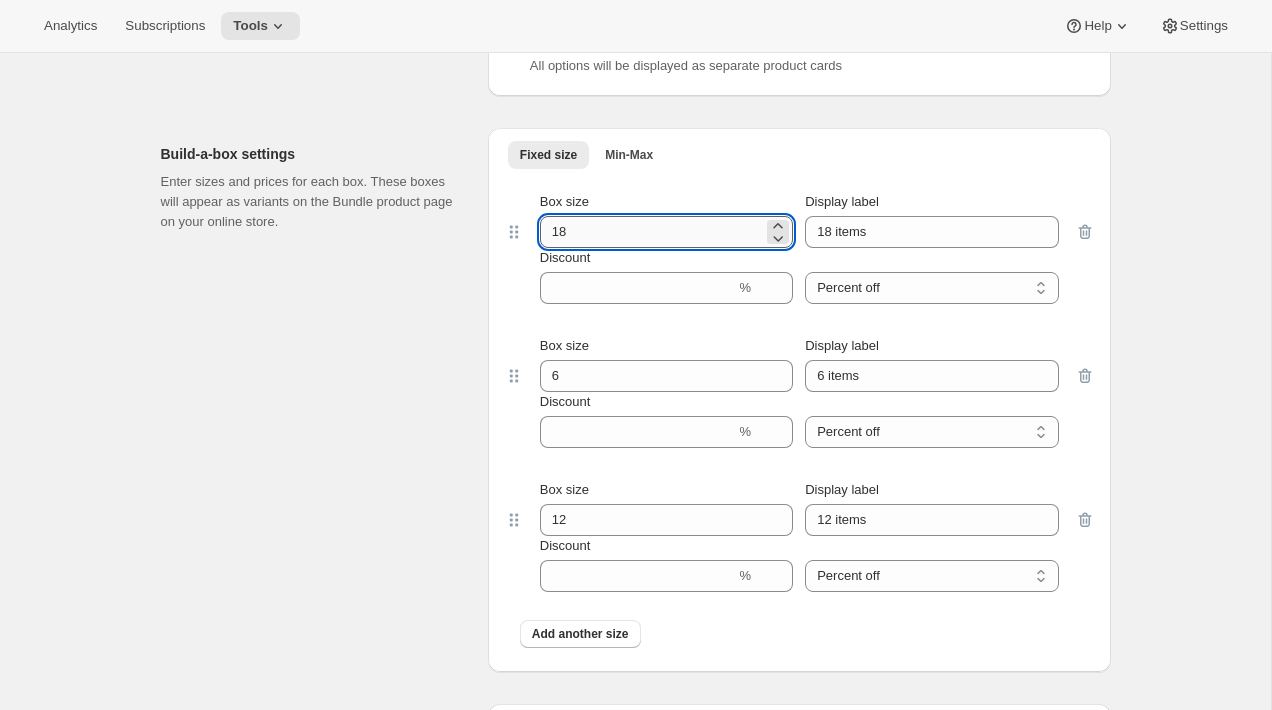 click on "18" at bounding box center [651, 232] 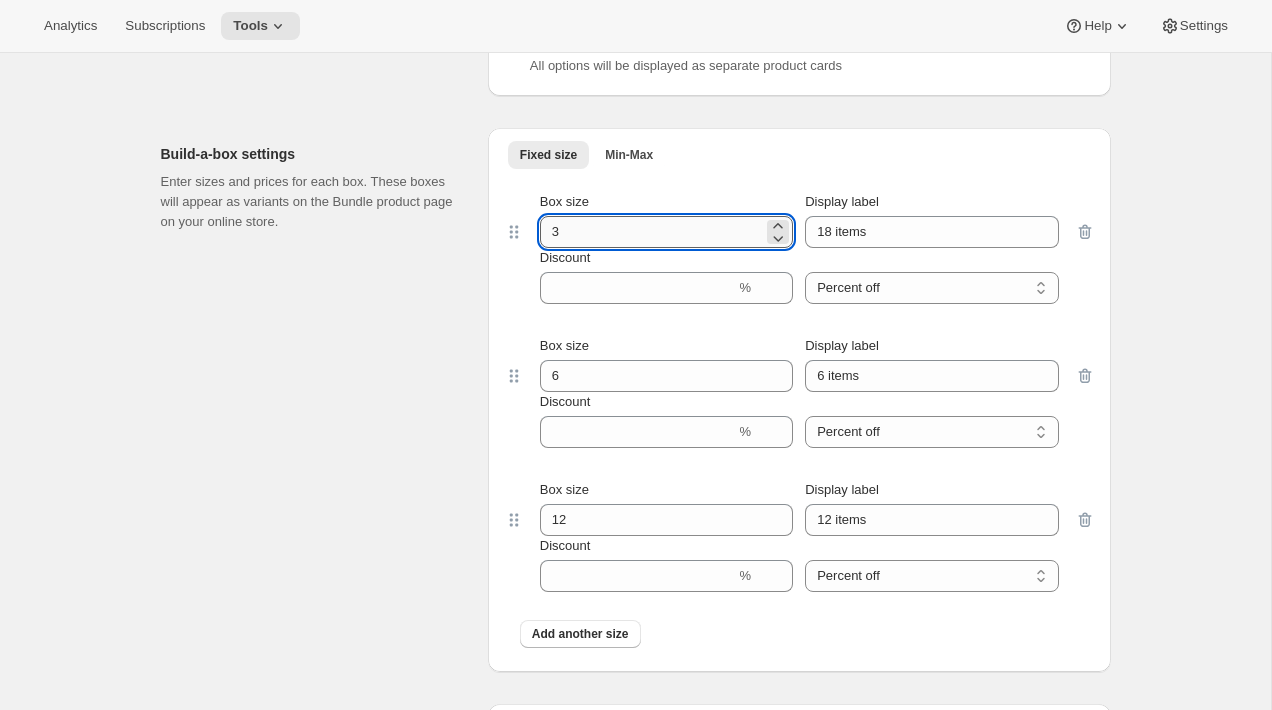 type on "3" 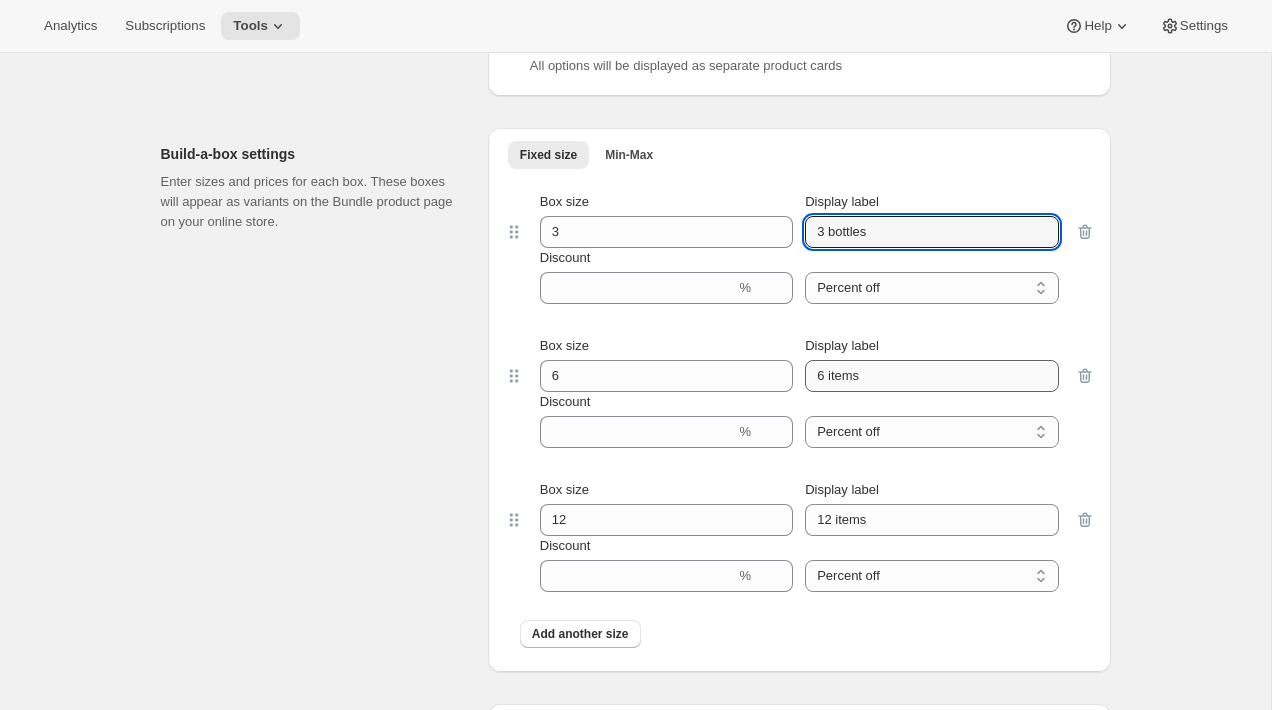 type on "3 bottles" 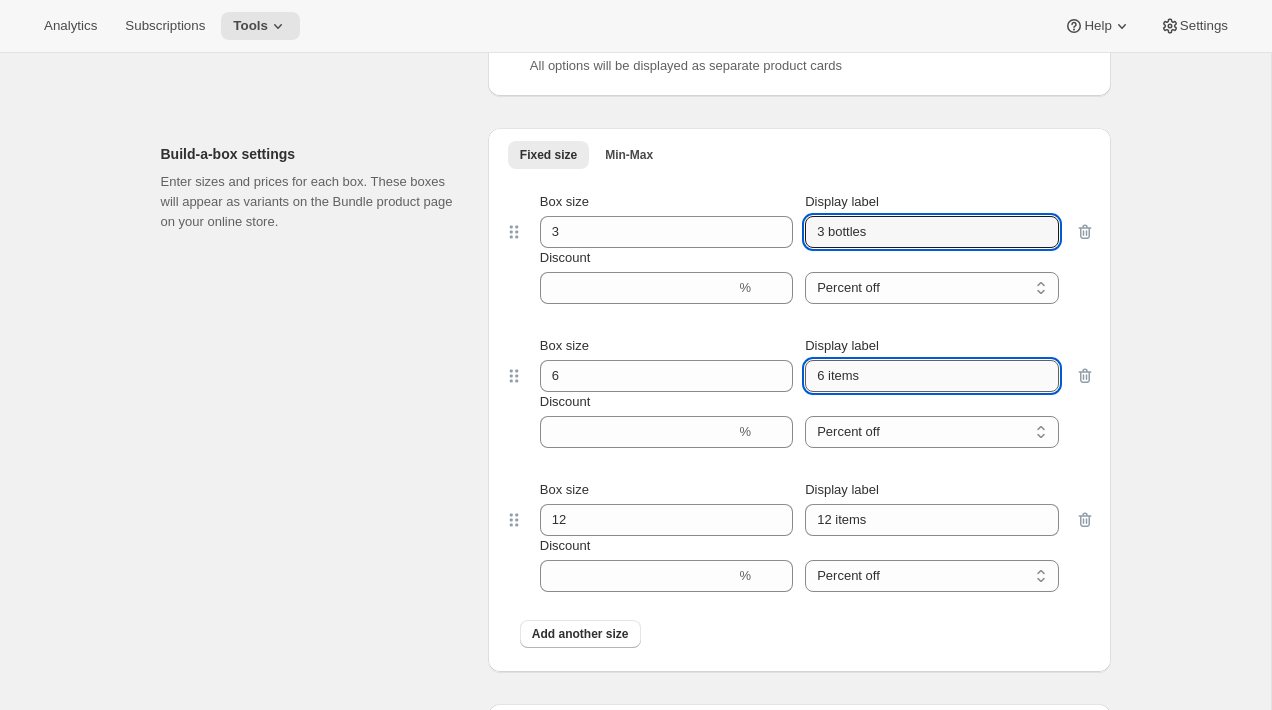 click on "6 items" at bounding box center (931, 376) 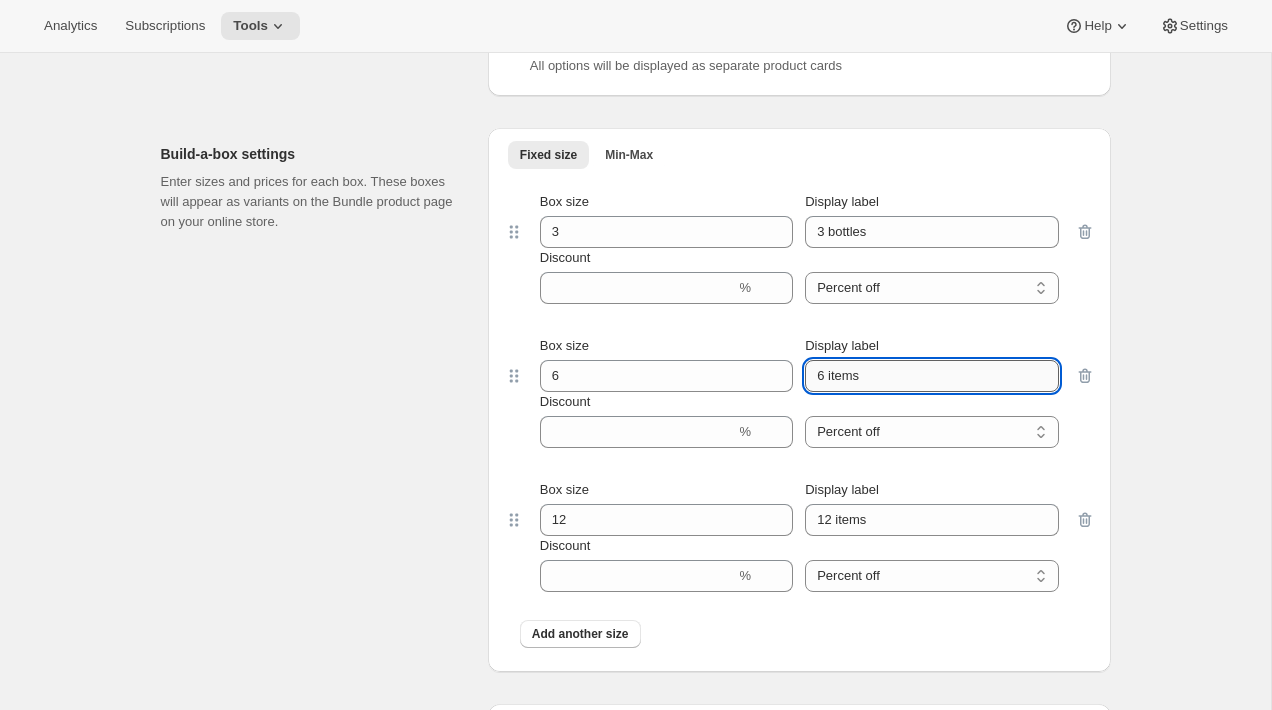 paste on "3 bottle" 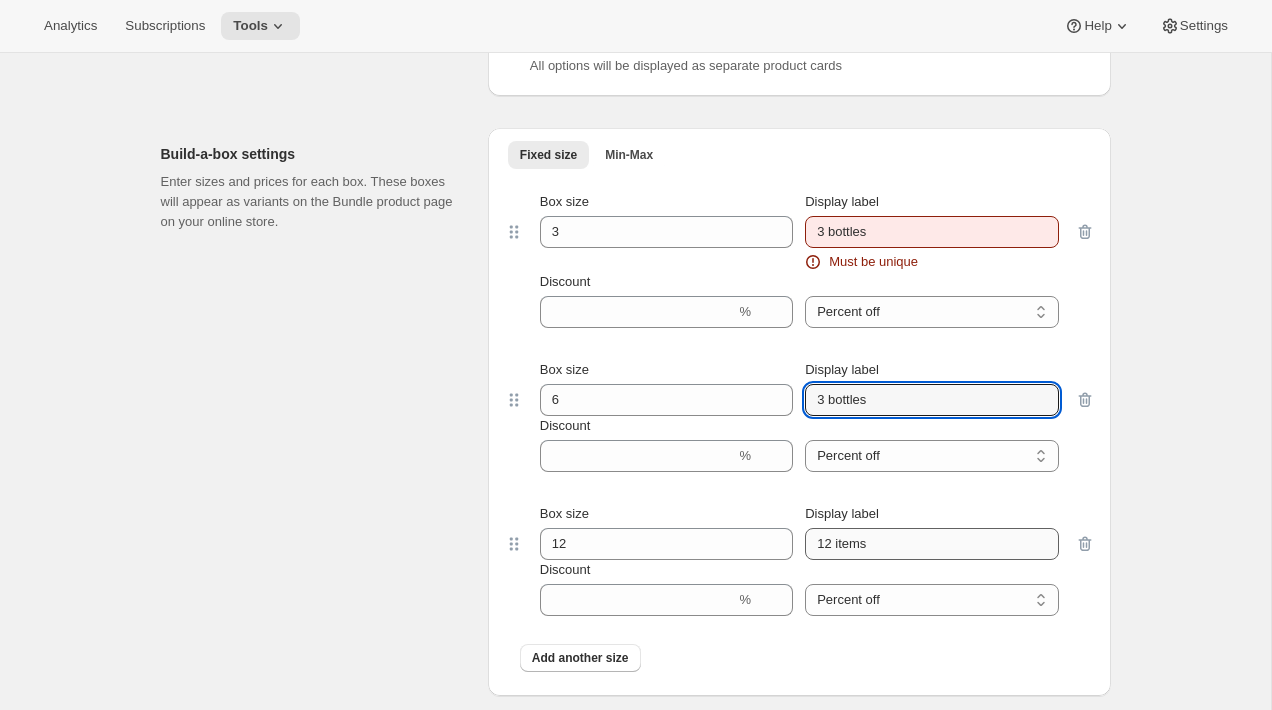 type on "3 bottles" 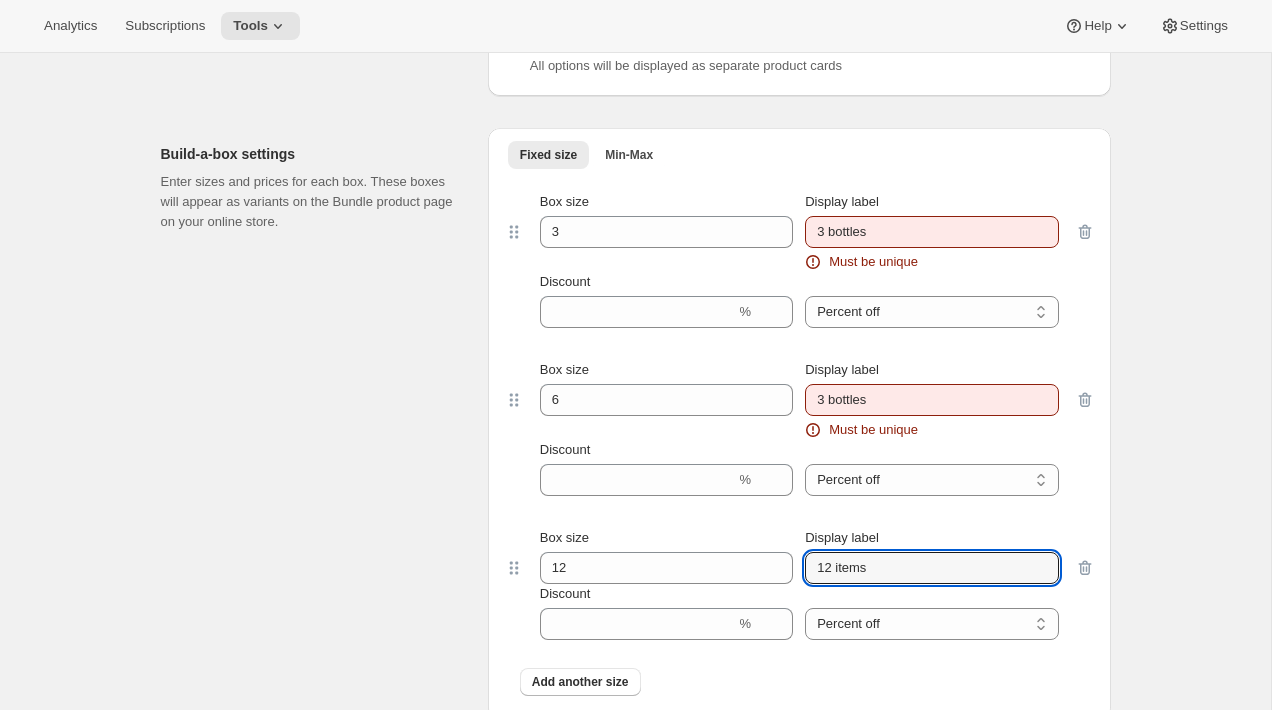 click on "Display label 12 items" at bounding box center [931, 556] 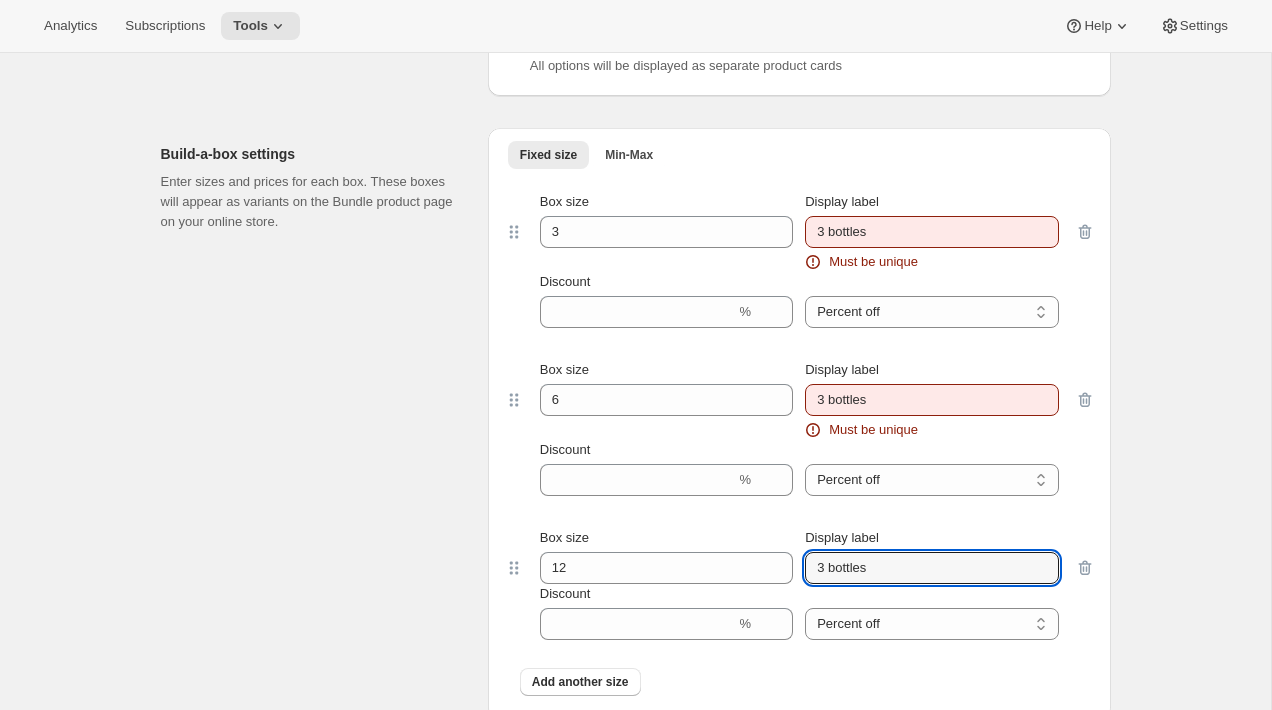 type on "3 bottles" 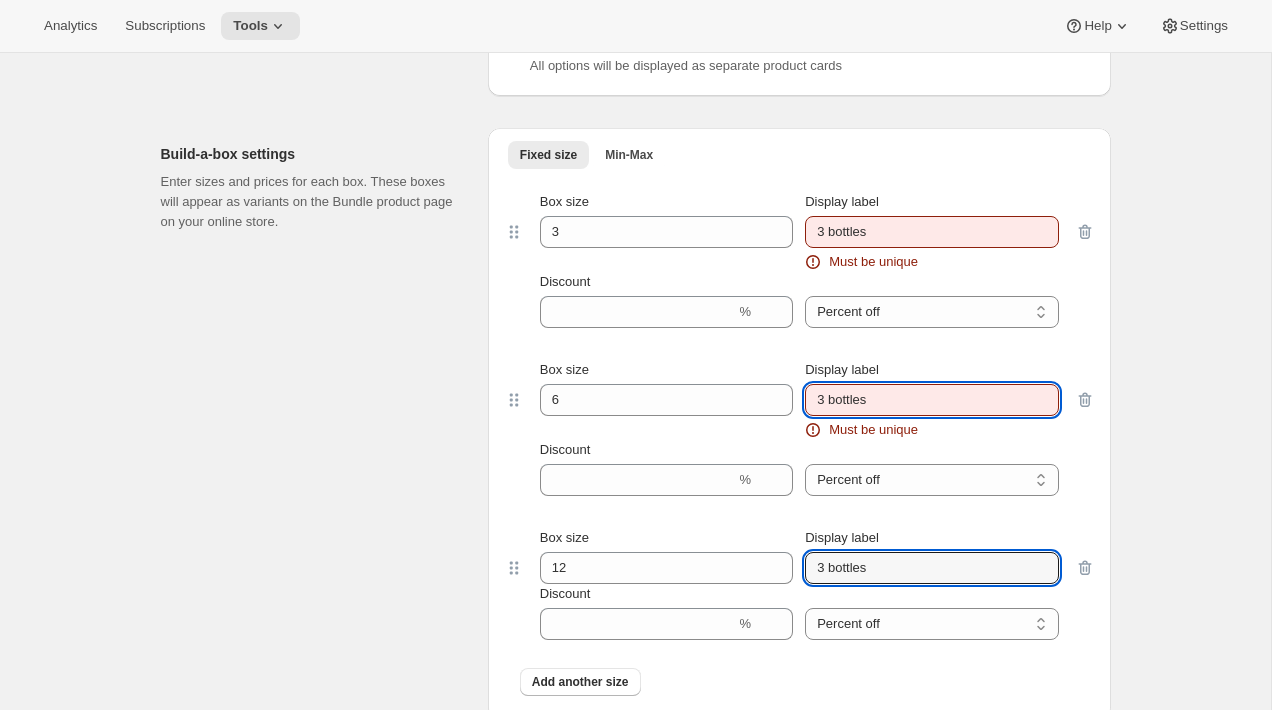 click on "3 bottles" at bounding box center (931, 400) 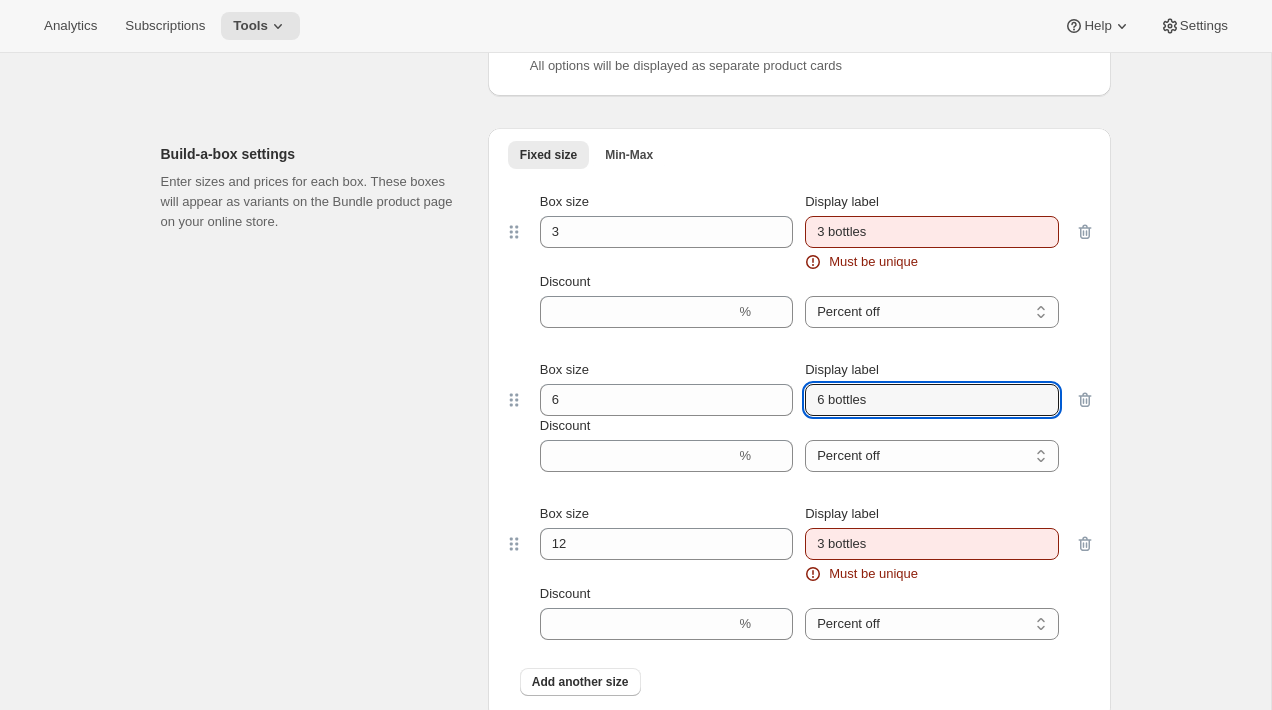 type on "6 bottles" 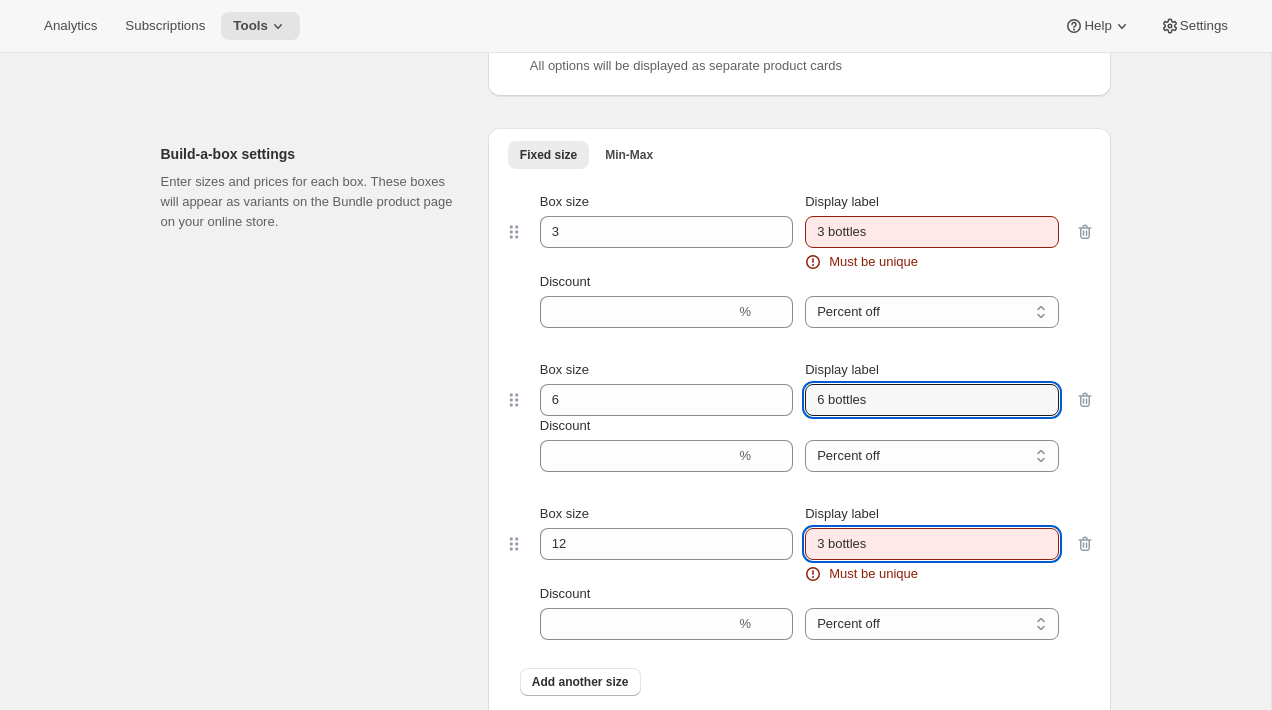 click on "3 bottles" at bounding box center [931, 544] 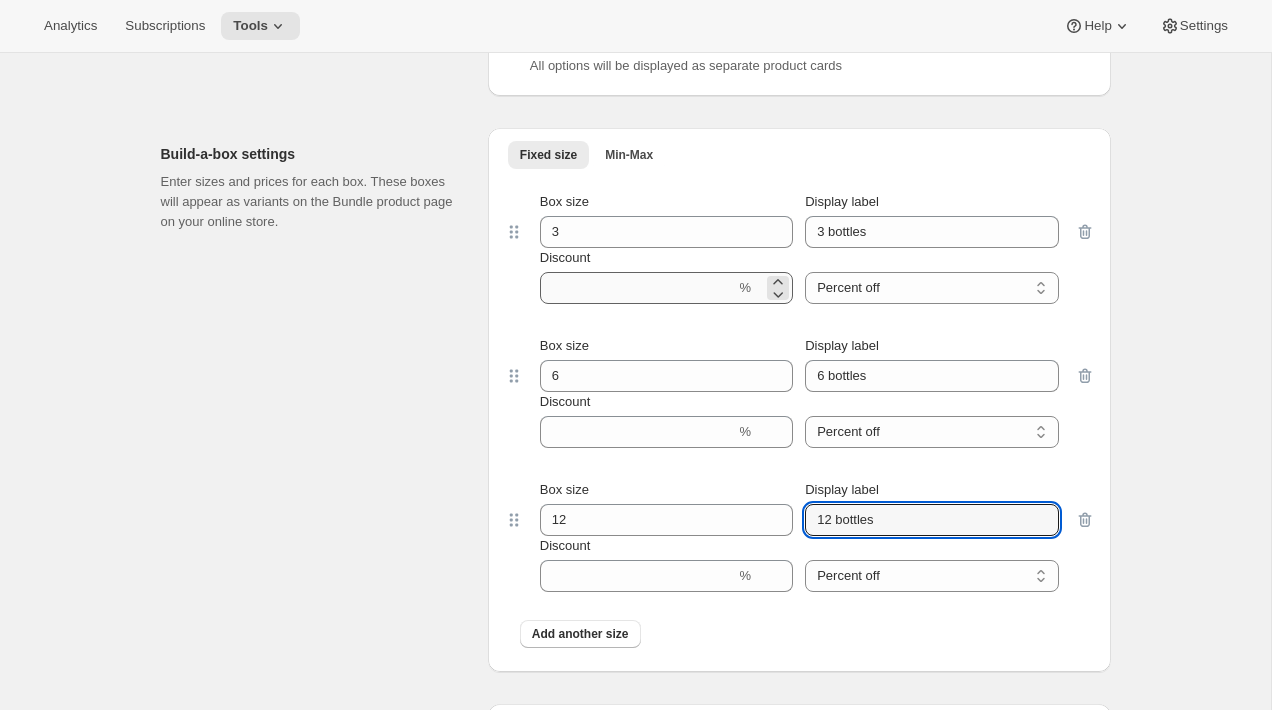type on "12 bottles" 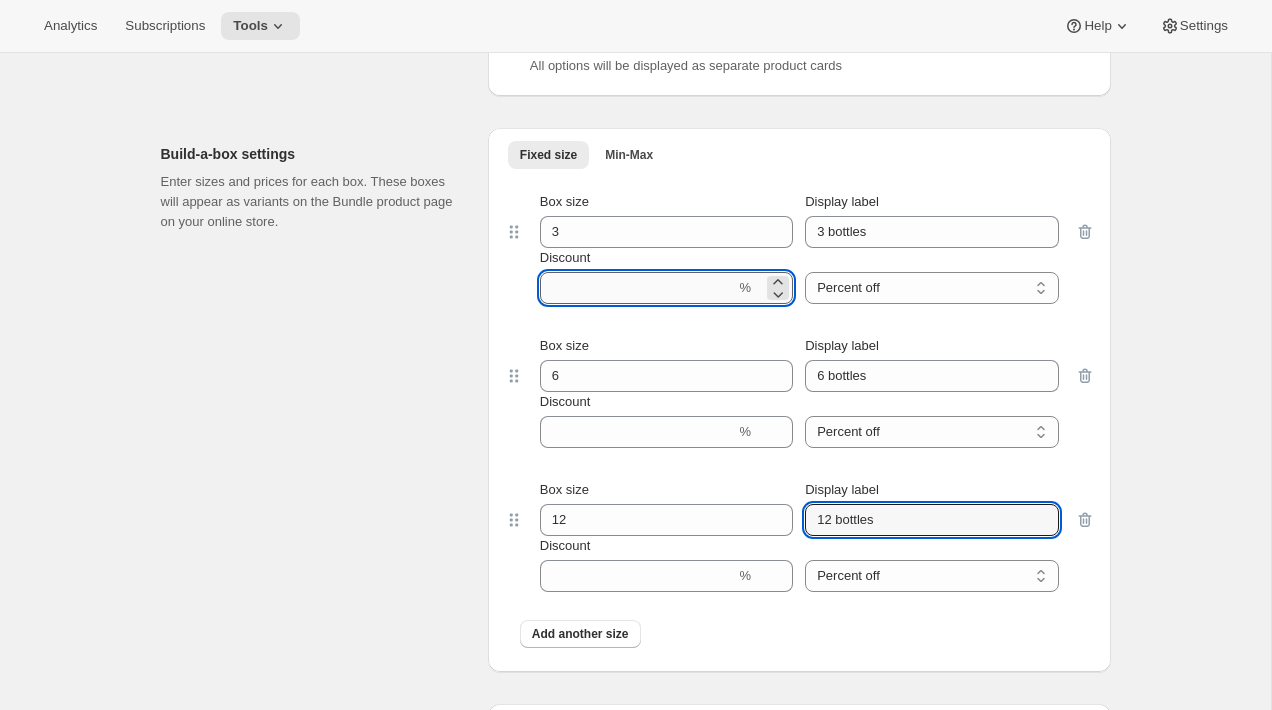 click on "Discount" at bounding box center [638, 288] 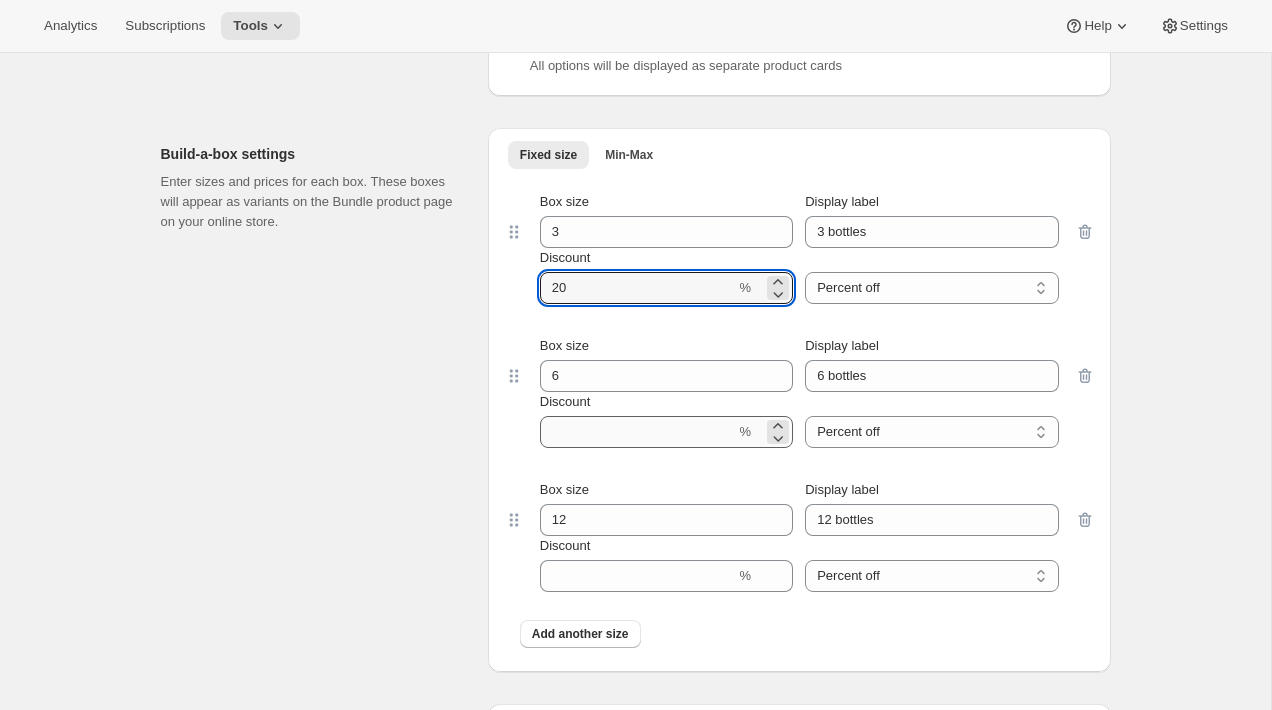 type on "20" 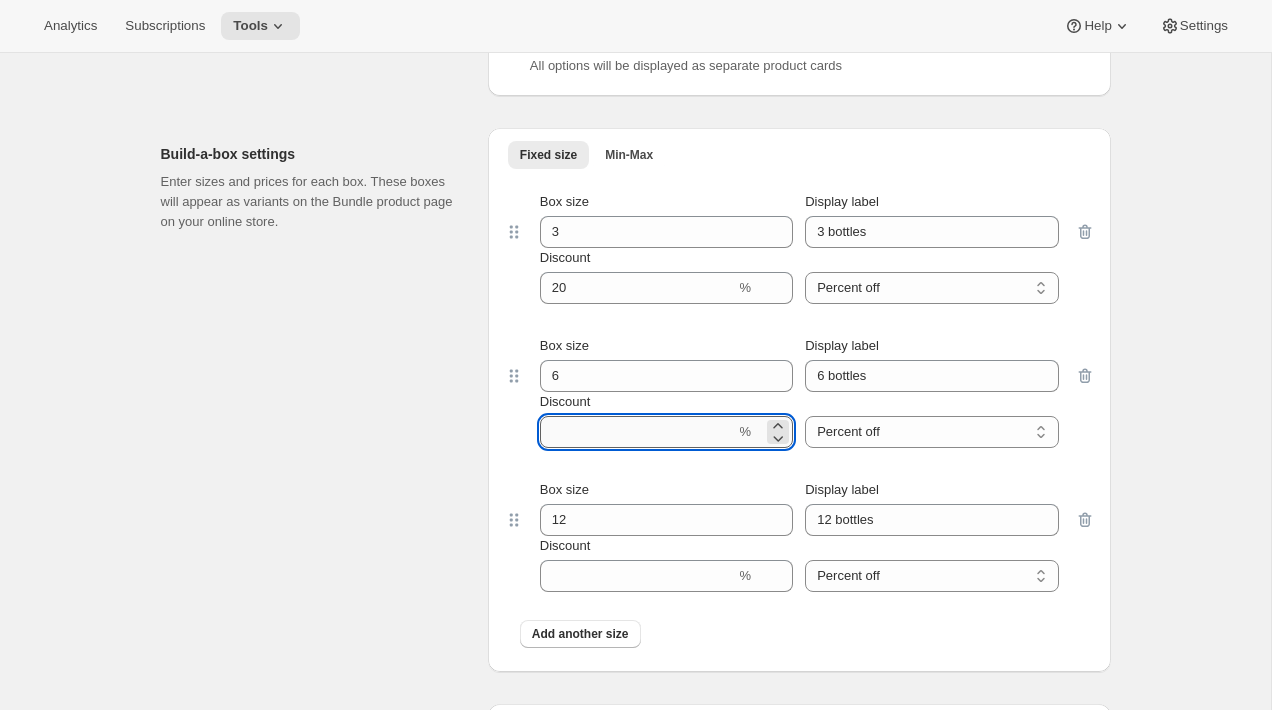 click on "Discount" at bounding box center (638, 432) 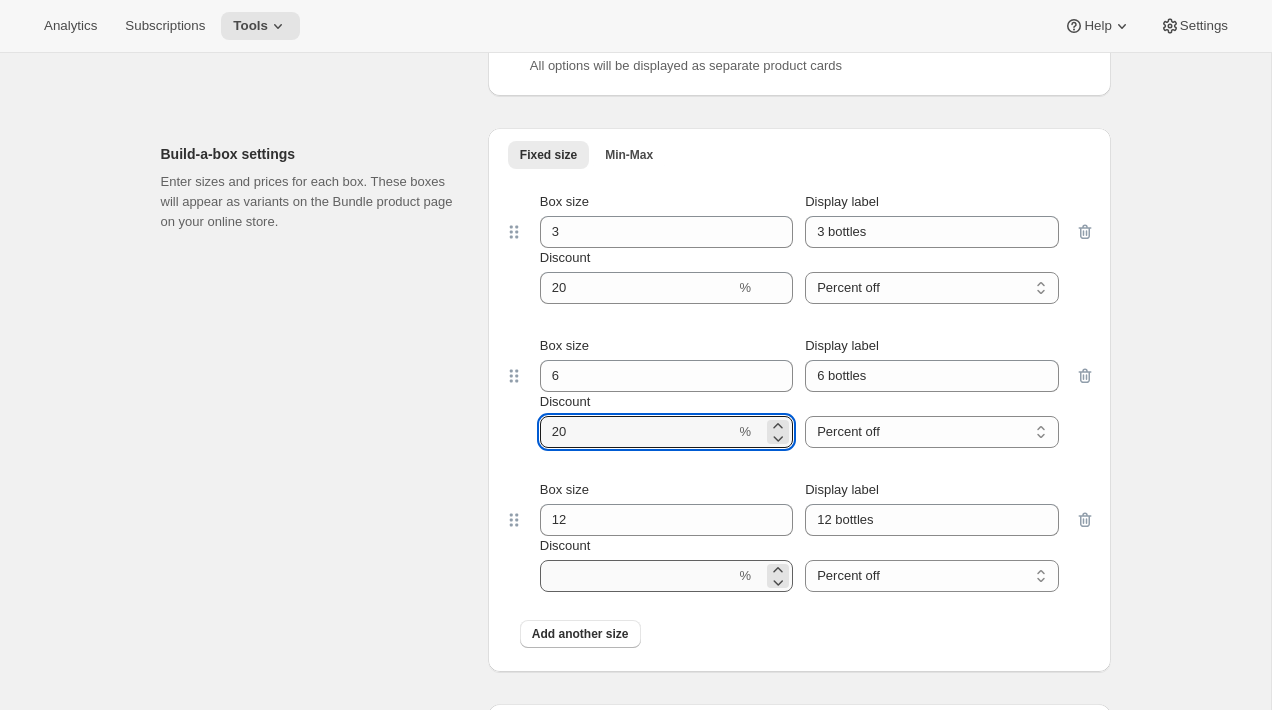 type on "20" 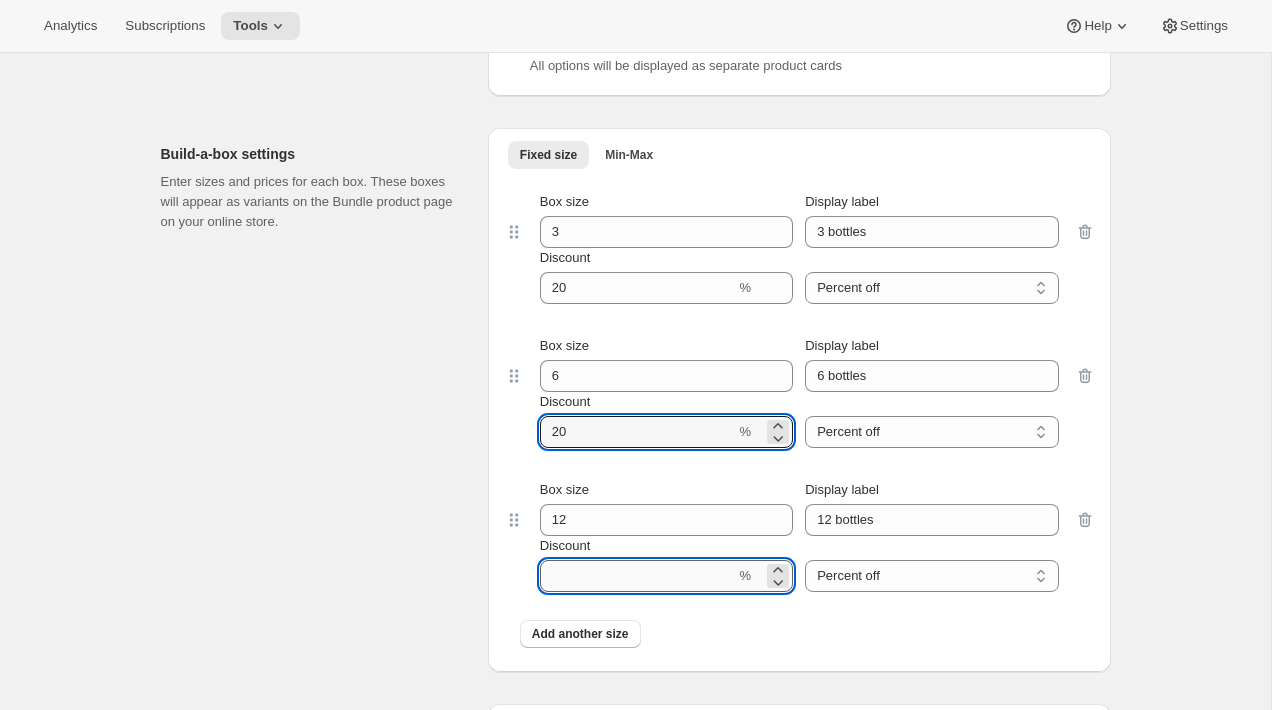 click on "Discount" at bounding box center [638, 576] 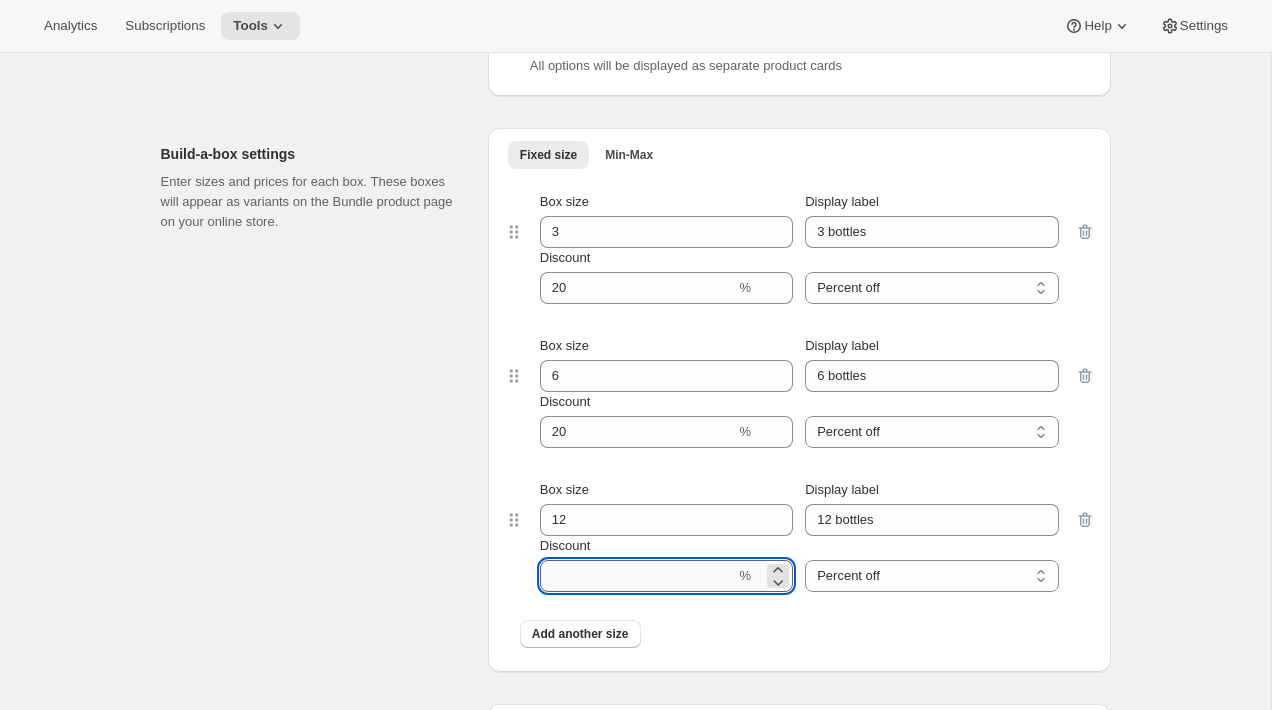paste on "20" 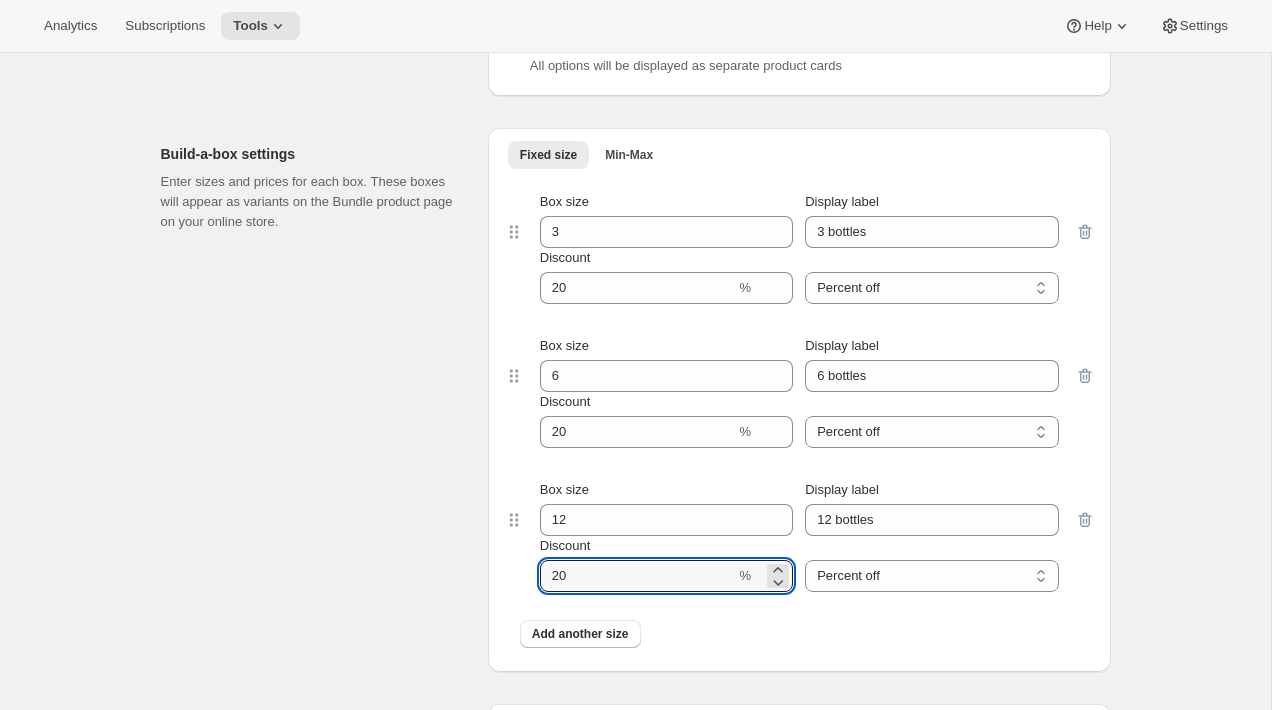 type on "20" 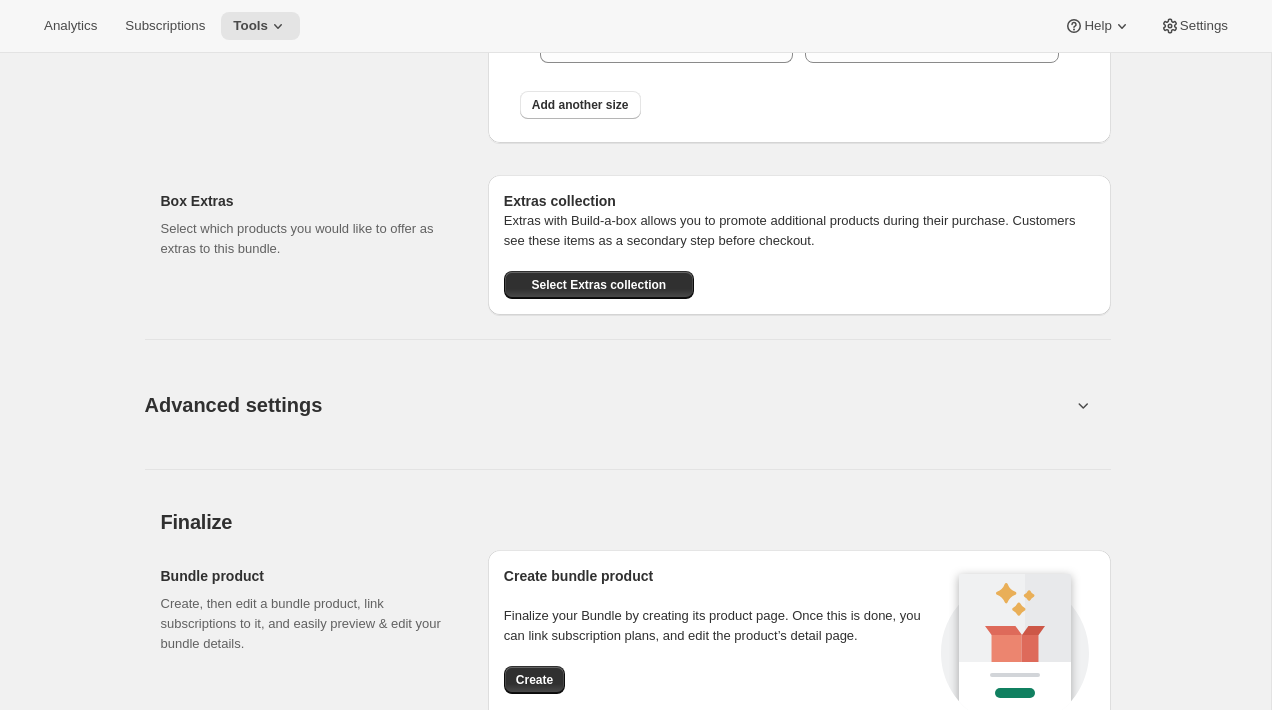 scroll, scrollTop: 2524, scrollLeft: 0, axis: vertical 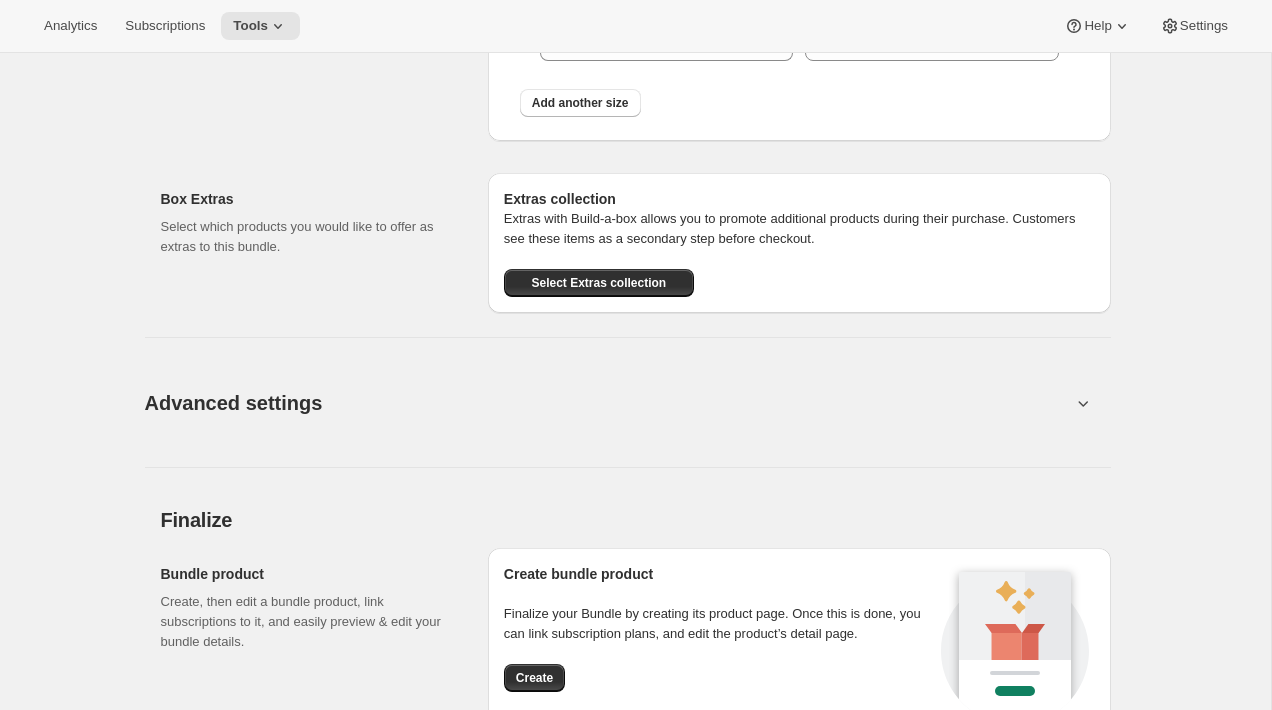 click on "Advanced settings" at bounding box center [608, 402] 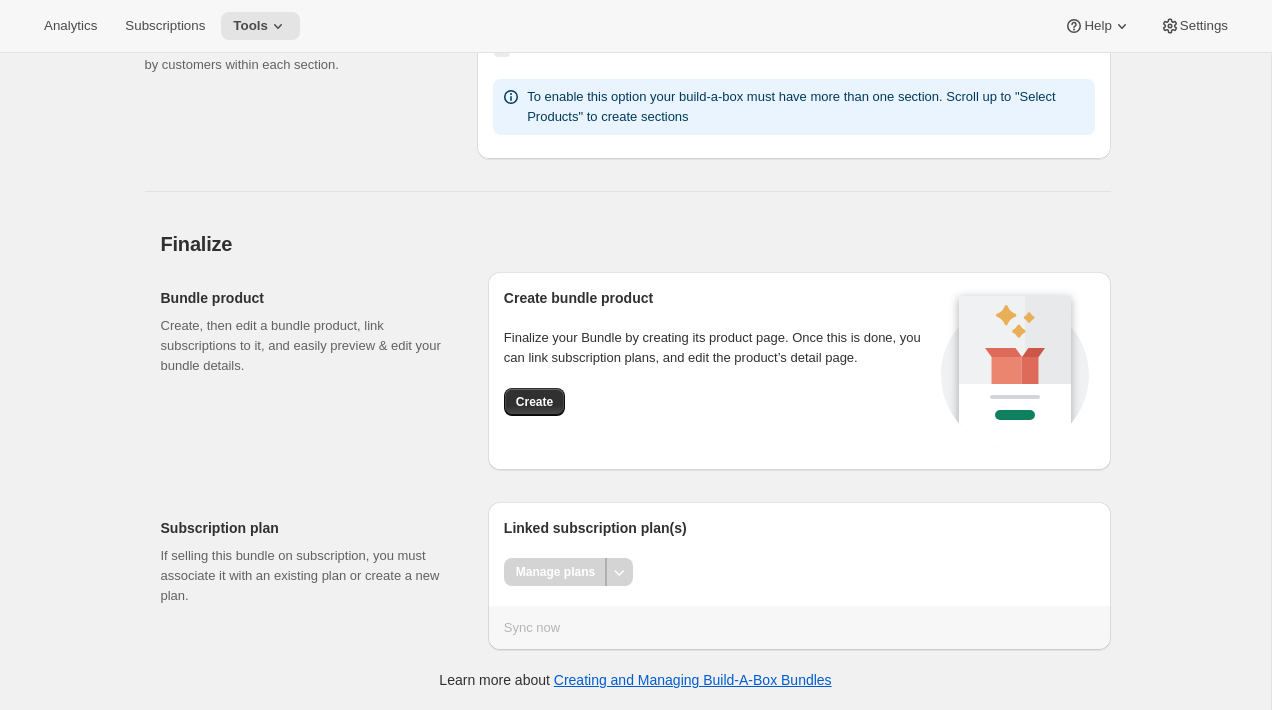 scroll, scrollTop: 3167, scrollLeft: 0, axis: vertical 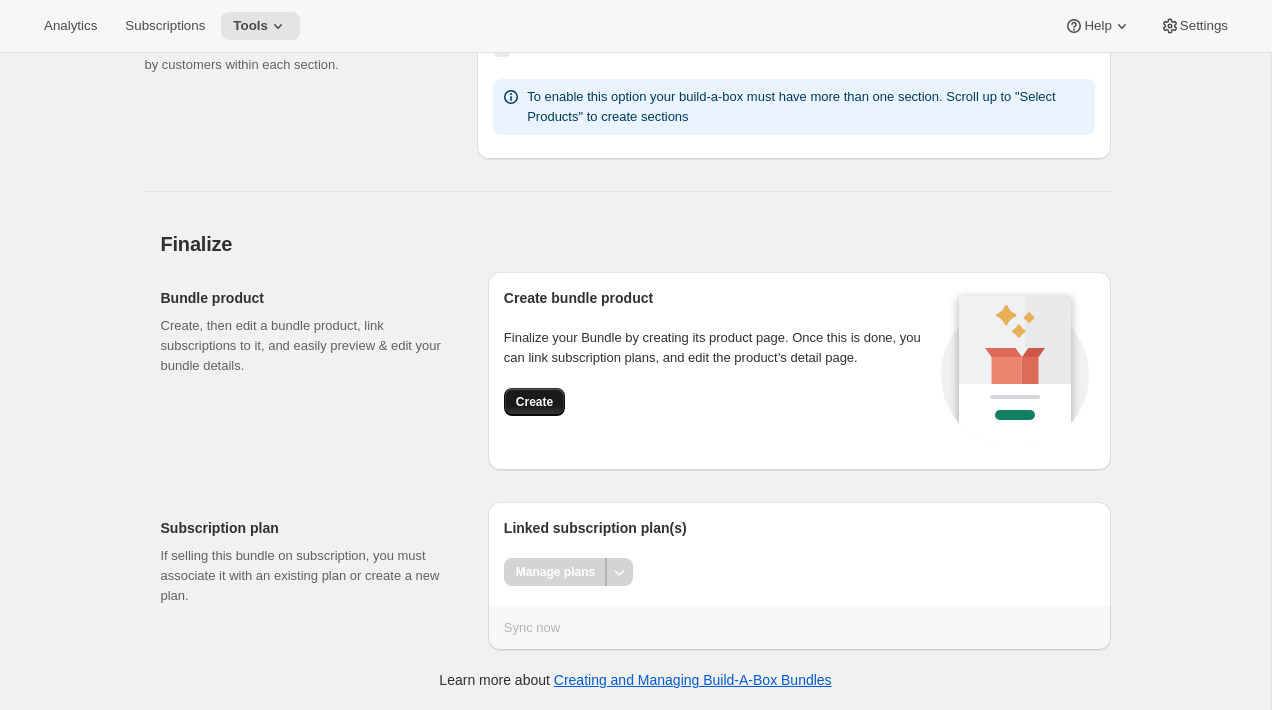 click on "Create" at bounding box center [534, 402] 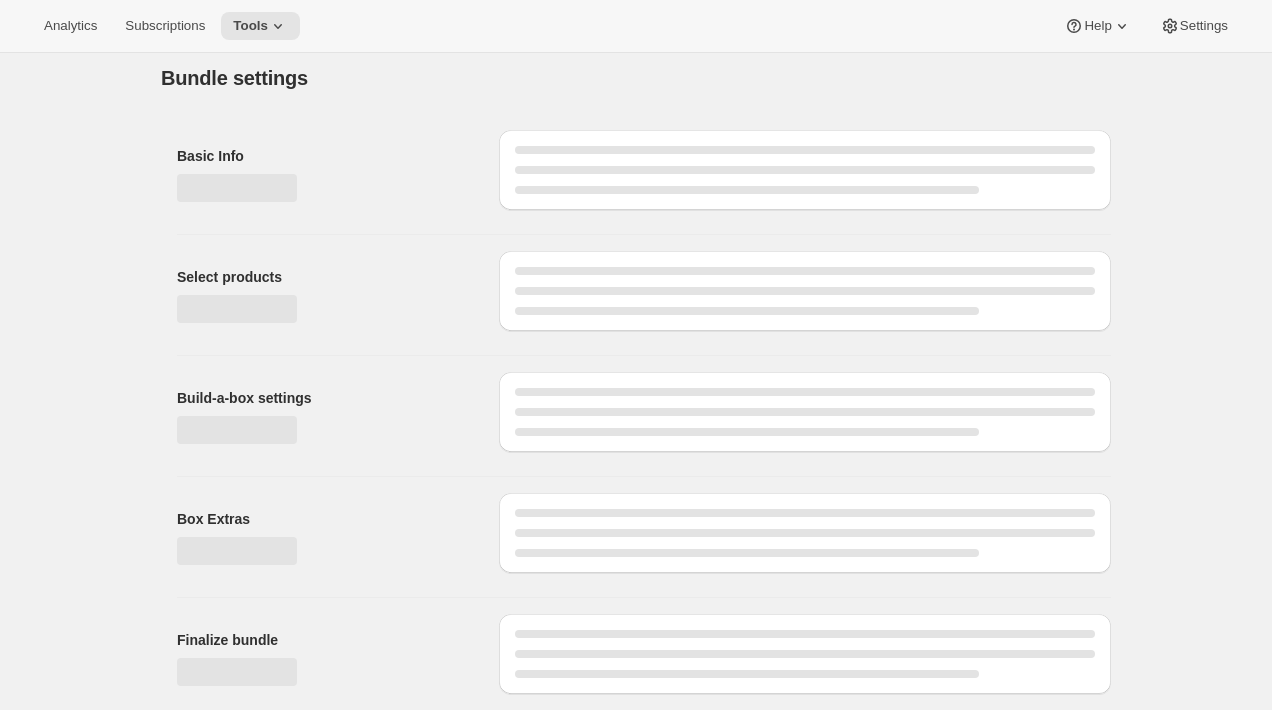 scroll, scrollTop: 11, scrollLeft: 0, axis: vertical 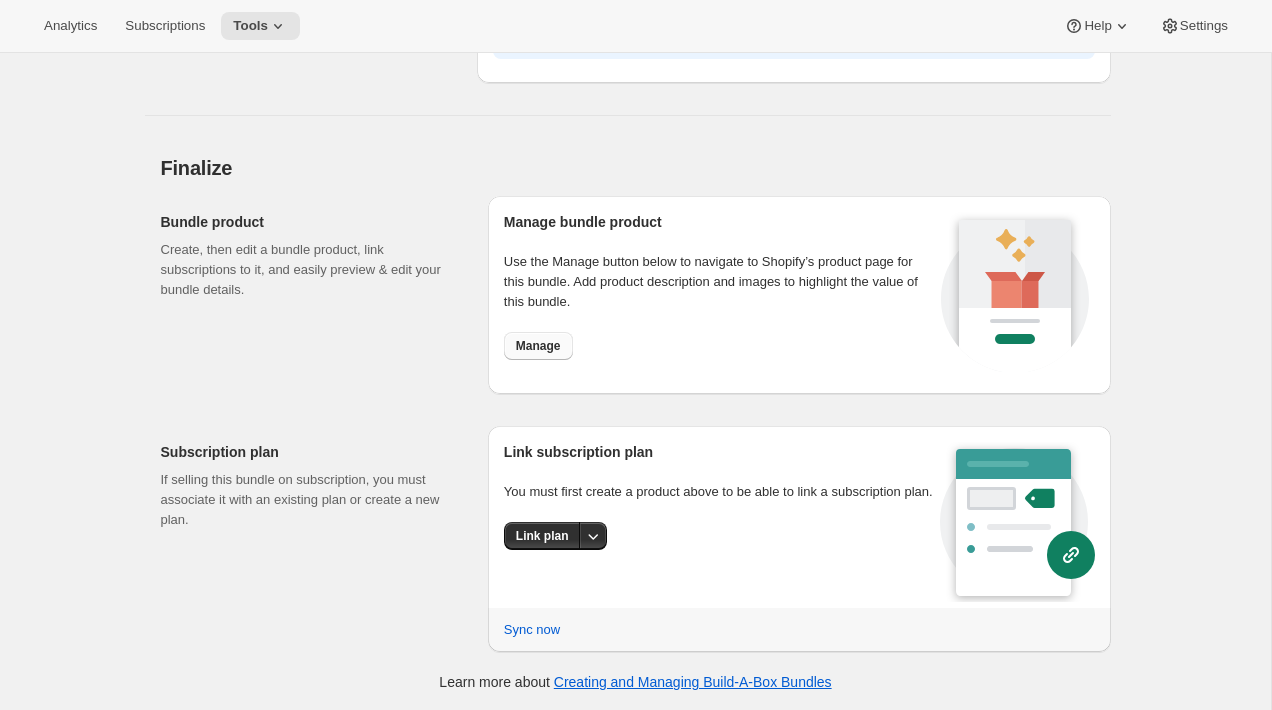 click on "Manage" at bounding box center (538, 346) 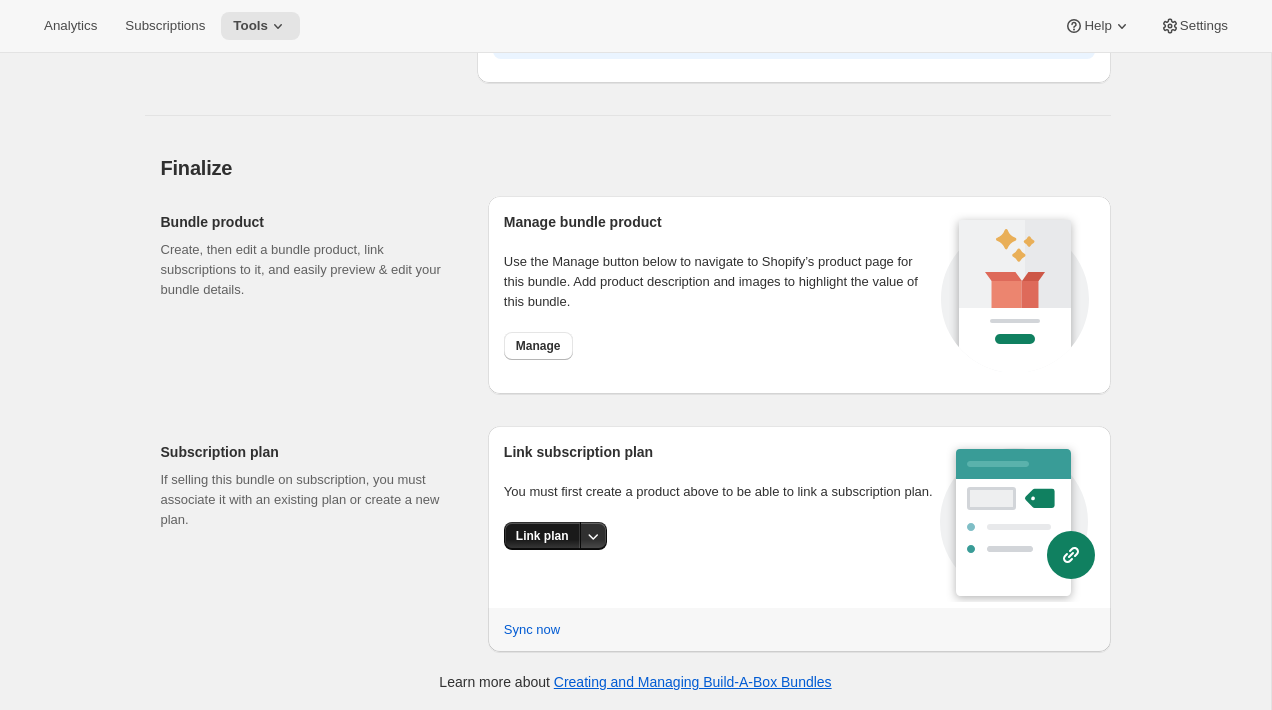 click on "Link plan" at bounding box center [542, 536] 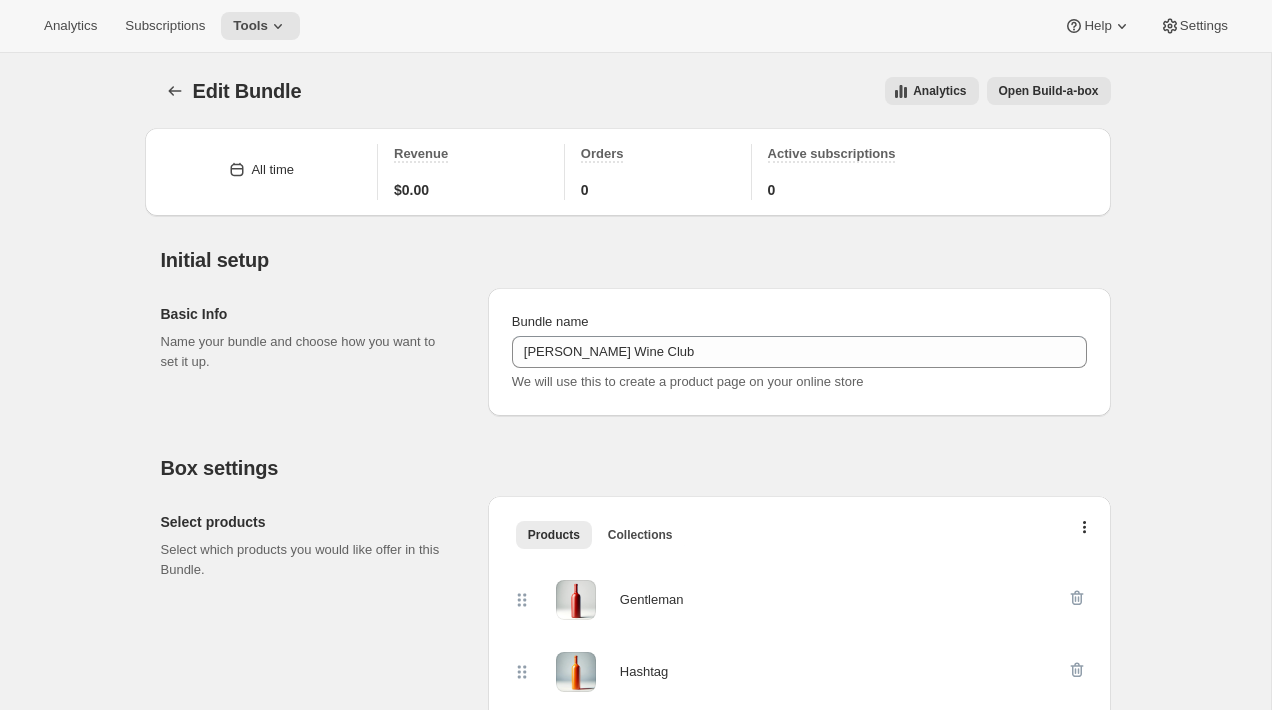 scroll, scrollTop: 2579, scrollLeft: 0, axis: vertical 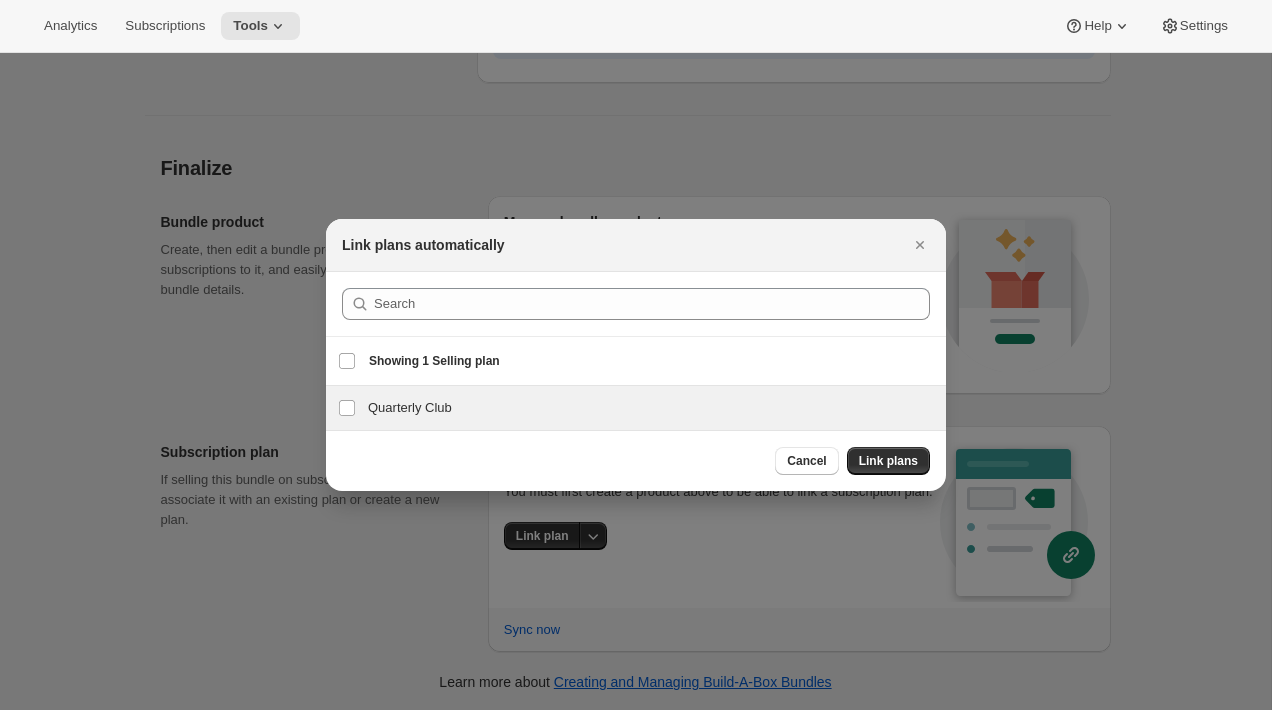 click on "Quarterly Club Quarterly Club" at bounding box center (636, 408) 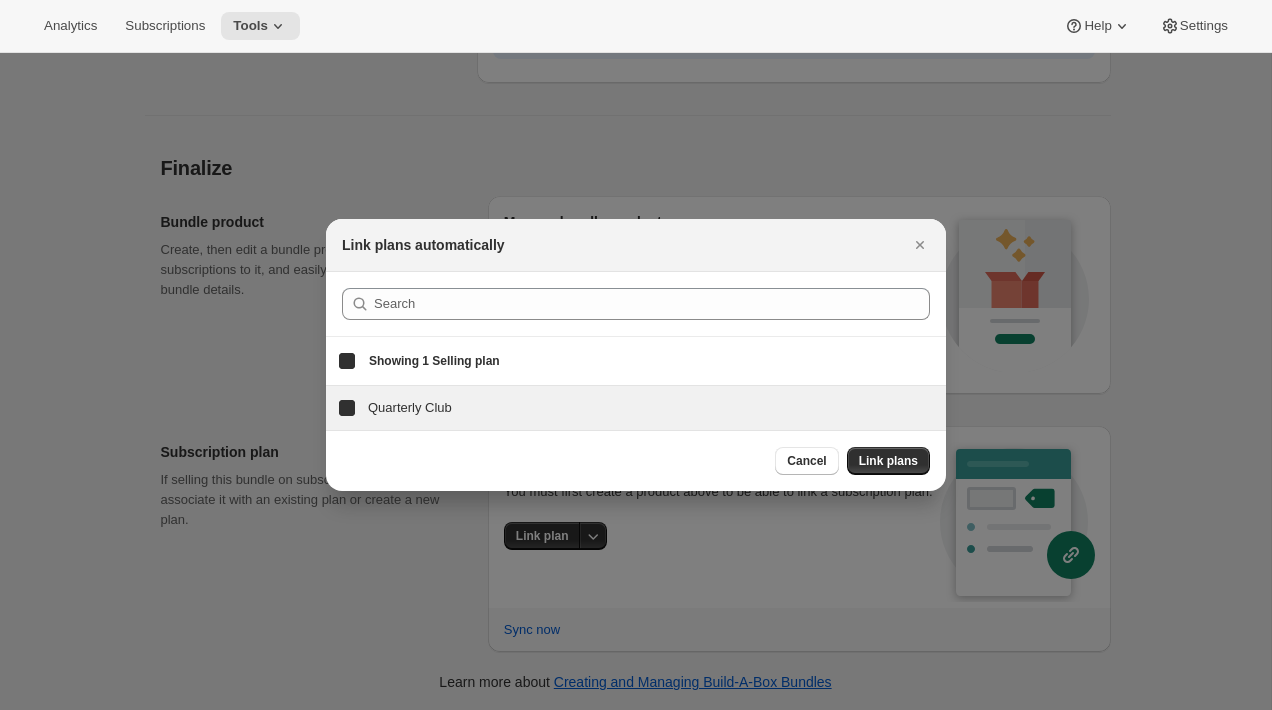 checkbox on "true" 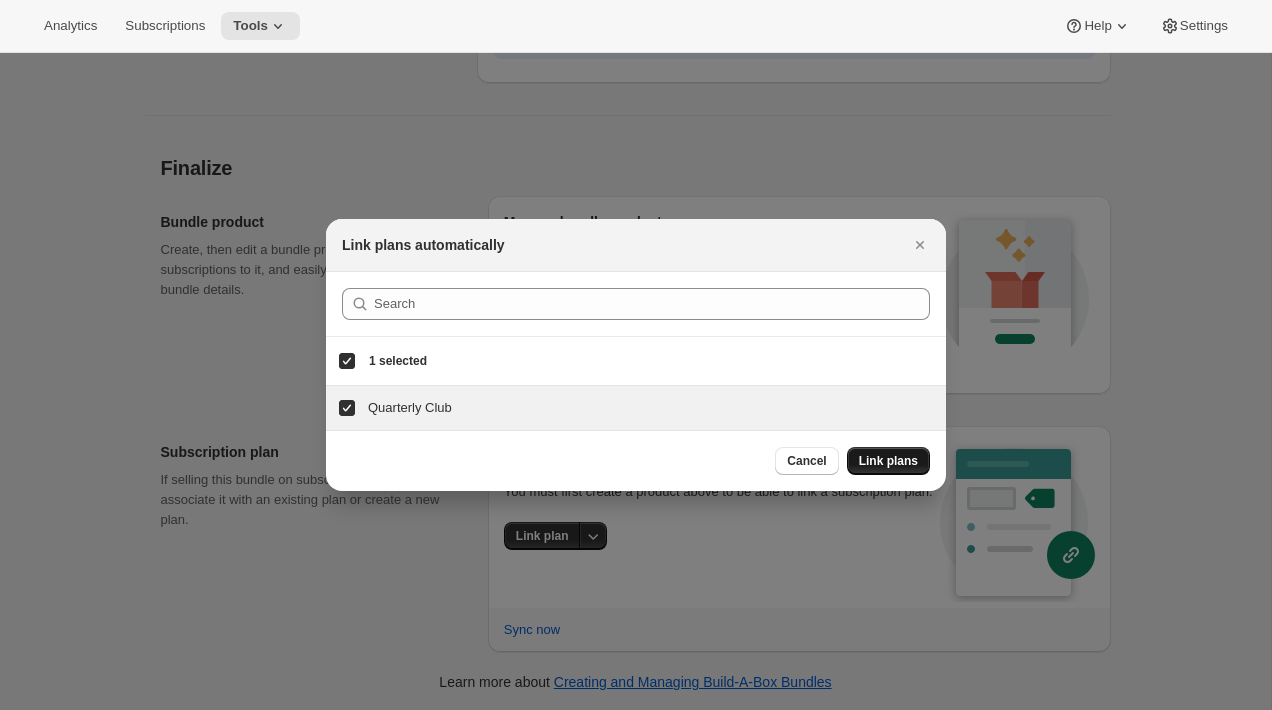 click on "Link plans" at bounding box center [888, 461] 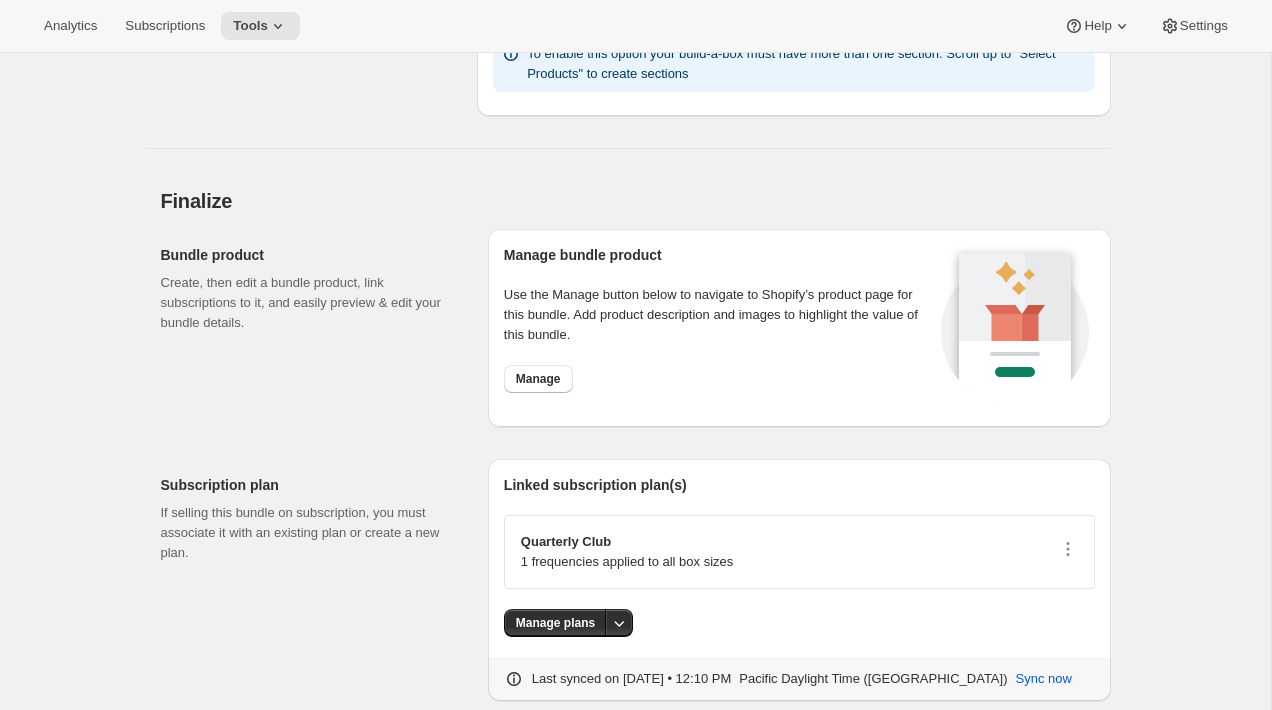 scroll, scrollTop: 2544, scrollLeft: 0, axis: vertical 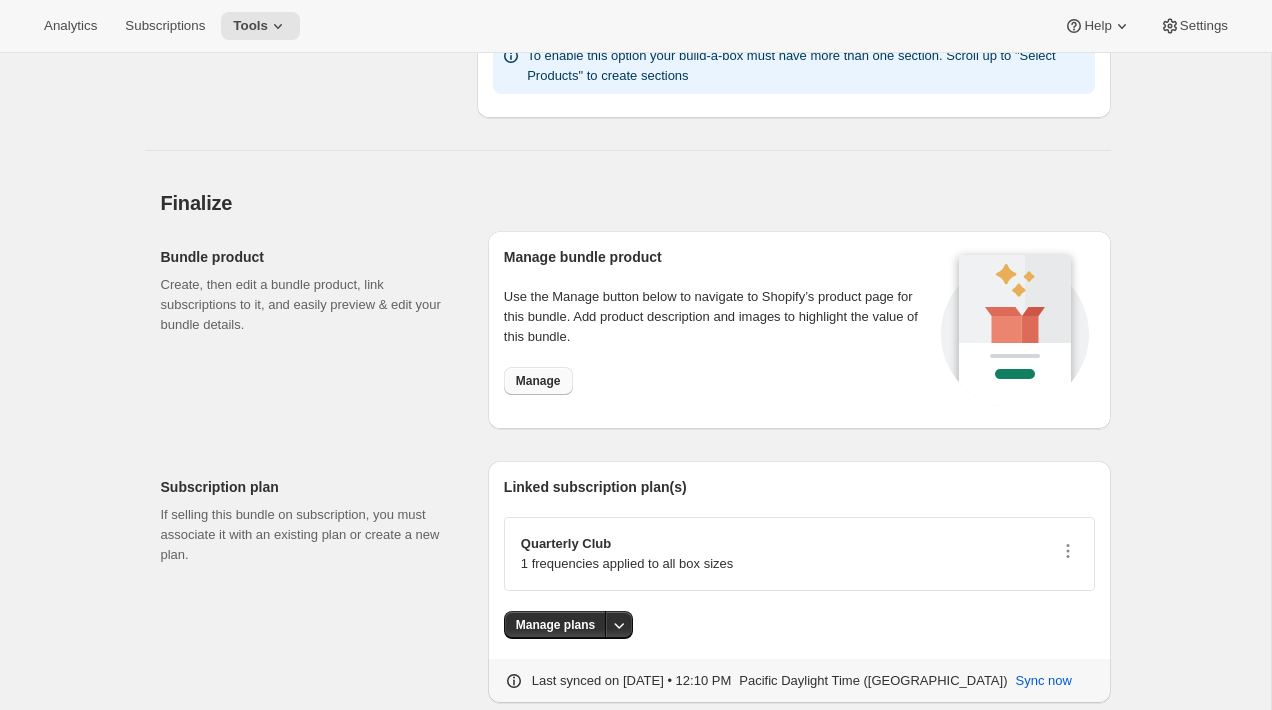 click on "Manage" at bounding box center [538, 381] 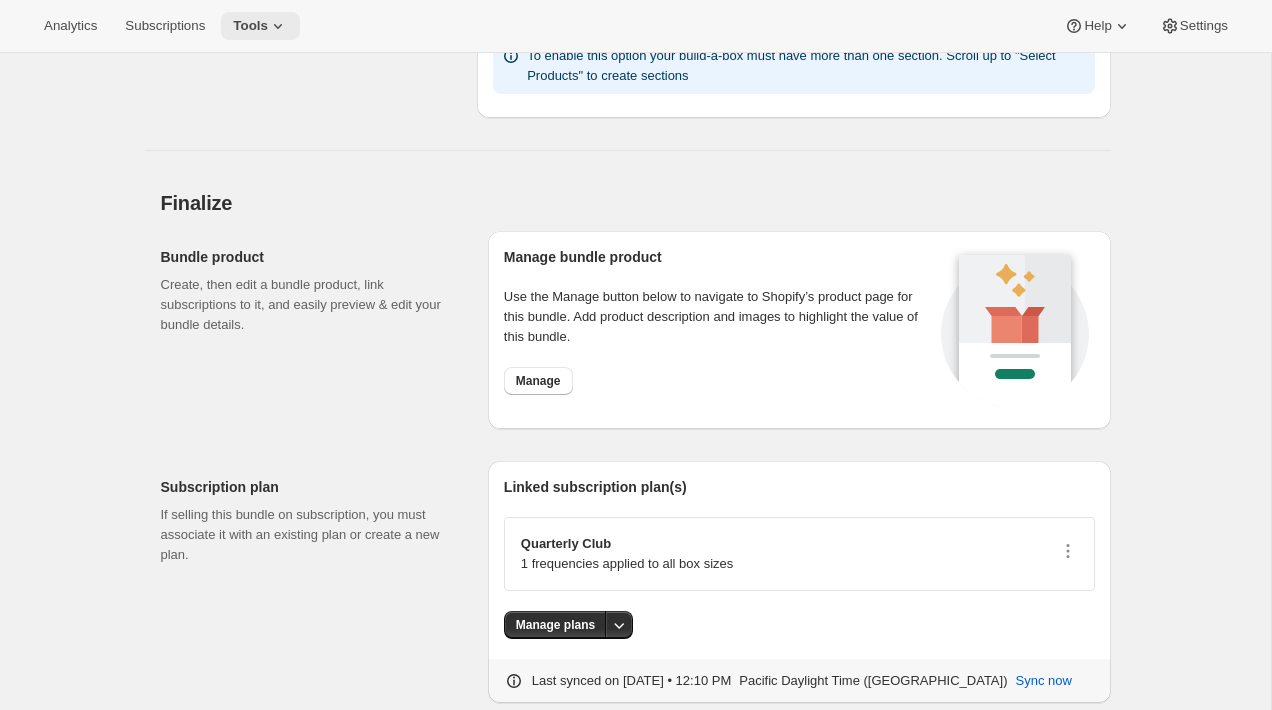 click 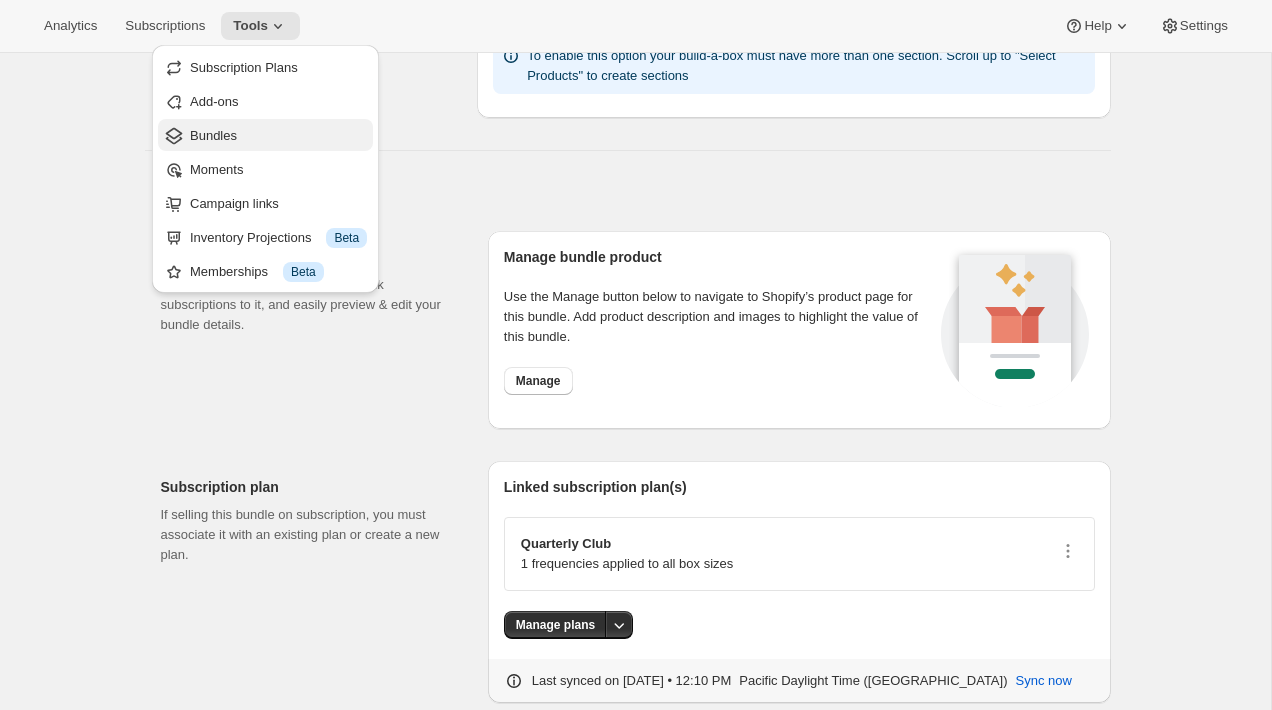 click on "Bundles" at bounding box center (278, 136) 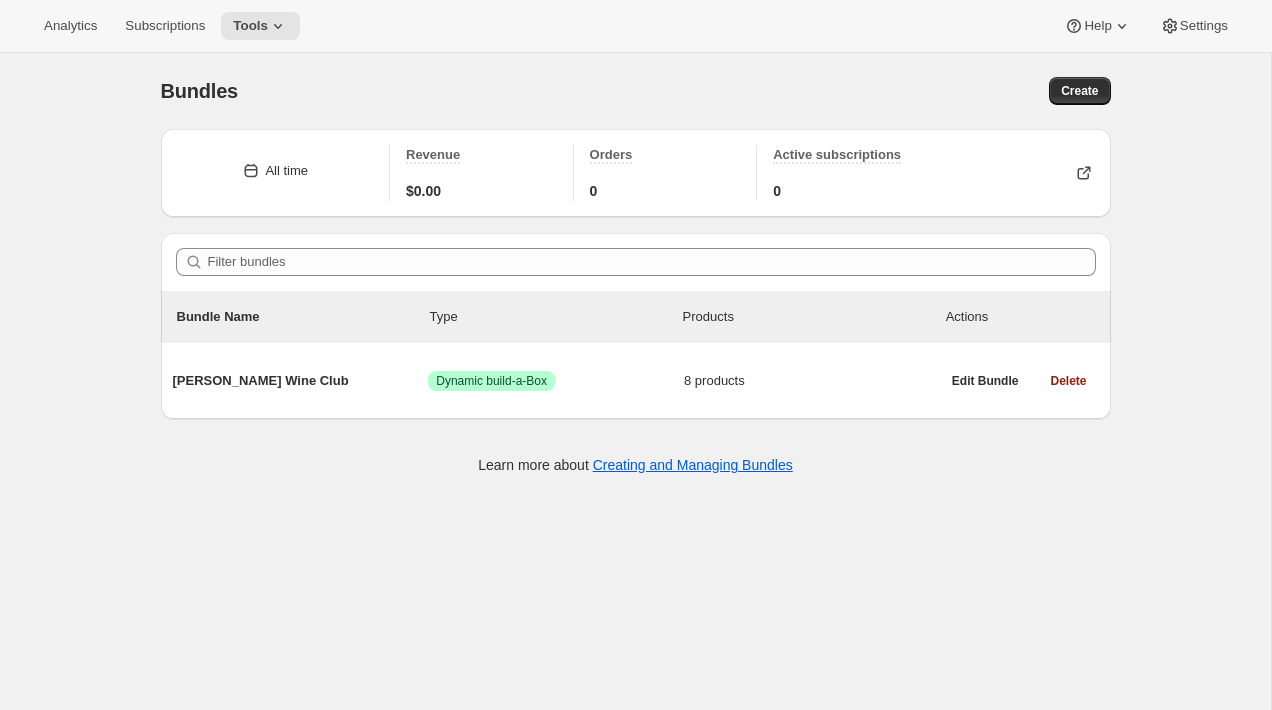 click on "Bundles" at bounding box center [398, 91] 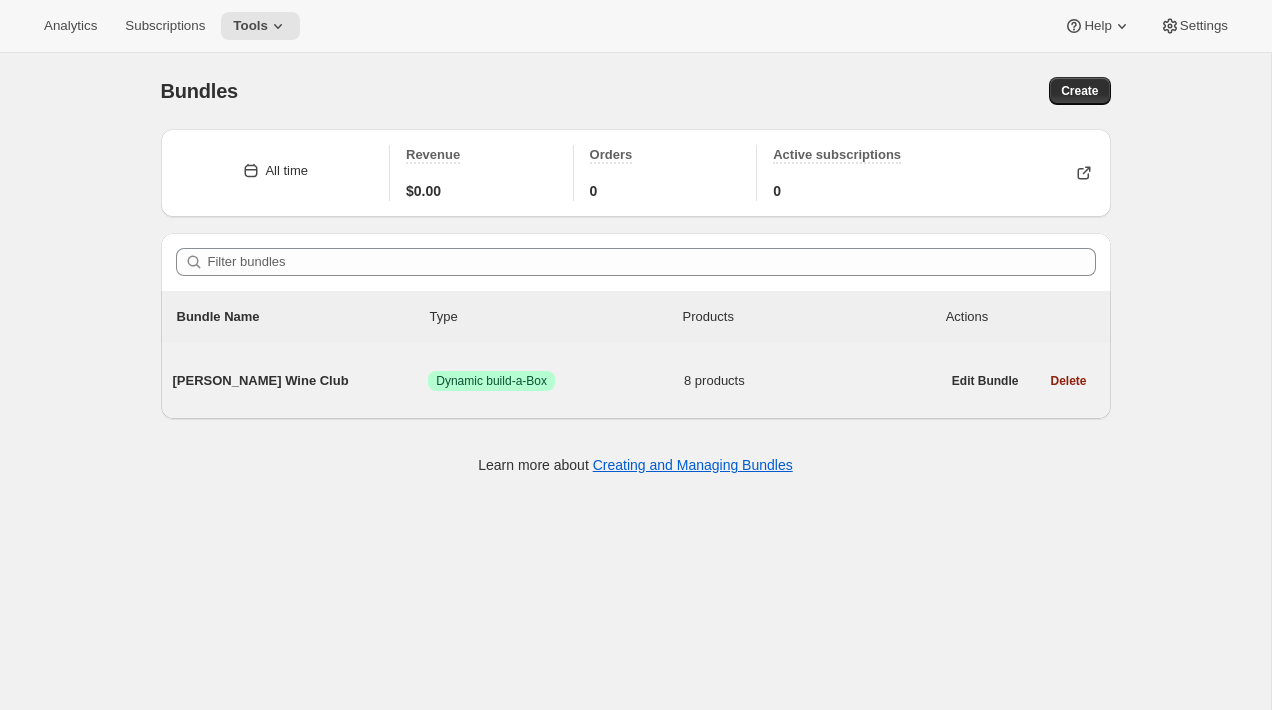 click on "Becker Wine Club Success Dynamic build-a-Box 8 products" at bounding box center (556, 381) 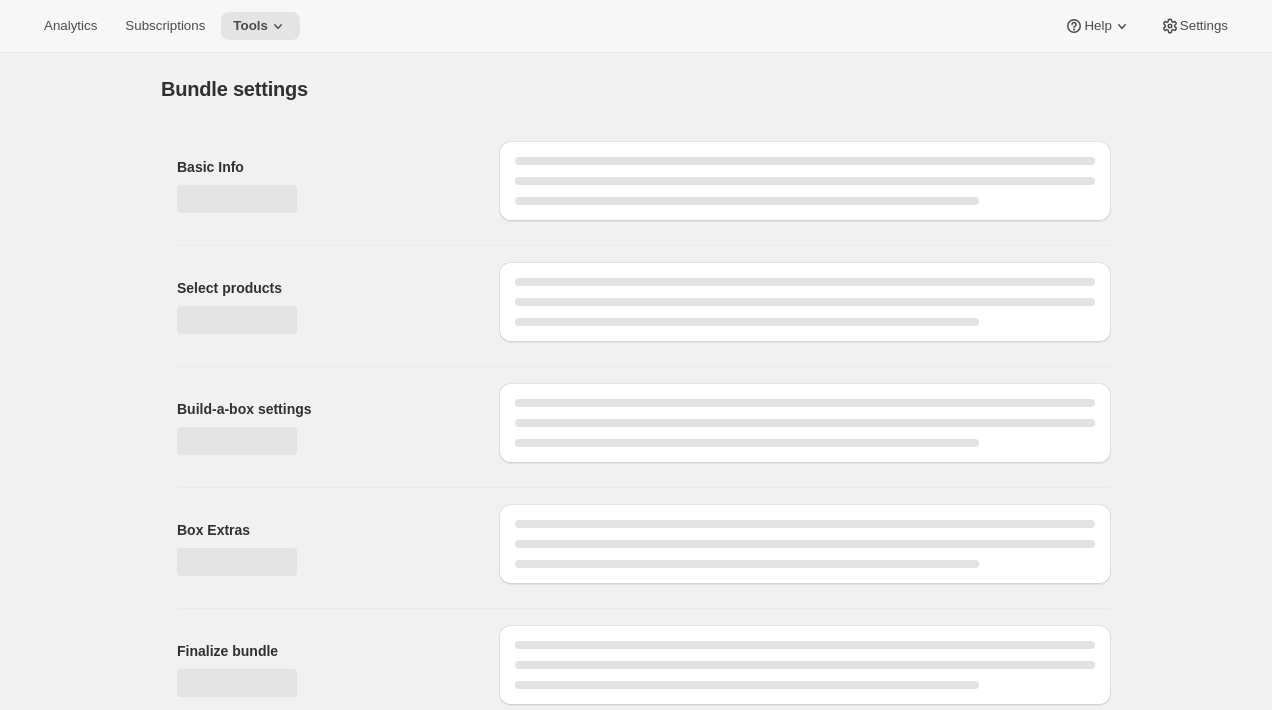 type on "Becker Wine Club" 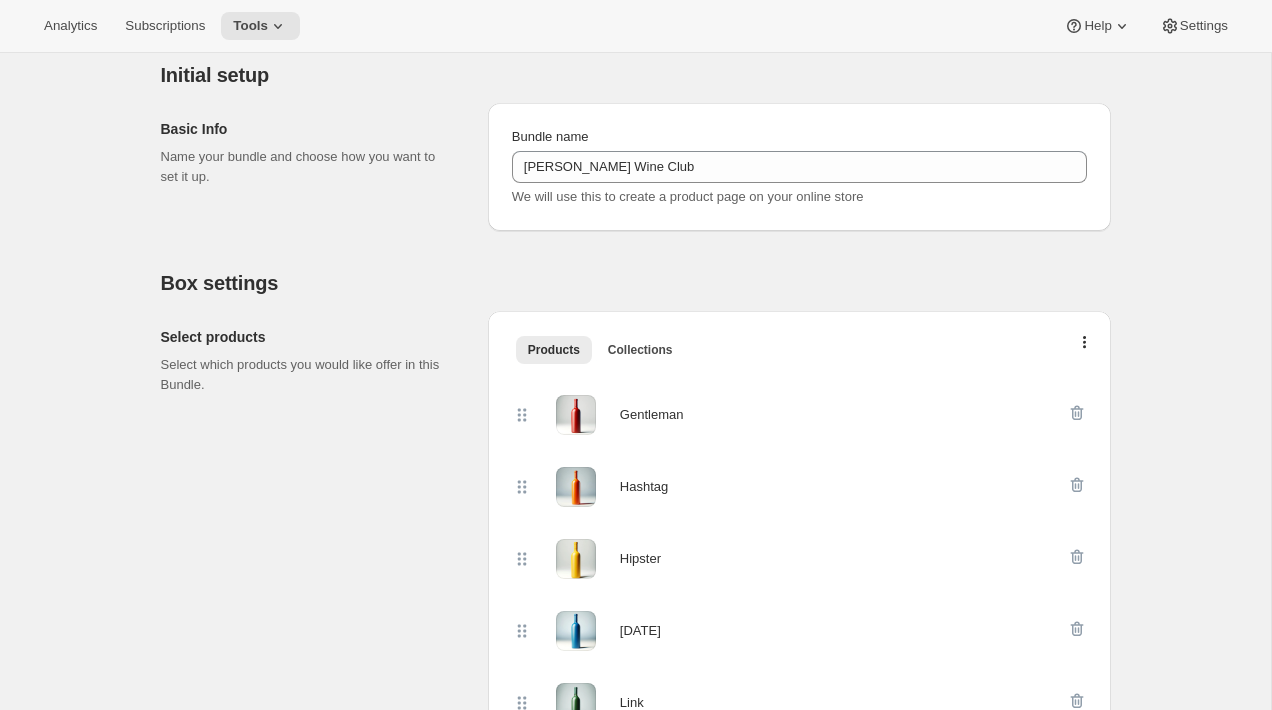 scroll, scrollTop: 137, scrollLeft: 0, axis: vertical 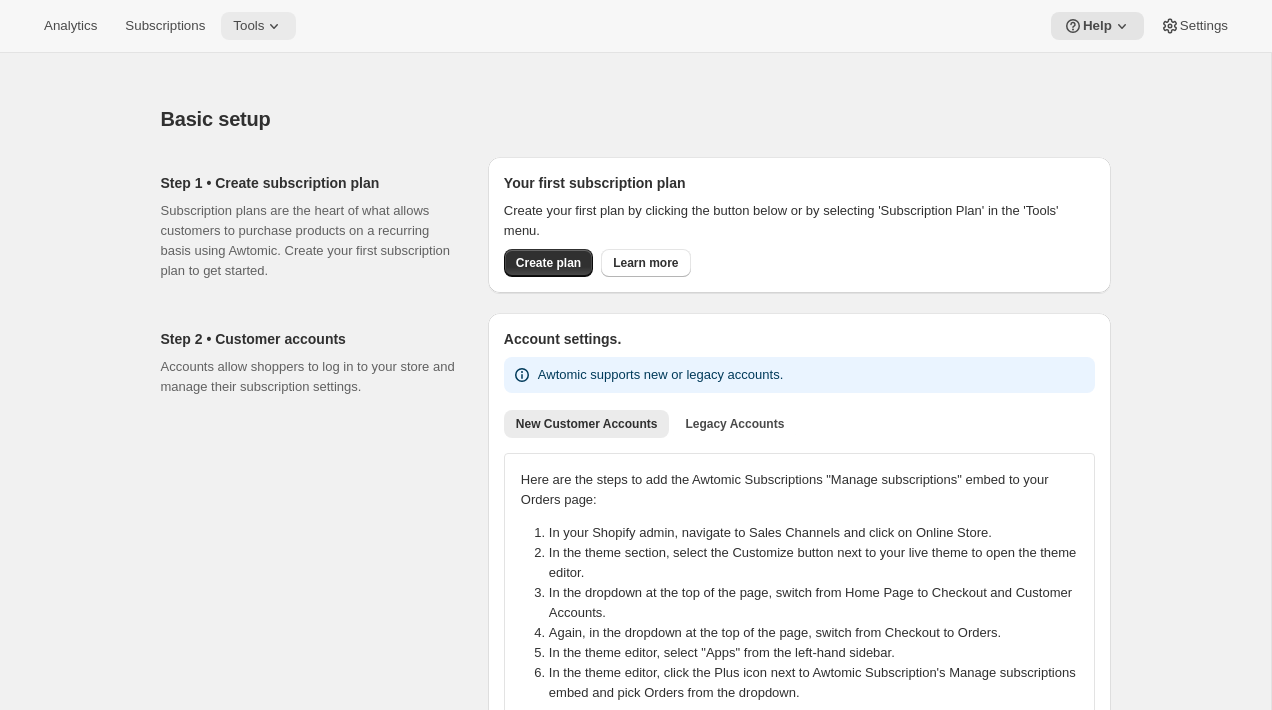 click 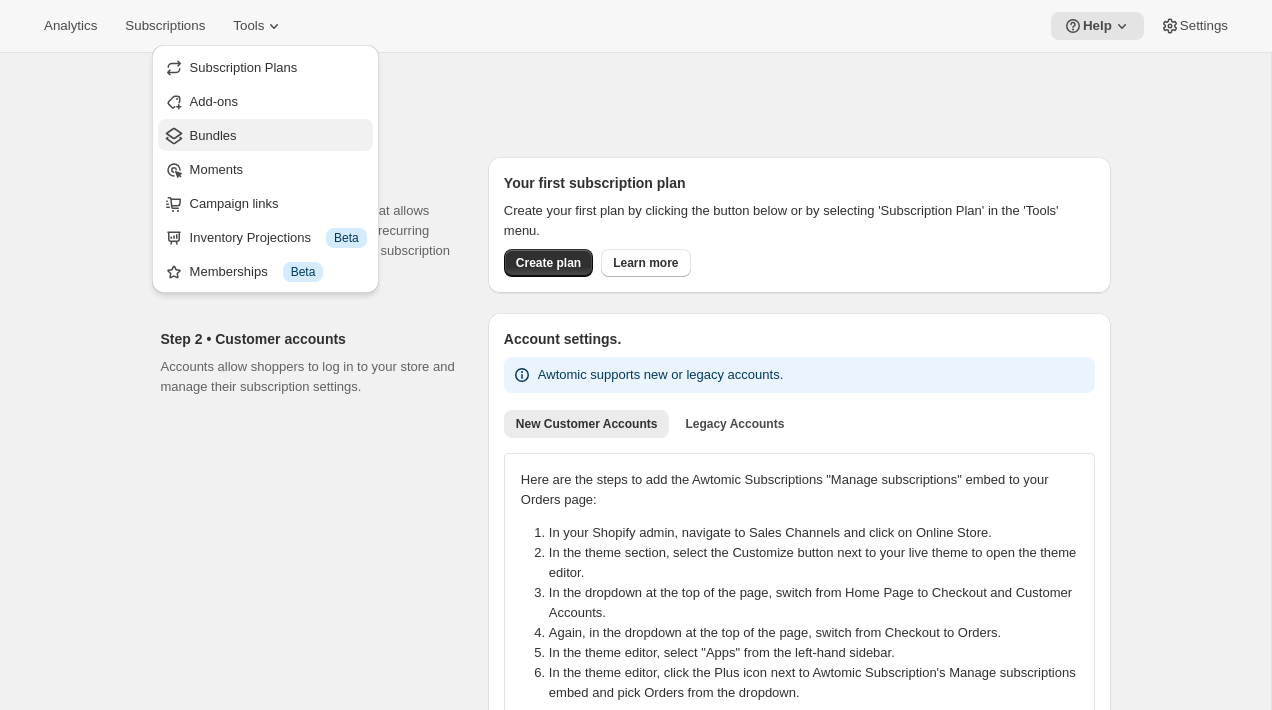 click on "Bundles" at bounding box center [278, 136] 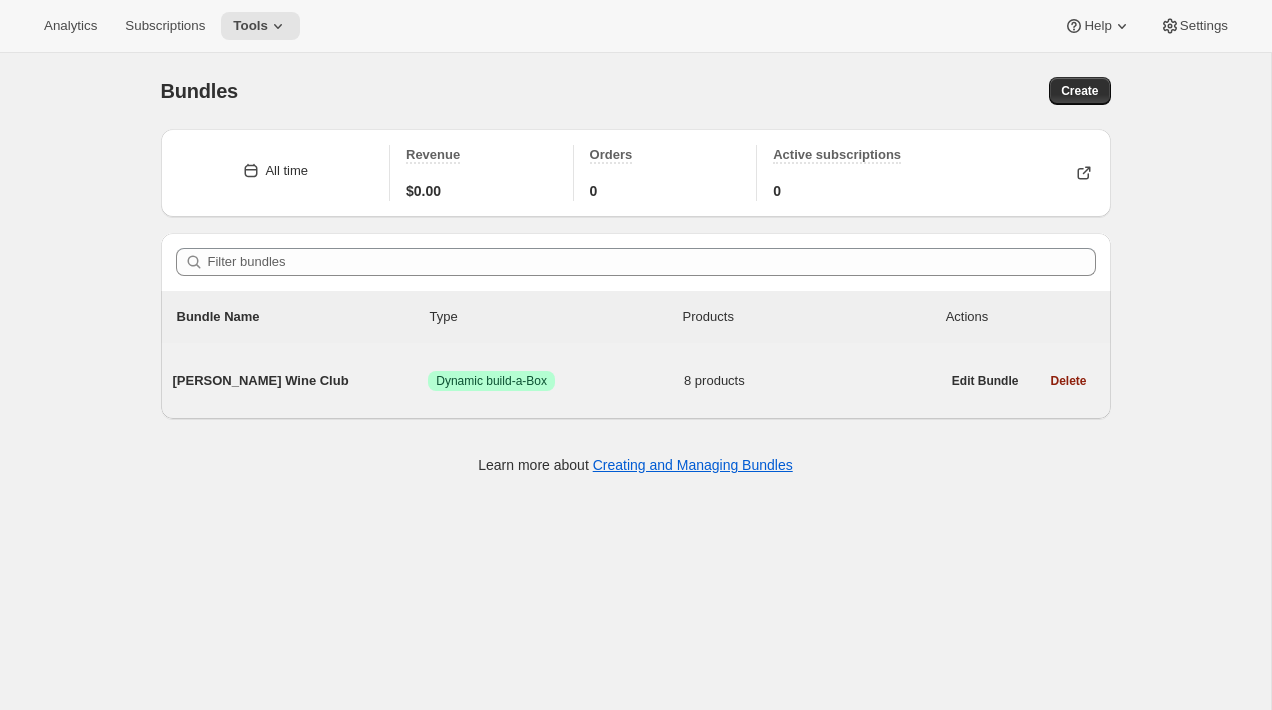 click on "[PERSON_NAME] Wine Club Success Dynamic build-a-Box 8 products" at bounding box center (556, 381) 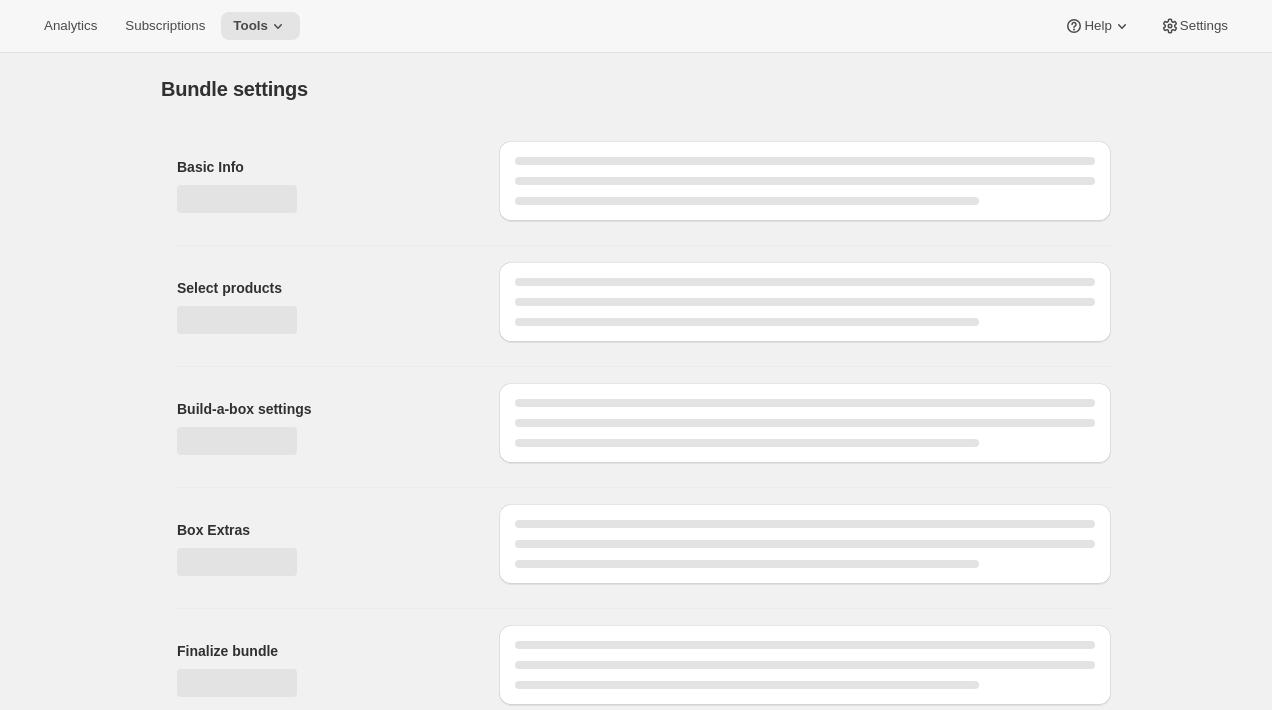 type on "[PERSON_NAME] Wine Club" 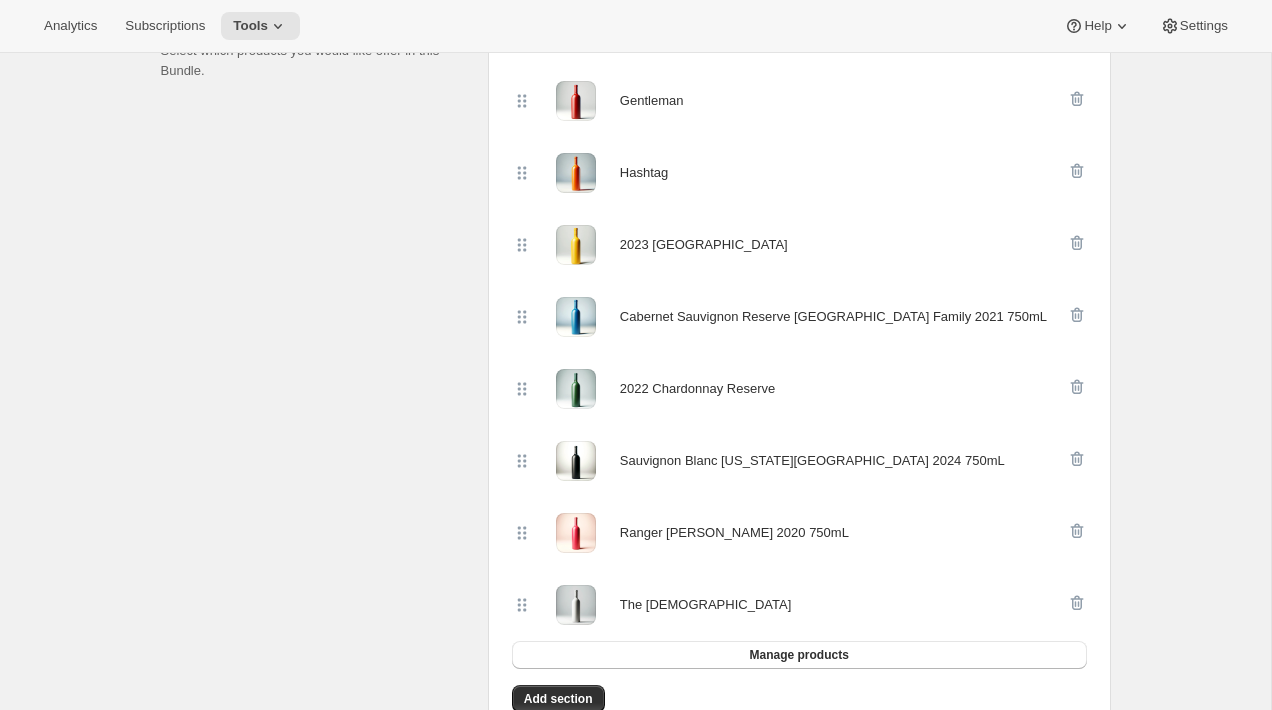 scroll, scrollTop: 527, scrollLeft: 0, axis: vertical 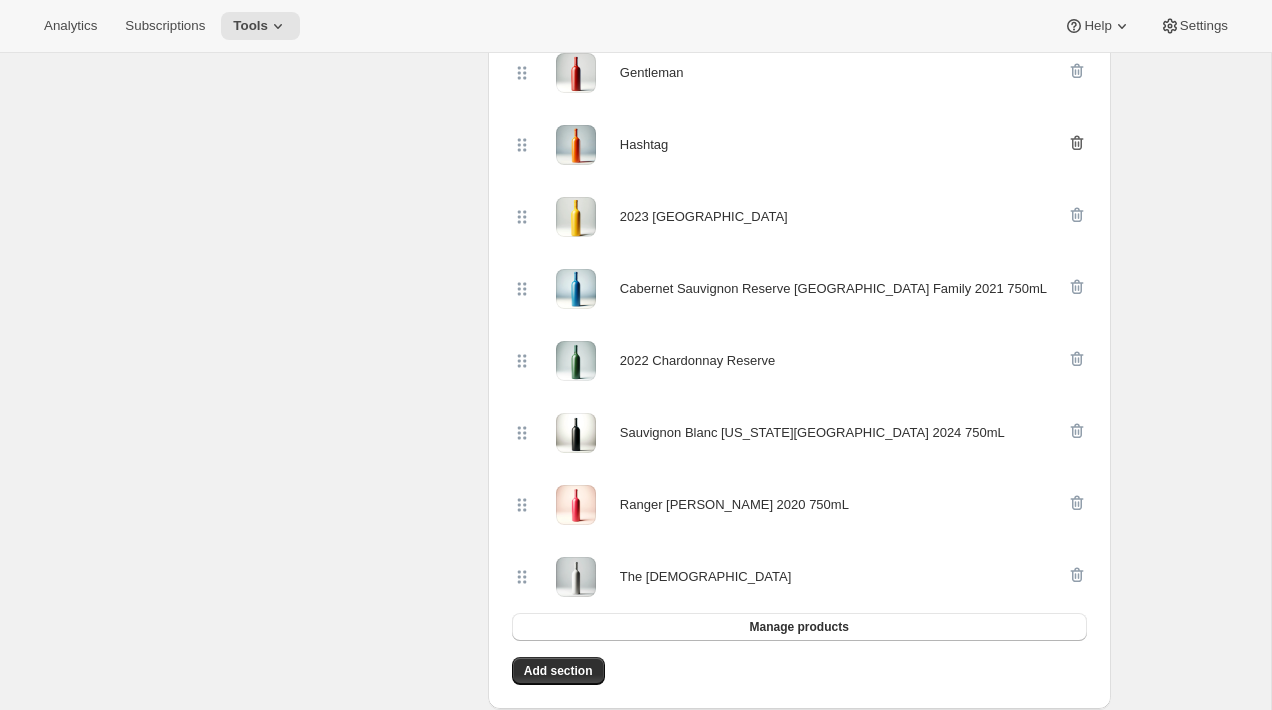 click 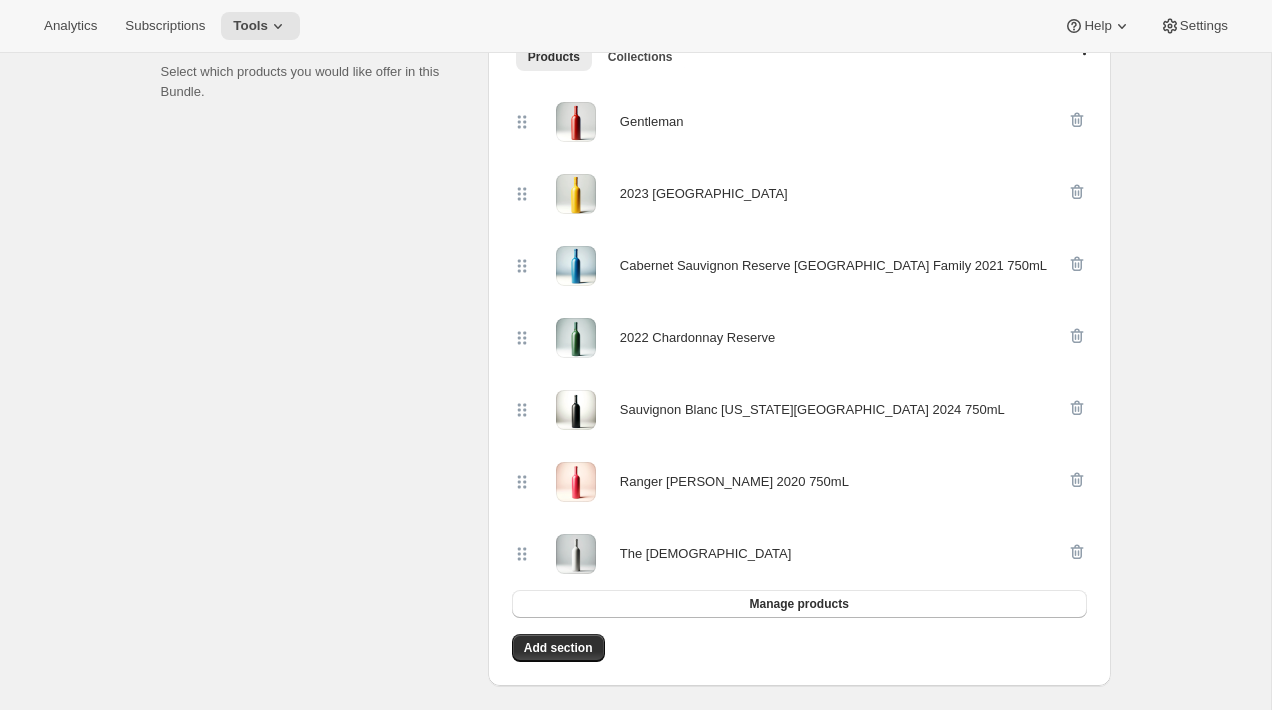 scroll, scrollTop: 482, scrollLeft: 0, axis: vertical 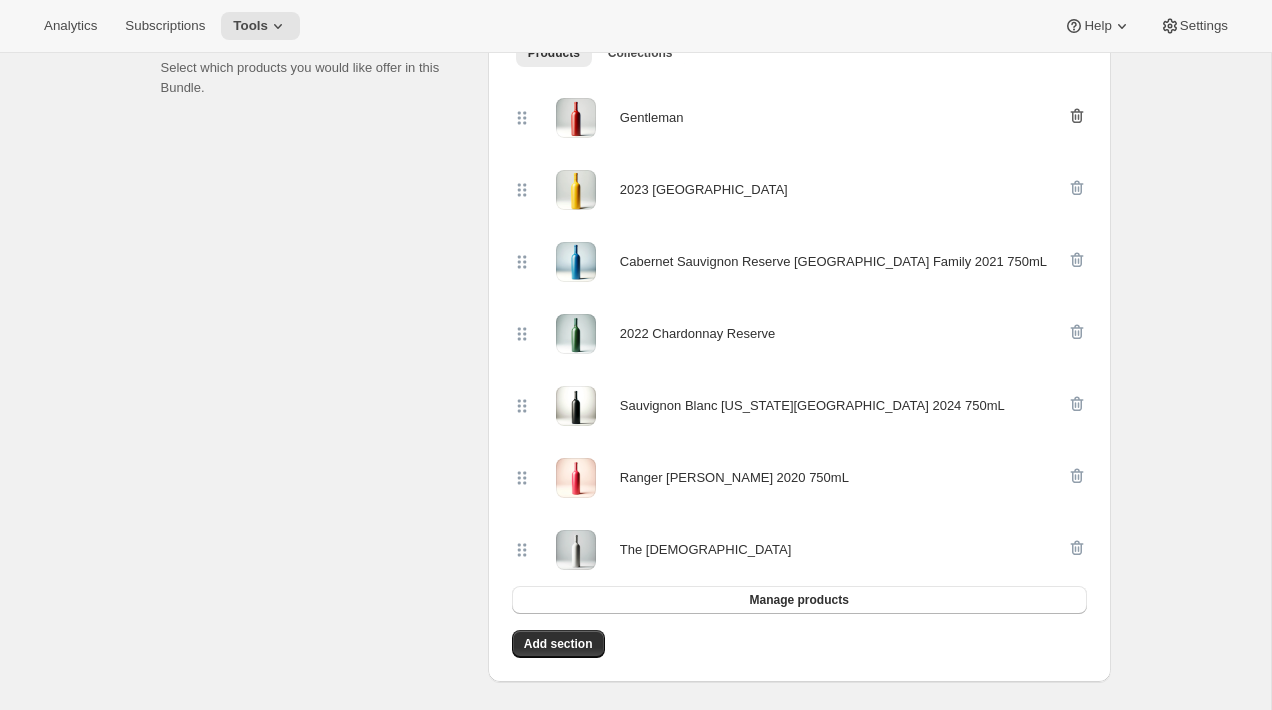 click 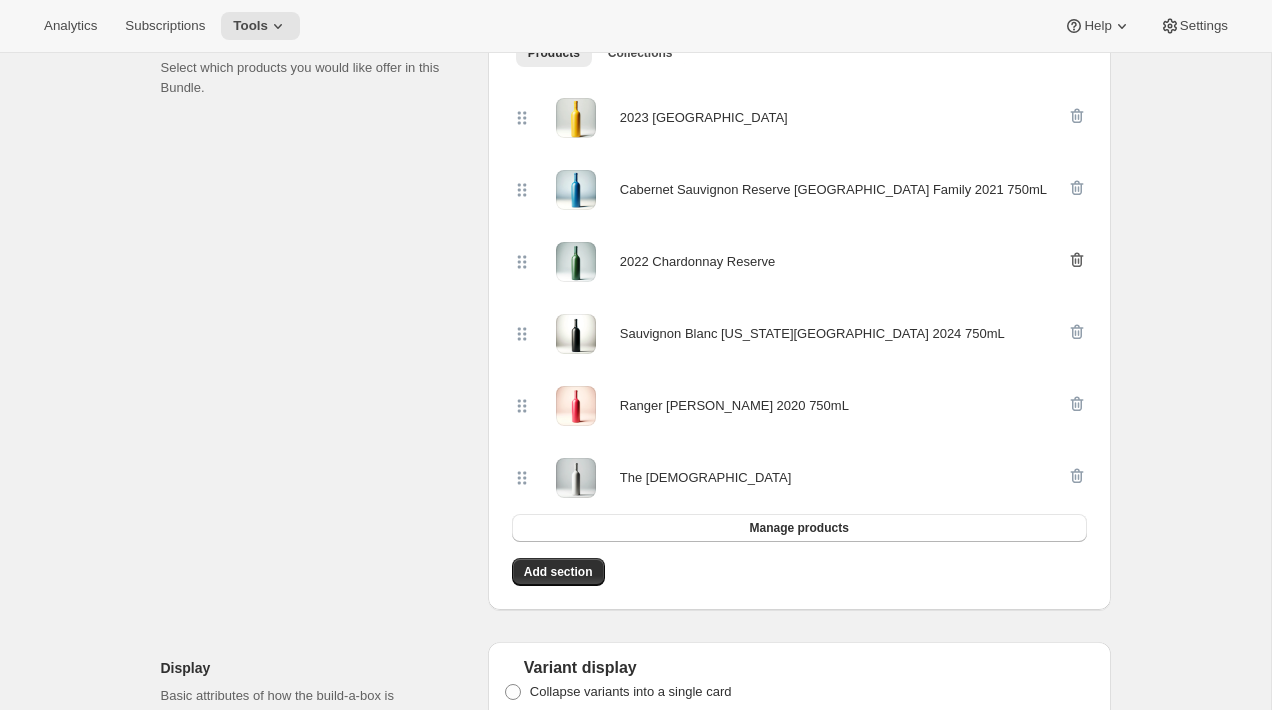 click 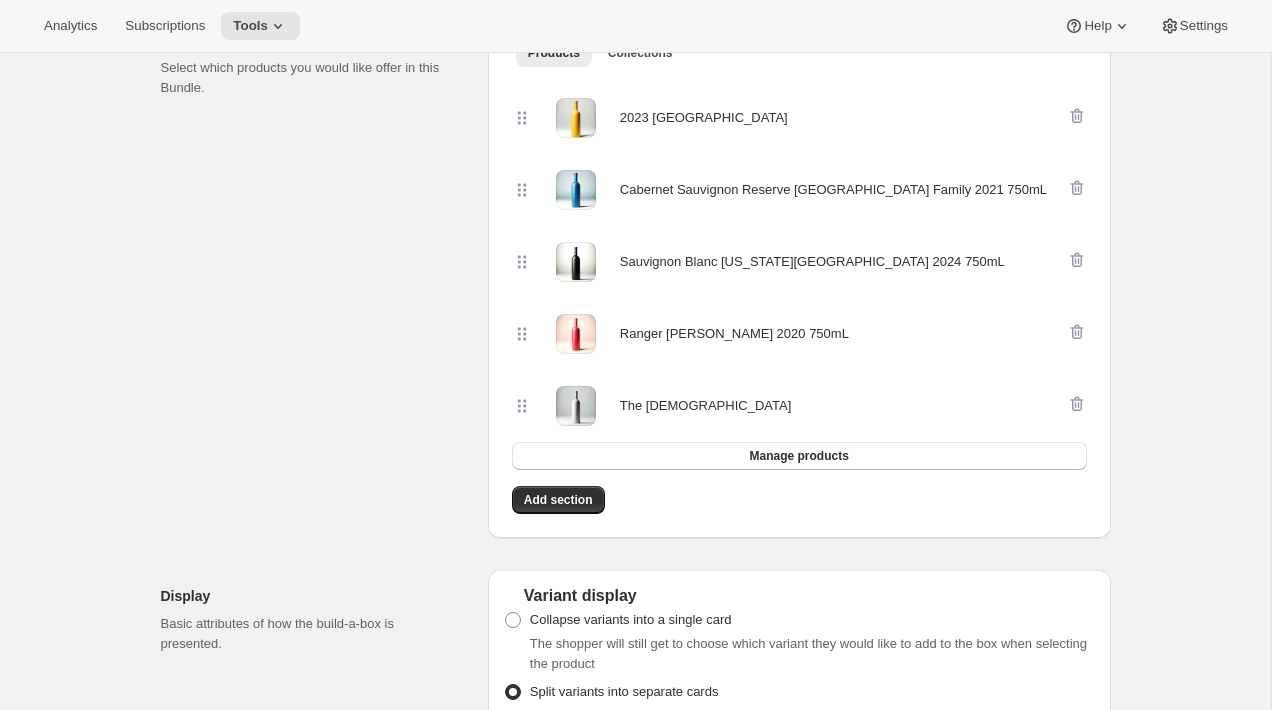 click at bounding box center [1077, 334] 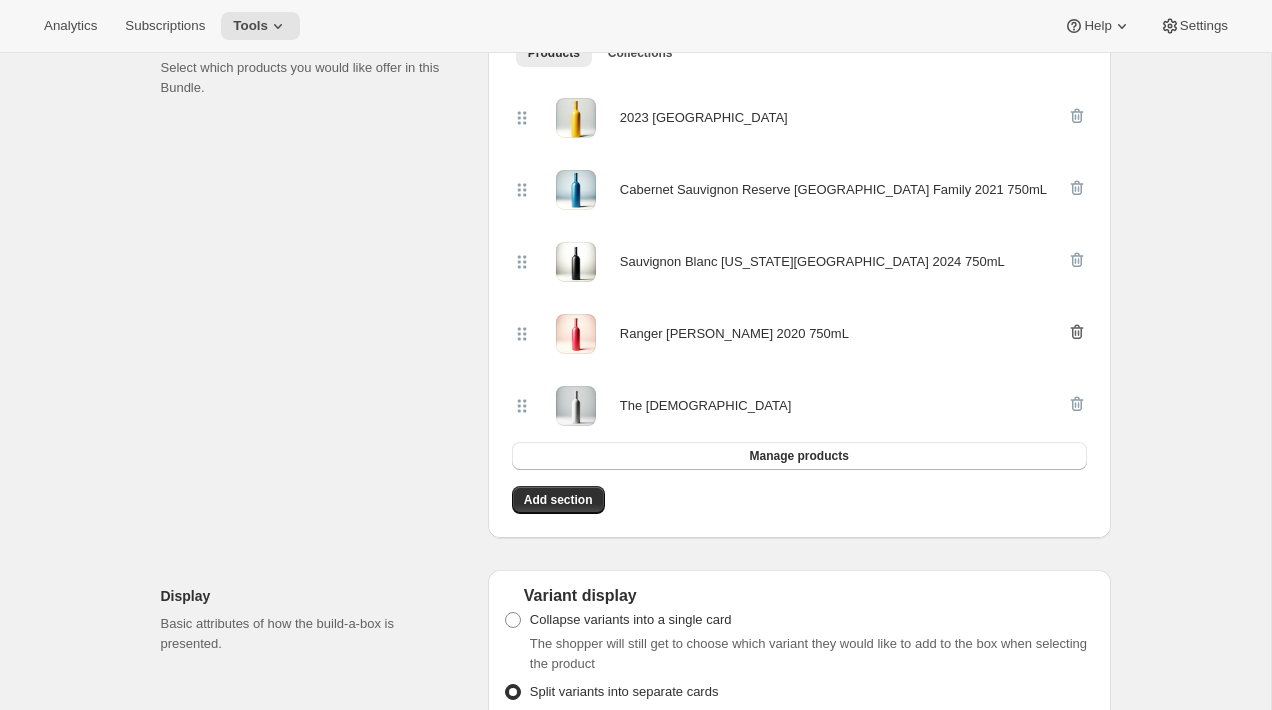 click 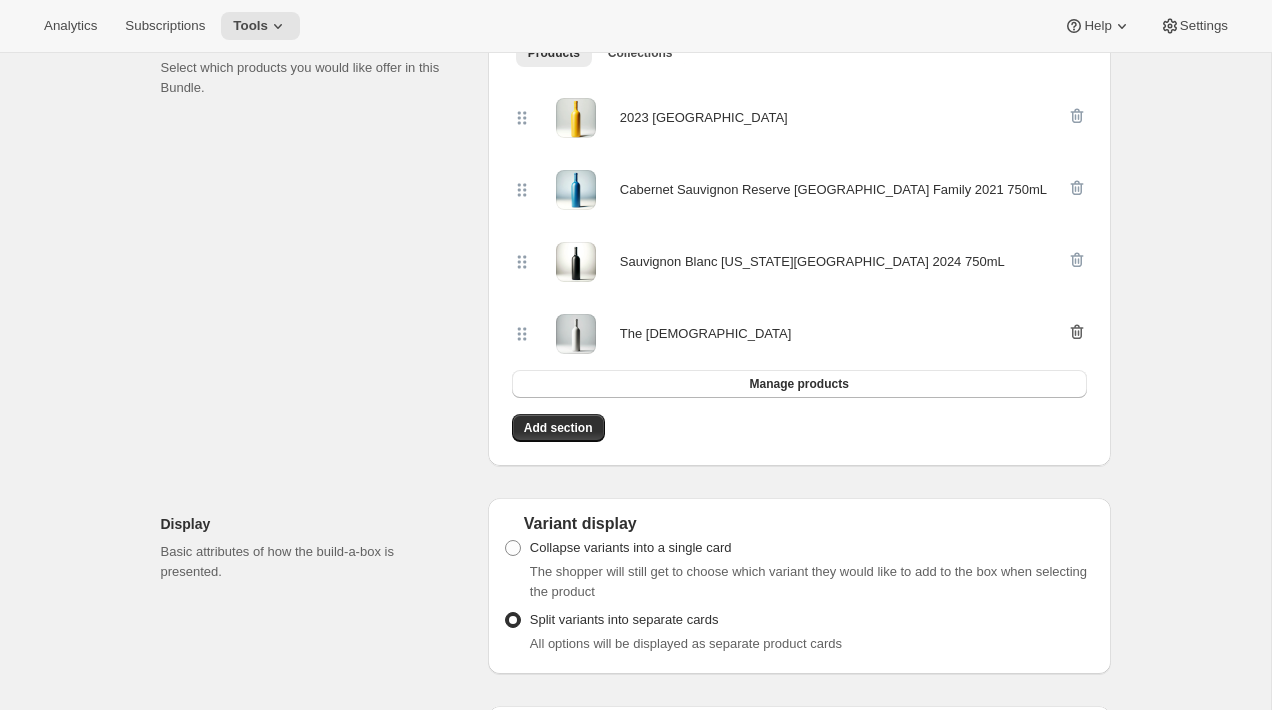 click 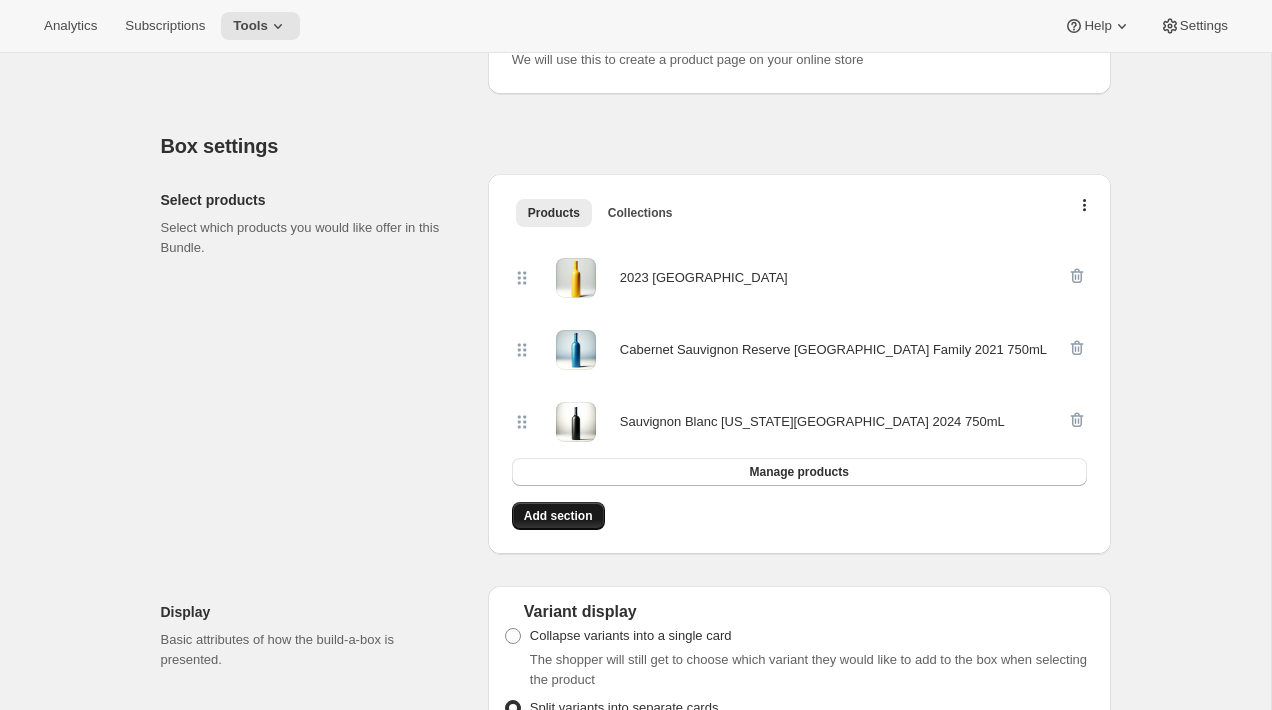 scroll, scrollTop: 305, scrollLeft: 0, axis: vertical 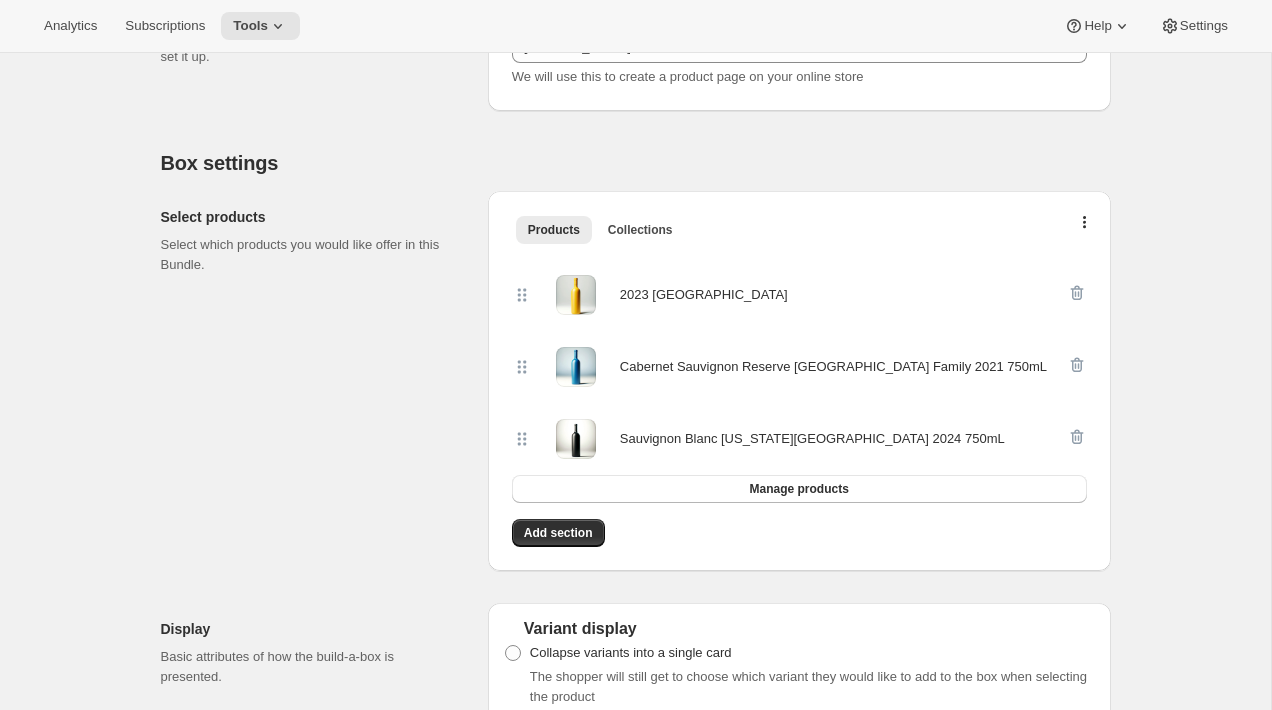 click on "Add section" at bounding box center [799, 533] 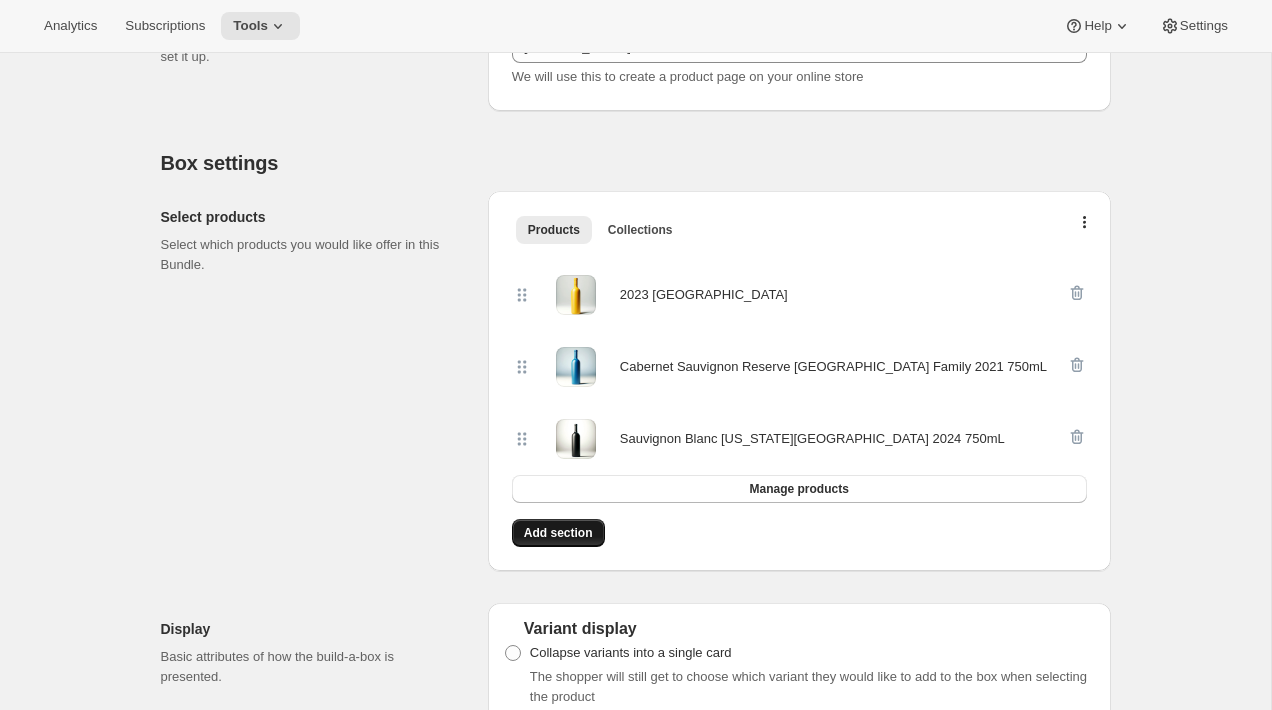 click on "Add section" at bounding box center (558, 533) 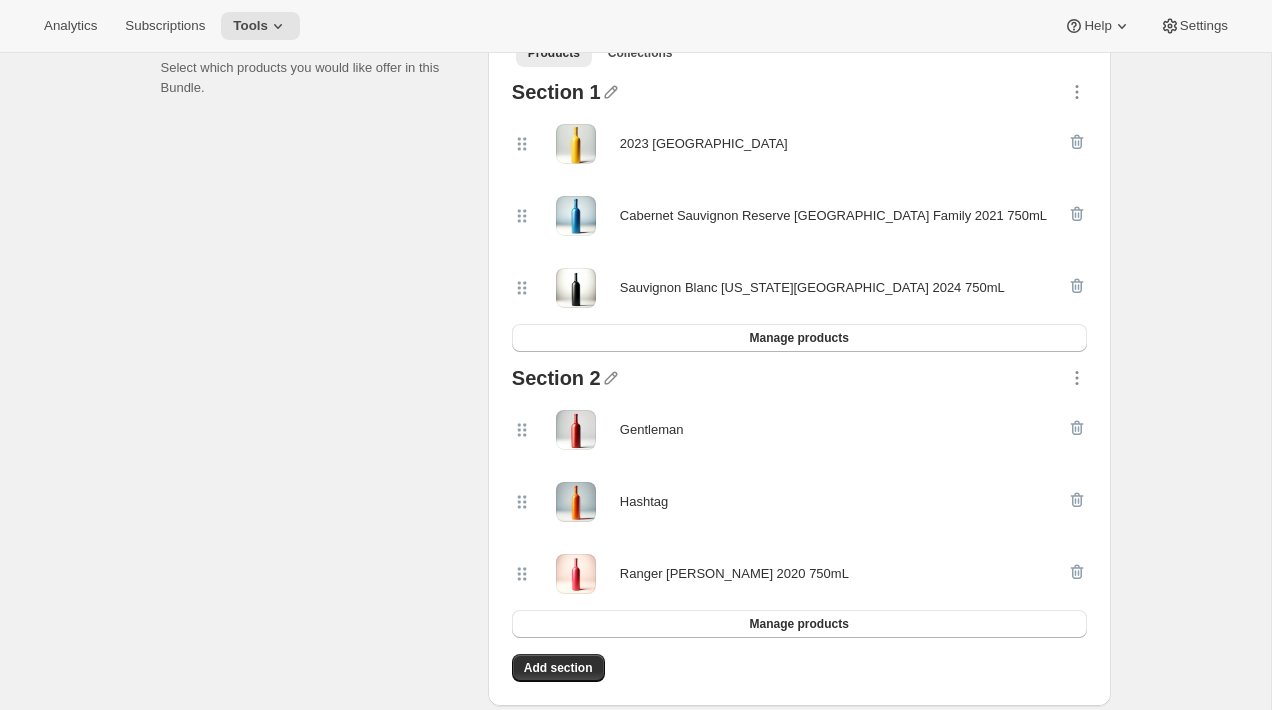 scroll, scrollTop: 515, scrollLeft: 0, axis: vertical 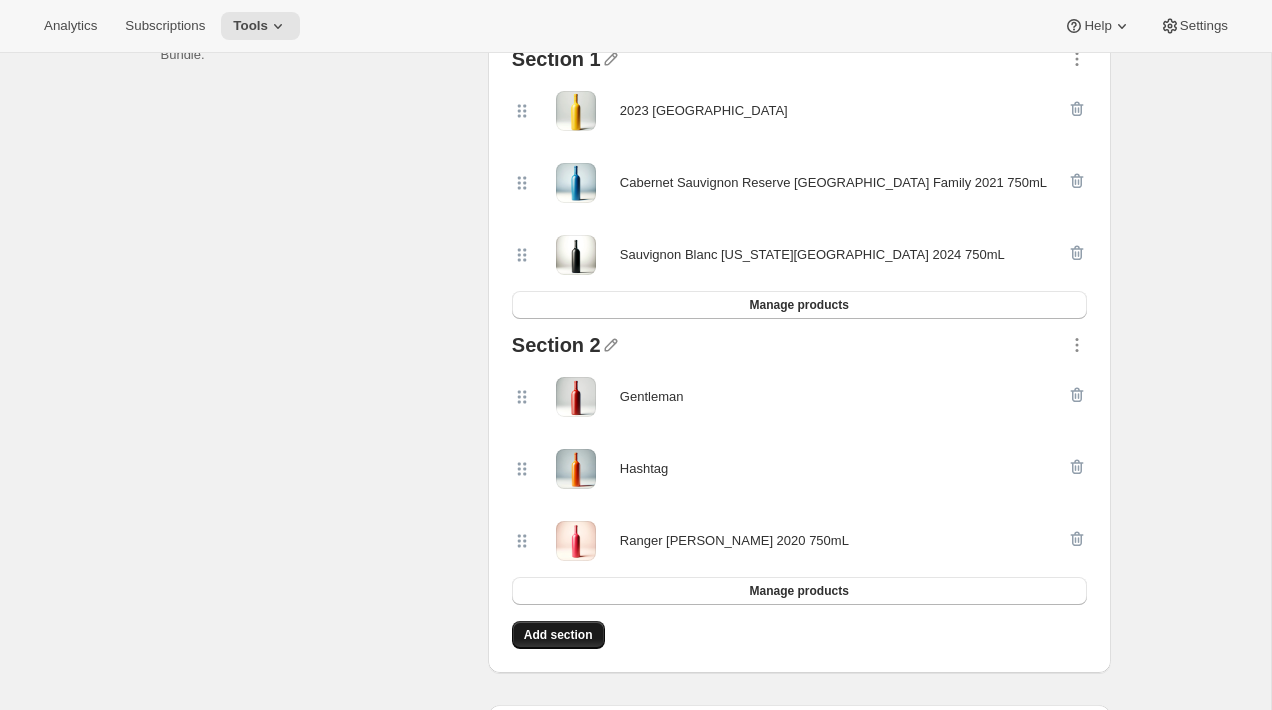 click on "Add section" at bounding box center [558, 635] 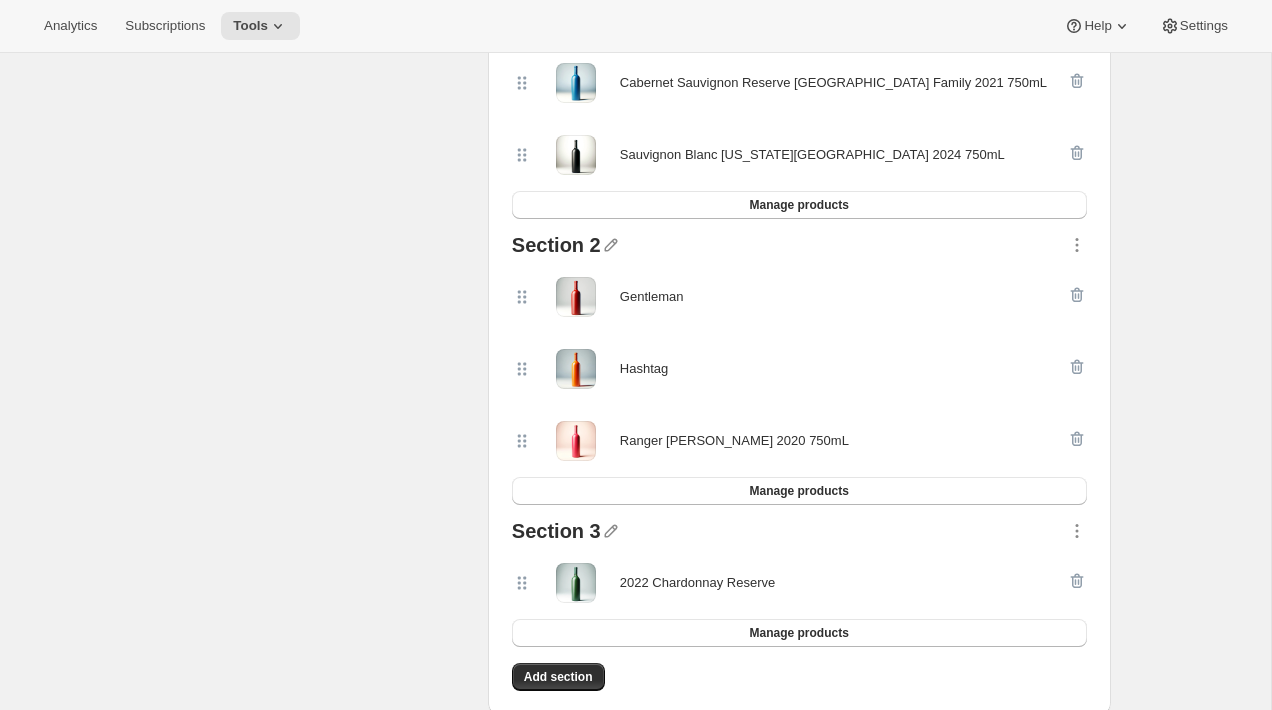 scroll, scrollTop: 626, scrollLeft: 0, axis: vertical 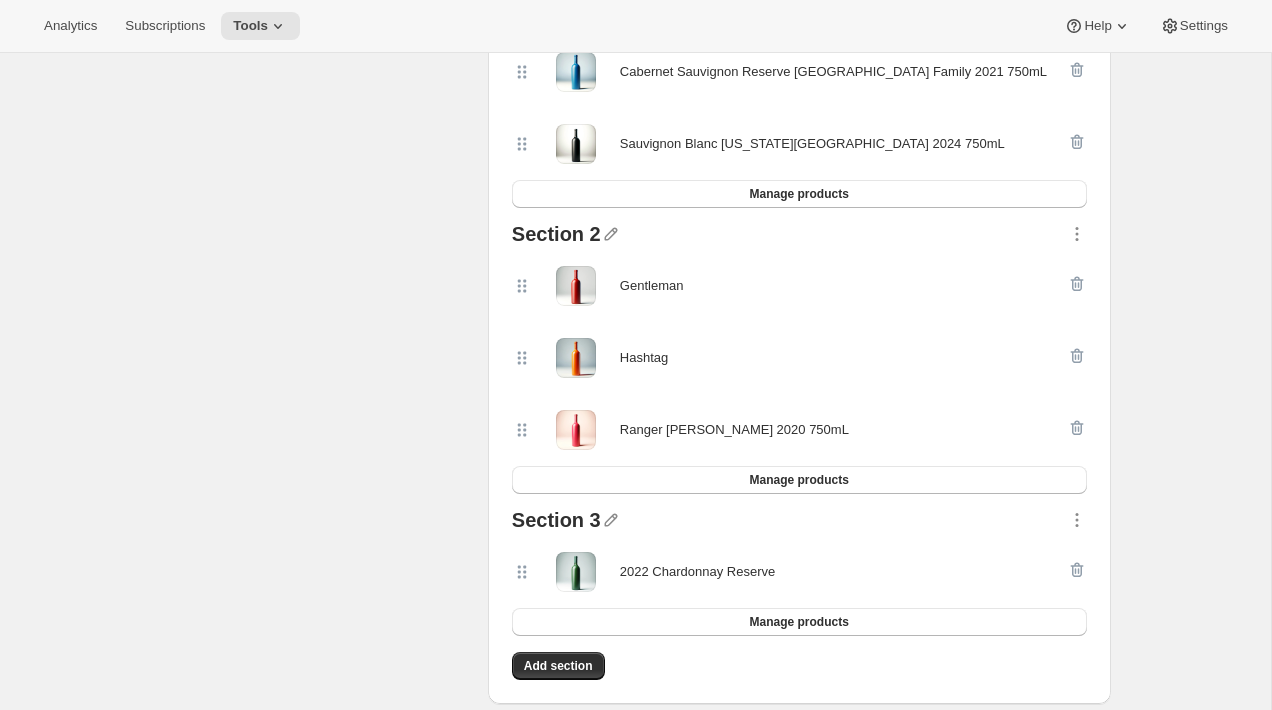 click at bounding box center [1077, 572] 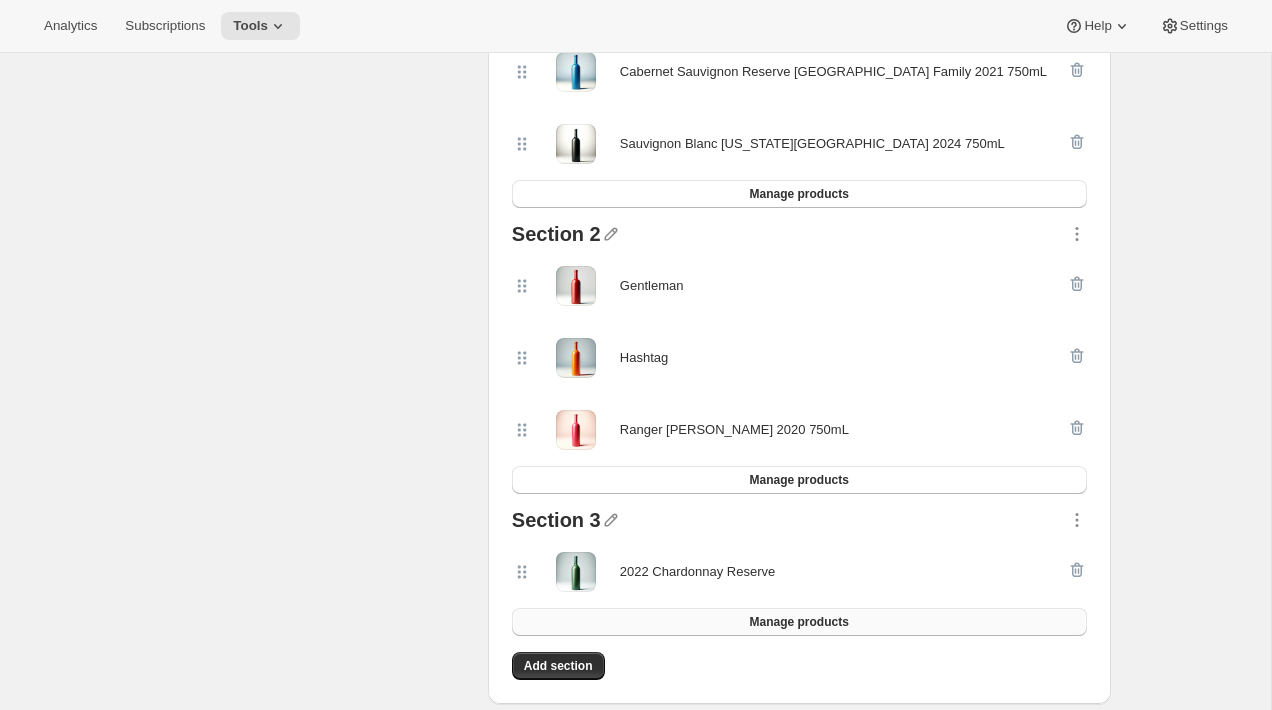 click on "Manage products" at bounding box center (799, 622) 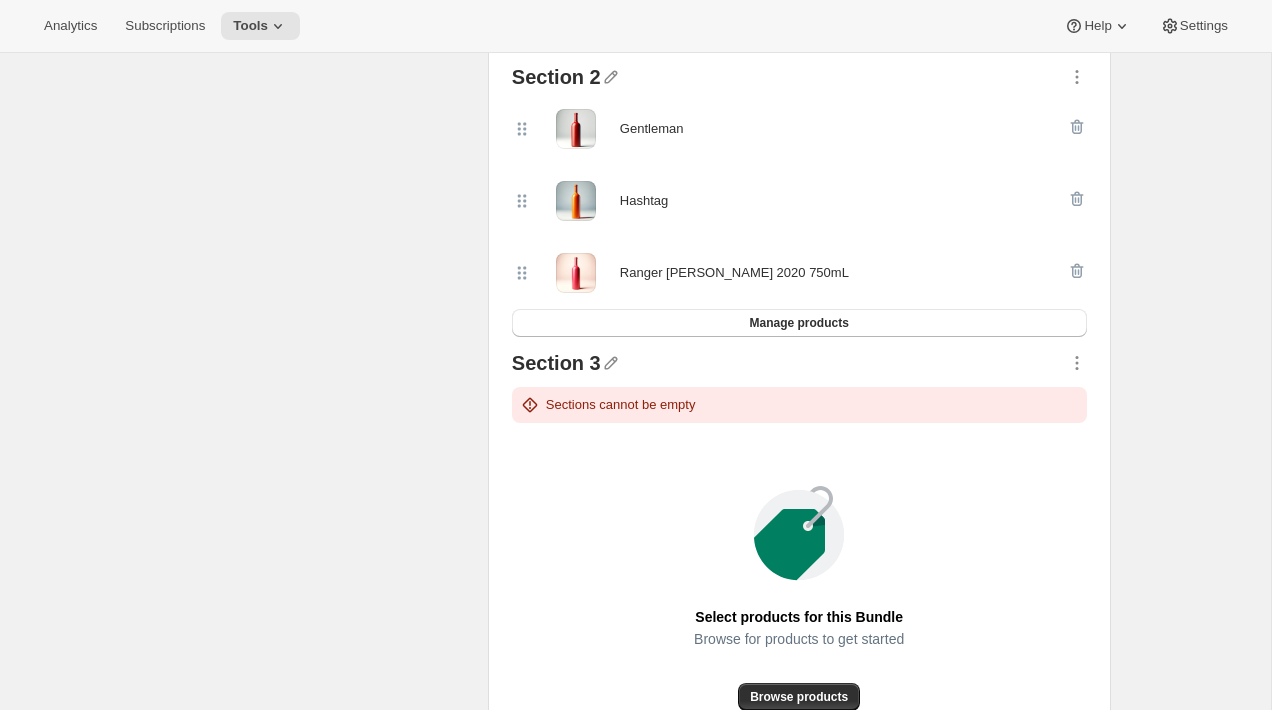 scroll, scrollTop: 795, scrollLeft: 0, axis: vertical 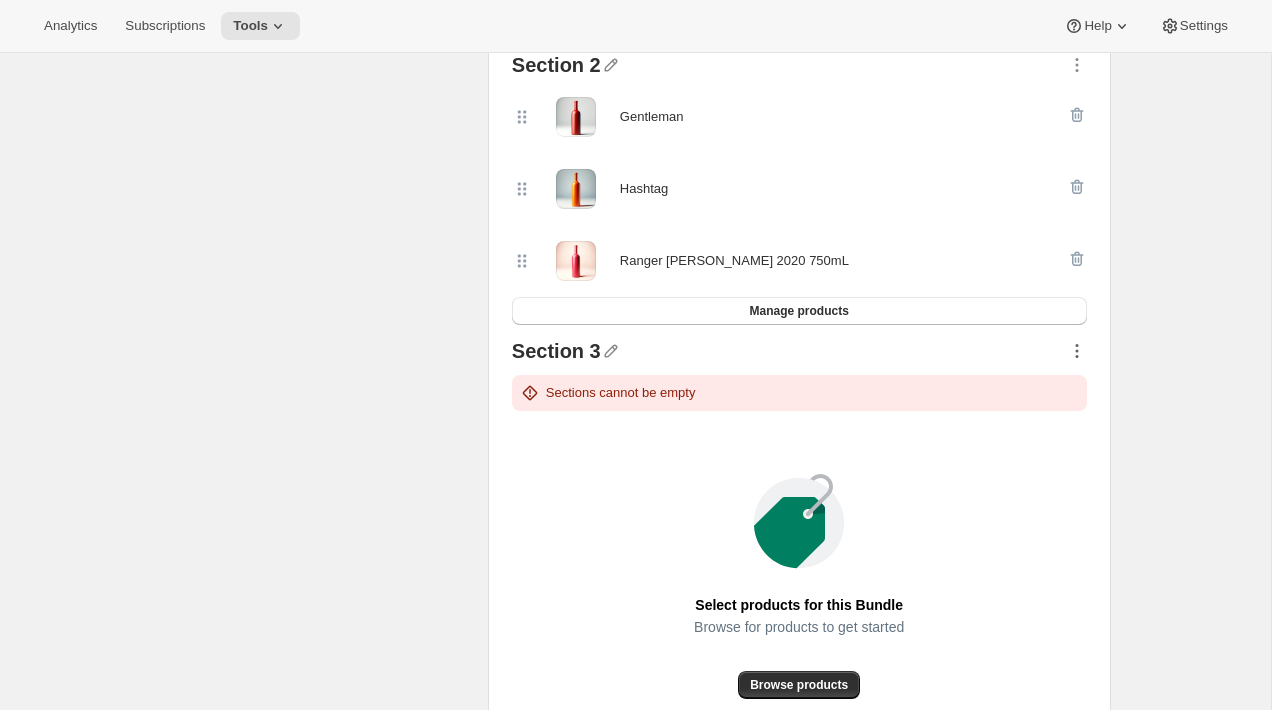 click 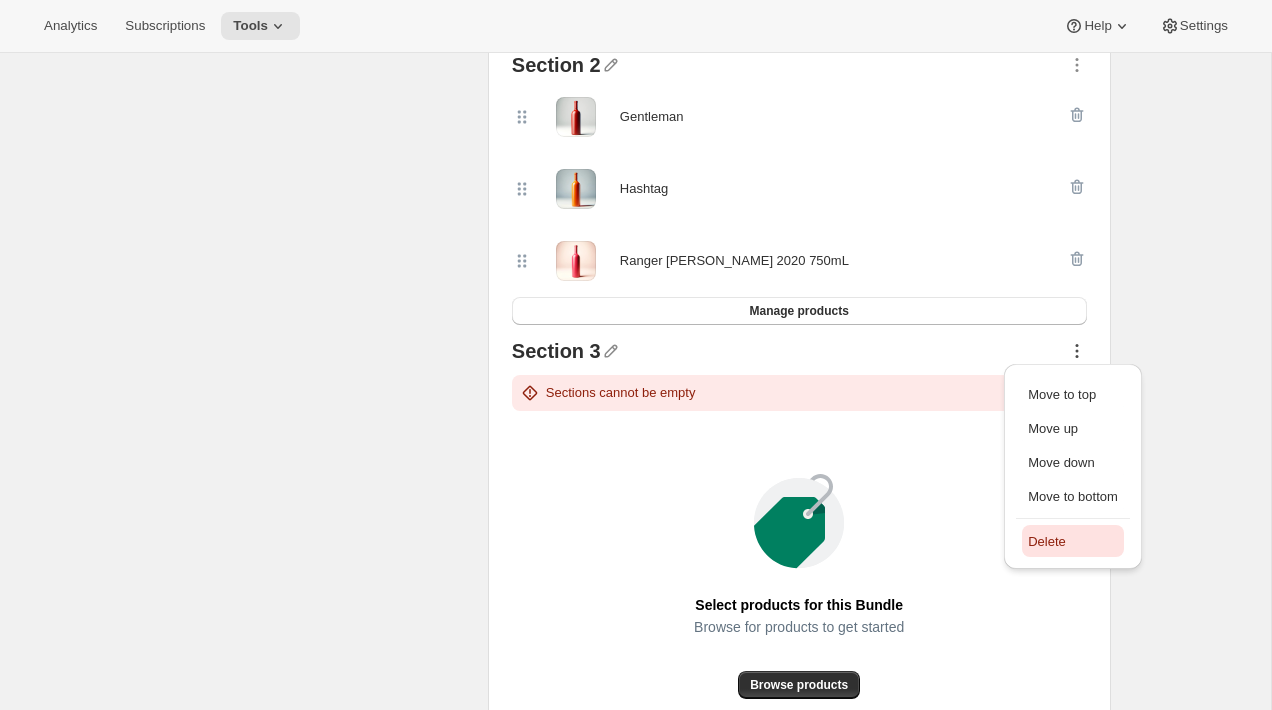 click on "Delete" at bounding box center [1047, 541] 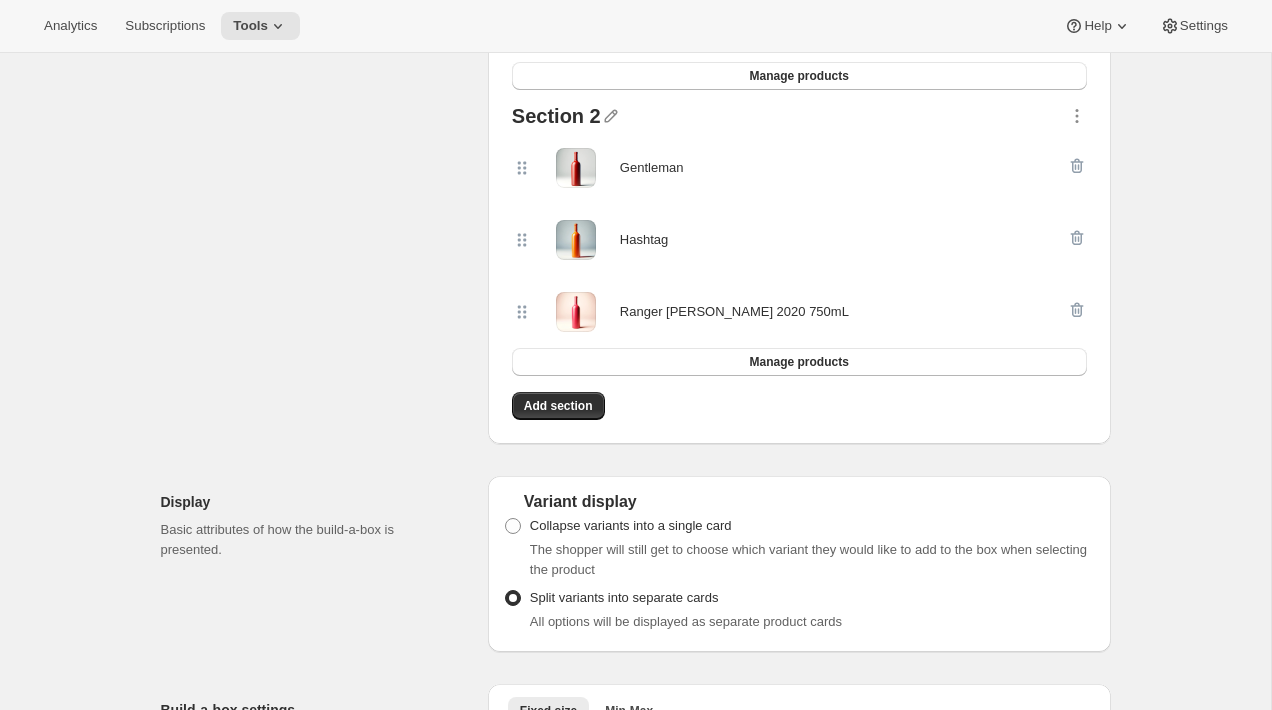 scroll, scrollTop: 734, scrollLeft: 0, axis: vertical 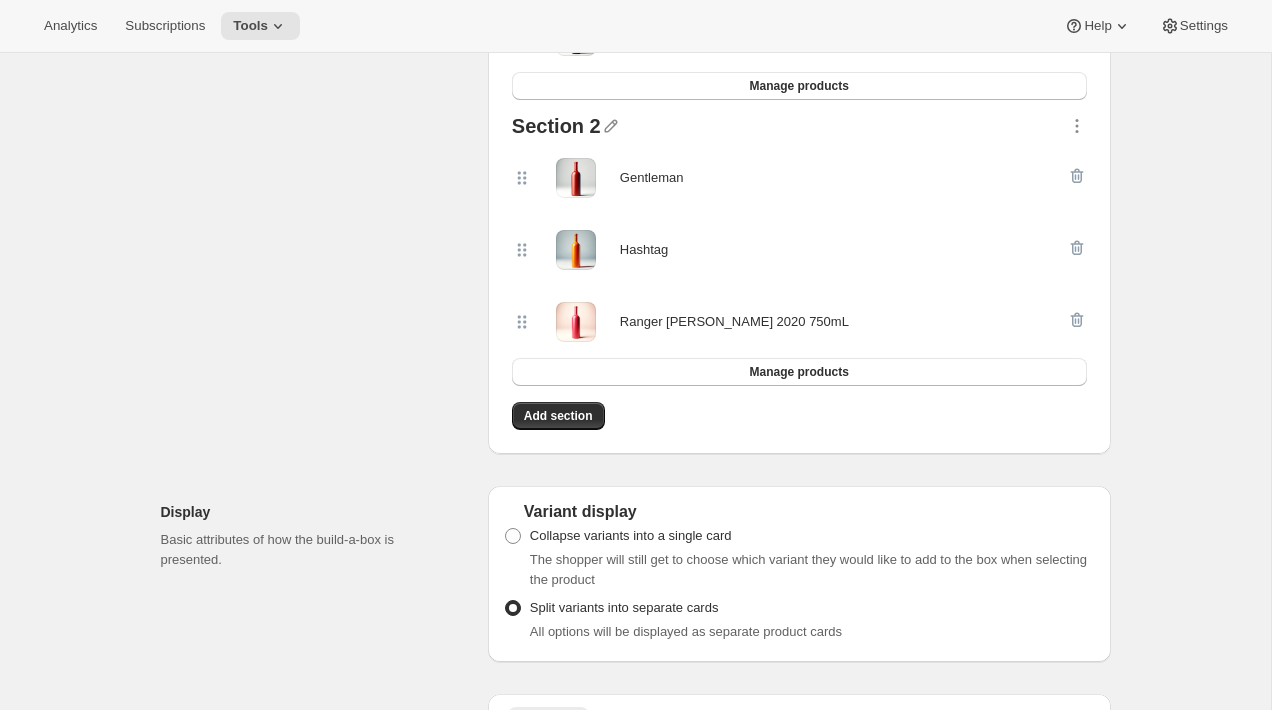 click on "Ranger [PERSON_NAME] 2020 750mL" at bounding box center [799, 322] 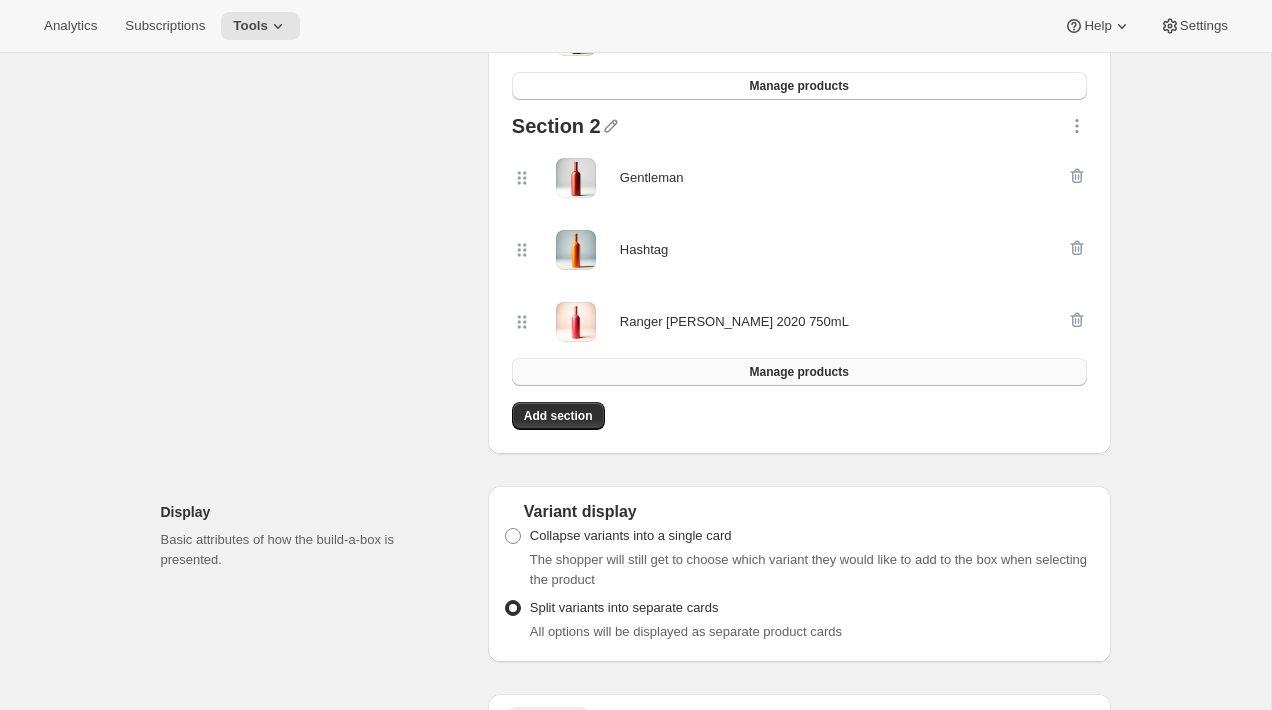 click on "Manage products" at bounding box center [799, 372] 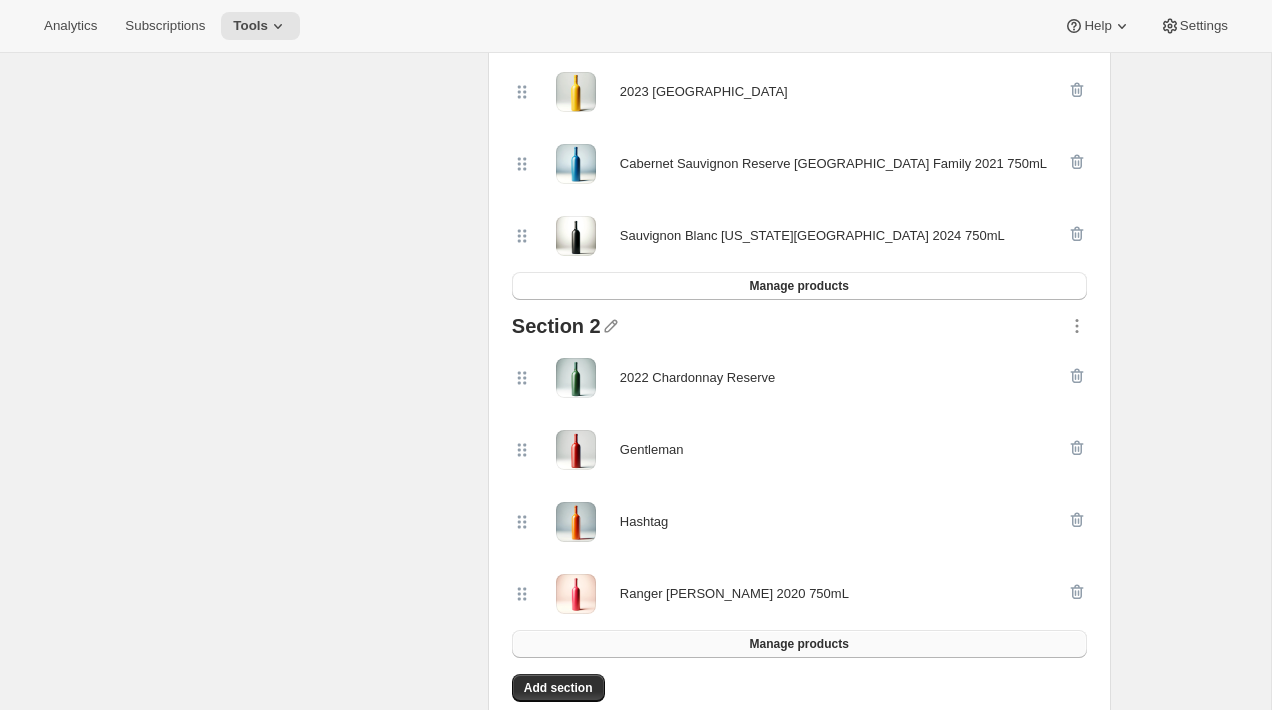 scroll, scrollTop: 548, scrollLeft: 0, axis: vertical 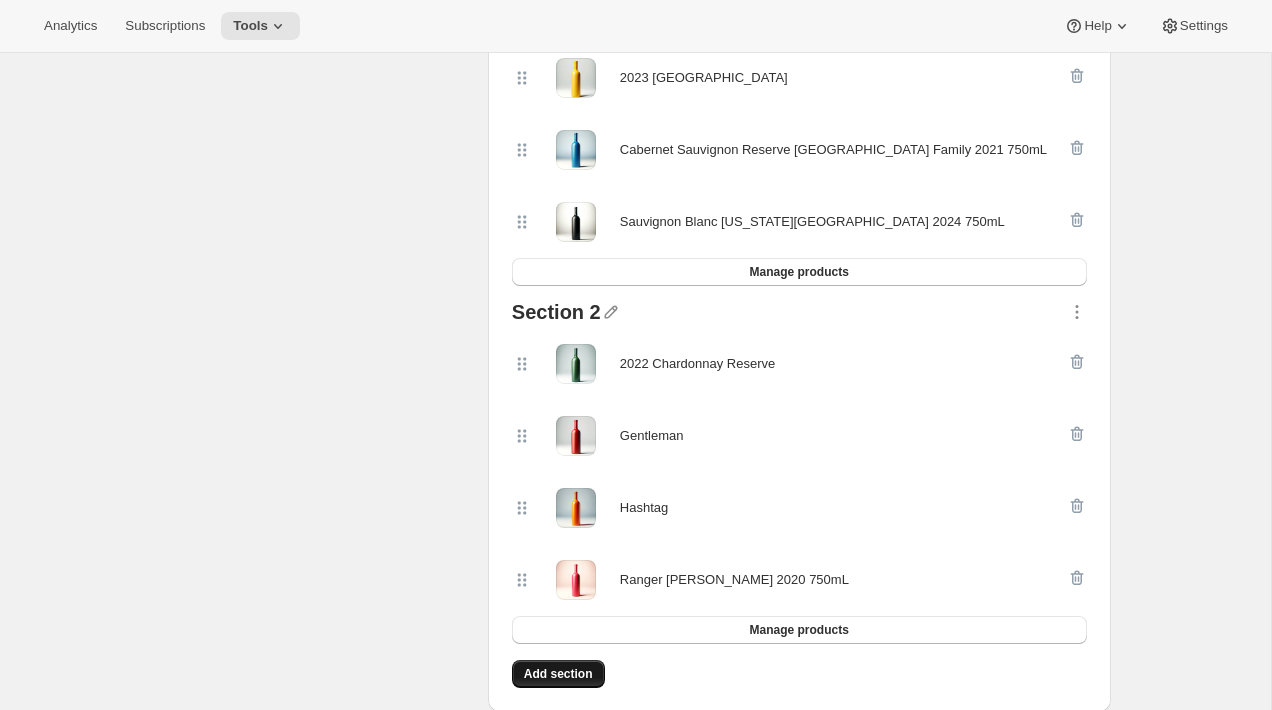 click on "Add section" at bounding box center [558, 674] 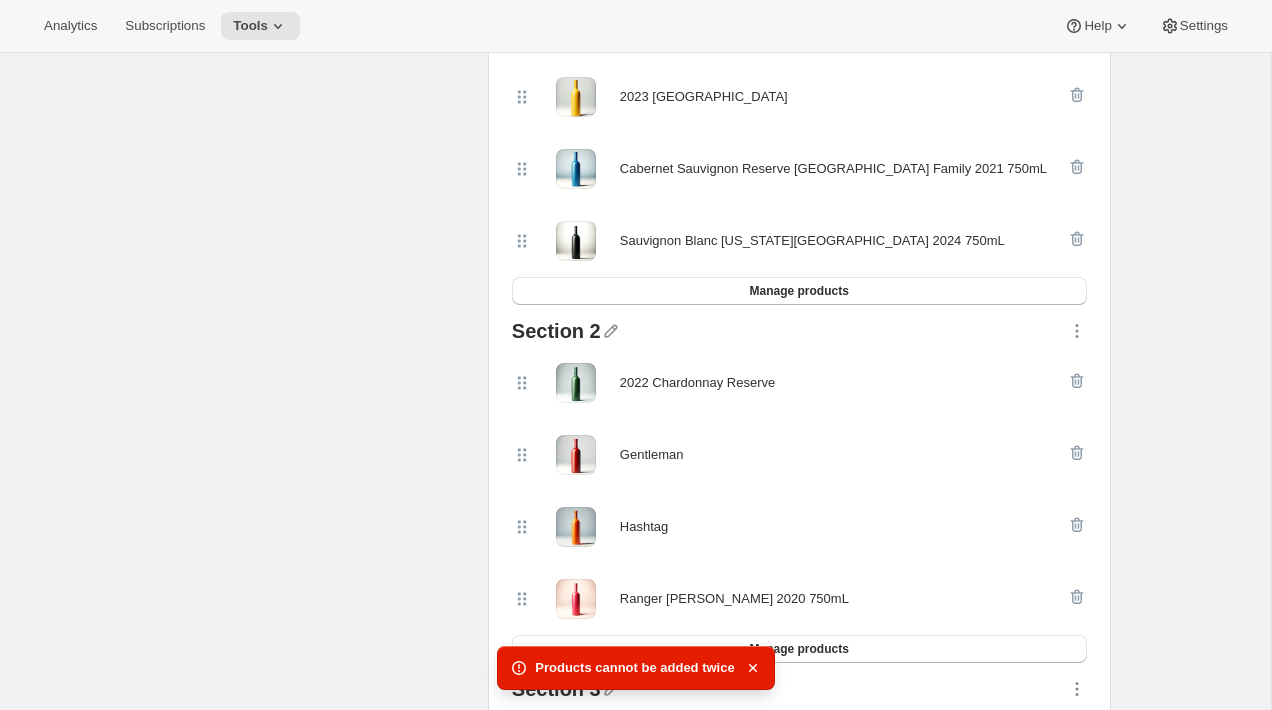 scroll, scrollTop: 524, scrollLeft: 0, axis: vertical 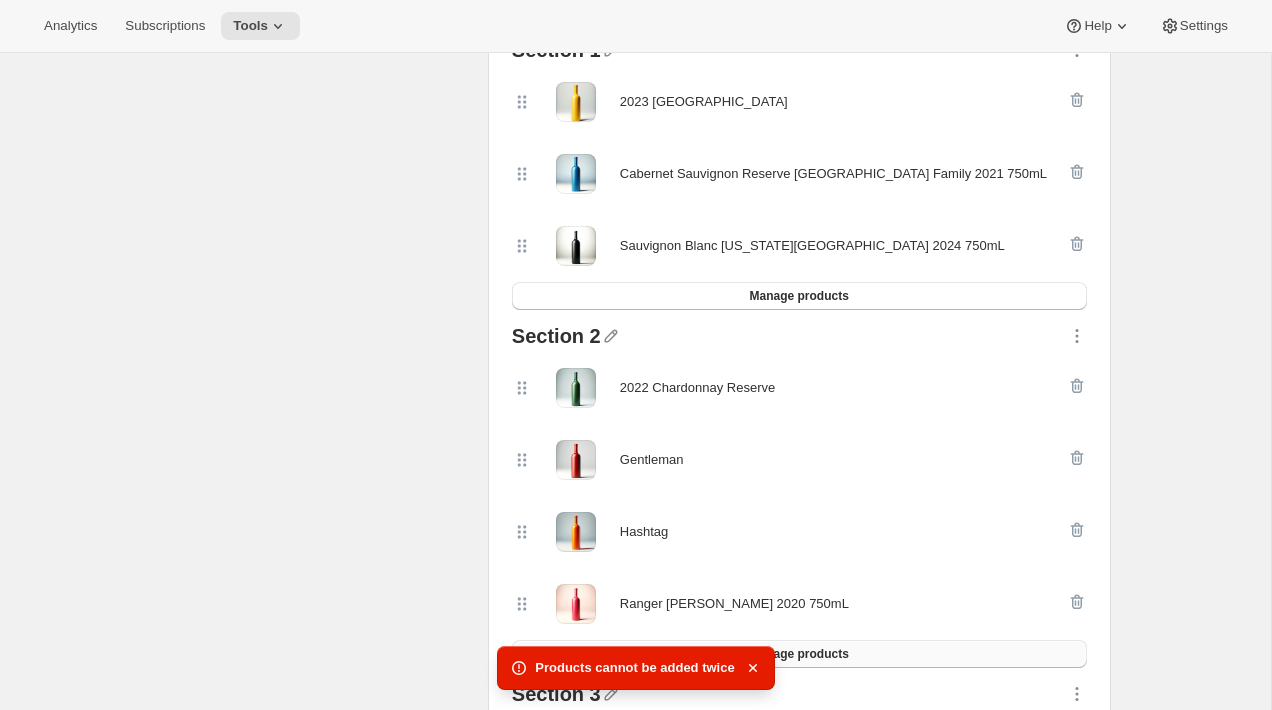 click on "Manage products" at bounding box center (799, 654) 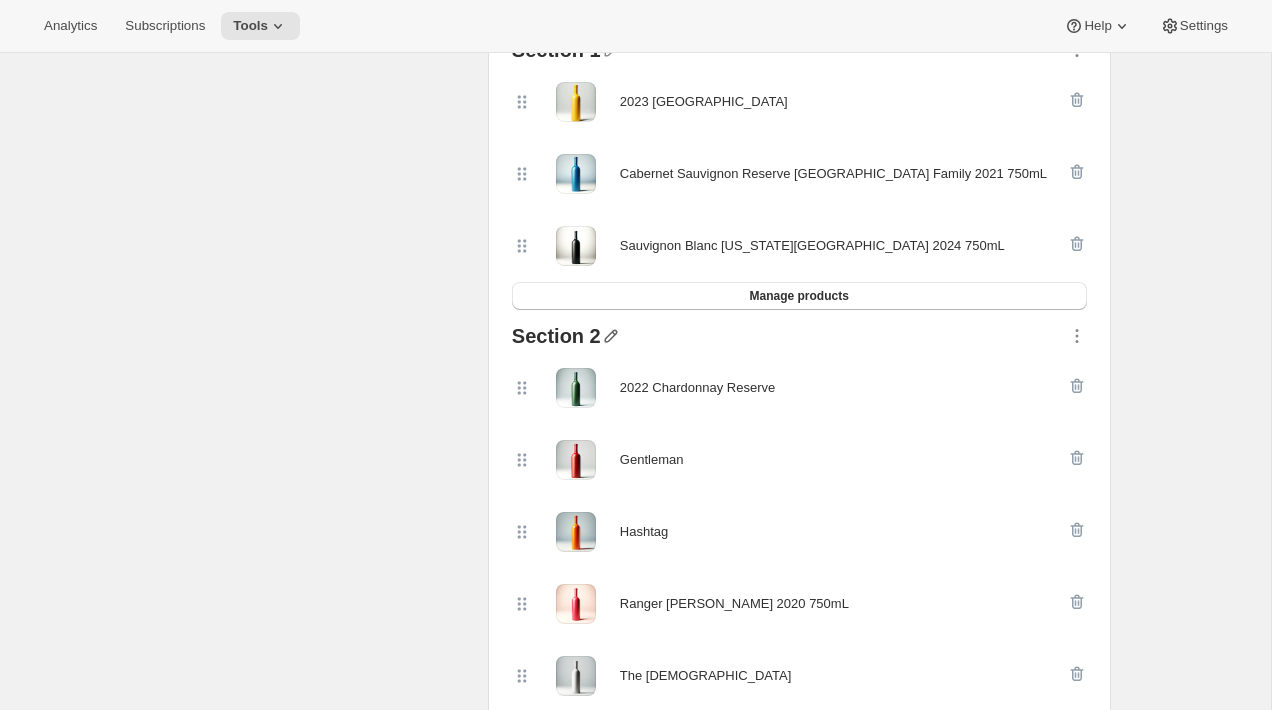 click 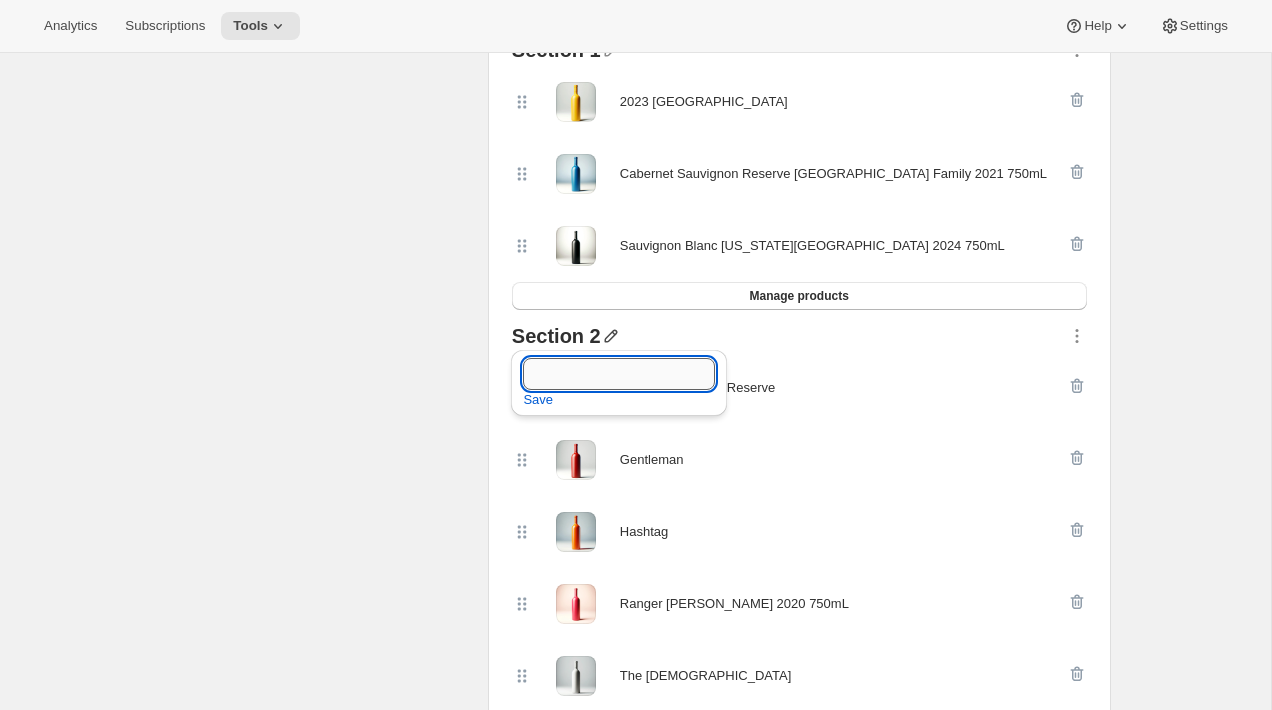 click at bounding box center [619, 374] 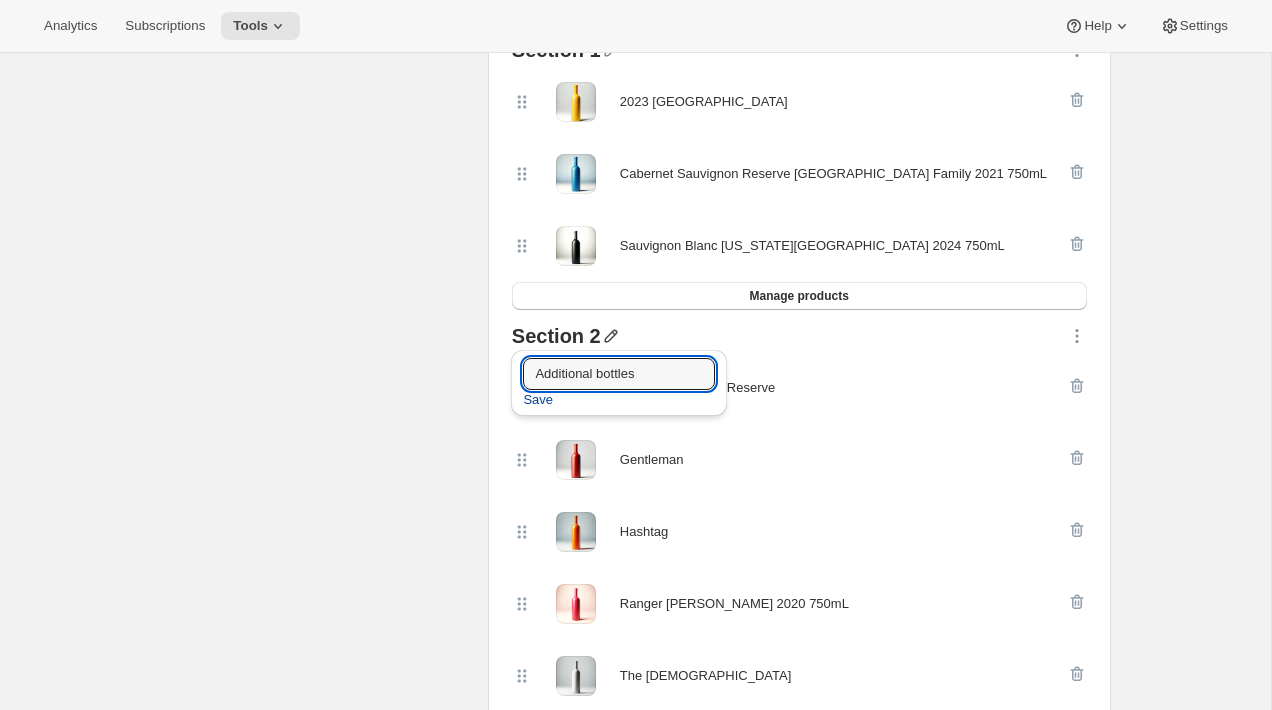 type on "Additional bottles" 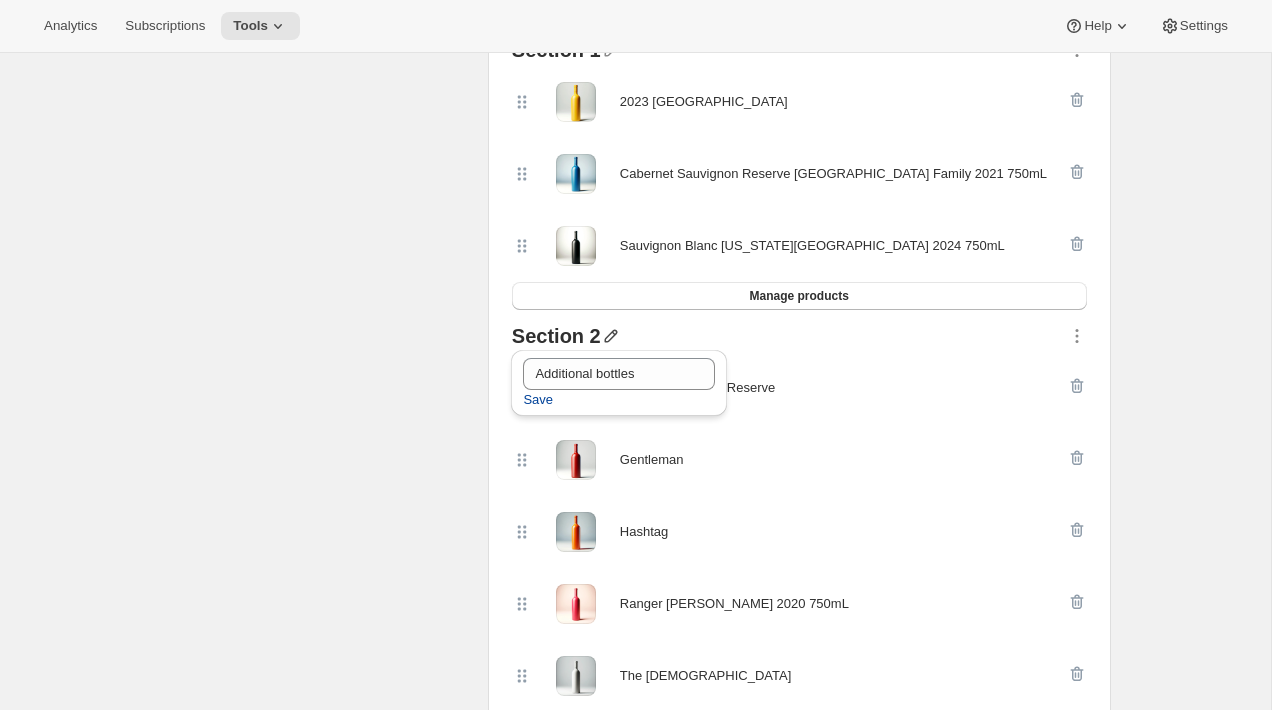 click on "Save" at bounding box center (538, 400) 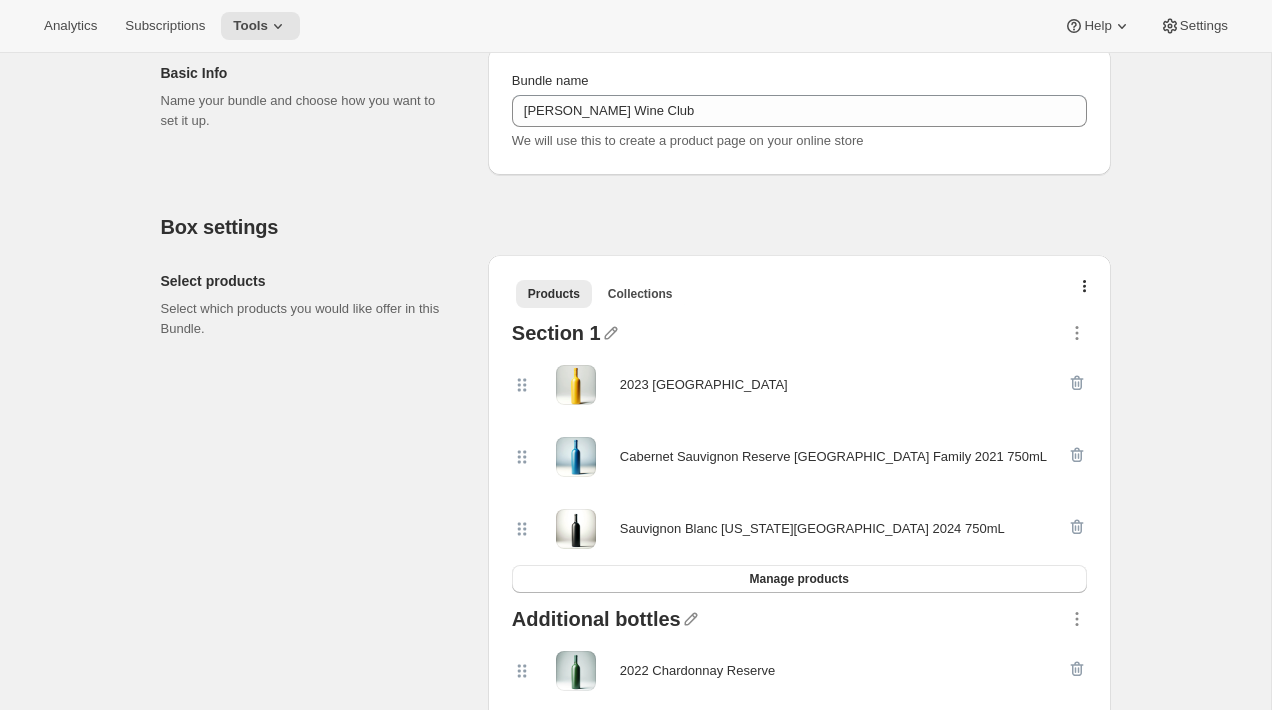 scroll, scrollTop: 262, scrollLeft: 0, axis: vertical 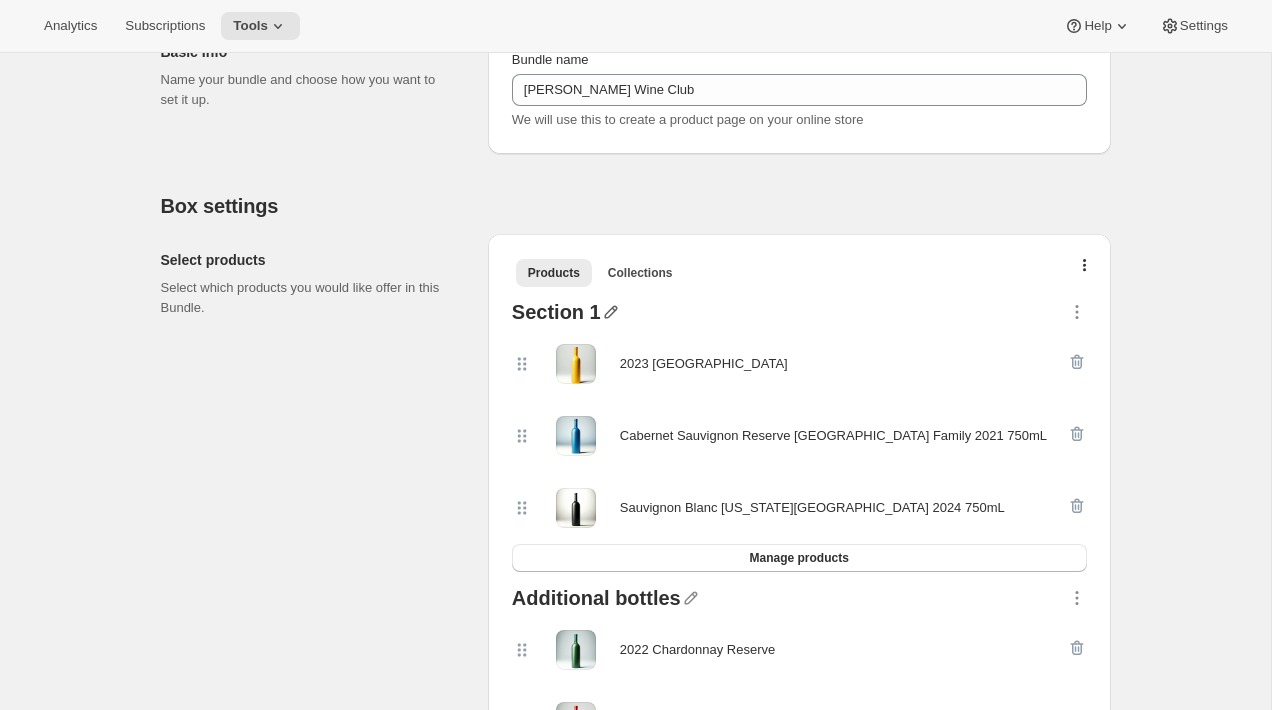 click 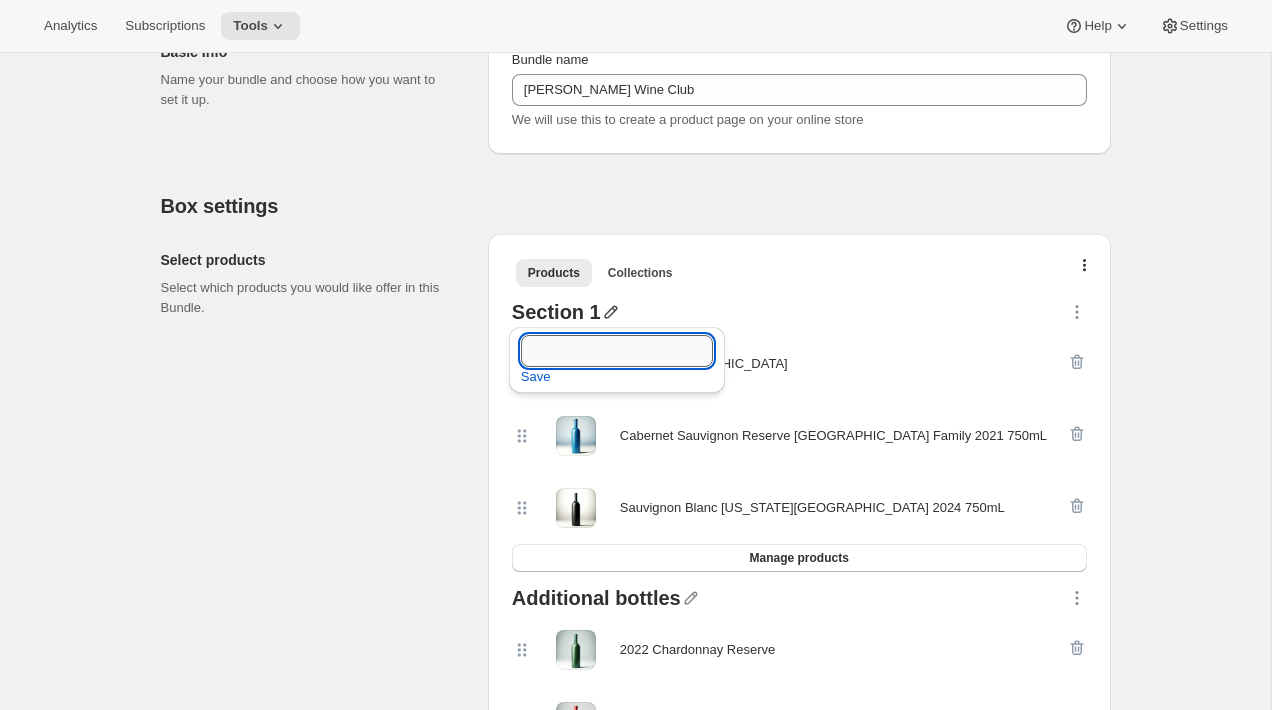 click at bounding box center [617, 351] 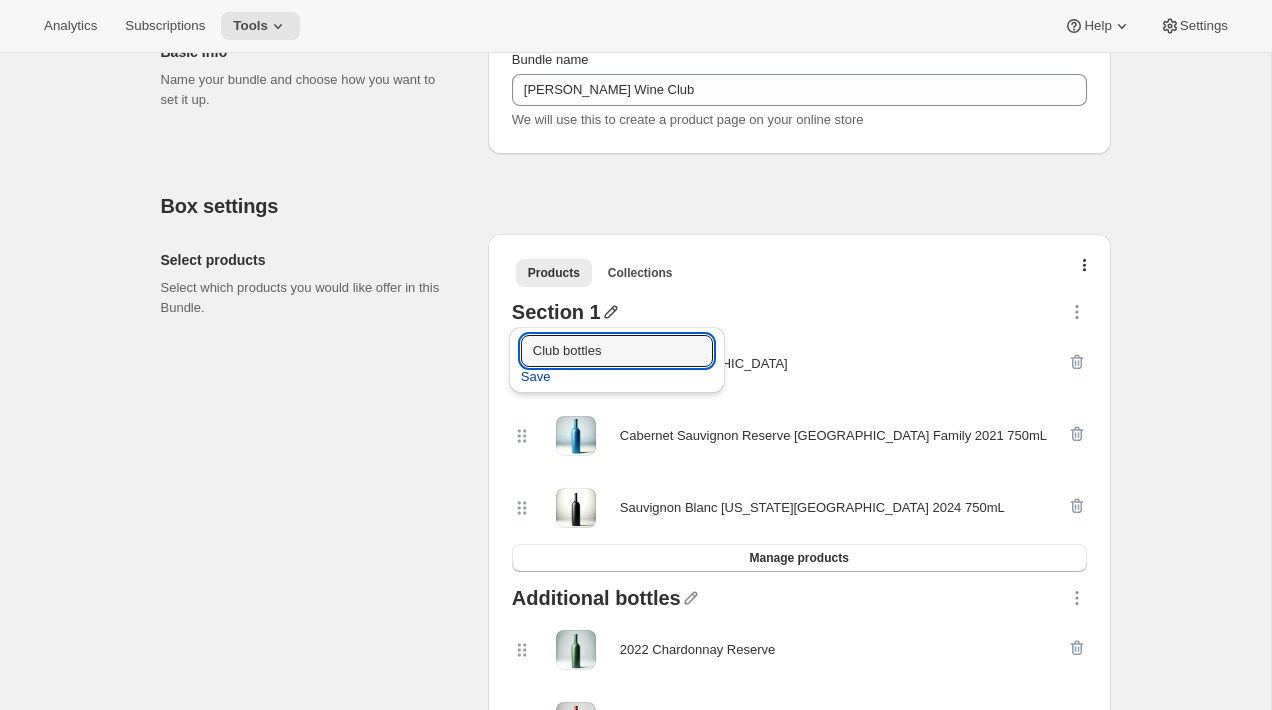 type on "Club bottles" 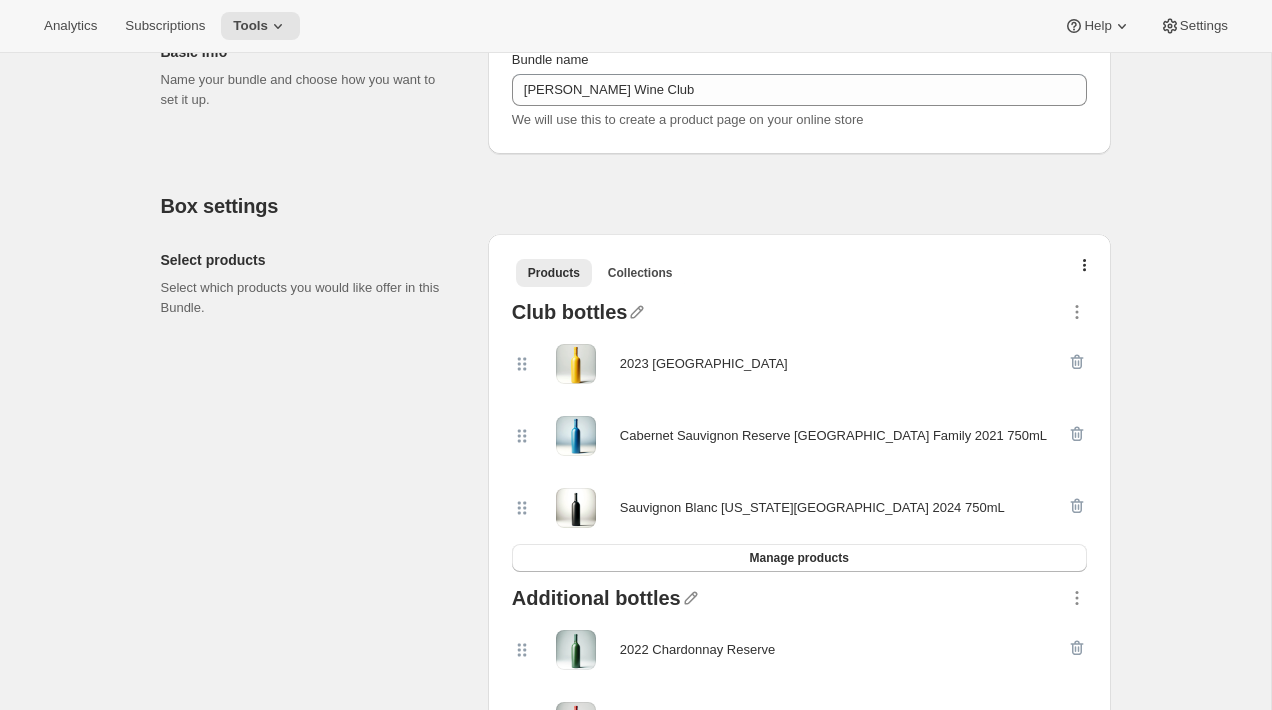click on "Select products Select which products you would like offer in this Bundle." at bounding box center (316, 870) 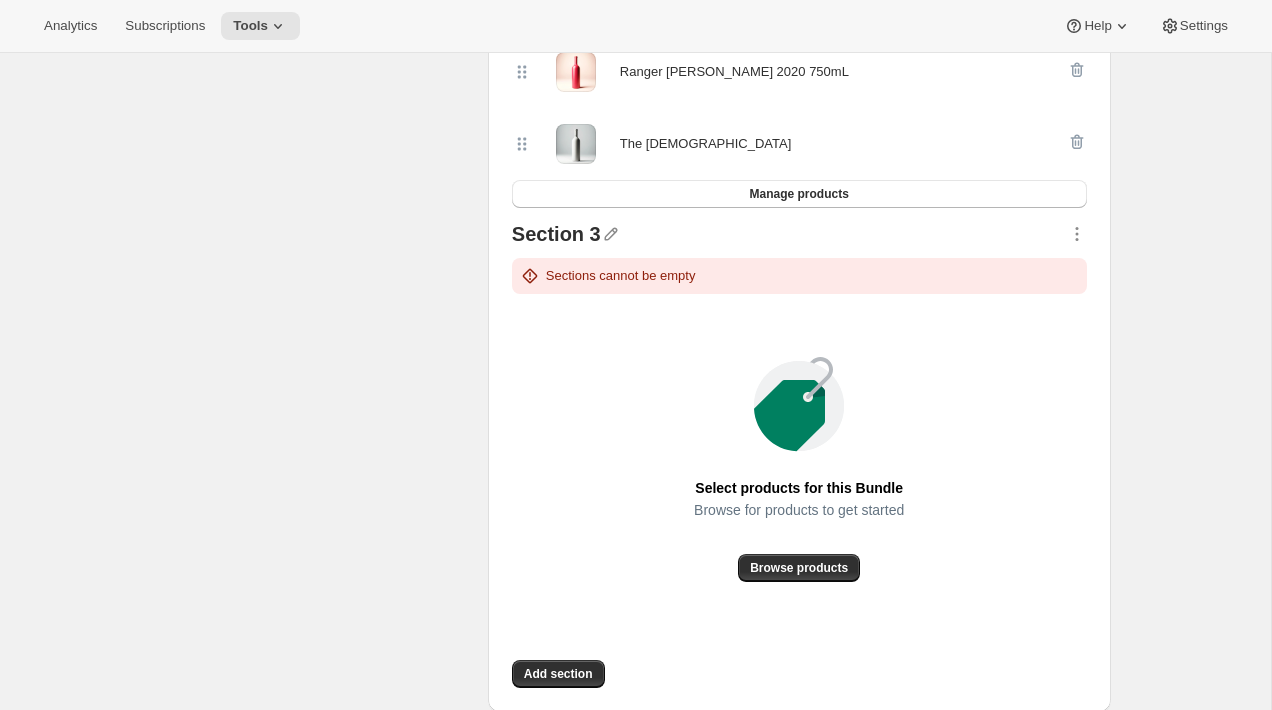 scroll, scrollTop: 1073, scrollLeft: 0, axis: vertical 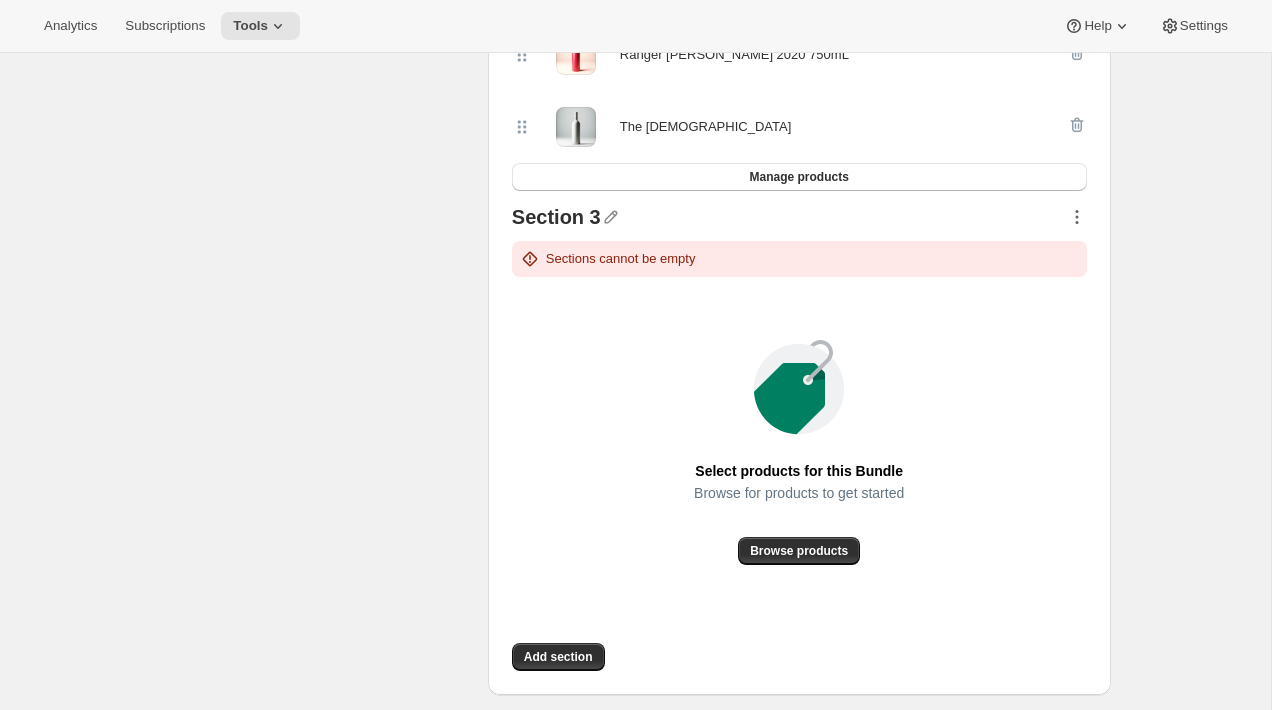 click 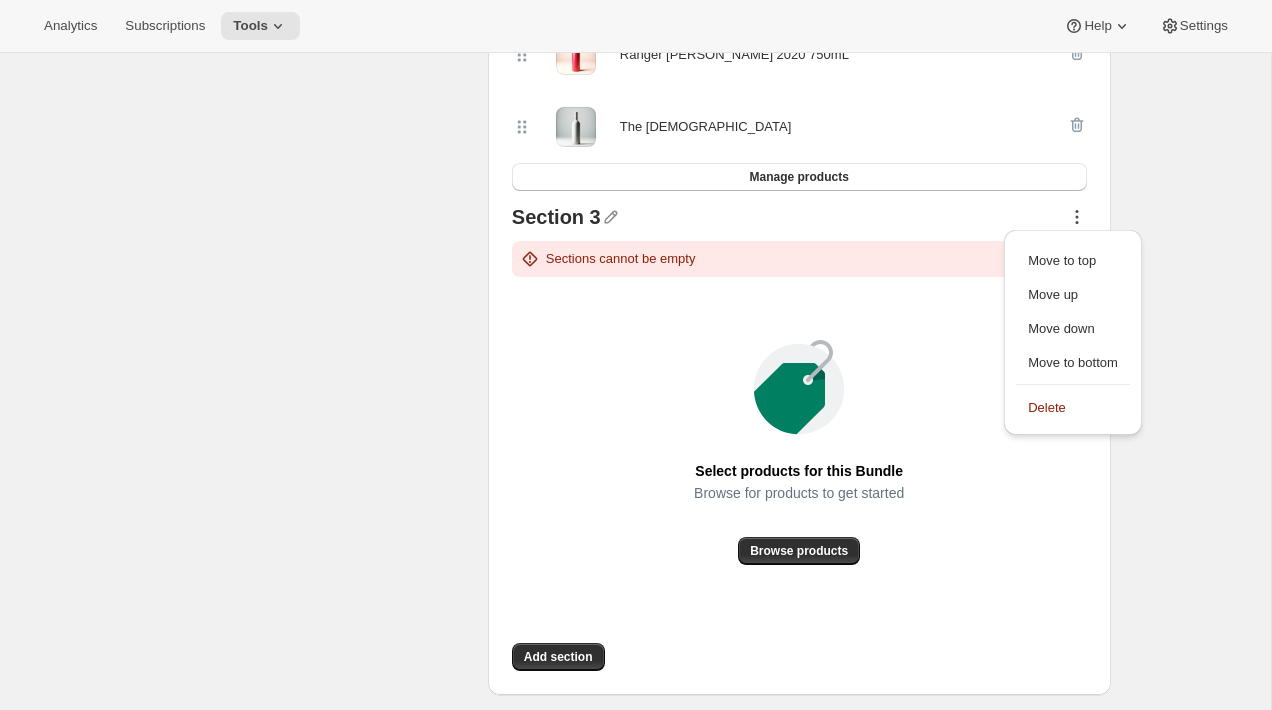 click on "Delete" at bounding box center (1047, 407) 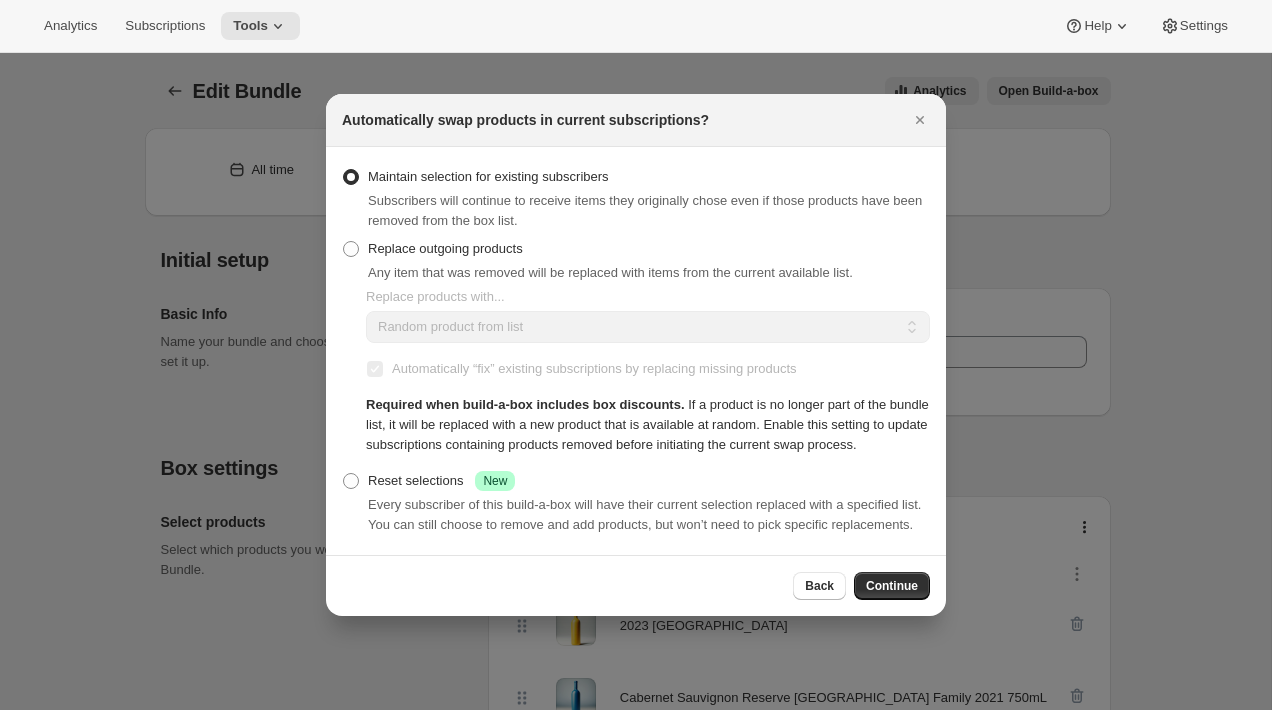 scroll, scrollTop: 1073, scrollLeft: 0, axis: vertical 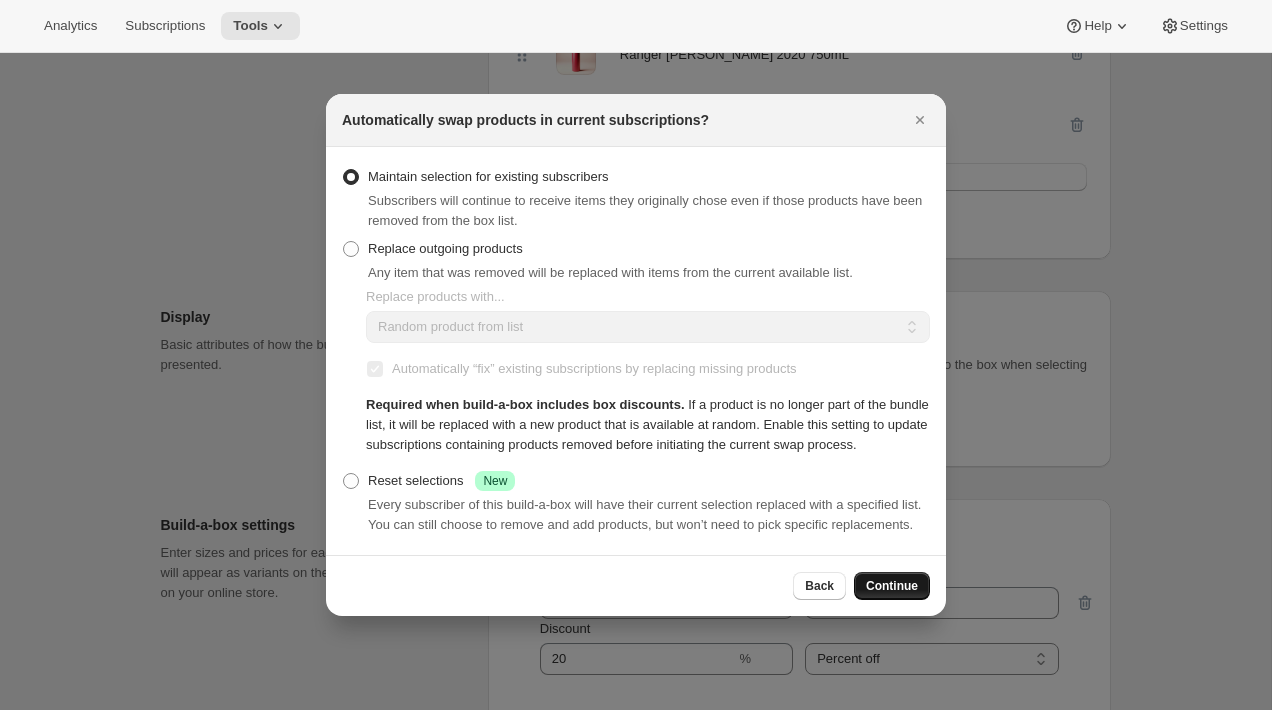 click on "Continue" at bounding box center (892, 586) 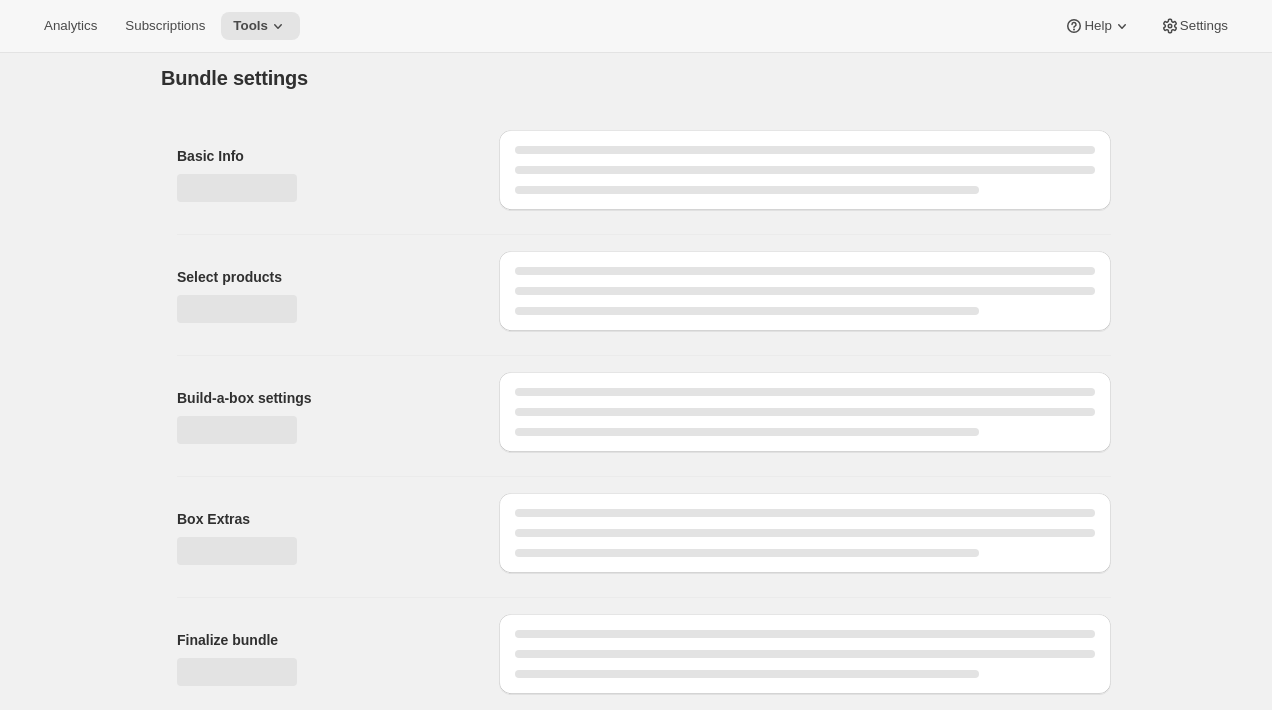 scroll, scrollTop: 1482, scrollLeft: 0, axis: vertical 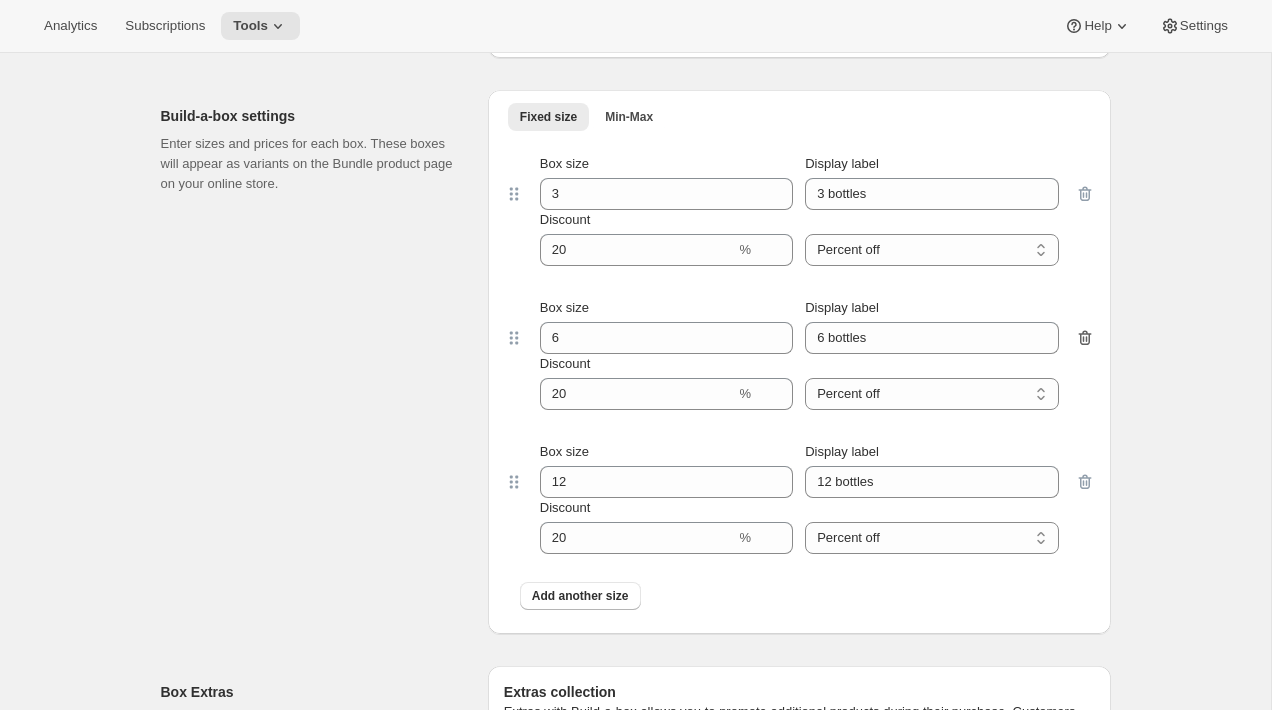 click 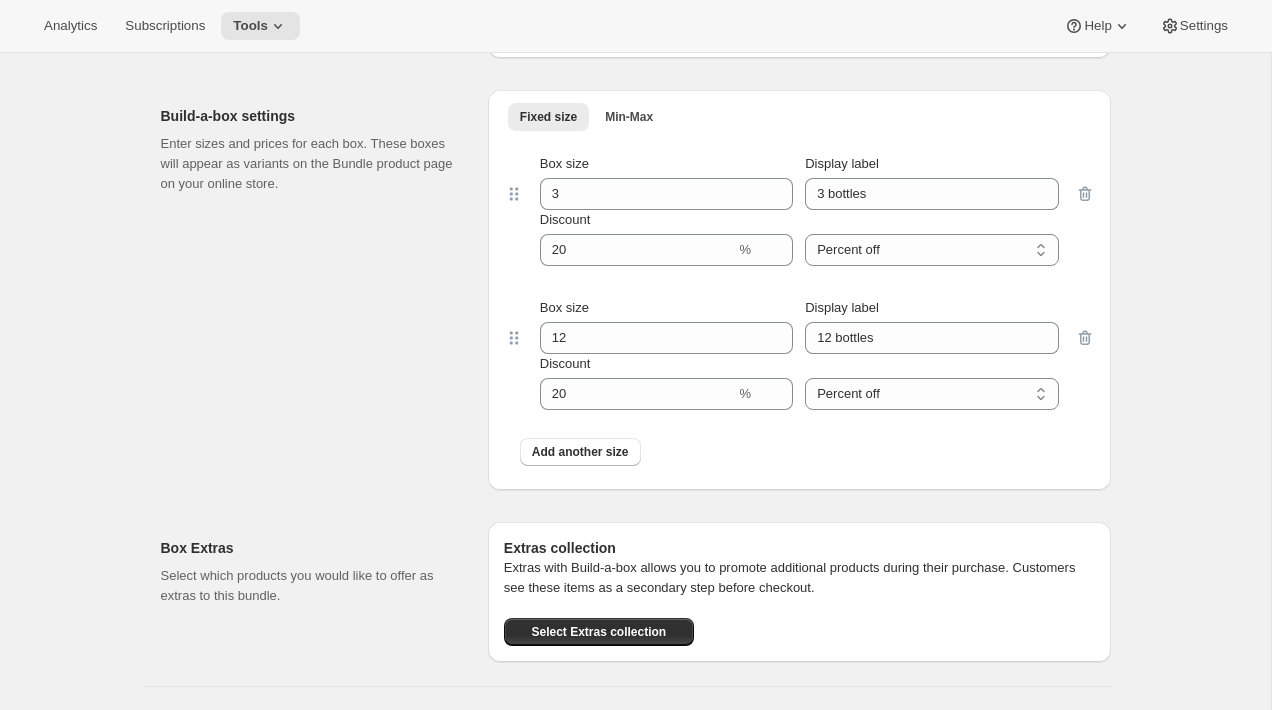 click 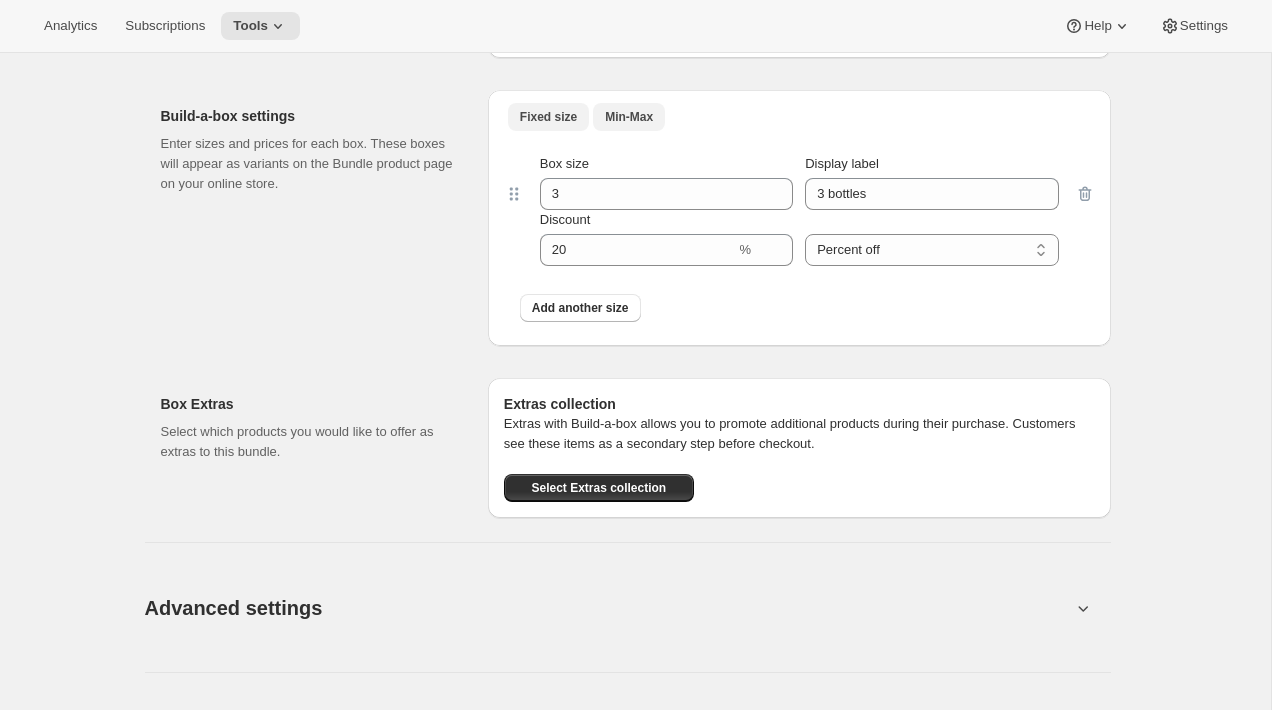 click on "Min-Max" at bounding box center [629, 117] 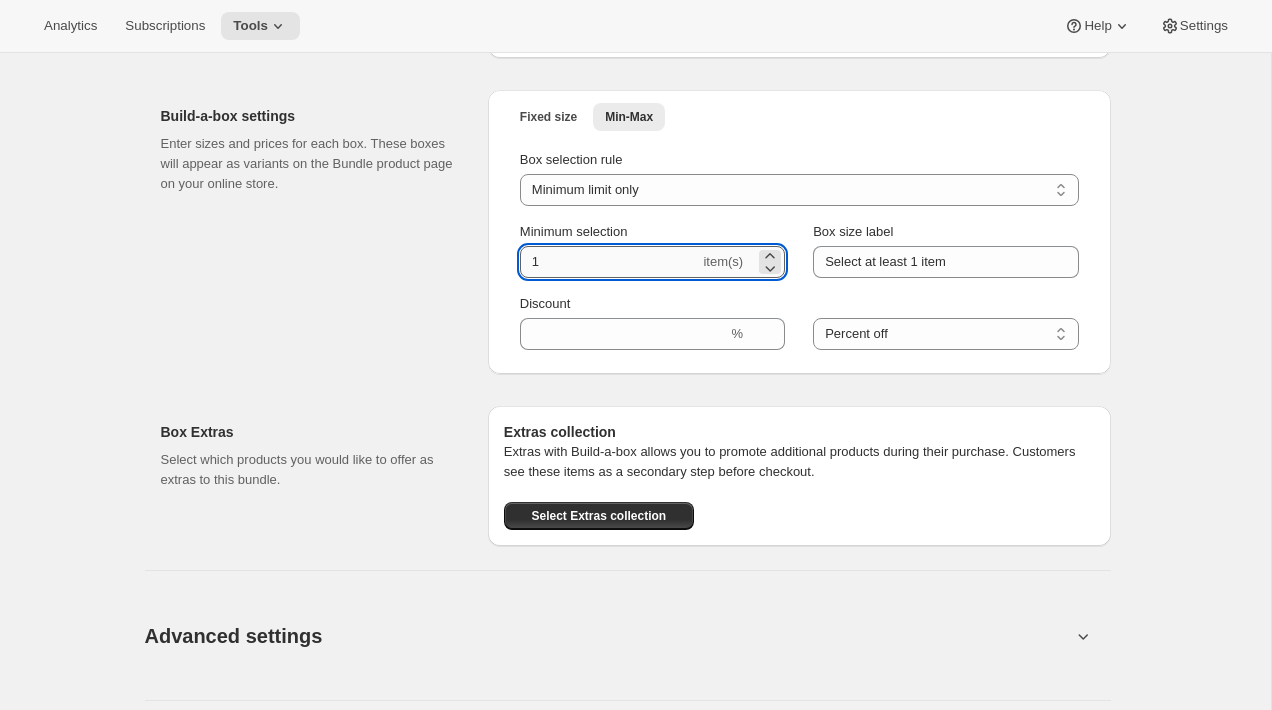 click on "1" at bounding box center (610, 262) 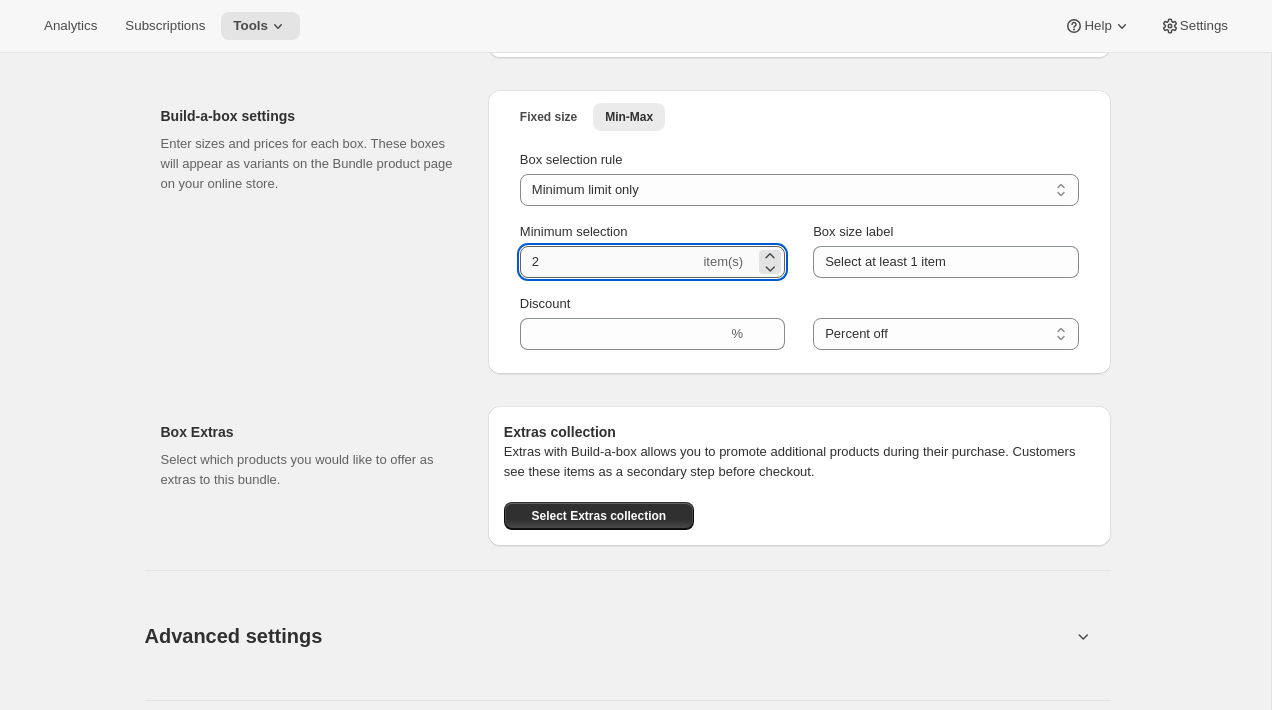 type on "3" 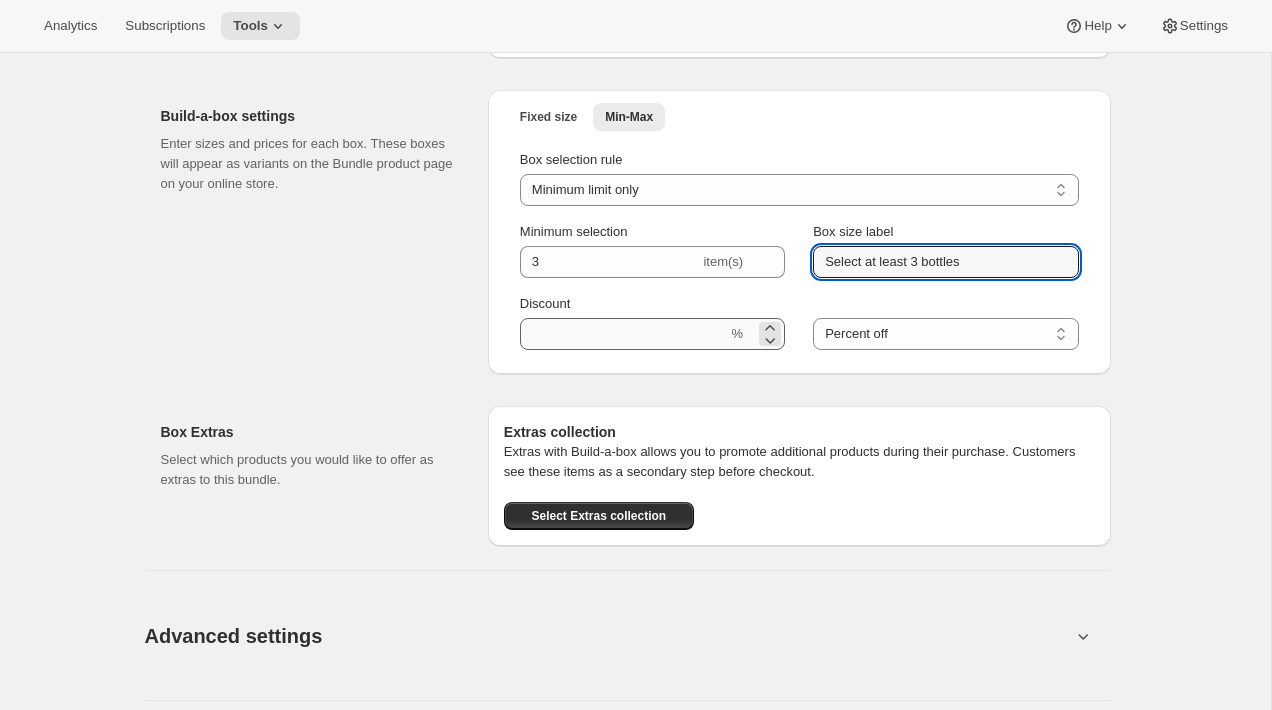 type on "Select at least 3 bottles" 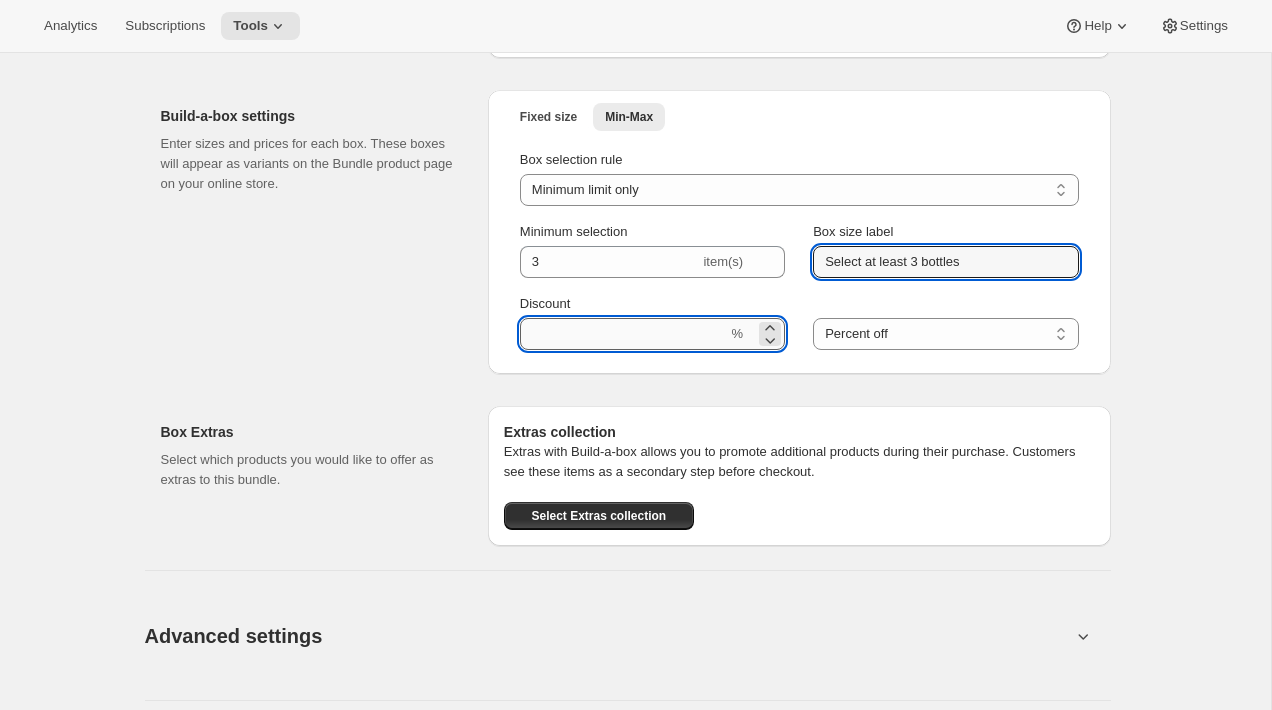 click on "Discount" at bounding box center (624, 334) 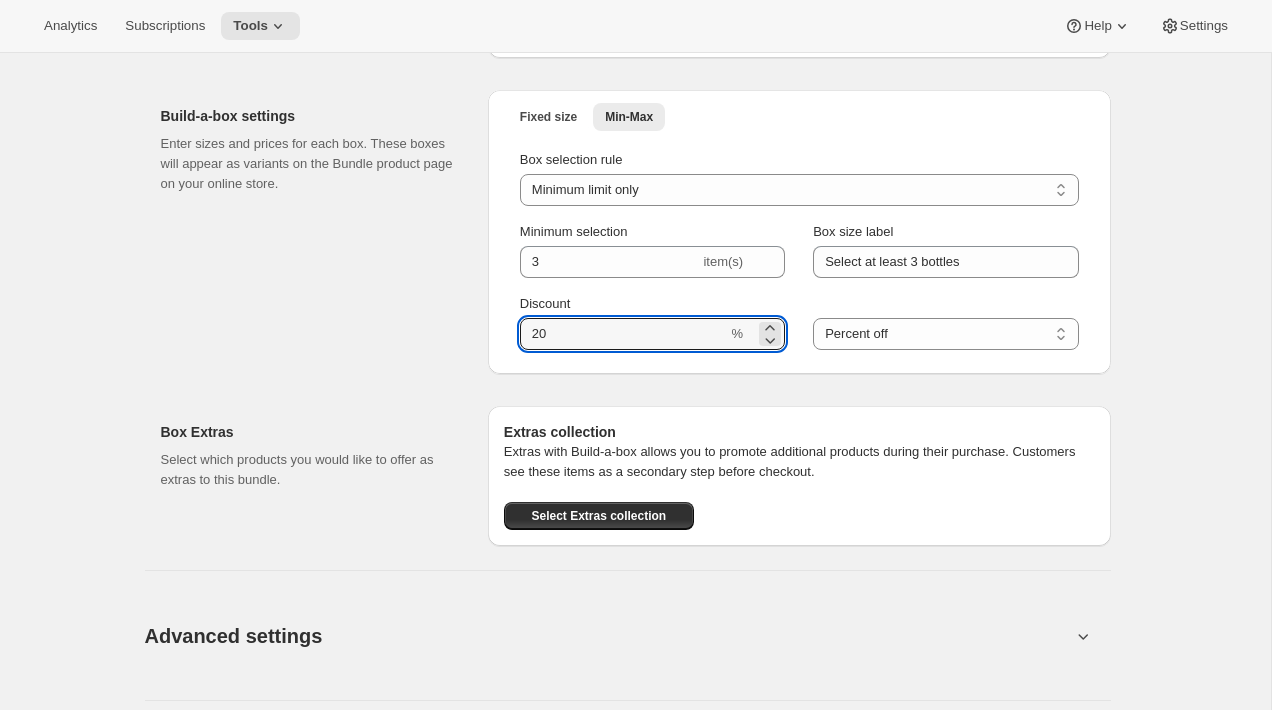 type on "20" 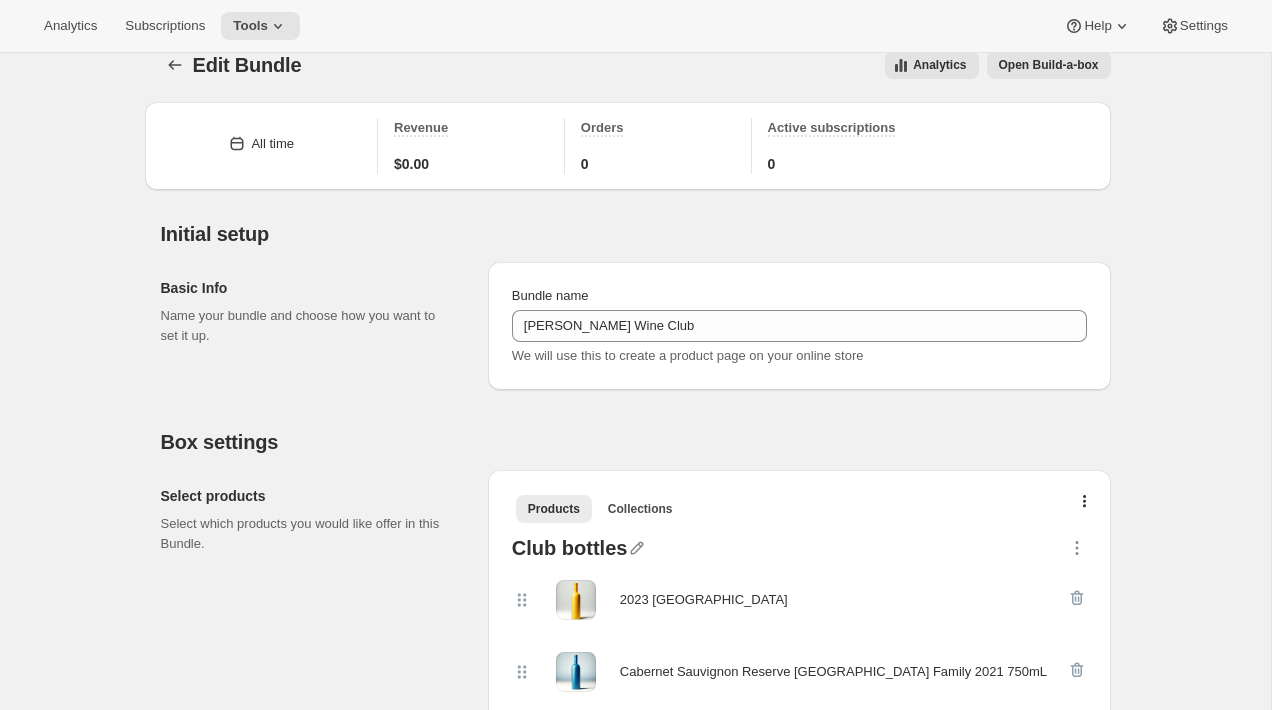scroll, scrollTop: 0, scrollLeft: 0, axis: both 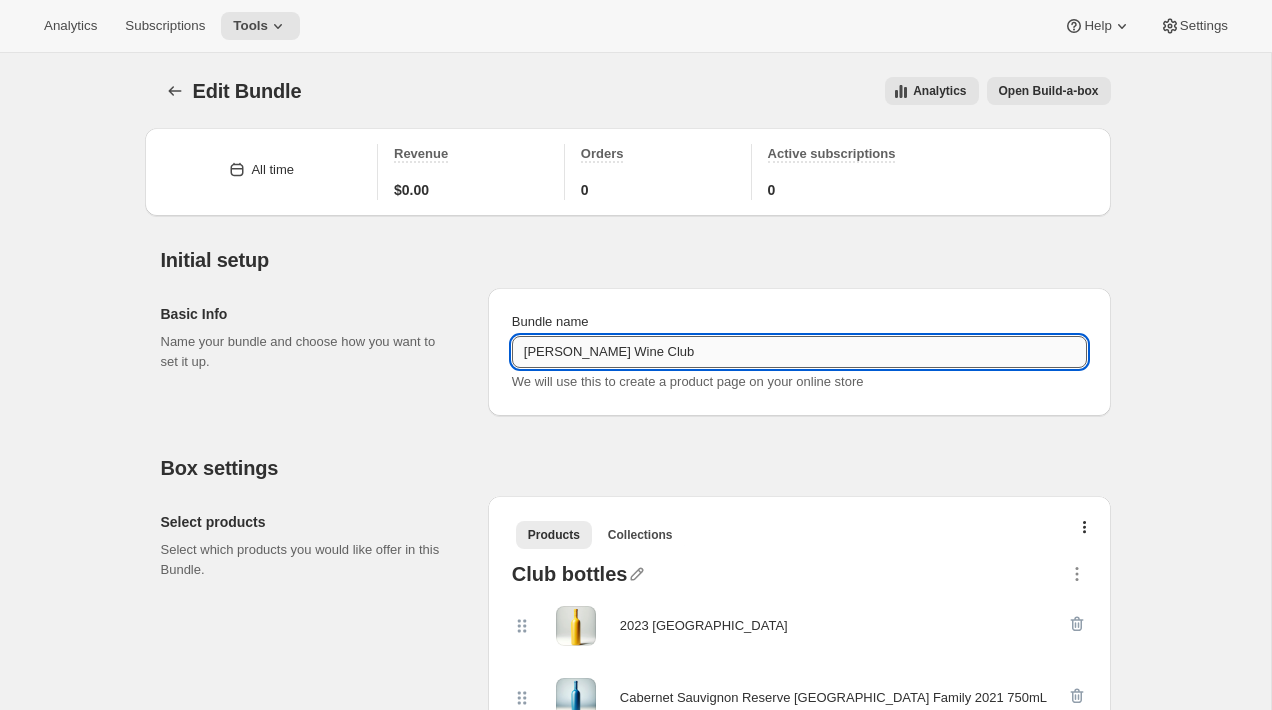 click on "[PERSON_NAME] Wine Club" at bounding box center (799, 352) 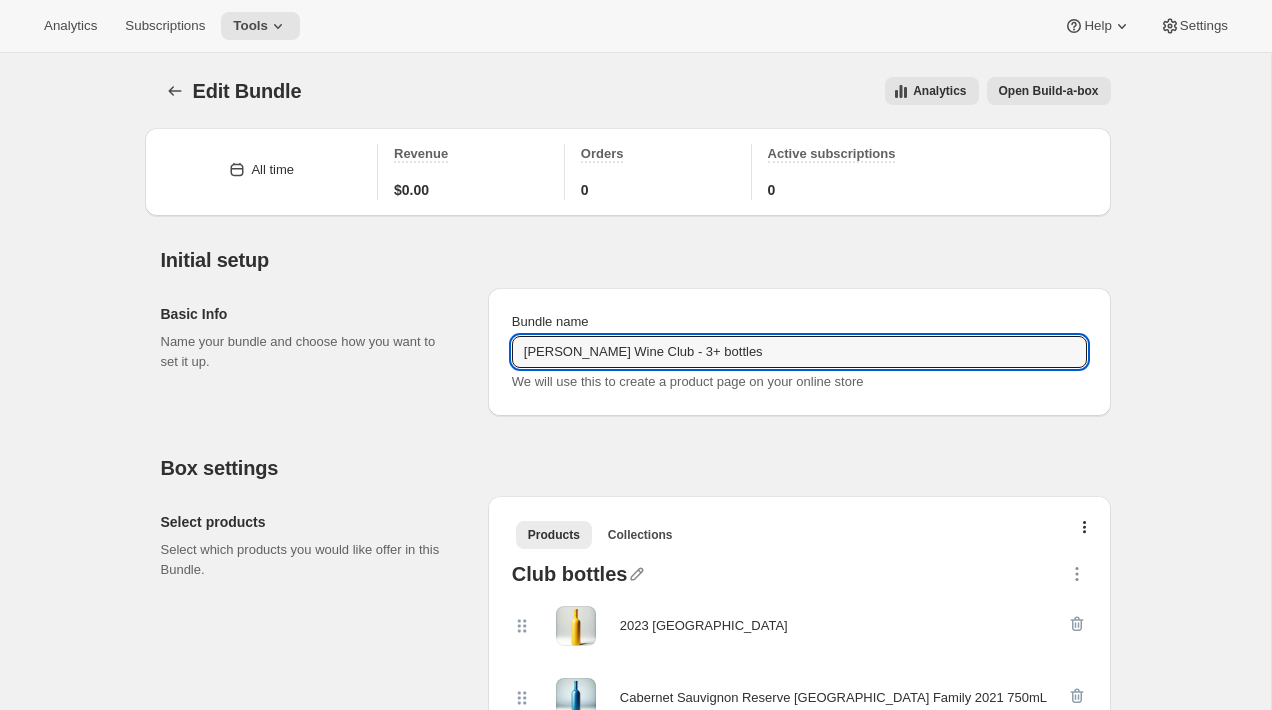 type on "[PERSON_NAME] Wine Club - 3+ bottles" 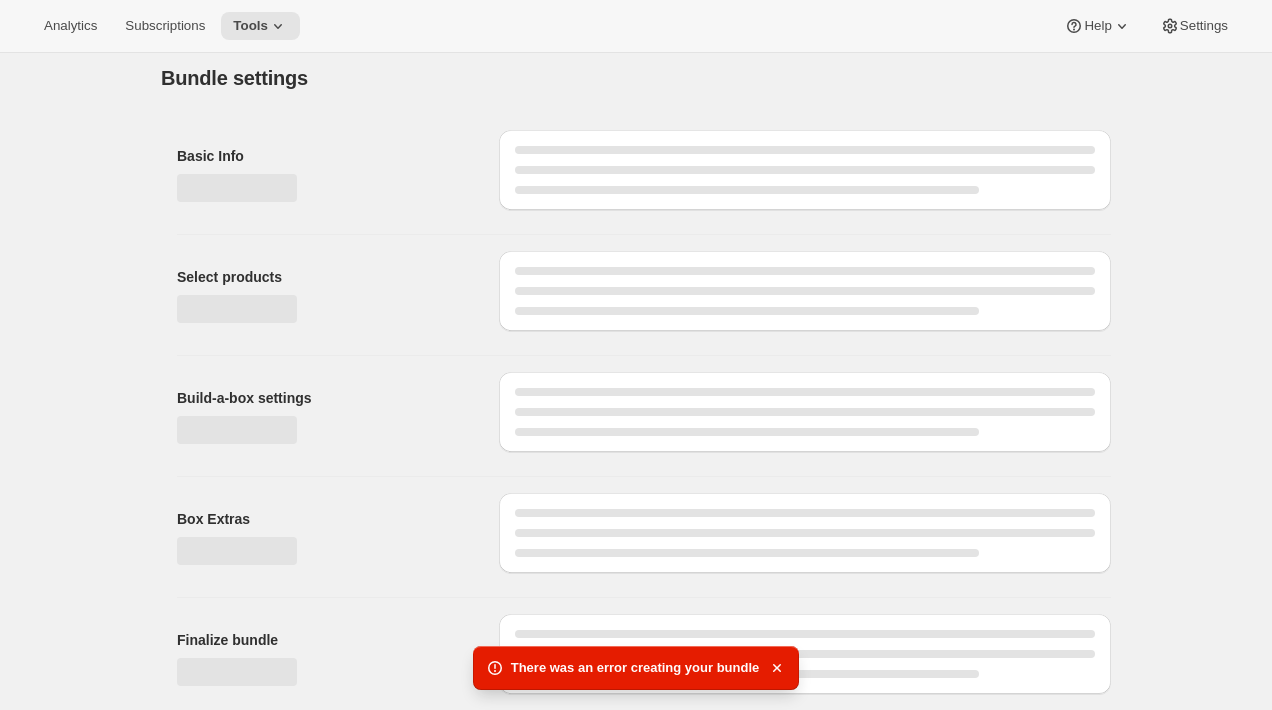 scroll, scrollTop: 1522, scrollLeft: 0, axis: vertical 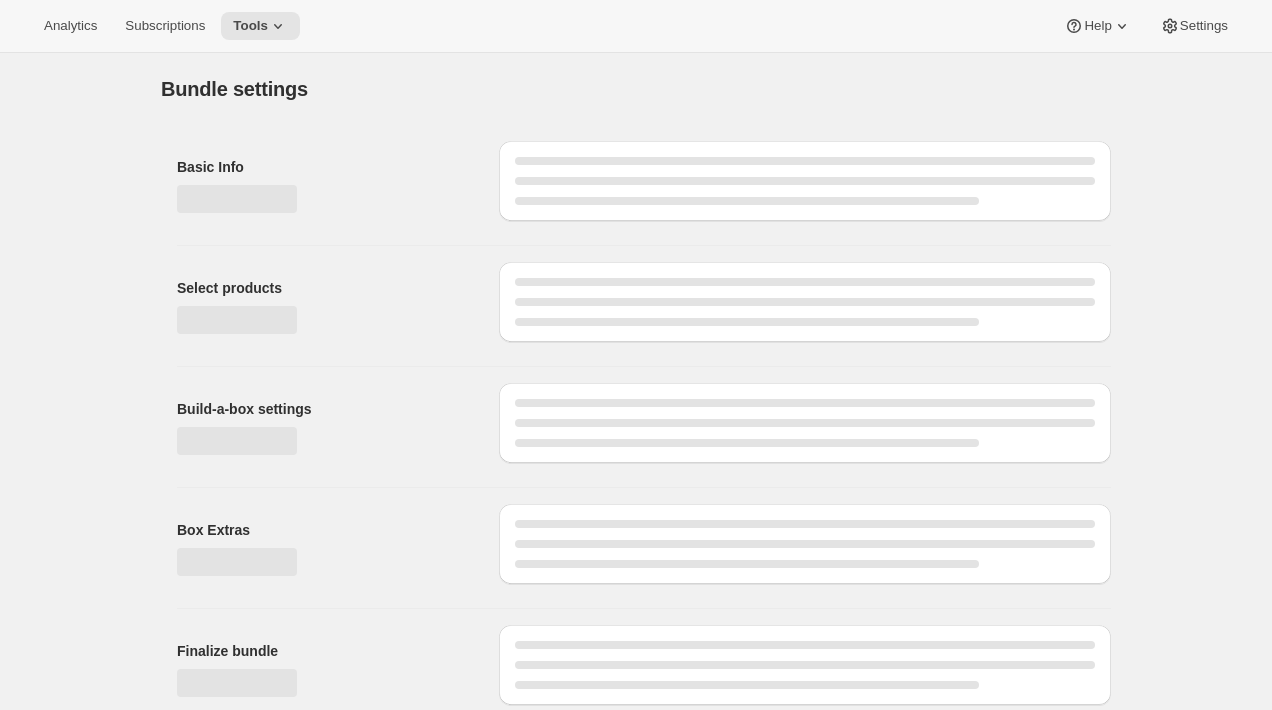 type on "[PERSON_NAME] Wine Club - 3+ bottles" 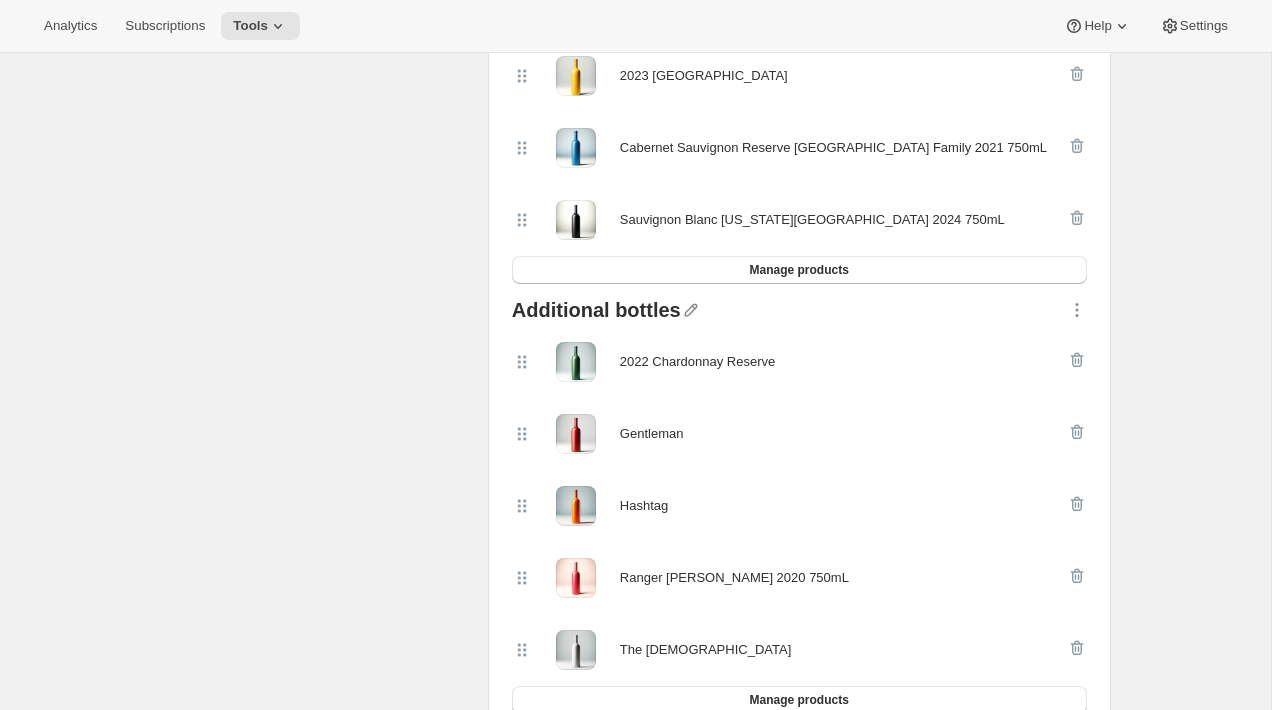 scroll, scrollTop: 0, scrollLeft: 0, axis: both 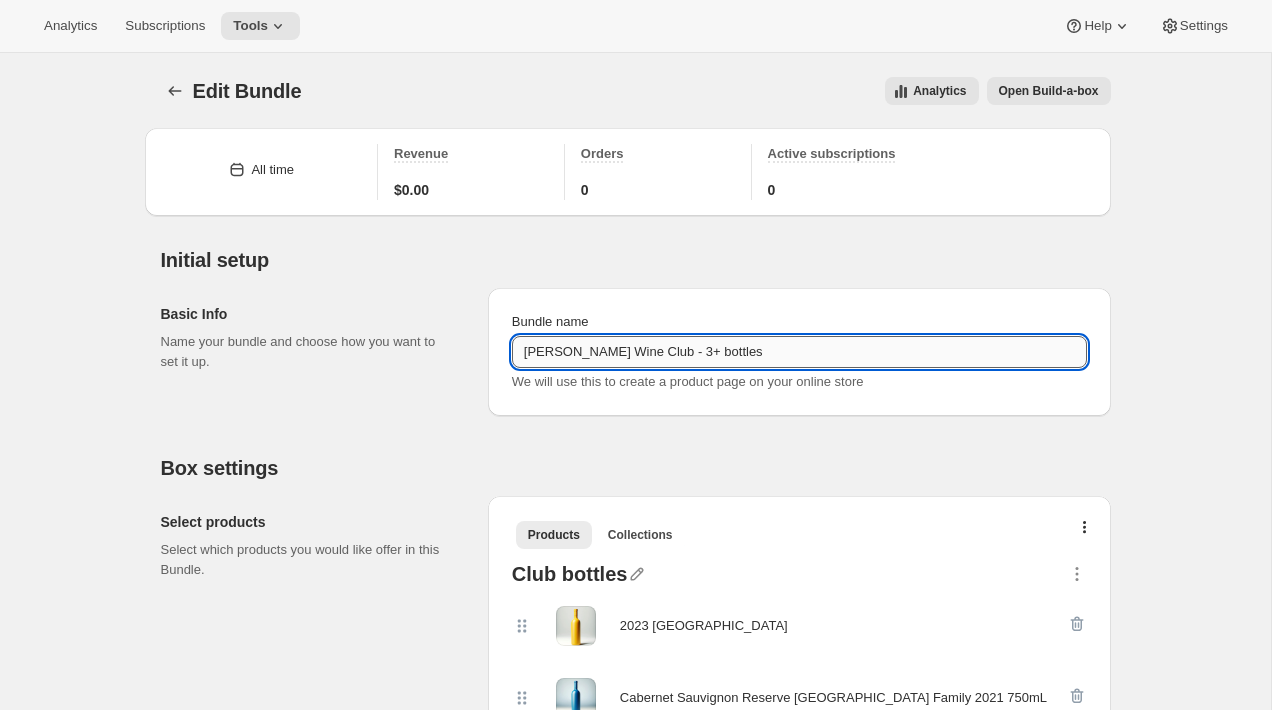 click on "[PERSON_NAME] Wine Club - 3+ bottles" at bounding box center [799, 352] 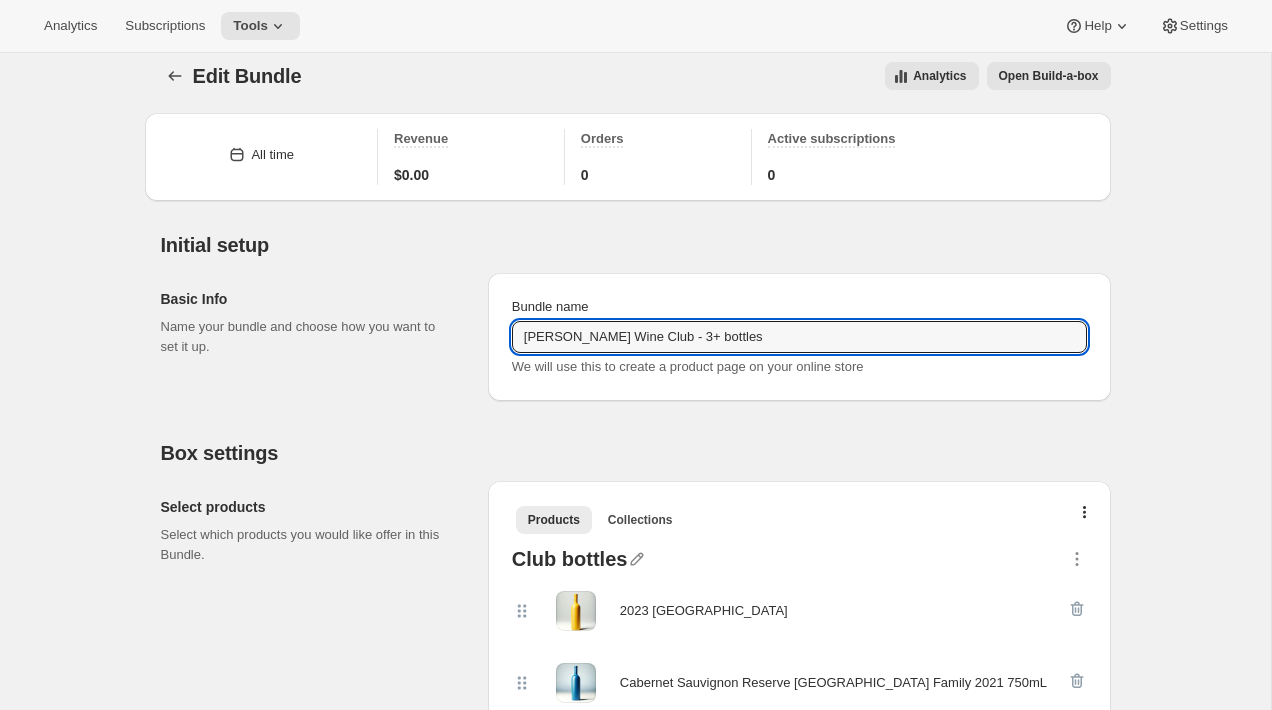 scroll, scrollTop: 0, scrollLeft: 0, axis: both 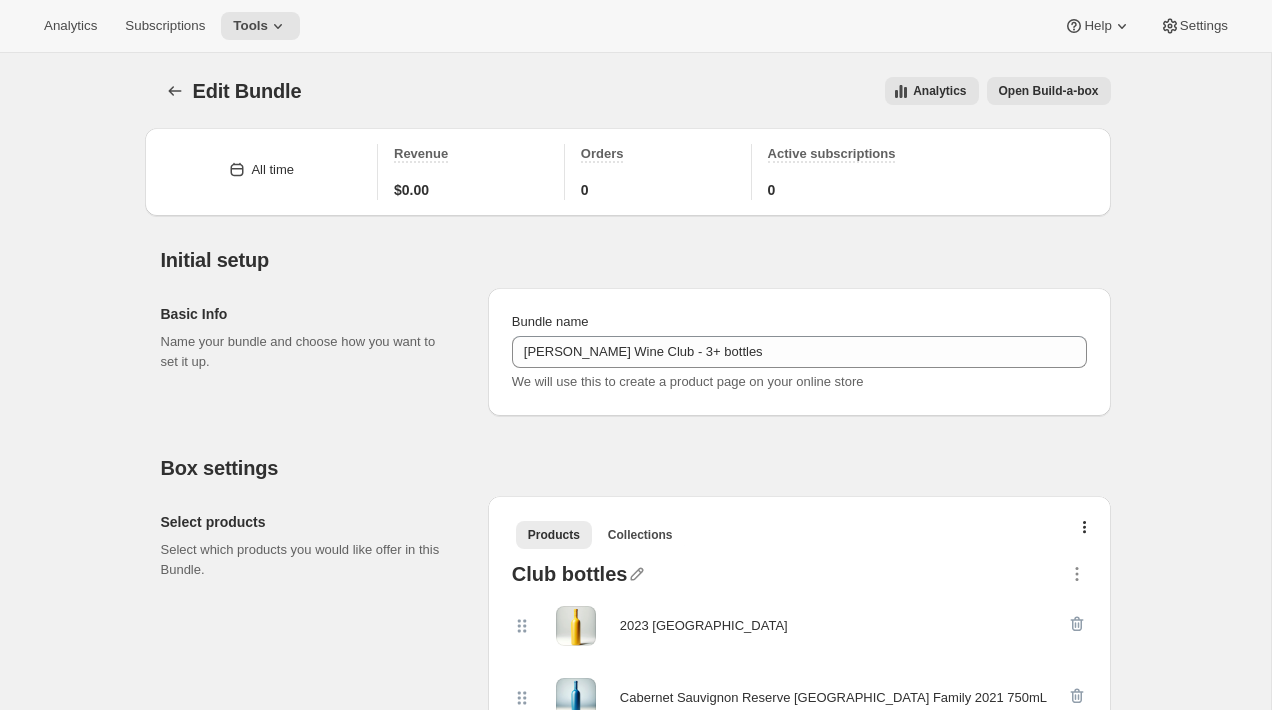 click on "Open Build-a-box" at bounding box center (1049, 91) 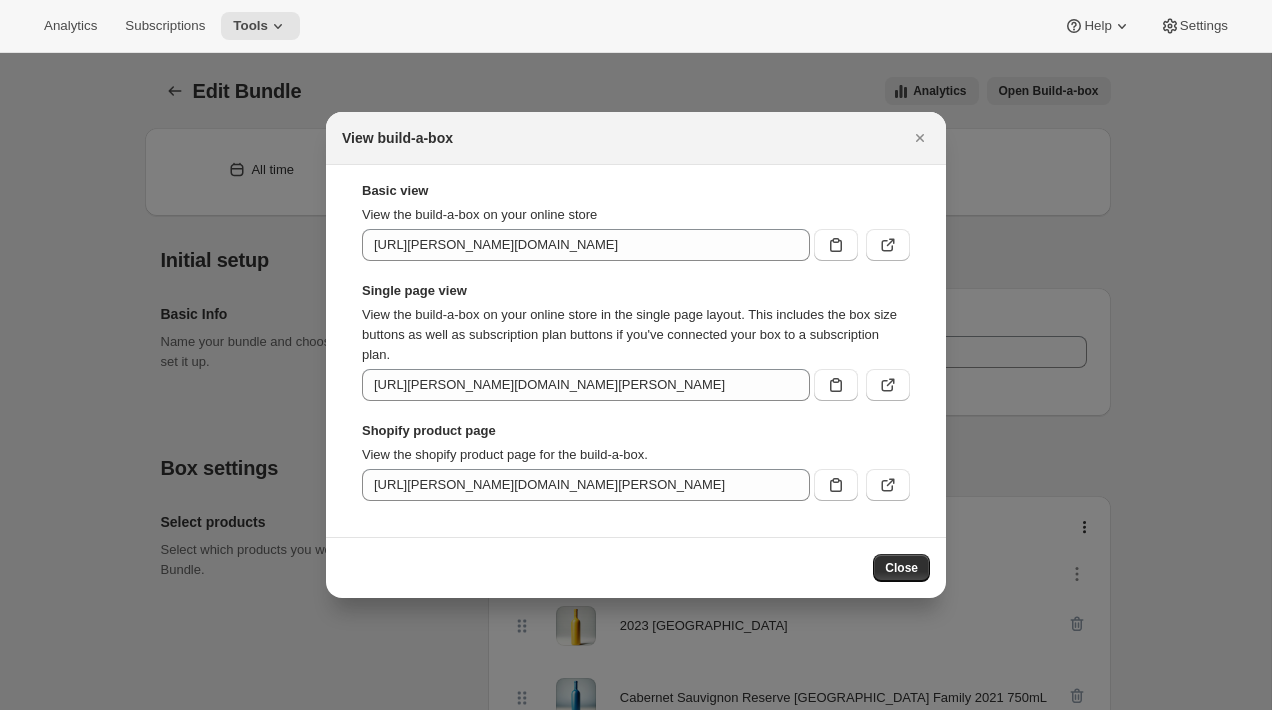 drag, startPoint x: 895, startPoint y: 249, endPoint x: 894, endPoint y: 336, distance: 87.005745 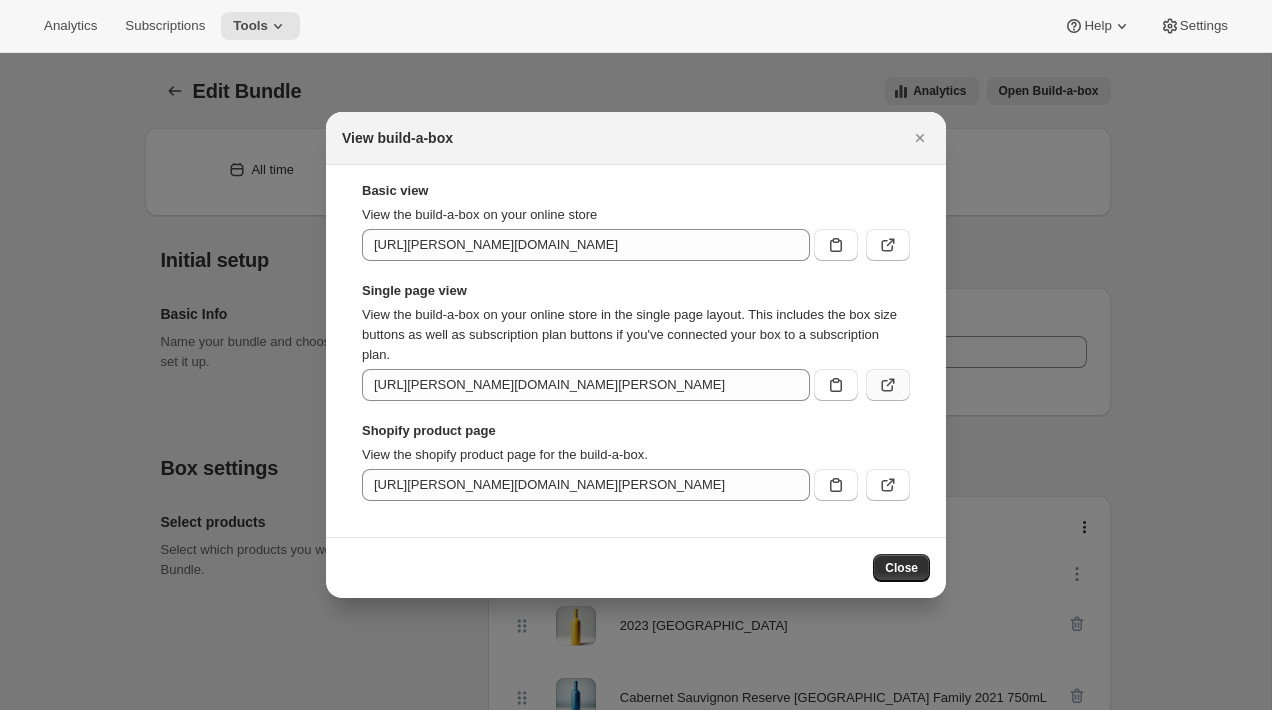 click 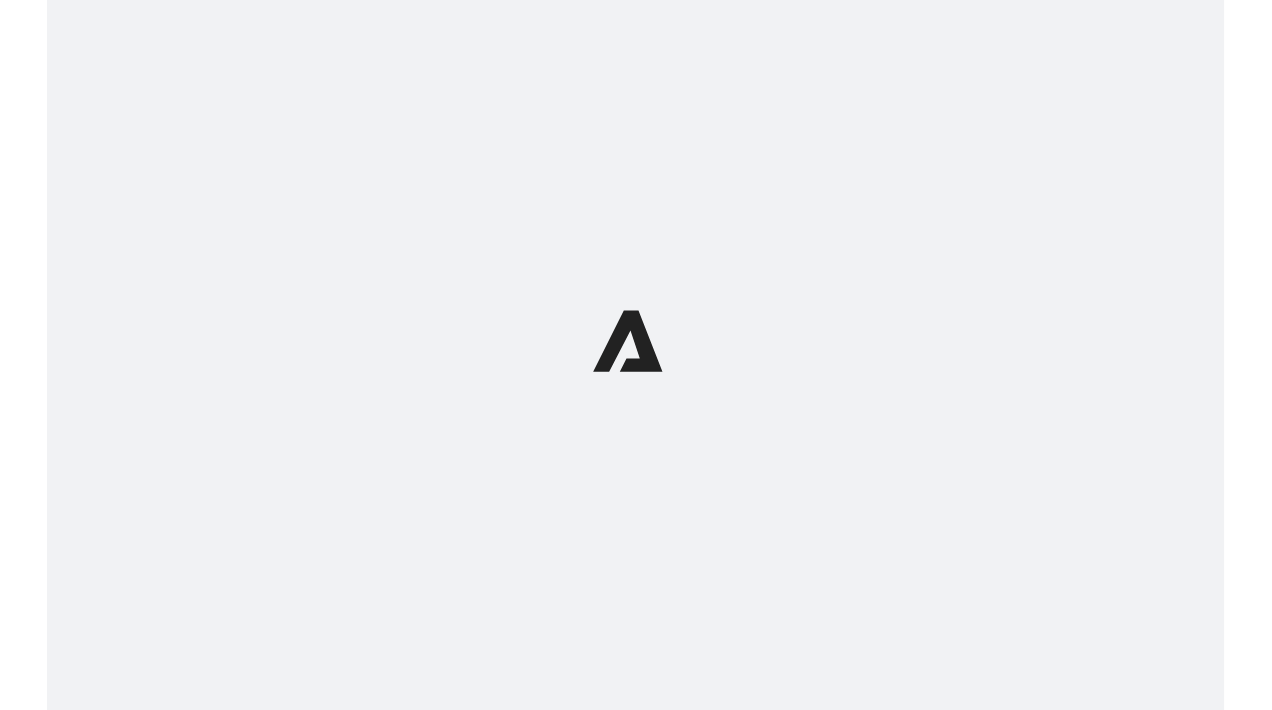 scroll, scrollTop: 0, scrollLeft: 0, axis: both 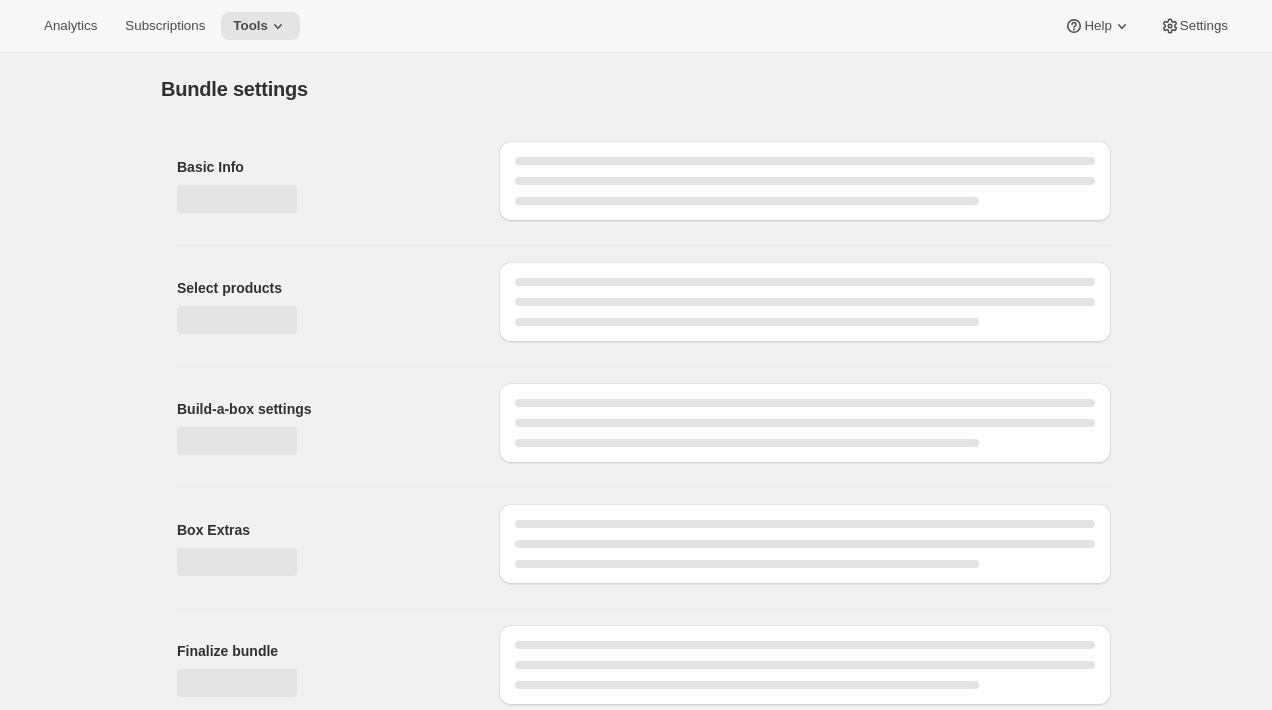 type on "[PERSON_NAME] Wine Club - 3+ bottles" 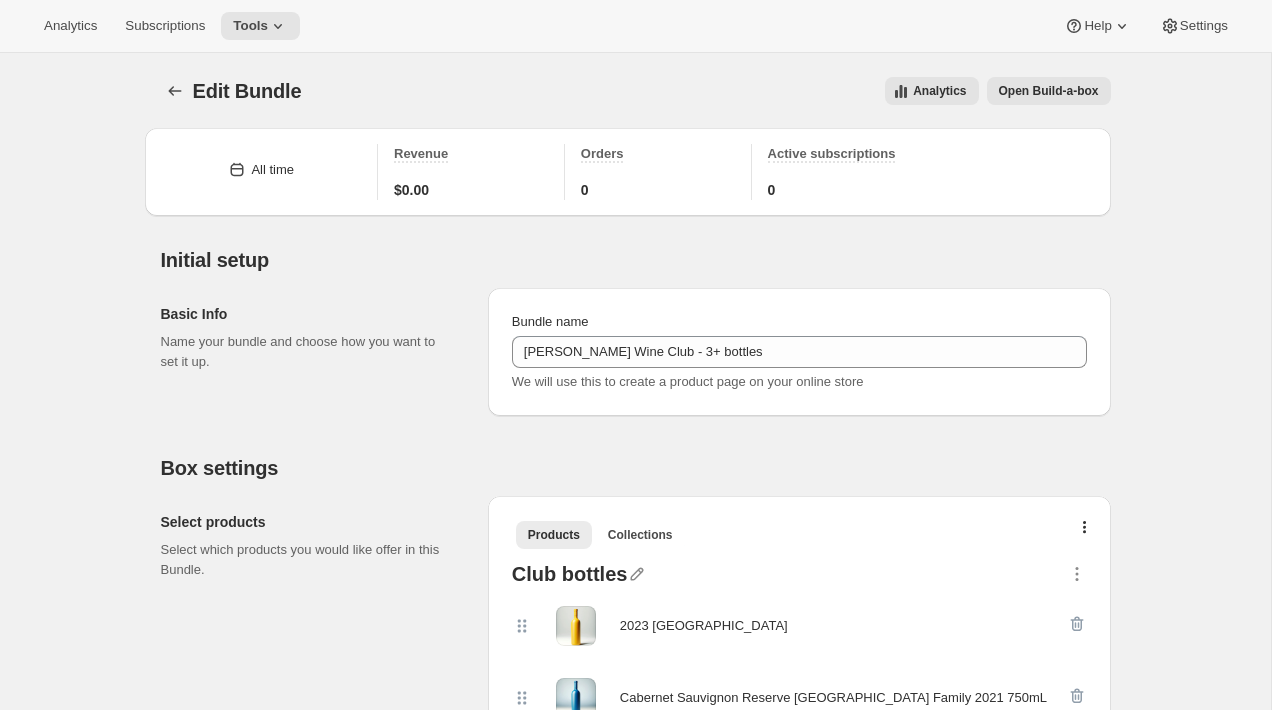 click on "Open Build-a-box" at bounding box center (1049, 91) 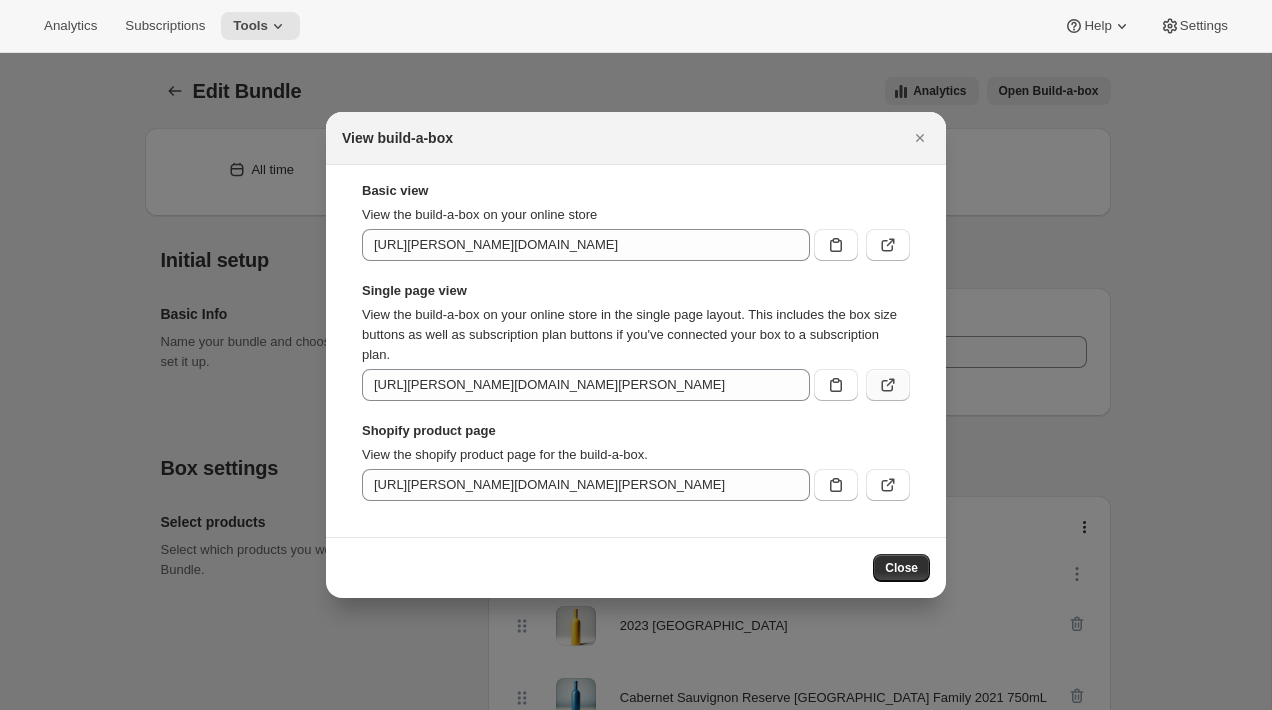 click 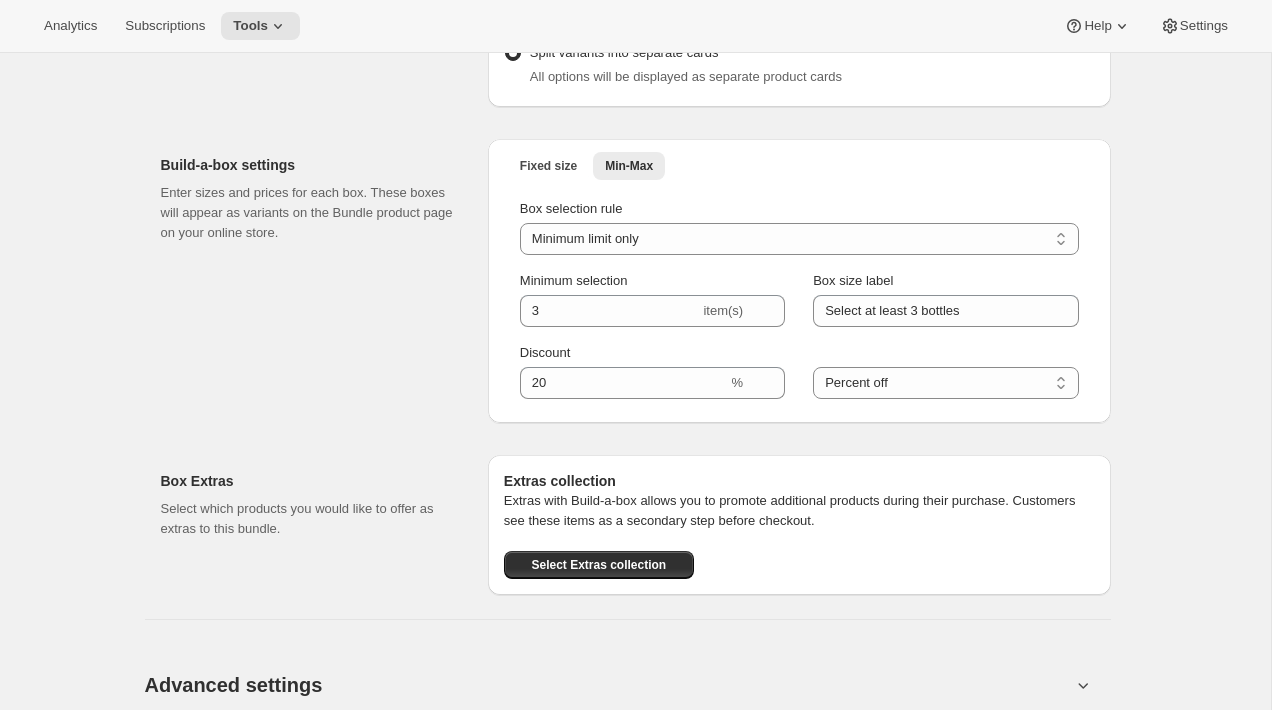 scroll, scrollTop: 1507, scrollLeft: 0, axis: vertical 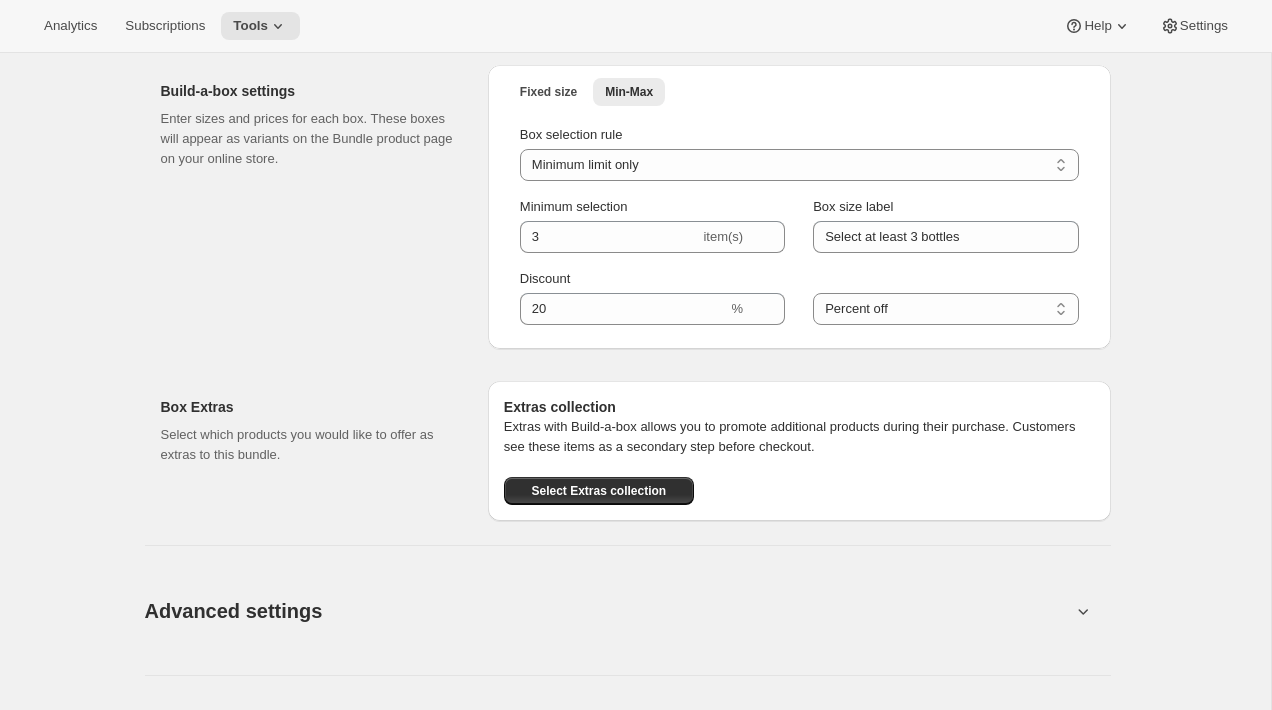 click on "Advanced settings" at bounding box center [608, 610] 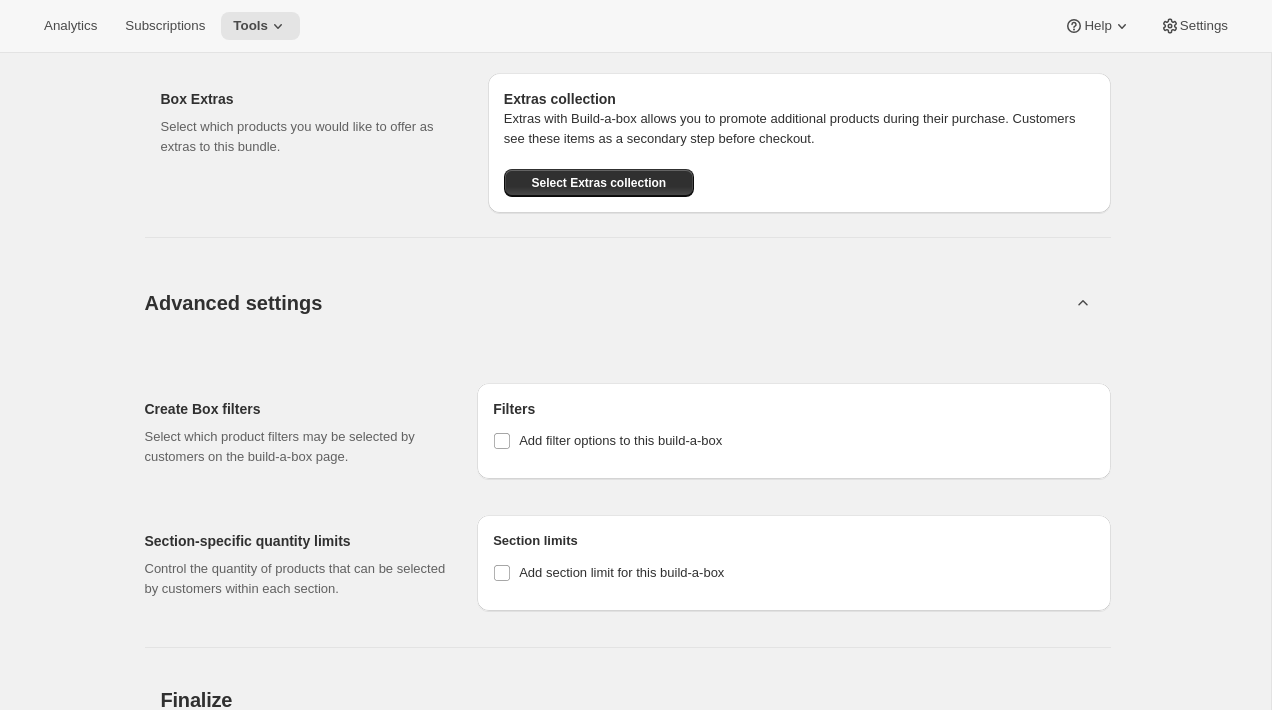 scroll, scrollTop: 1921, scrollLeft: 0, axis: vertical 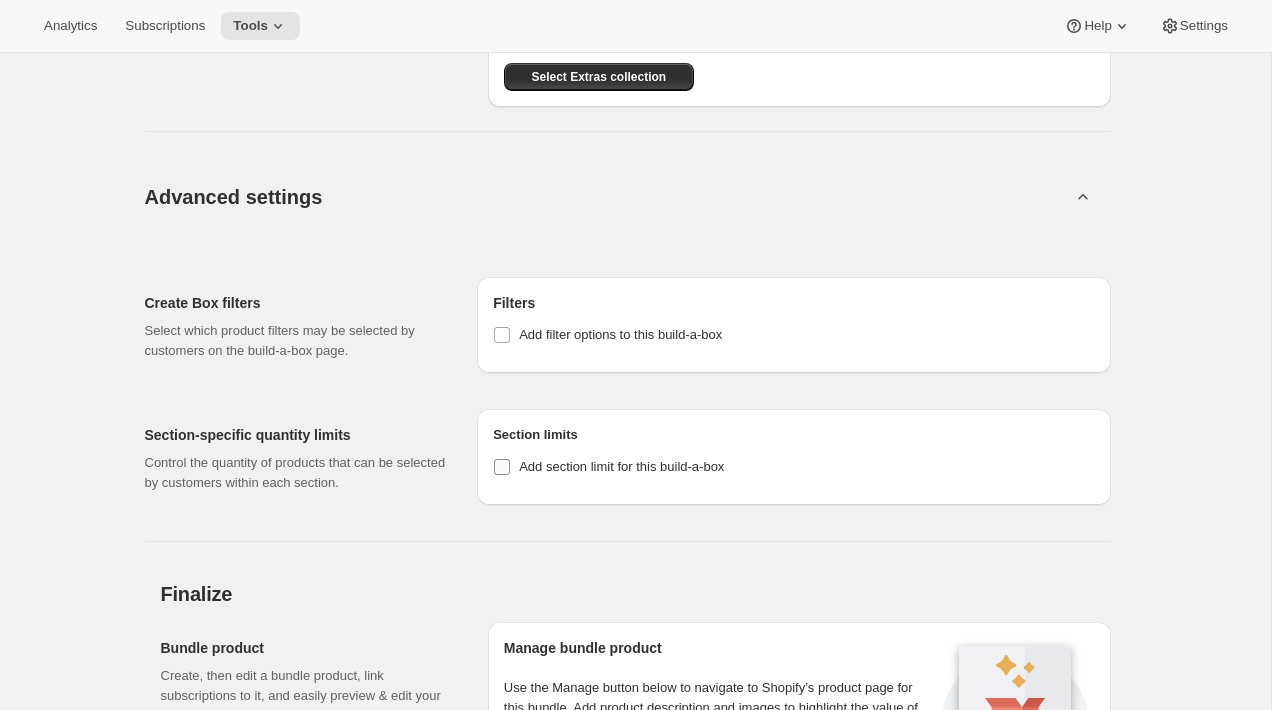 click on "Add section limit for this build-a-box" at bounding box center (608, 467) 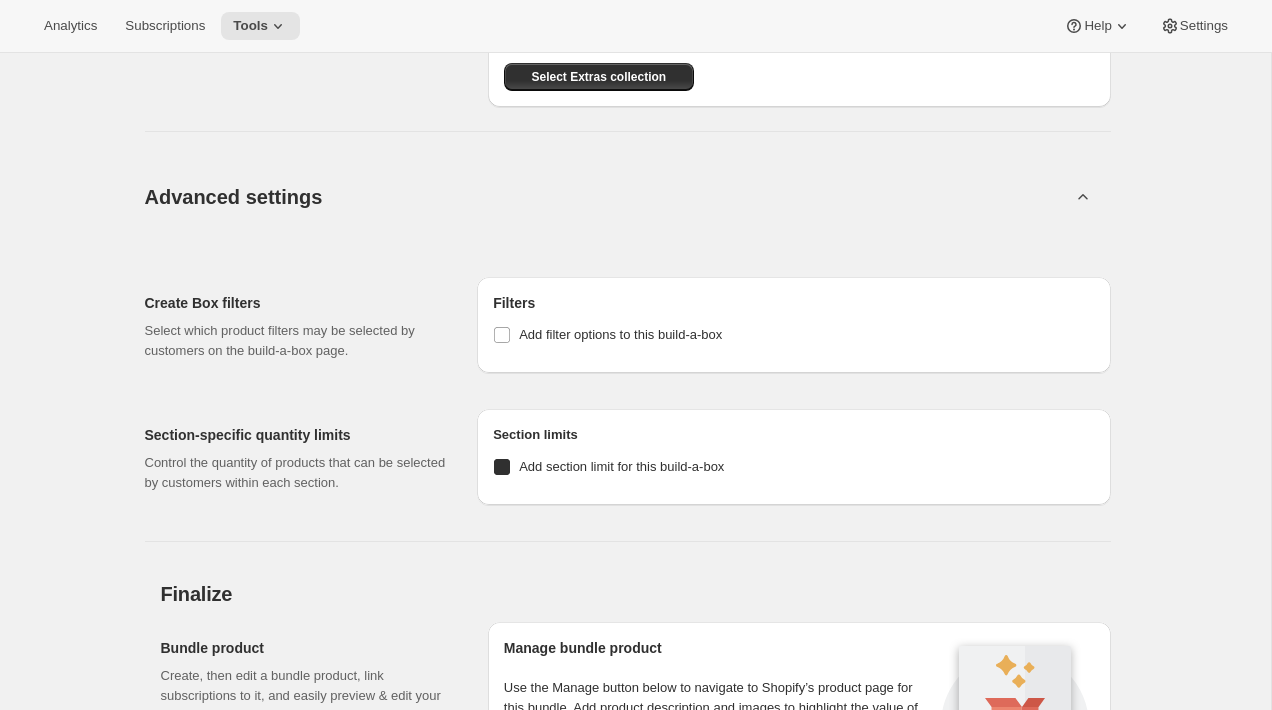 checkbox on "true" 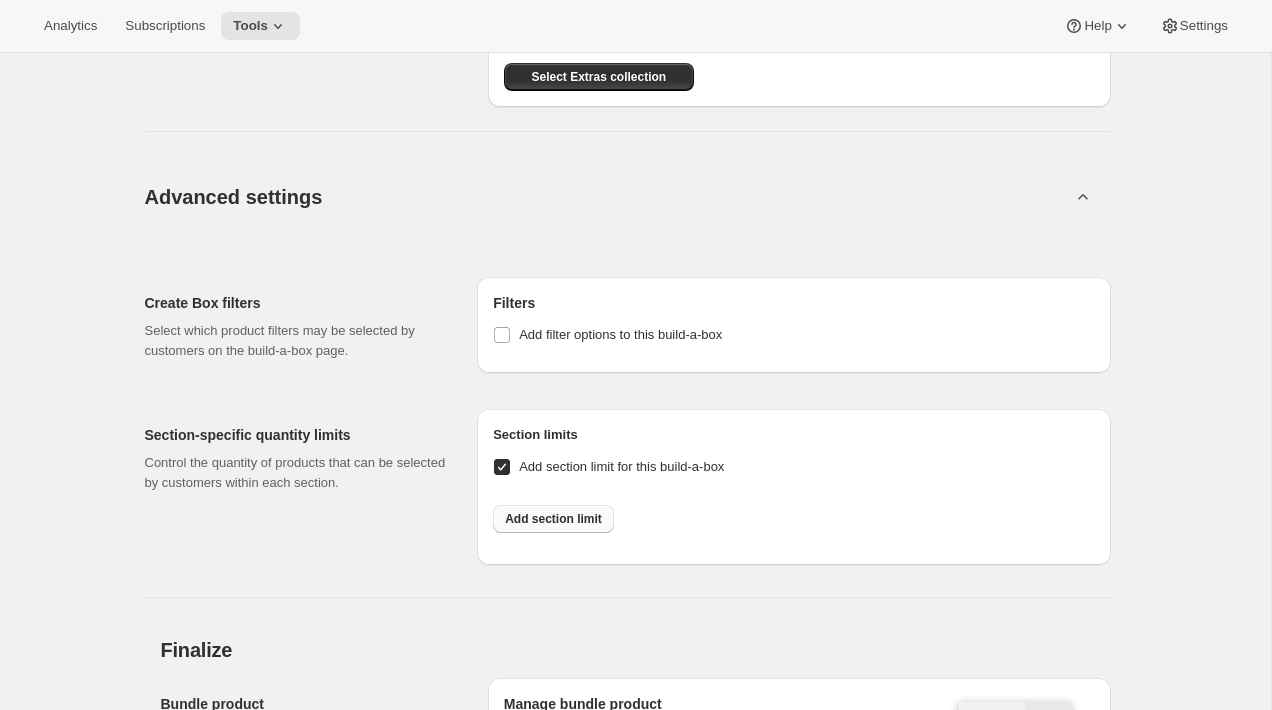 click on "Add section limit" at bounding box center [553, 519] 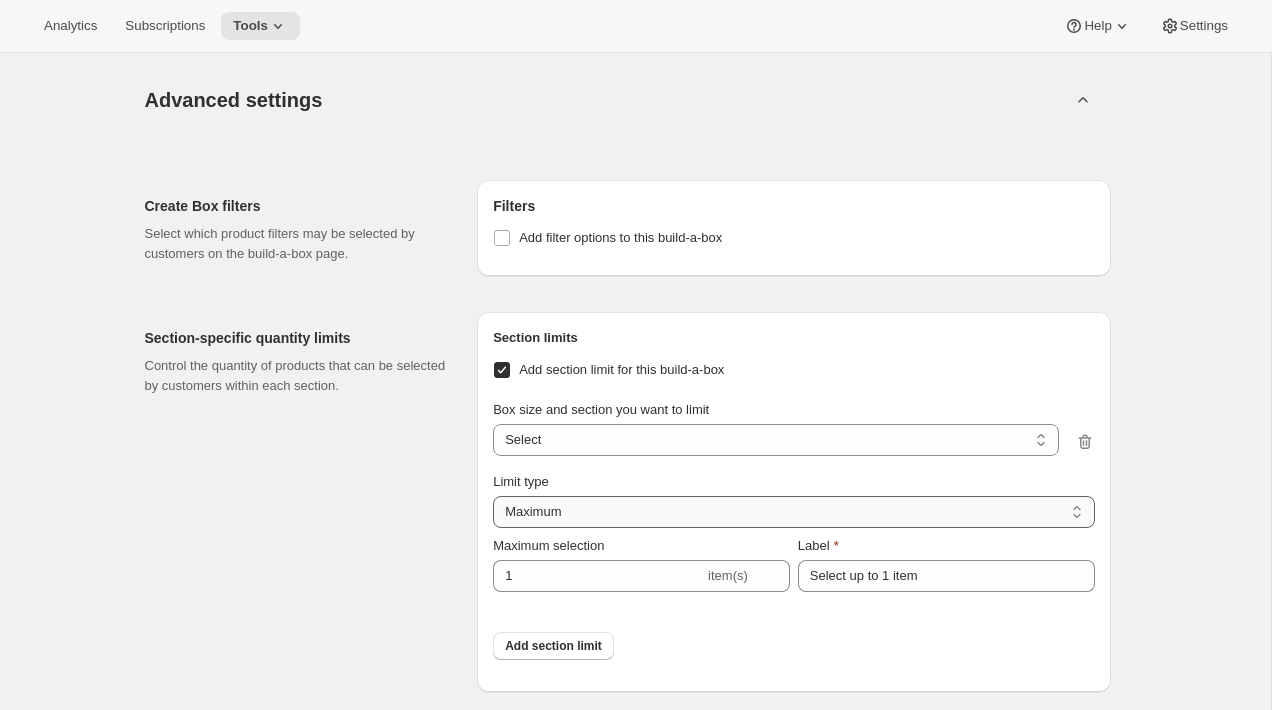 scroll, scrollTop: 2022, scrollLeft: 0, axis: vertical 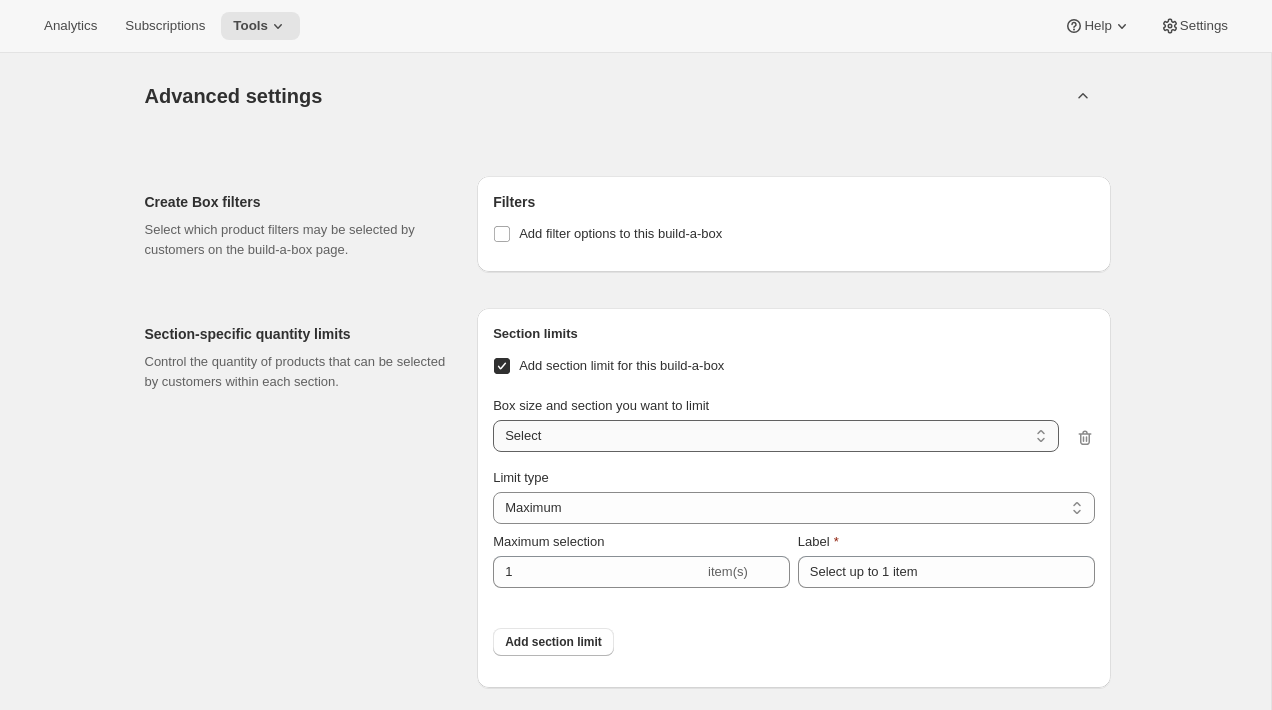 click on "Select at least 3 bottles / Club bottles Select at least 3 bottles / Additional bottles Select" at bounding box center [775, 436] 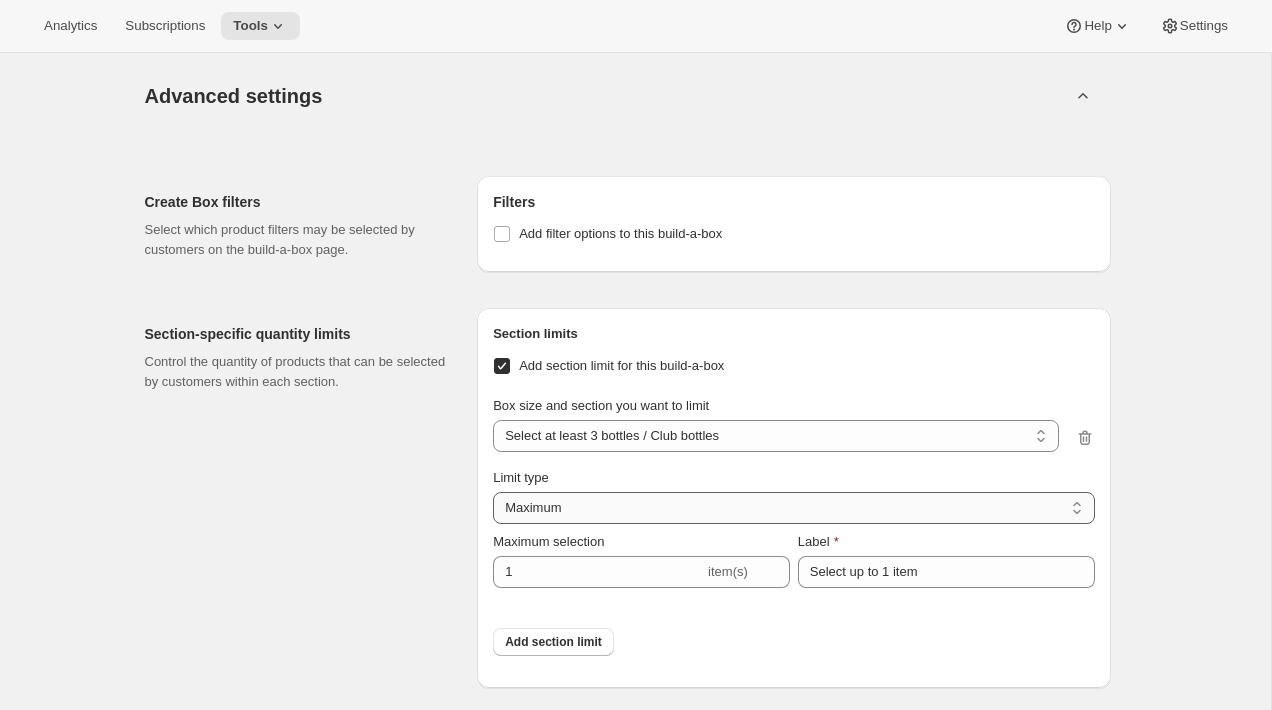 click on "Maximum Minimum Both" at bounding box center (793, 508) 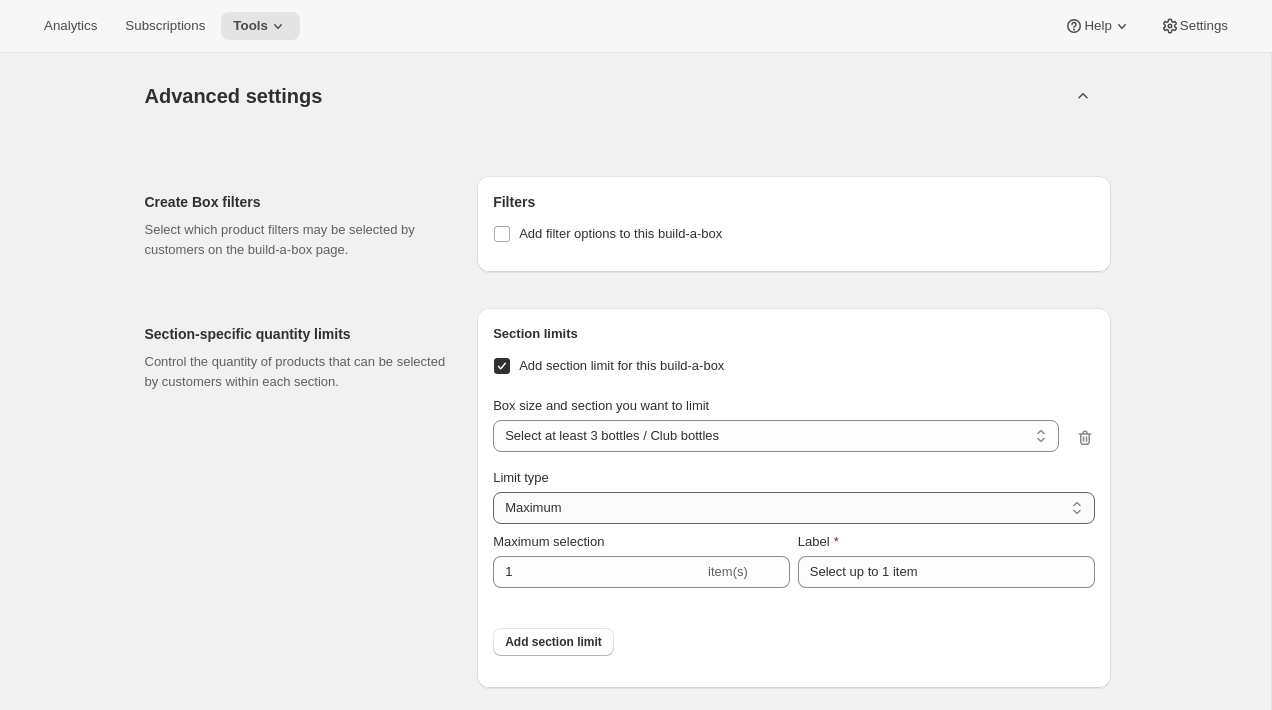 select on "MINIMUM" 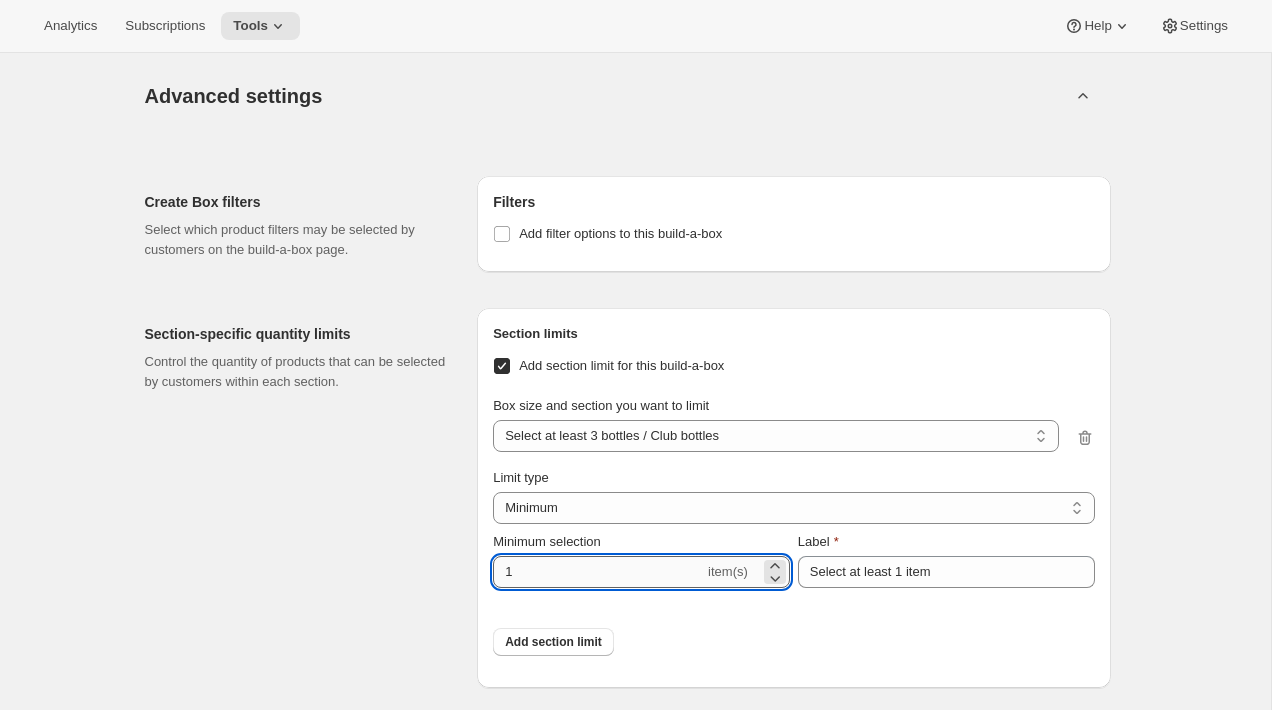 click on "1" at bounding box center (598, 572) 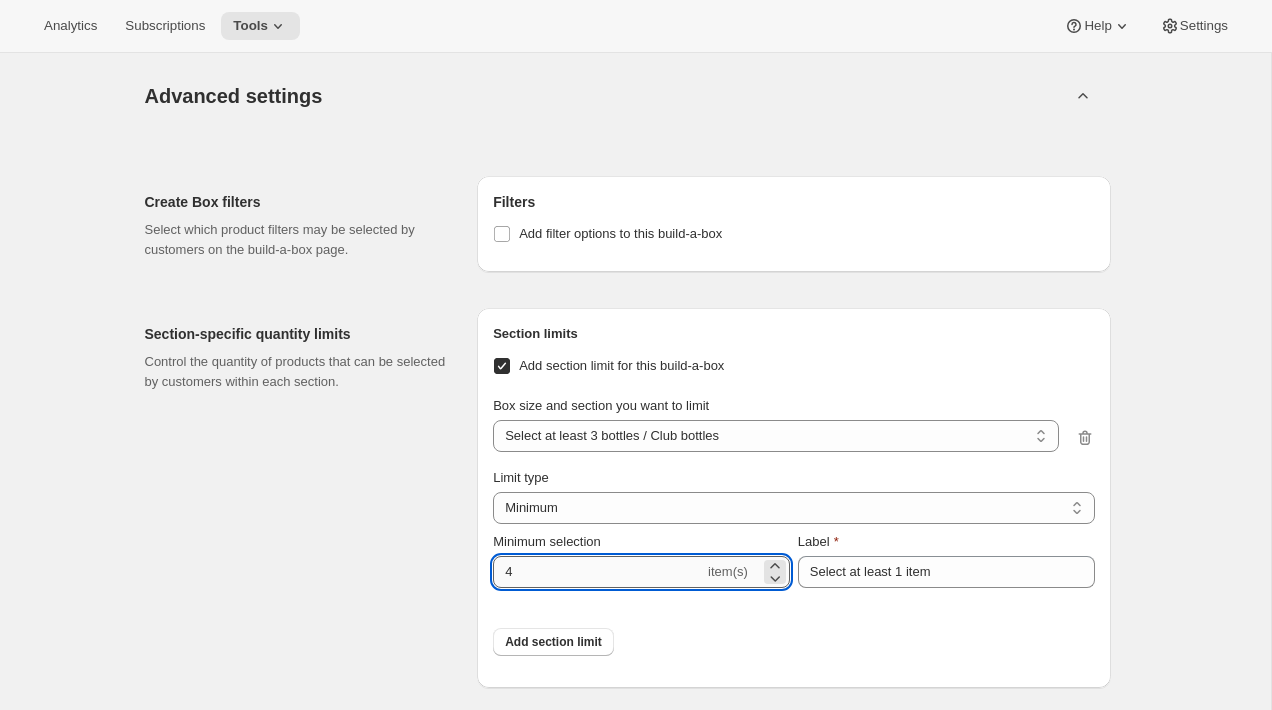 type on "3" 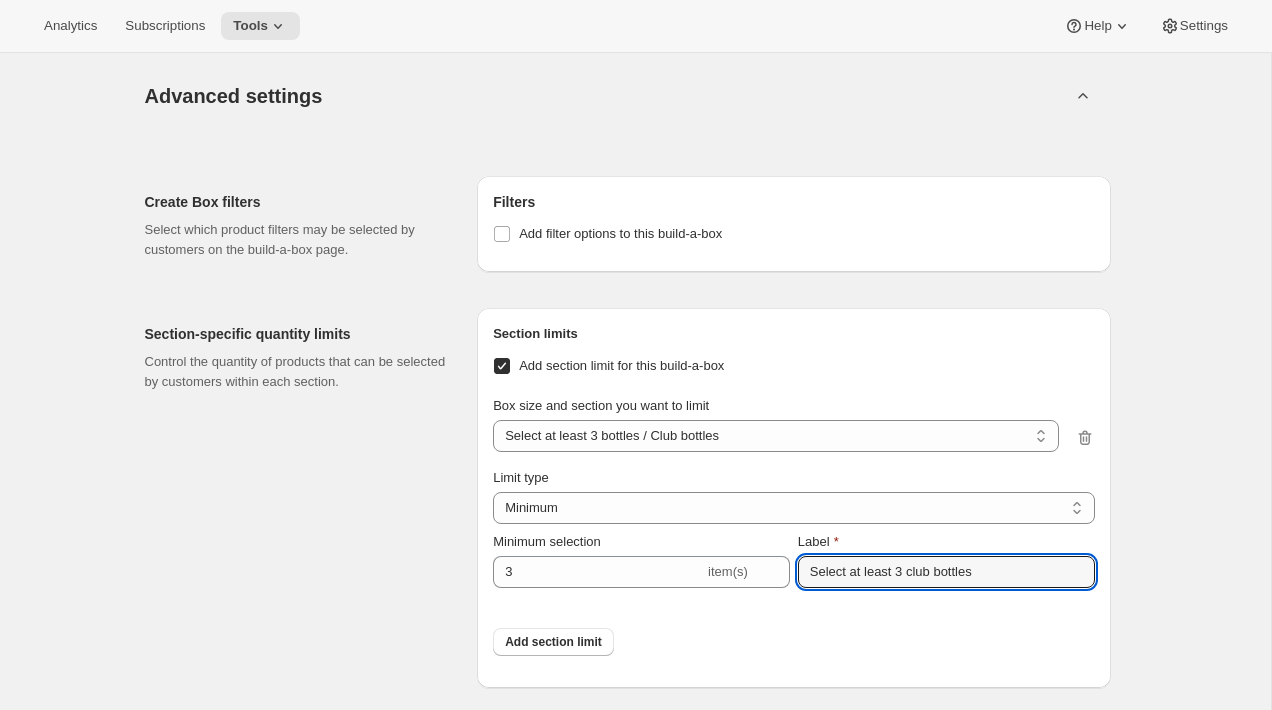 type on "Select at least 3 club bottles" 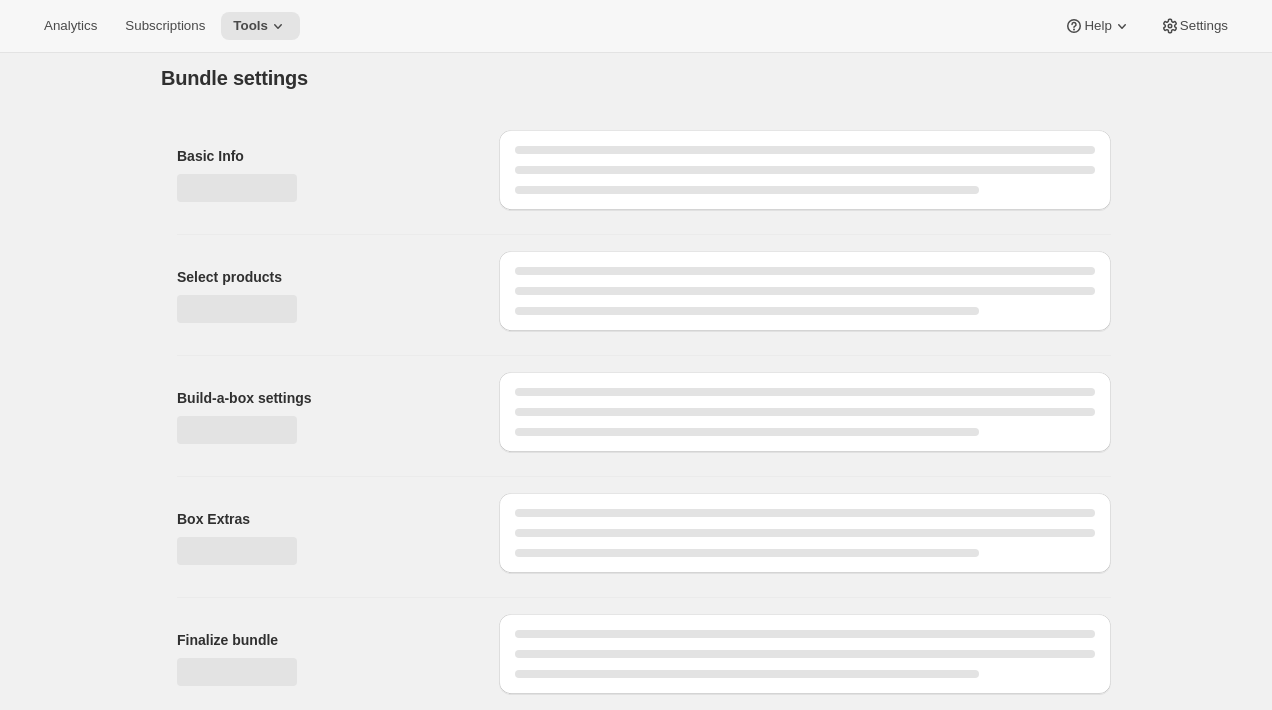 scroll, scrollTop: 2022, scrollLeft: 0, axis: vertical 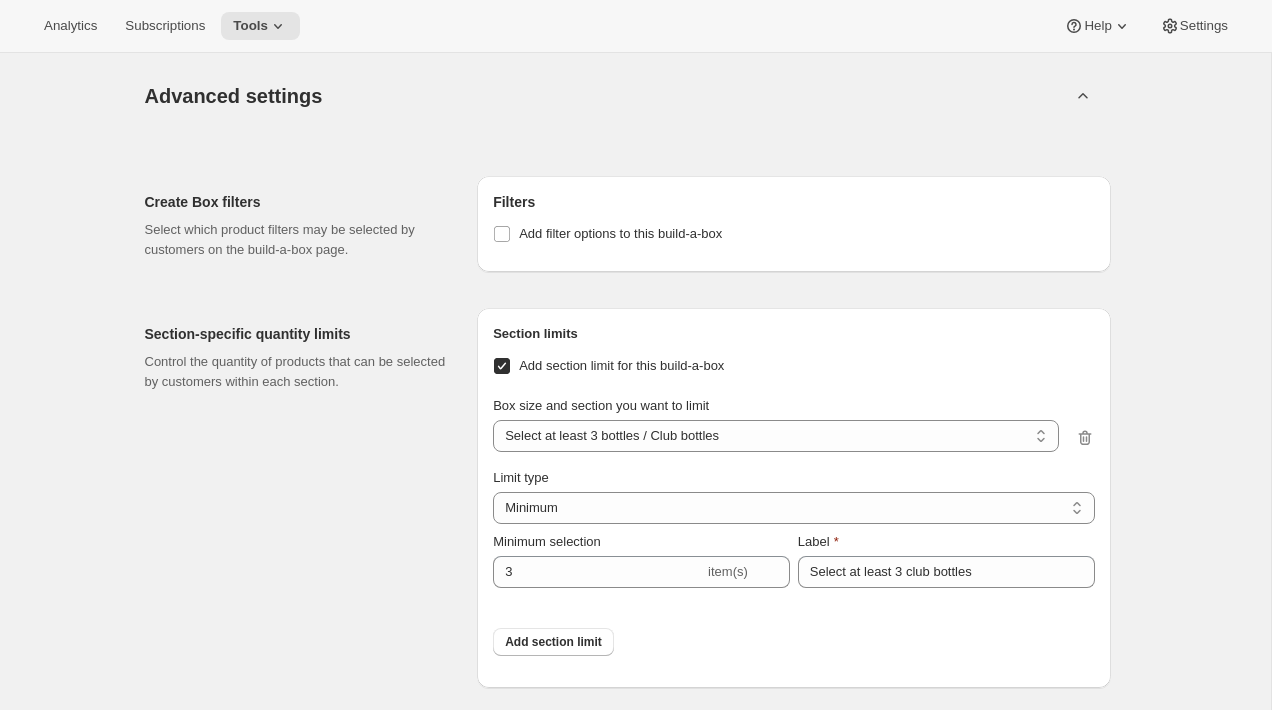 click on "Edit Bundle. This page is ready Edit Bundle Analytics Open Build-a-box More actions Analytics Open Build-a-box All time Revenue $0.00 Orders 0 Active subscriptions 0 Initial setup Basic Info Name your bundle and choose how you want to set it up. Bundle name [PERSON_NAME] Wine Club - 3+ bottles We will use this to create a product page on your online store Box settings Select products Select which products you would like offer in this Bundle. Products Collections More views Products Collections More views Club bottles 2023 Montepulciano Cabernet Sauvignon Reserve [GEOGRAPHIC_DATA] Family 2021 750mL Sauvignon Blanc [US_STATE][GEOGRAPHIC_DATA] 2024 750mL Manage products Additional bottles 2022 Chardonnay Reserve Manage products Add section Display Basic attributes of how the build-a-box is presented. Variant display Collapse variants into a single card The shopper will still get to choose which variant they would like to add to the box when selecting the product Split variants into separate cards Build-a-box settings Fixed size Min-Max 3 %" at bounding box center [635, -356] 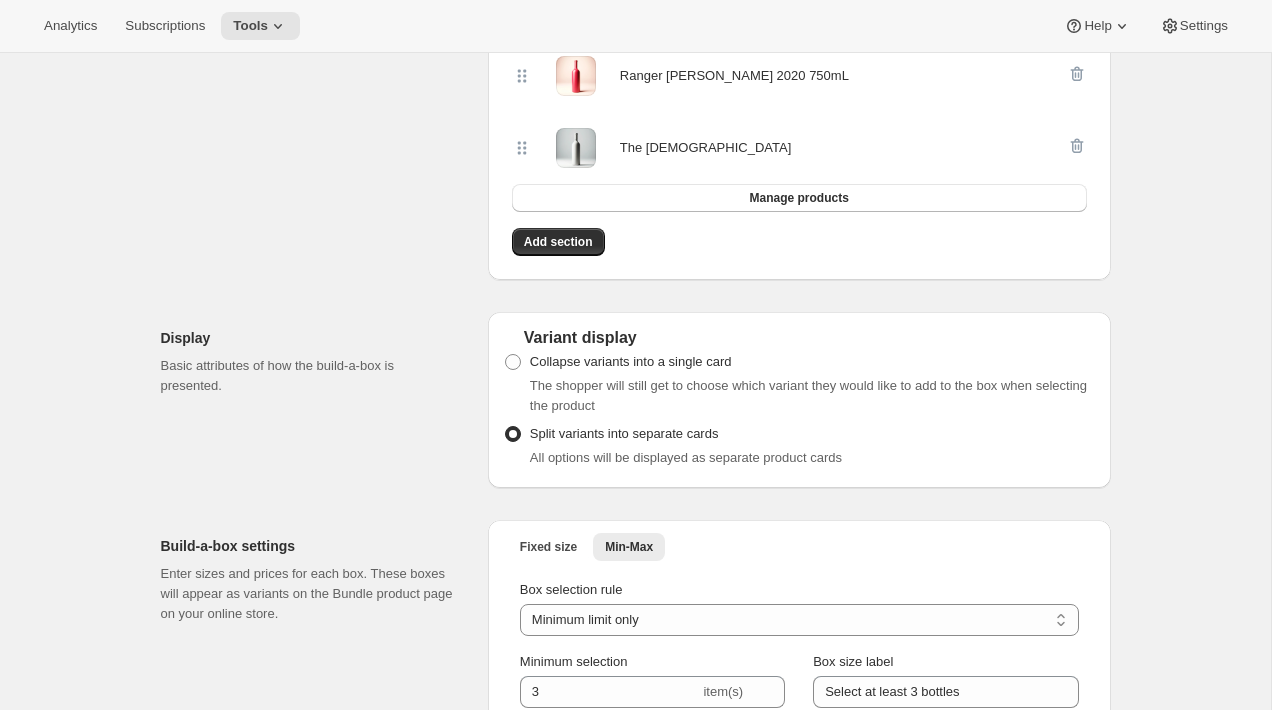 scroll, scrollTop: 1050, scrollLeft: 0, axis: vertical 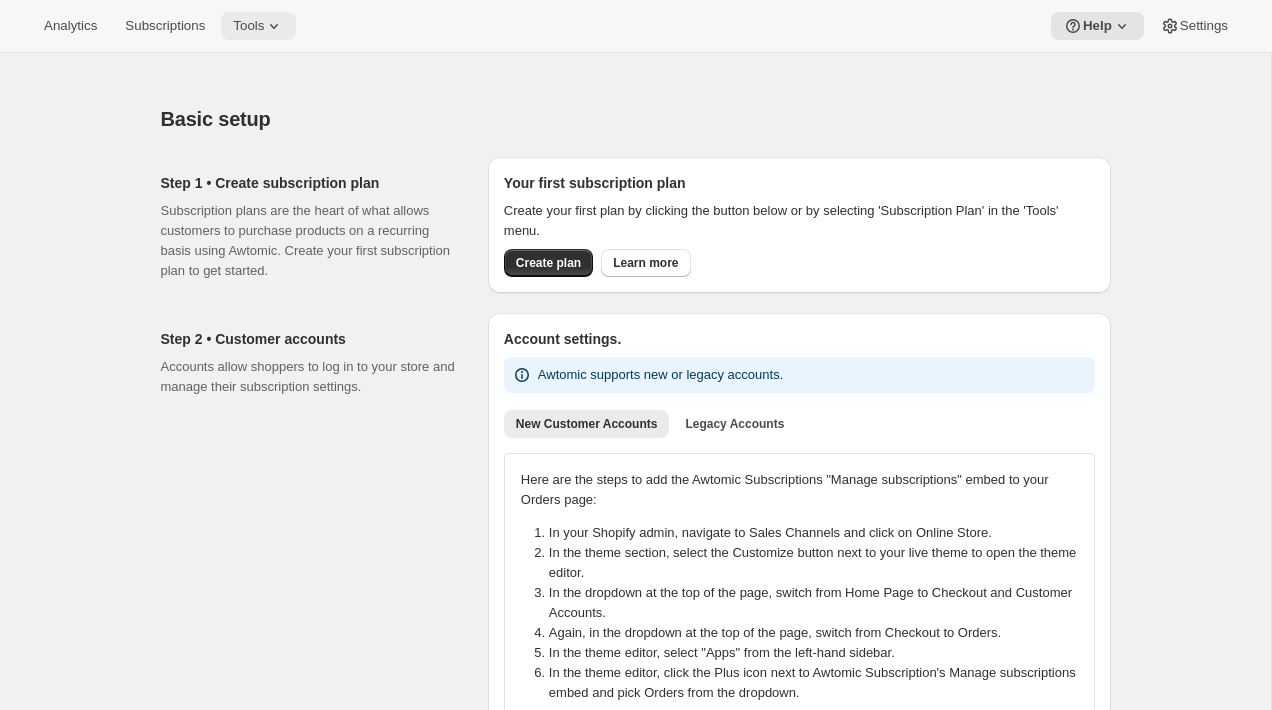 click 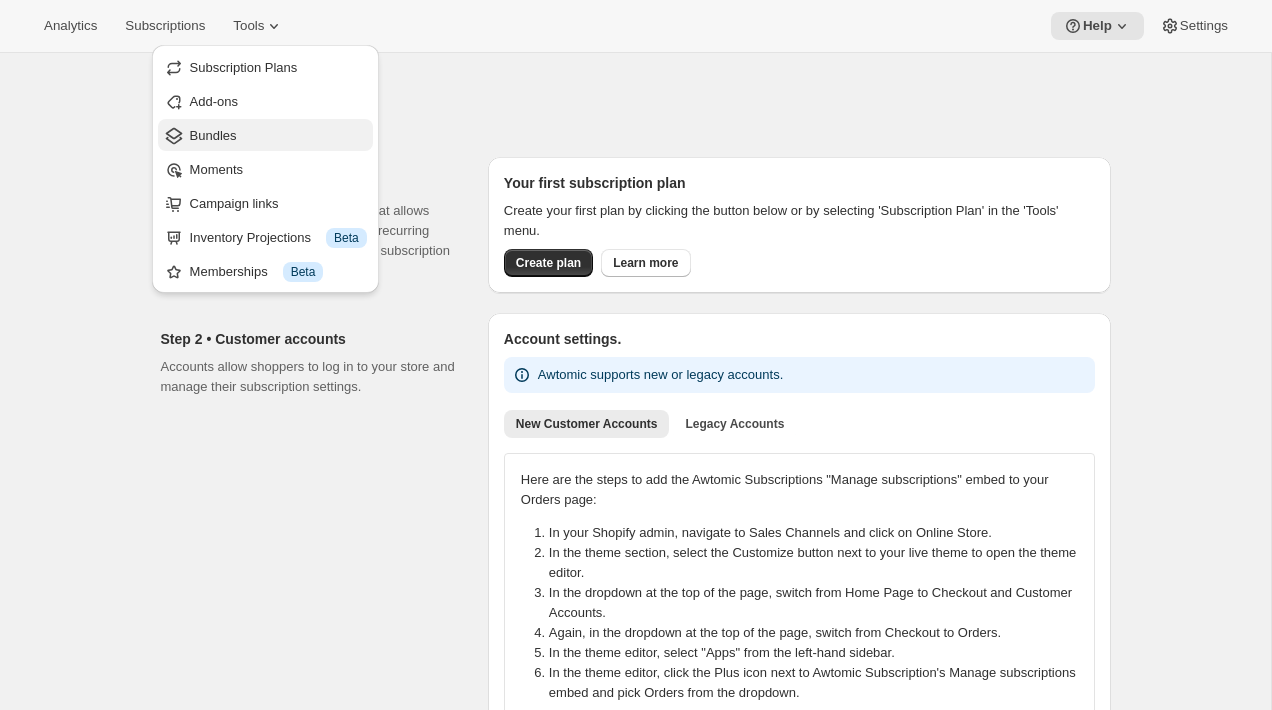 click on "Bundles" at bounding box center [278, 136] 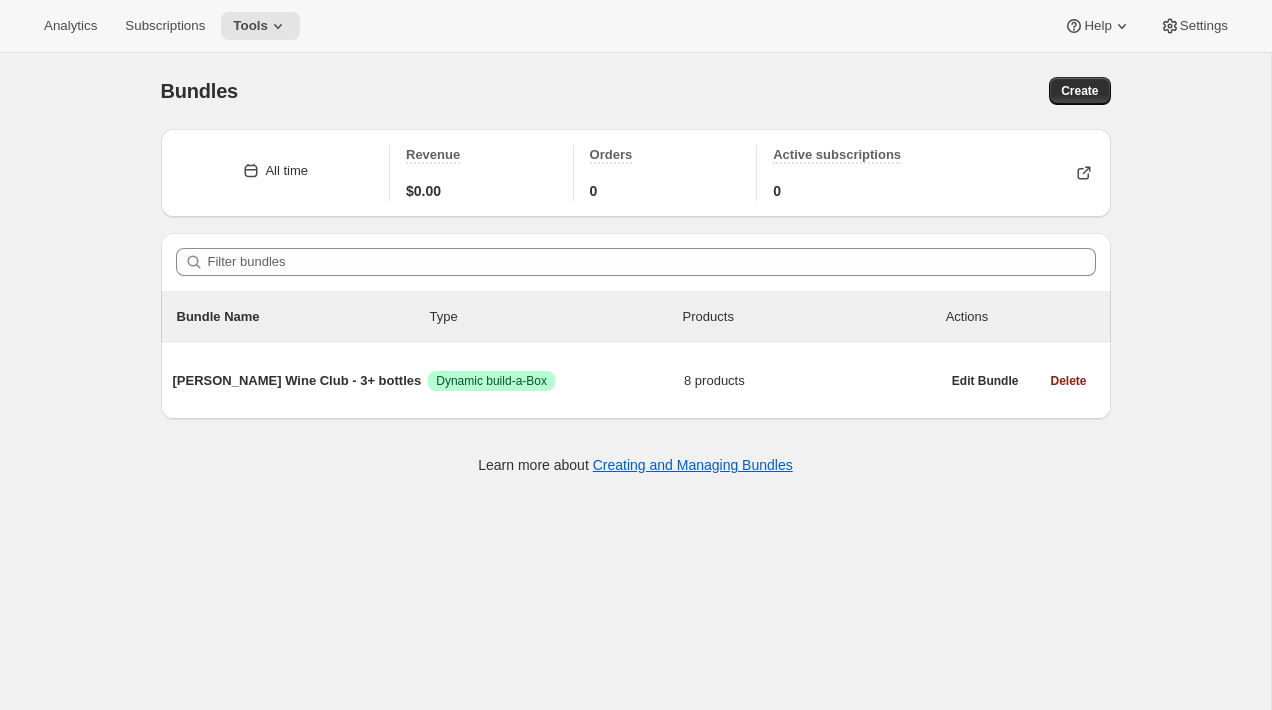 click on "[PERSON_NAME] Wine Club - 3+ bottles" at bounding box center (301, 381) 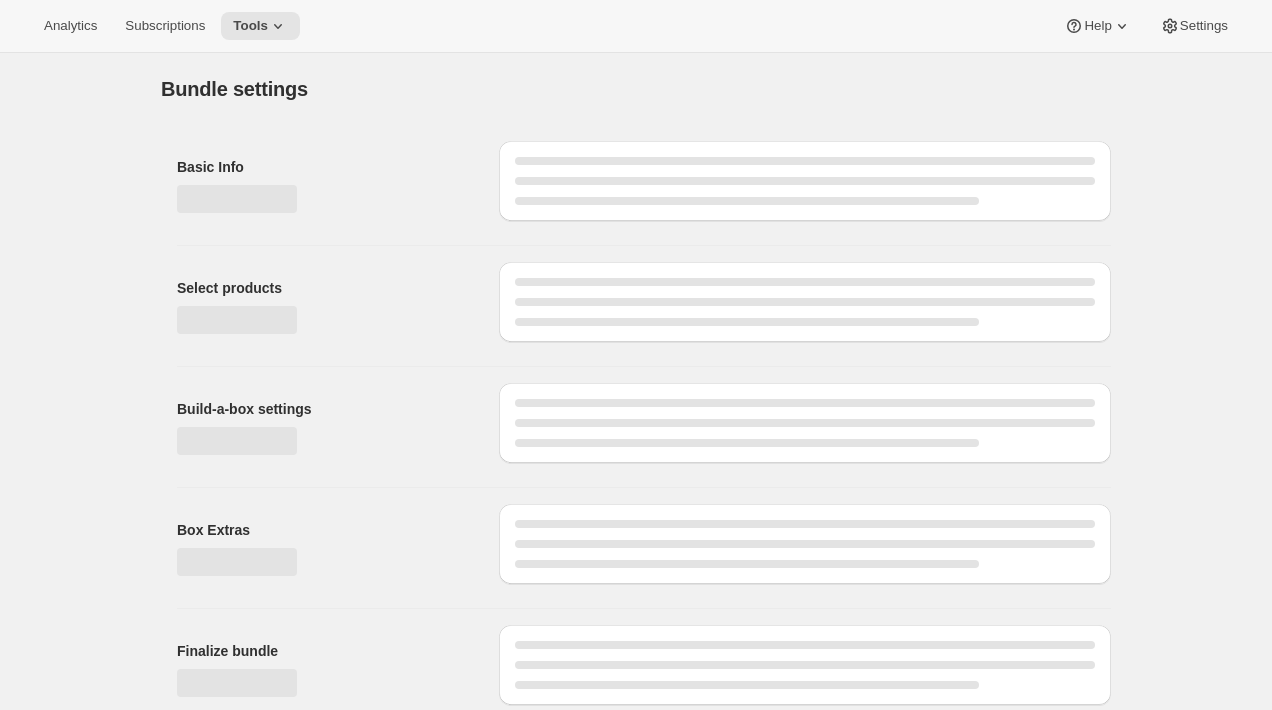 type on "[PERSON_NAME] Wine Club - 3+ bottles" 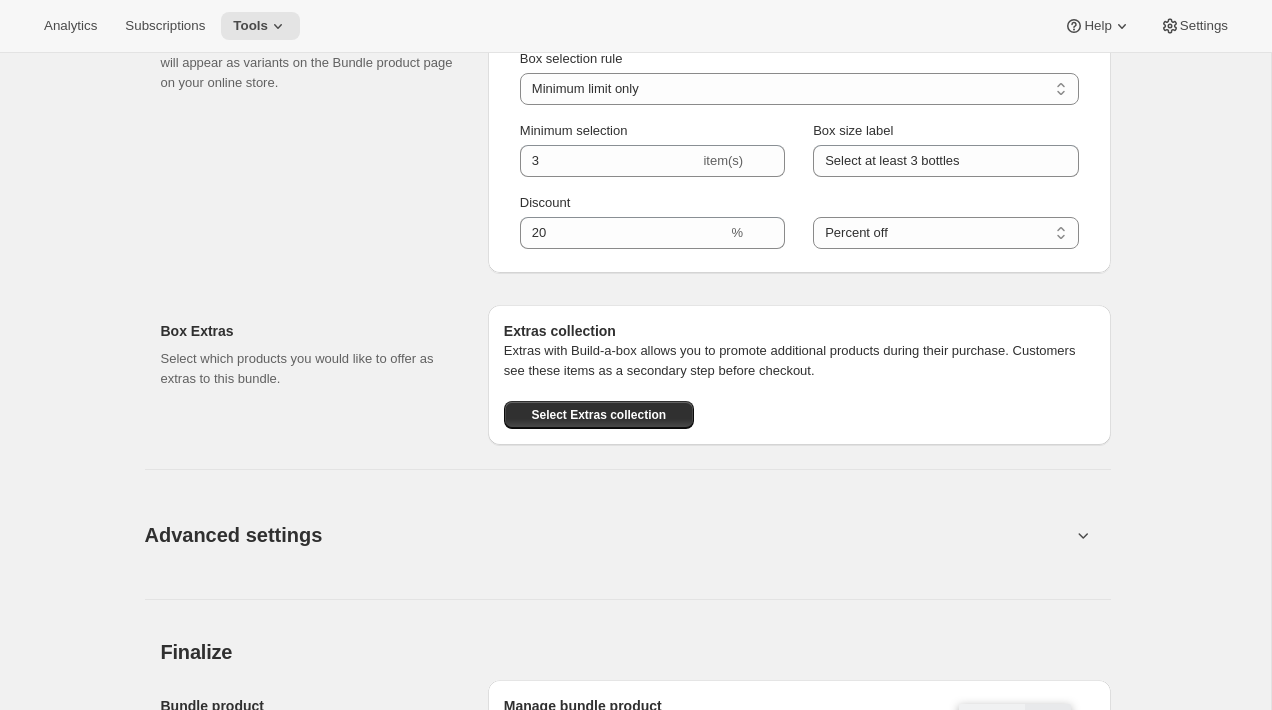 scroll, scrollTop: 1617, scrollLeft: 0, axis: vertical 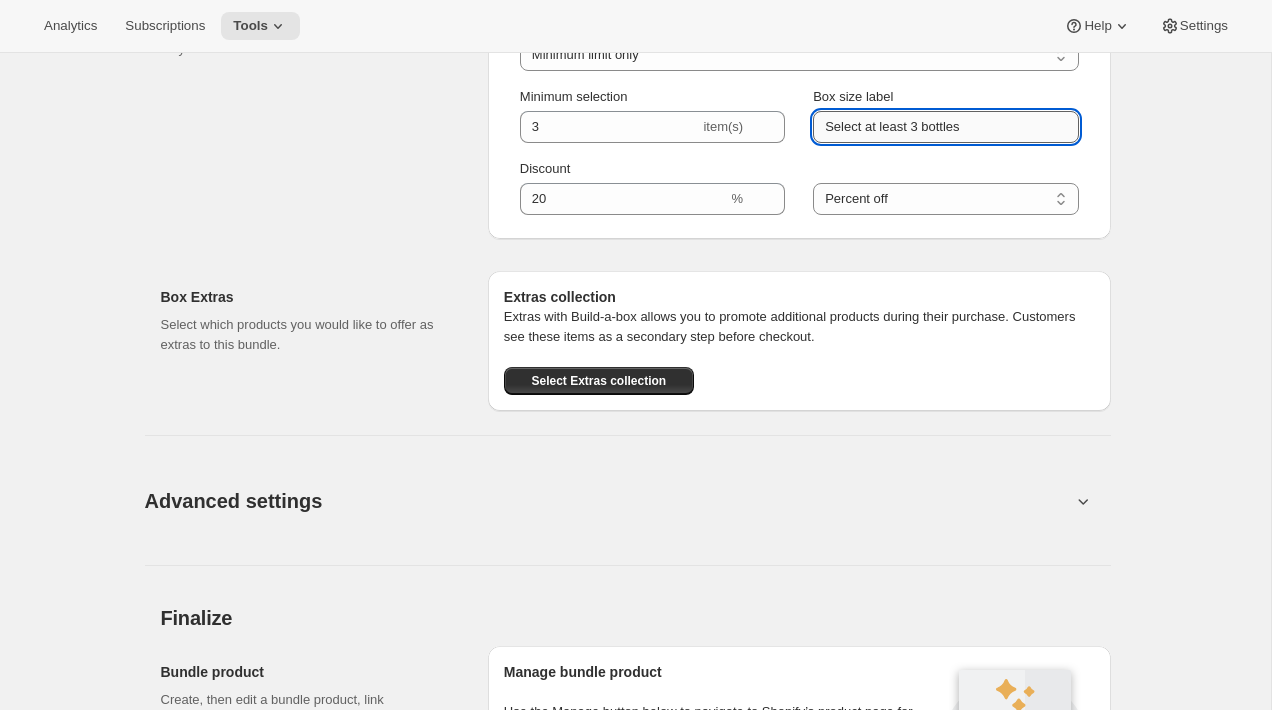 click on "Select at least 3 bottles" at bounding box center [945, 127] 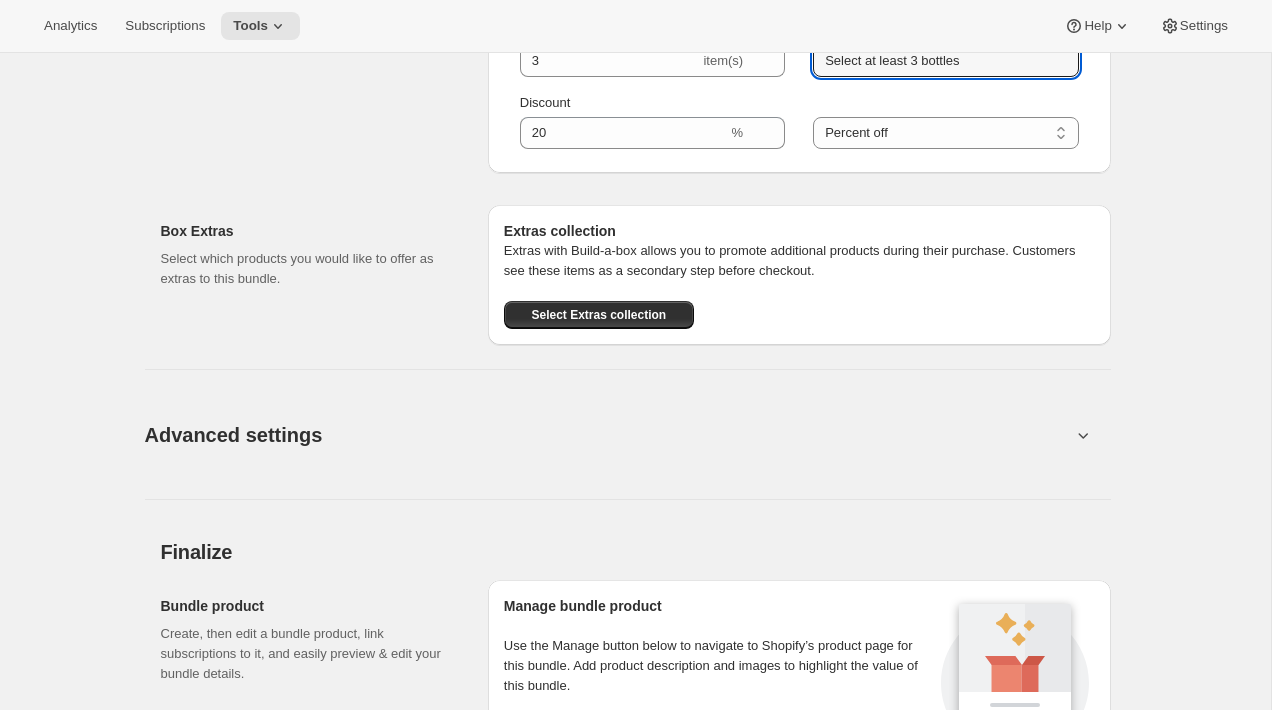 click on "Advanced settings" at bounding box center [608, 434] 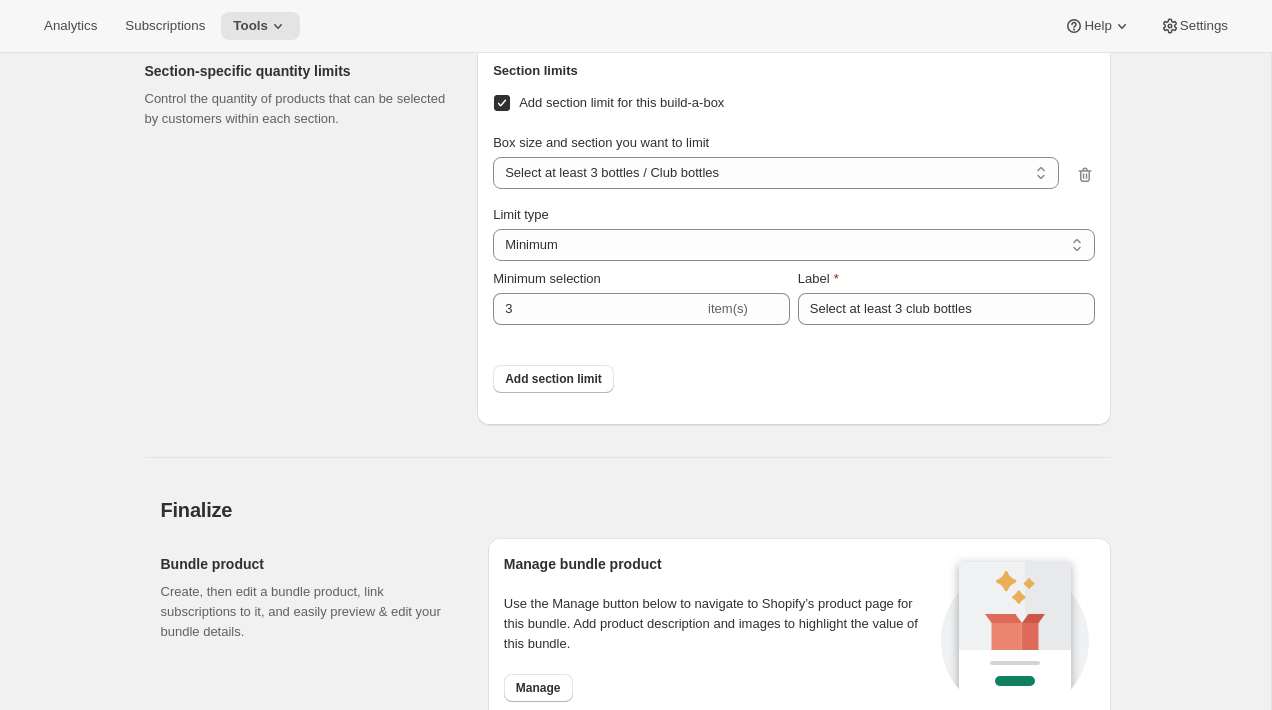 scroll, scrollTop: 2321, scrollLeft: 0, axis: vertical 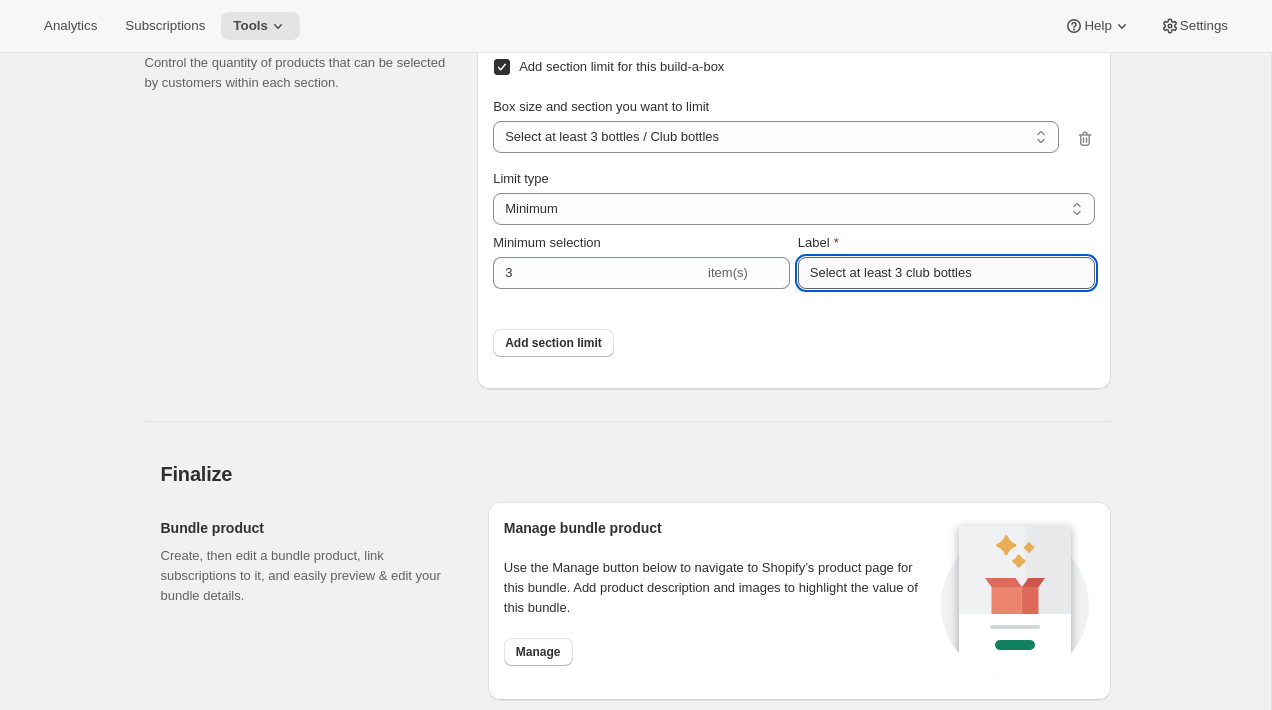 click on "Select at least 3 club bottles" at bounding box center [946, 273] 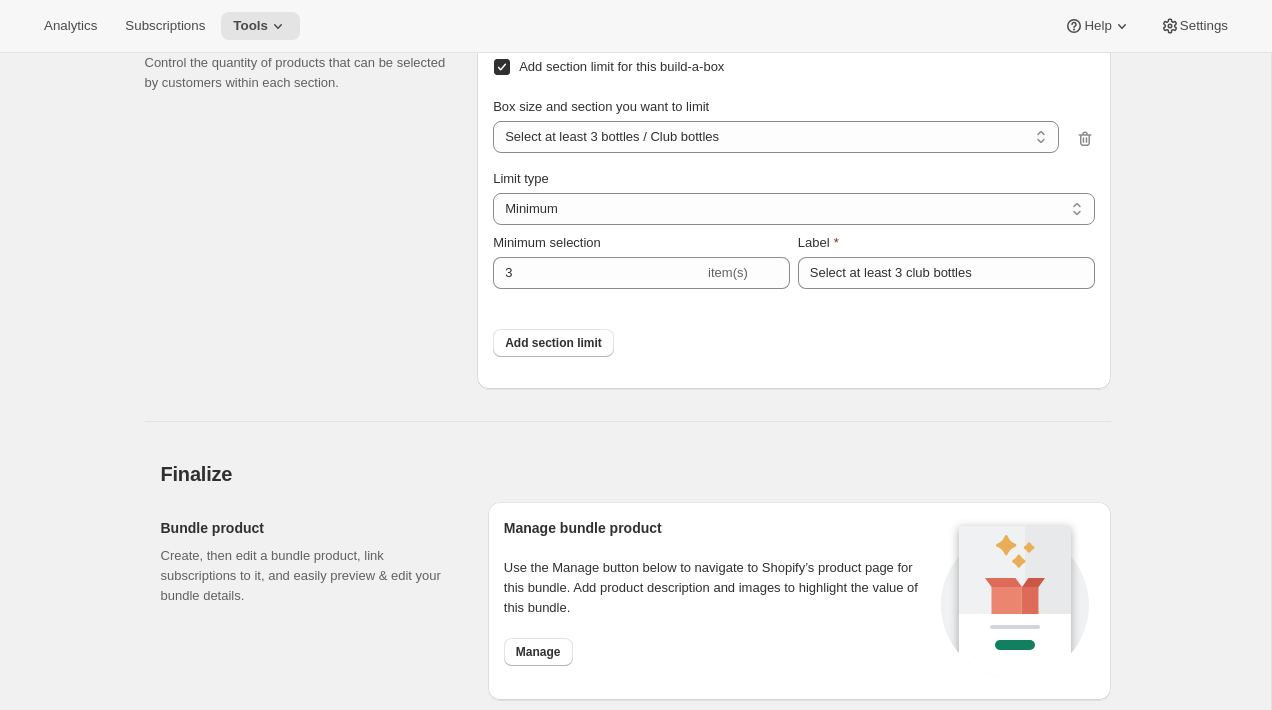 click on "Edit Bundle. This page is ready Edit Bundle Analytics Open Build-a-box More actions Analytics Open Build-a-box All time Revenue $0.00 Orders 0 Active subscriptions 0 Initial setup Basic Info Name your bundle and choose how you want to set it up. Bundle name [PERSON_NAME] Wine Club - 3+ bottles We will use this to create a product page on your online store Box settings Select products Select which products you would like offer in this Bundle. Products Collections More views Products Collections More views Club bottles 2023 Montepulciano Cabernet Sauvignon Reserve [GEOGRAPHIC_DATA] Family 2021 750mL Sauvignon Blanc [US_STATE][GEOGRAPHIC_DATA] 2024 750mL Manage products Additional bottles 2022 Chardonnay Reserve Culinaria 2019 750mL Counoise 2022 750mL Ranger [PERSON_NAME] 2020 750mL Mourvèdre 2021 750mL Manage products Add section Display Basic attributes of how the build-a-box is presented. Variant display Collapse variants into a single card Split variants into separate cards All options will be displayed as separate product cards Fixed size 3" at bounding box center (635, -655) 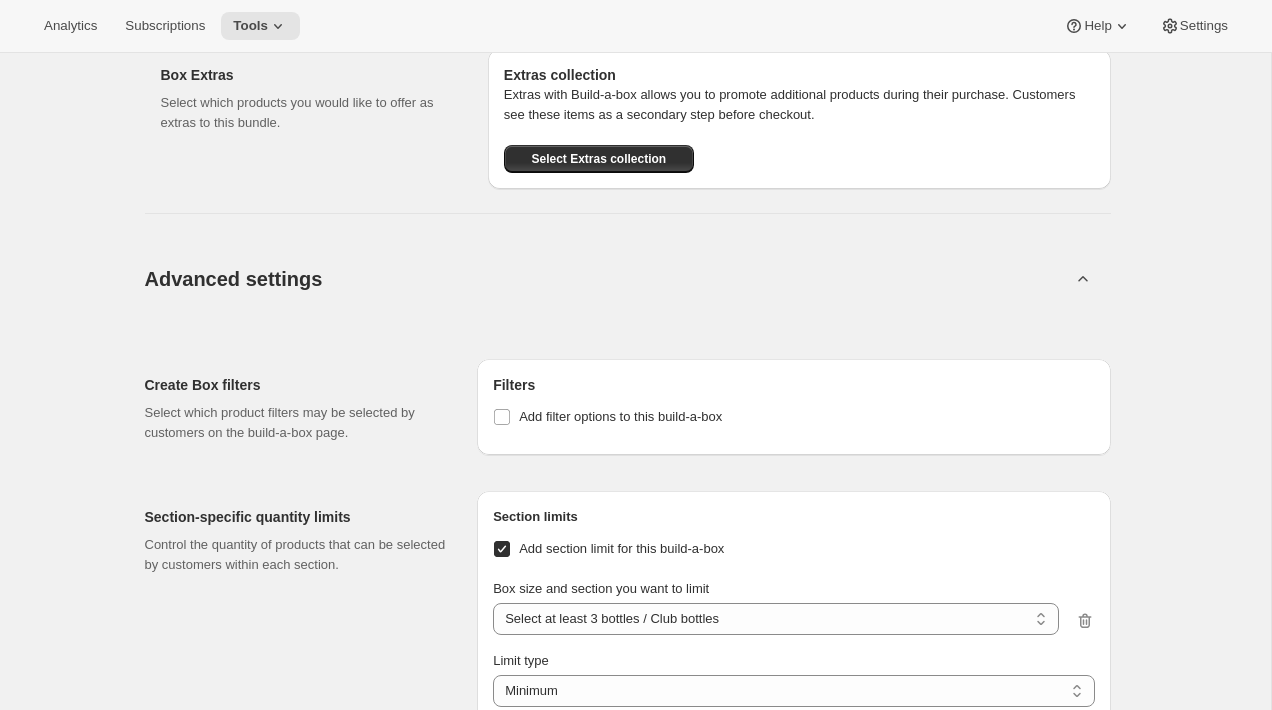 scroll, scrollTop: 1857, scrollLeft: 0, axis: vertical 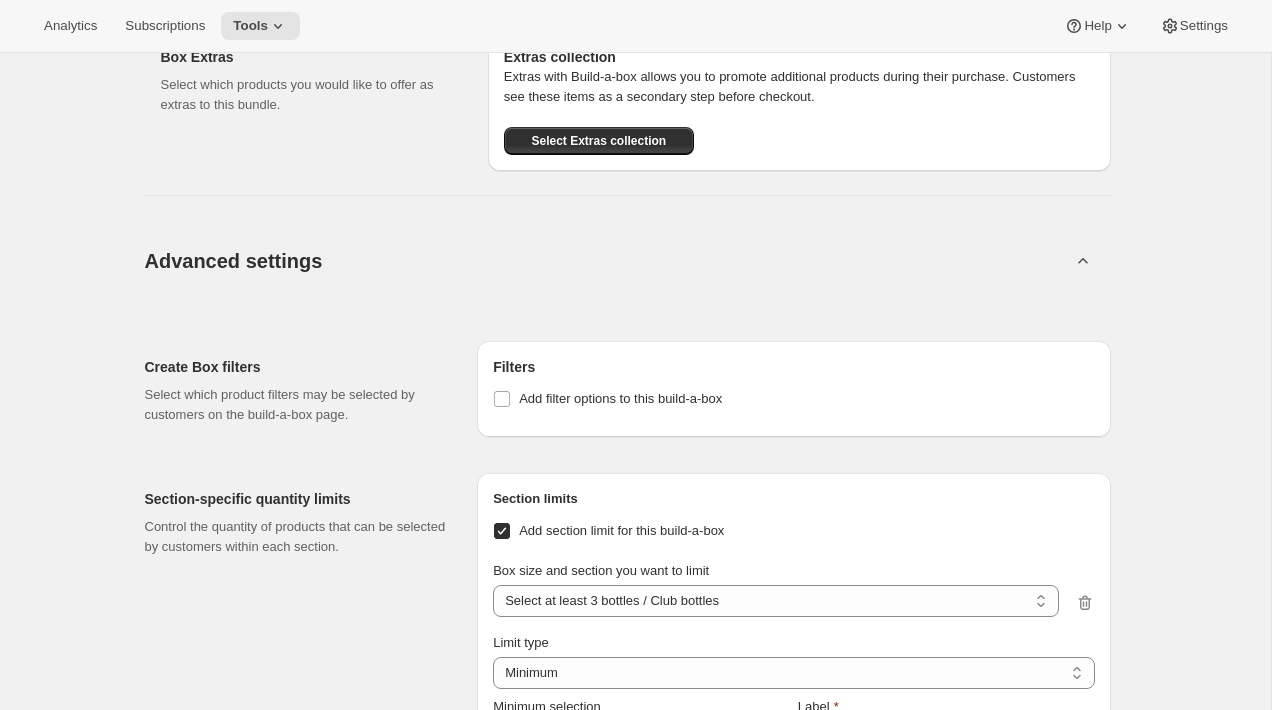 click on "Advanced settings" at bounding box center (608, 260) 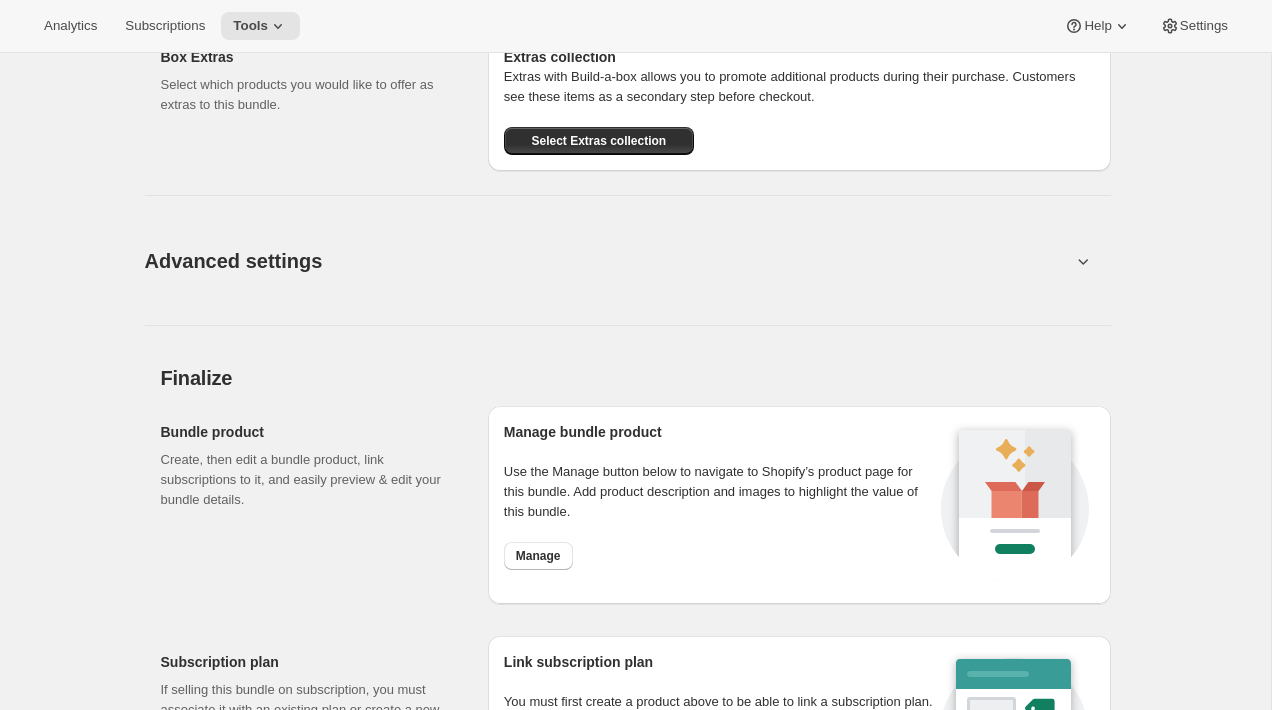 click on "Advanced settings" at bounding box center [608, 260] 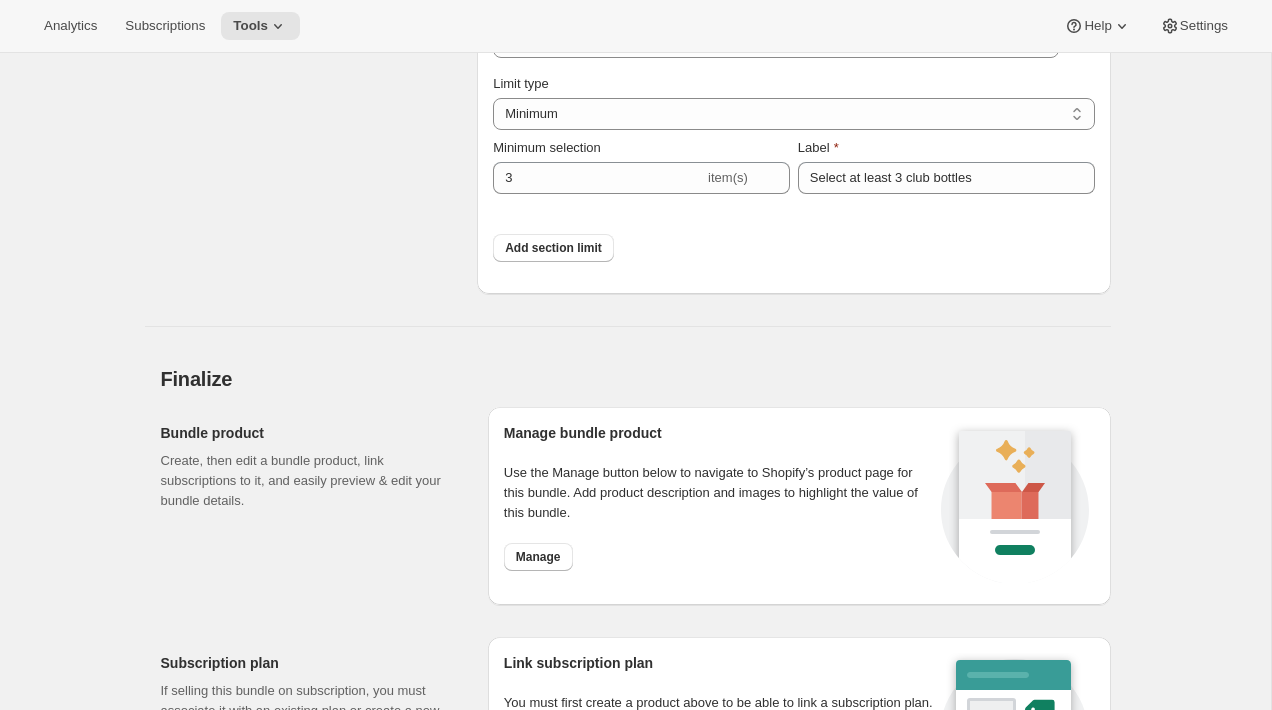scroll, scrollTop: 2418, scrollLeft: 0, axis: vertical 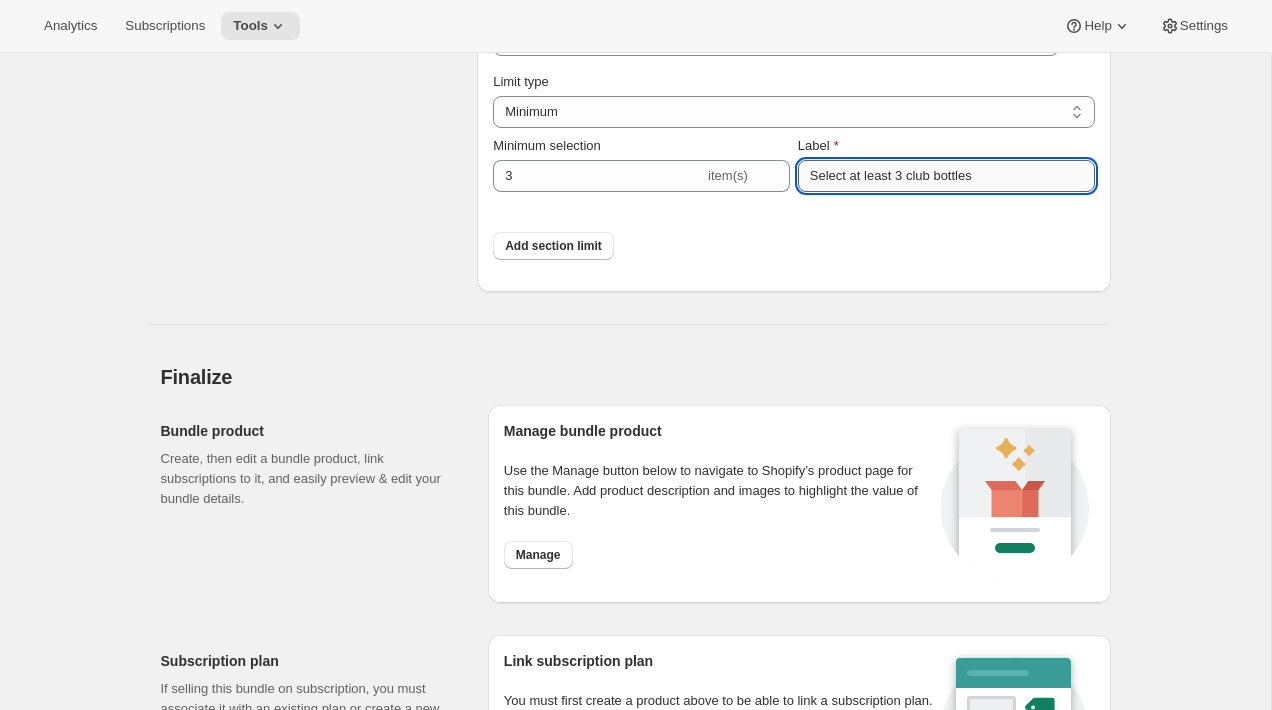 click on "Select at least 3 club bottles" at bounding box center (946, 176) 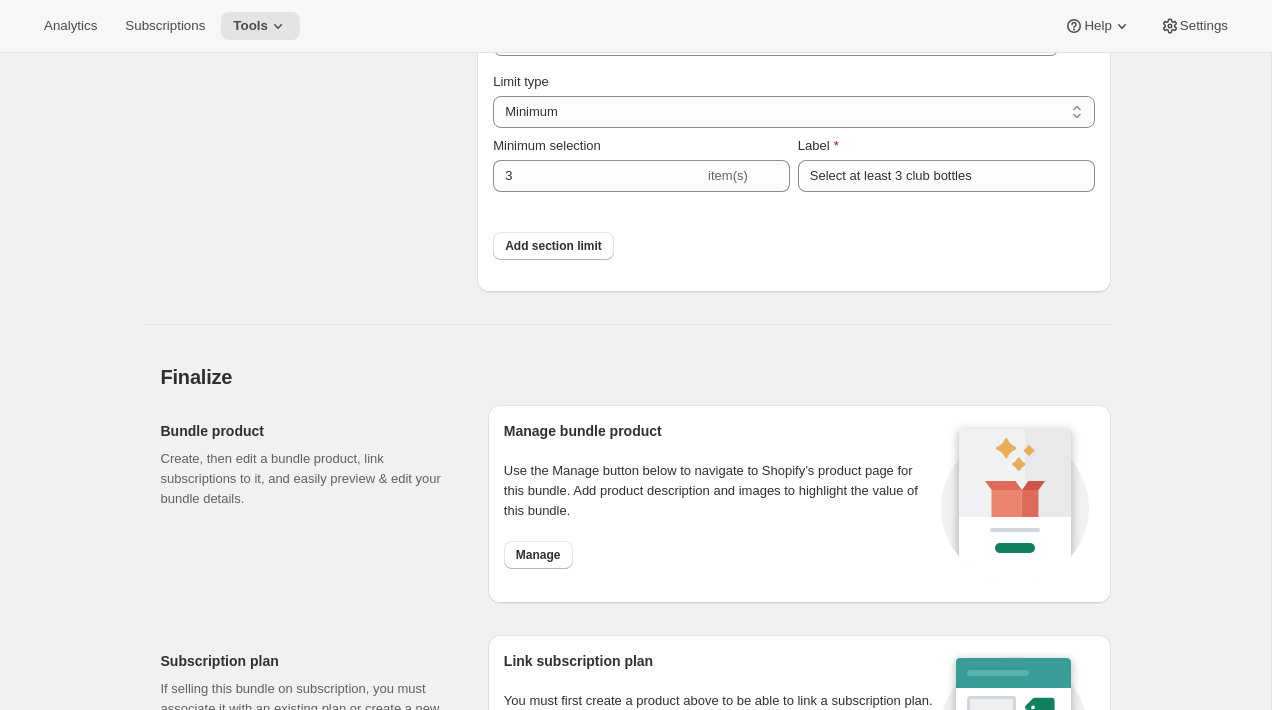 click on "Finalize" at bounding box center [636, 377] 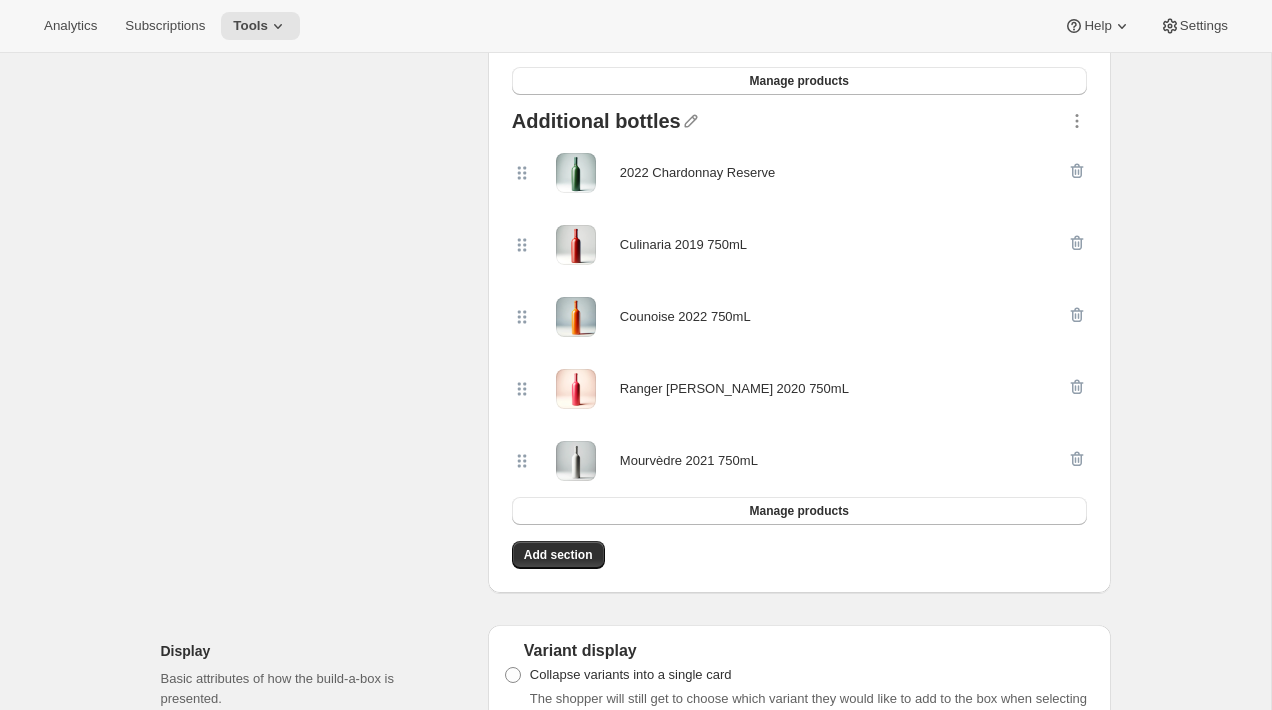 scroll, scrollTop: 0, scrollLeft: 0, axis: both 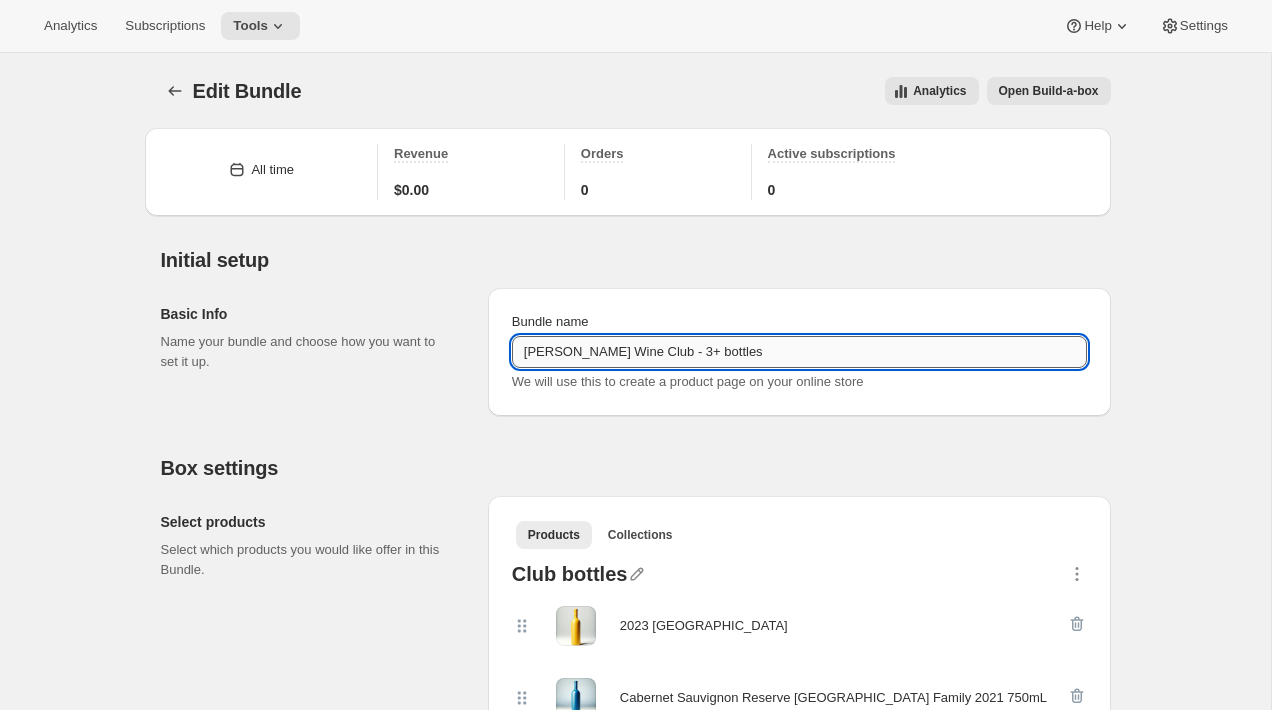 click on "[PERSON_NAME] Wine Club - 3+ bottles" at bounding box center [799, 352] 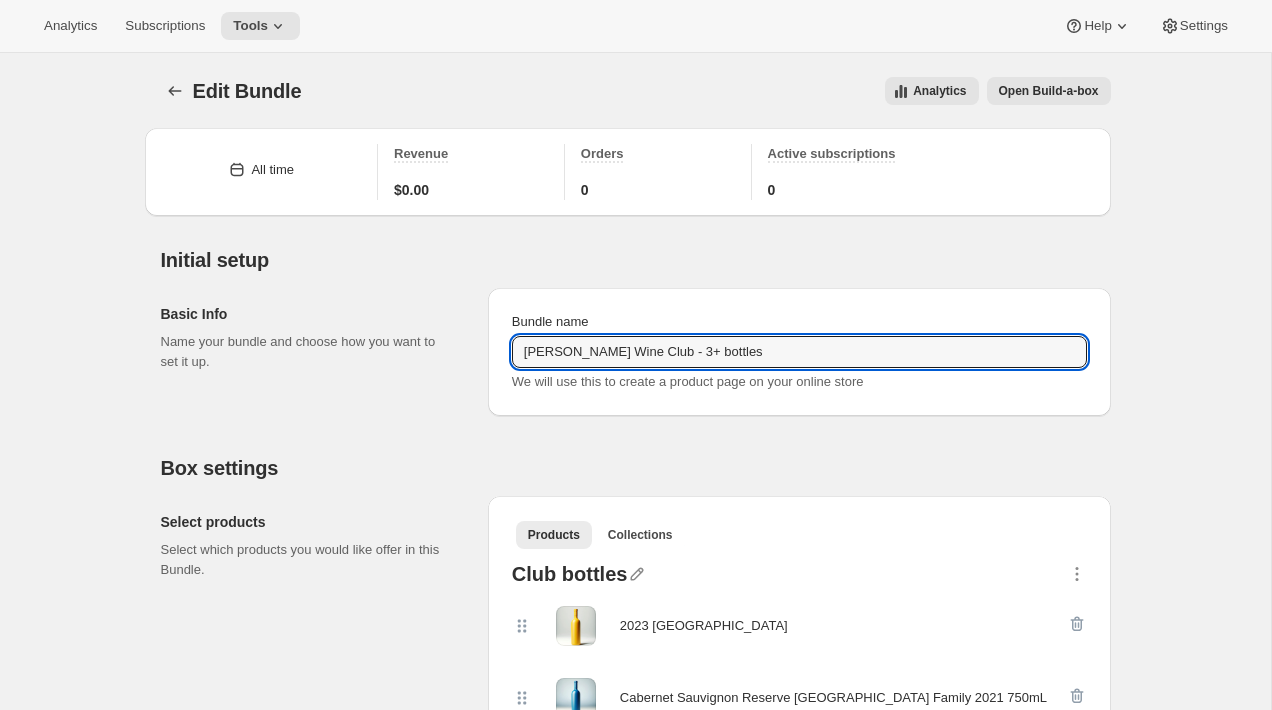 click on "Basic Info Name your bundle and choose how you want to set it up." at bounding box center [316, 352] 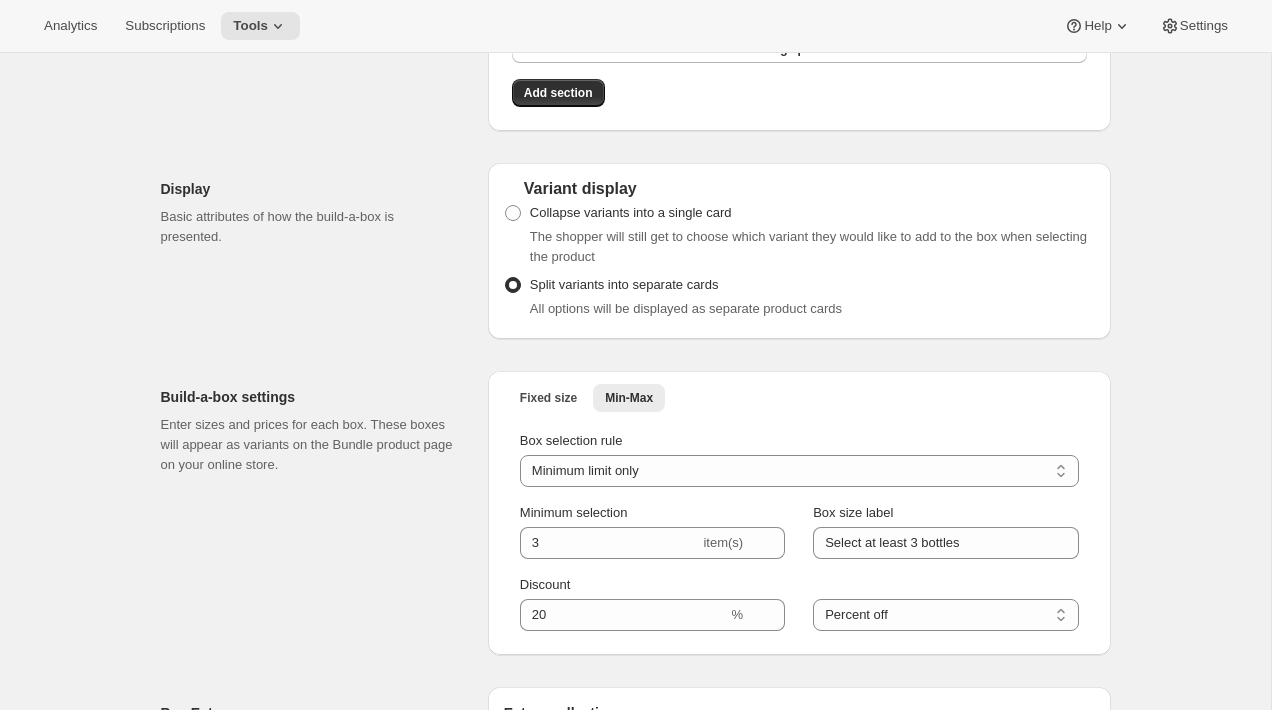 scroll, scrollTop: 1355, scrollLeft: 0, axis: vertical 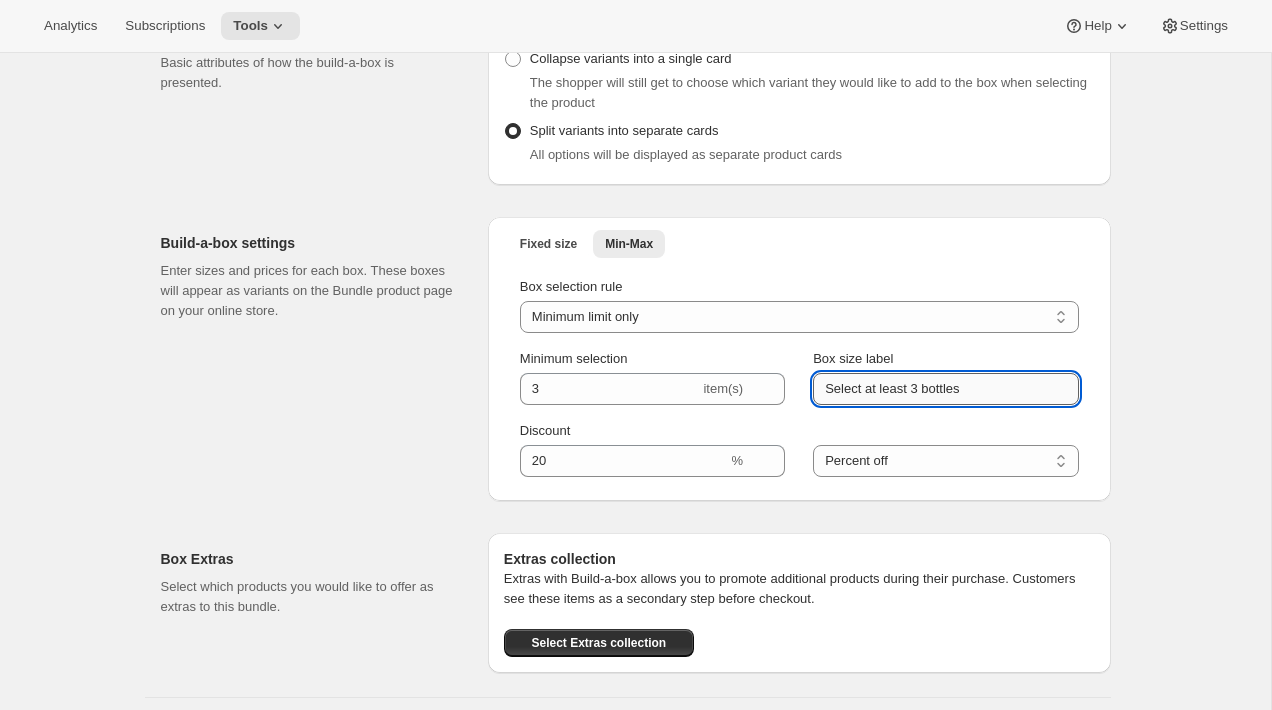 click on "Select at least 3 bottles" at bounding box center (945, 389) 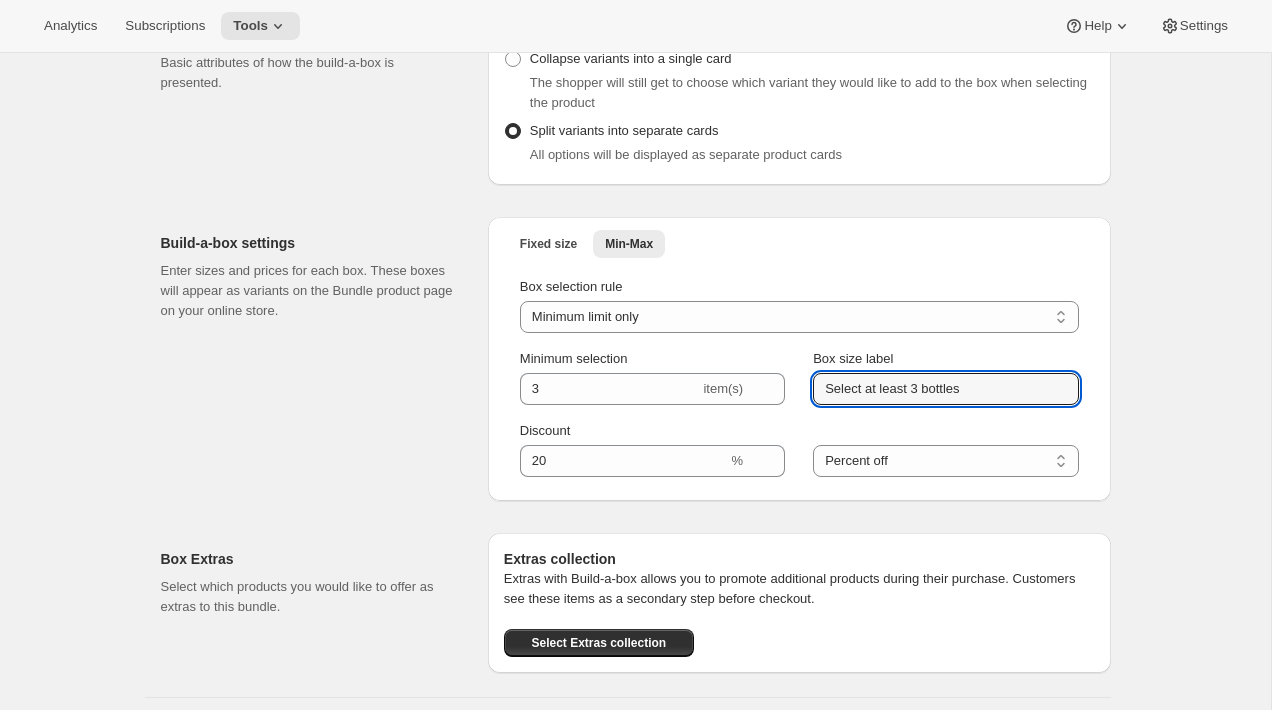 click on "Edit Bundle. This page is ready Edit Bundle Analytics Open Build-a-box More actions Analytics Open Build-a-box All time Revenue $0.00 Orders 0 Active subscriptions 0 Initial setup Basic Info Name your bundle and choose how you want to set it up. Bundle name [PERSON_NAME] Wine Club - 3+ bottles We will use this to create a product page on your online store Box settings Select products Select which products you would like offer in this Bundle. Products Collections More views Products Collections More views Club bottles 2023 Montepulciano Cabernet Sauvignon Reserve [GEOGRAPHIC_DATA] Family 2021 750mL Sauvignon Blanc [US_STATE][GEOGRAPHIC_DATA] 2024 750mL Manage products Additional bottles 2022 Chardonnay Reserve Culinaria 2019 750mL Counoise 2022 750mL Ranger [PERSON_NAME] 2020 750mL Mourvèdre 2021 750mL Manage products Add section Display Basic attributes of how the build-a-box is presented. Variant display Collapse variants into a single card Split variants into separate cards All options will be displayed as separate product cards Fixed size 3" at bounding box center [635, 311] 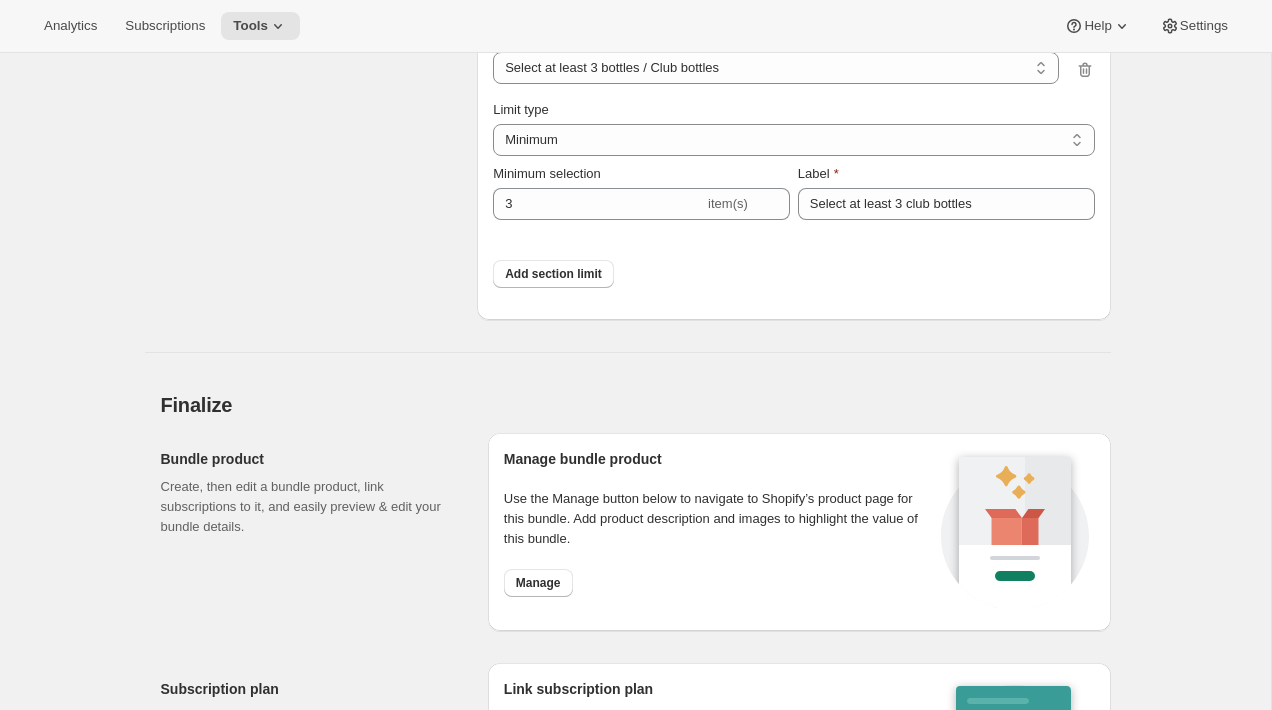 scroll, scrollTop: 2343, scrollLeft: 0, axis: vertical 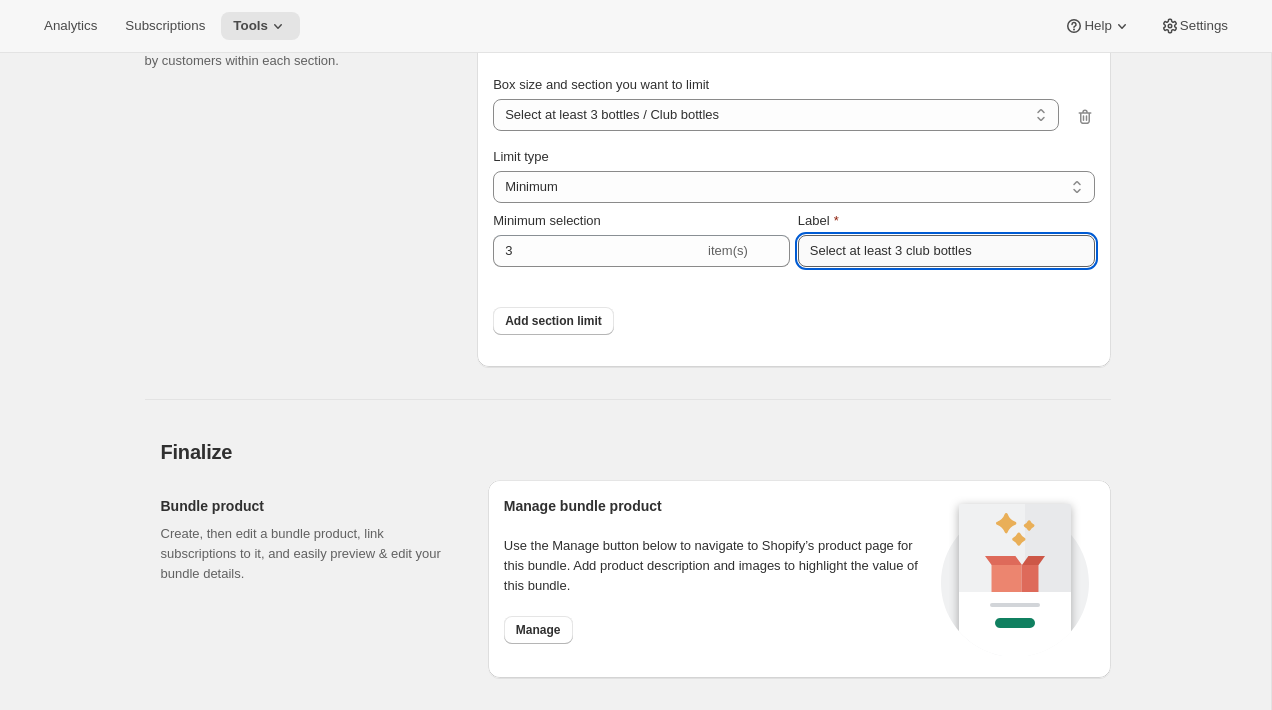 click on "Select at least 3 club bottles" at bounding box center (946, 251) 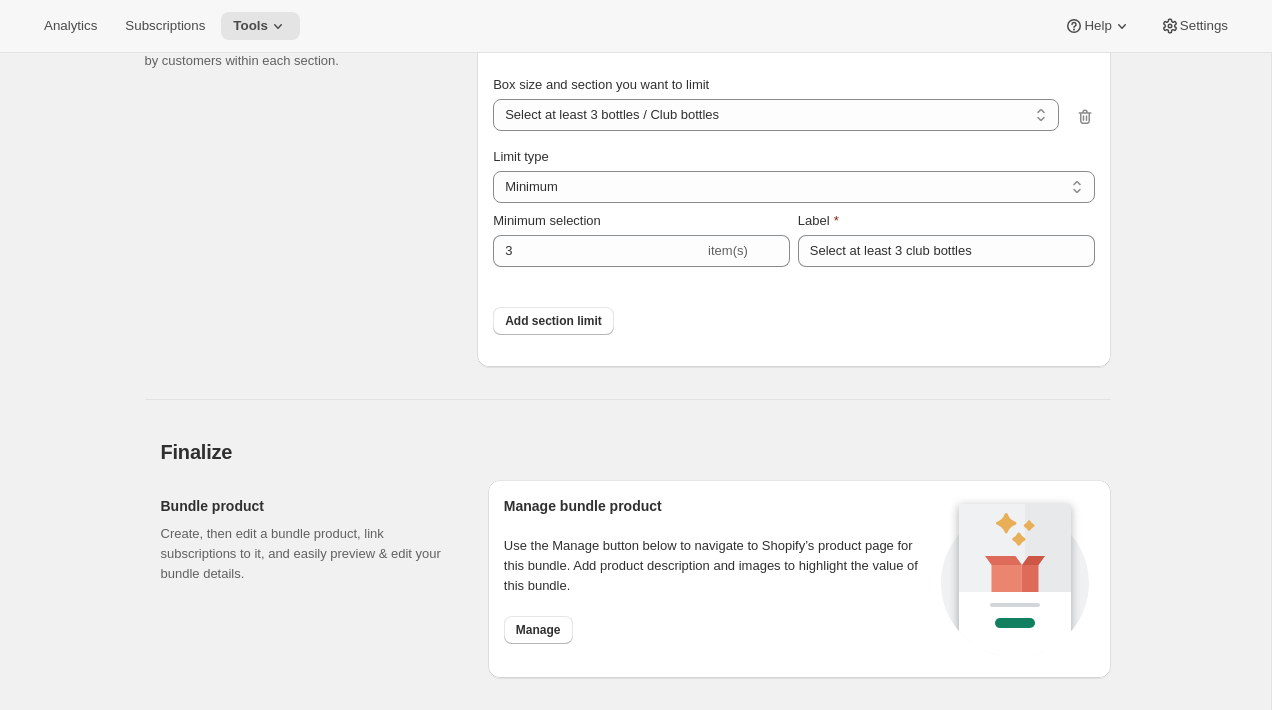 click on "Section-specific quantity limits Control the quantity of products that can be selected by customers within each section." at bounding box center [303, 177] 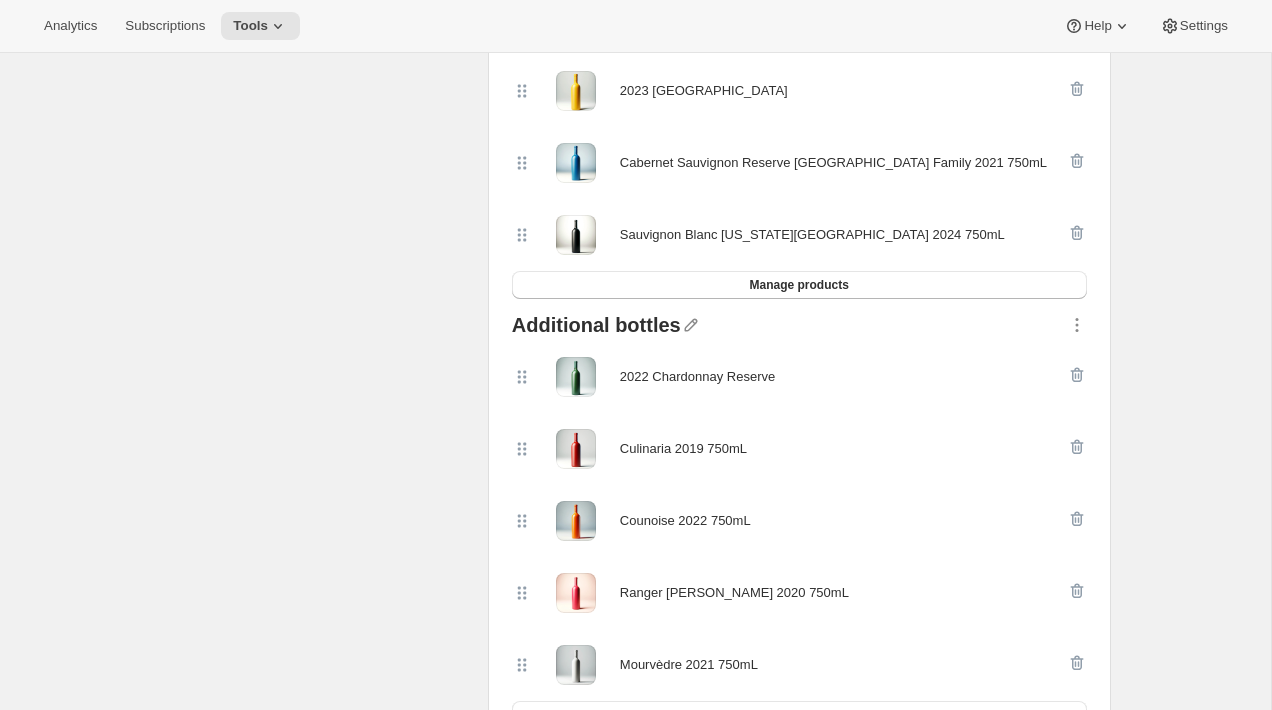 scroll, scrollTop: 0, scrollLeft: 0, axis: both 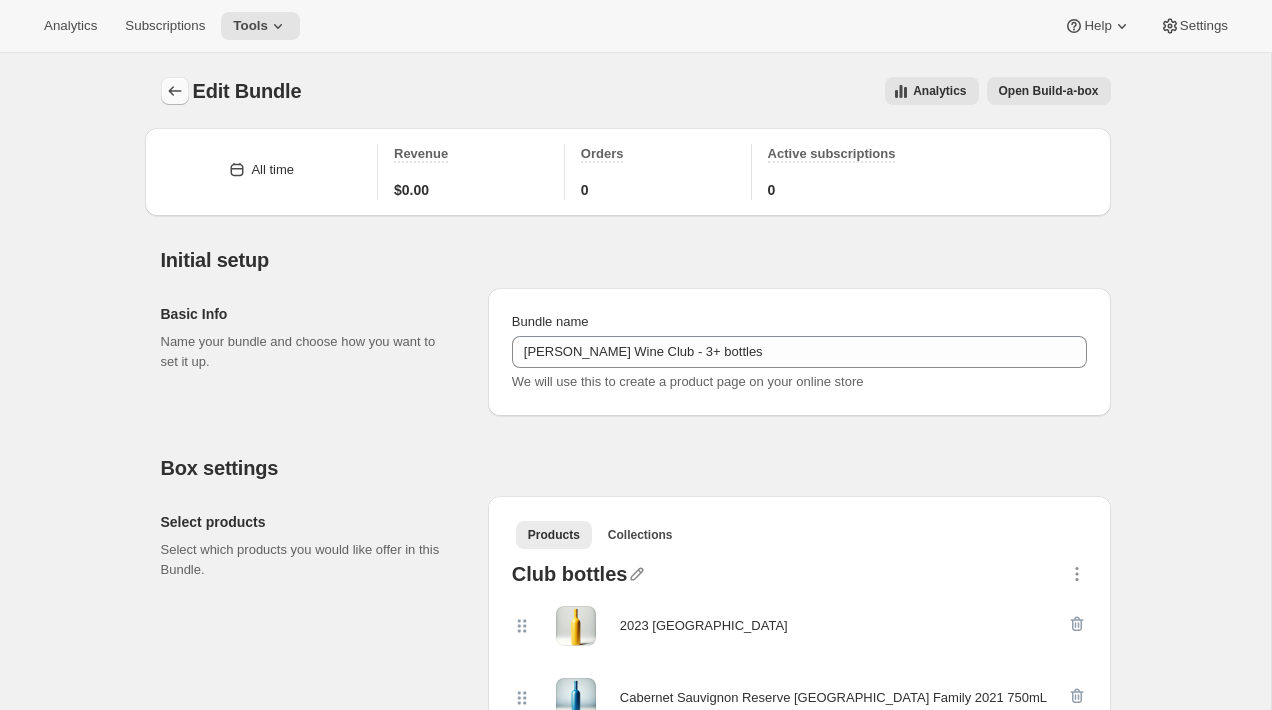 click 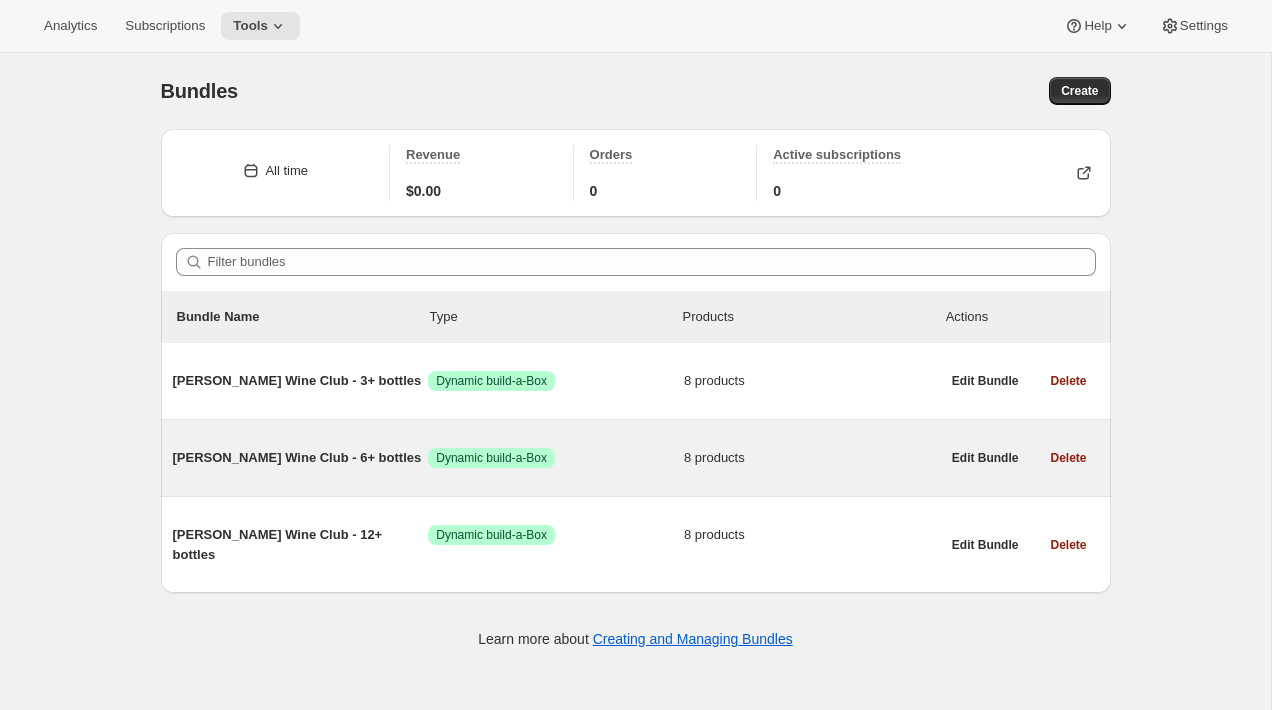 click on "[PERSON_NAME] Wine Club - 6+ bottles Success Dynamic build-a-Box 8 products" at bounding box center [556, 458] 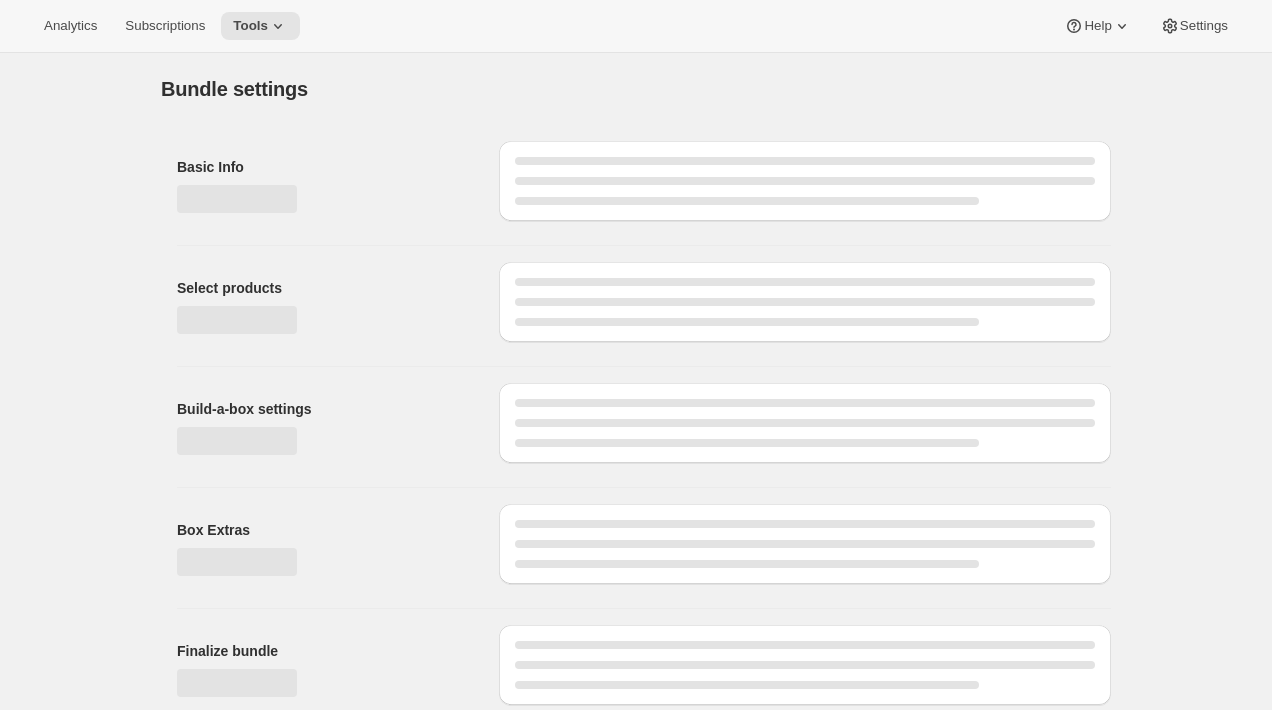 type on "[PERSON_NAME] Wine Club - 6+ bottles" 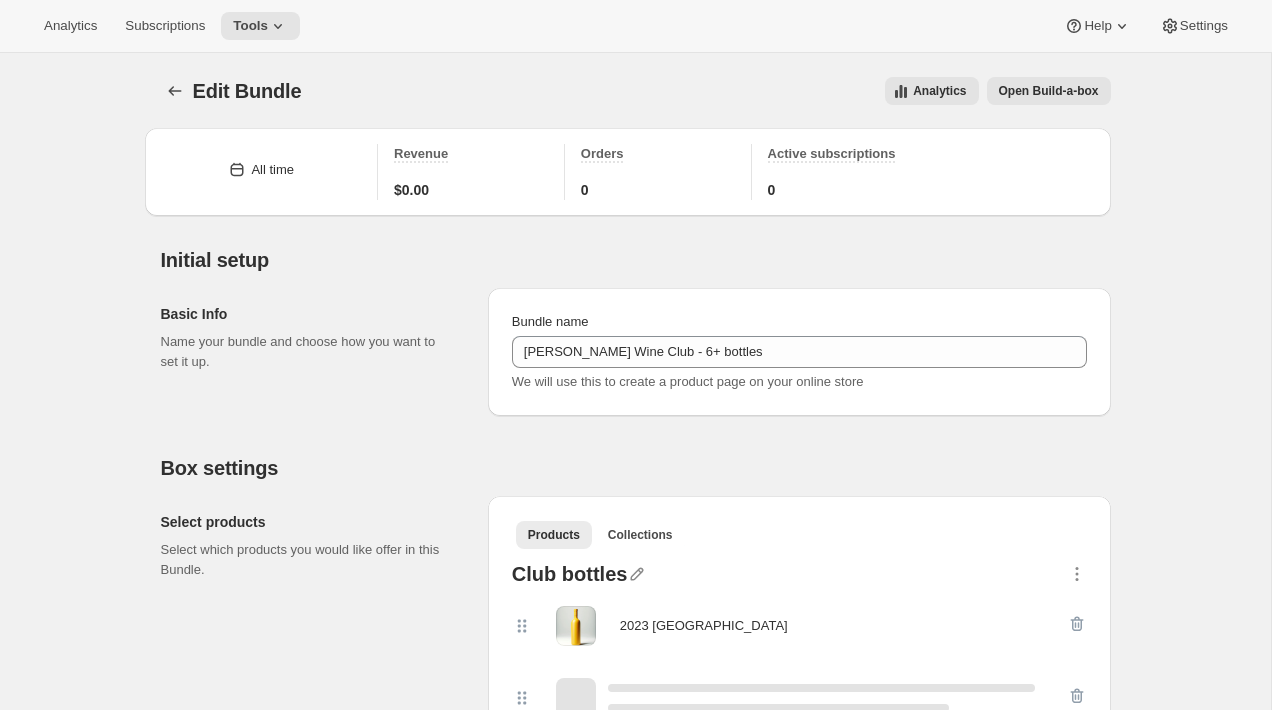 click on "Edit Bundle. This page is ready Edit Bundle Analytics Open Build-a-box More actions Analytics Open Build-a-box All time Revenue $0.00 Orders 0 Active subscriptions 0 Initial setup Basic Info Name your bundle and choose how you want to set it up. Bundle name [PERSON_NAME] Wine Club - 6+ bottles We will use this to create a product page on your online store Box settings Select products Select which products you would like offer in this Bundle. Products Collections More views Products Collections More views Club bottles 2023 Montepulciano Manage products Additional bottles Manage products Add section Display Basic attributes of how the build-a-box is presented. Variant display Collapse variants into a single card The shopper will still get to choose which variant they would like to add to the box when selecting the product Split variants into separate cards All options will be displayed as separate product cards Build-a-box settings Fixed size Min-Max More views Fixed size Min-Max More views Box selection rule 6 %   6" at bounding box center (635, 1386) 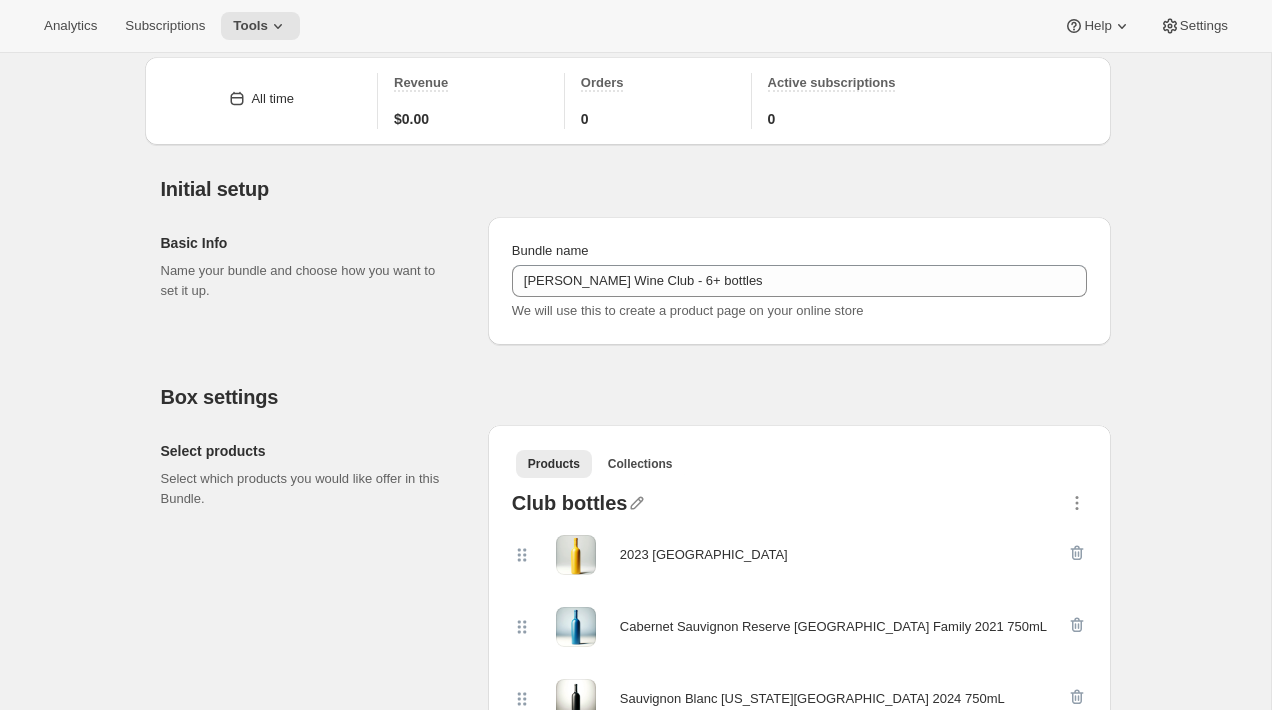 scroll, scrollTop: 0, scrollLeft: 0, axis: both 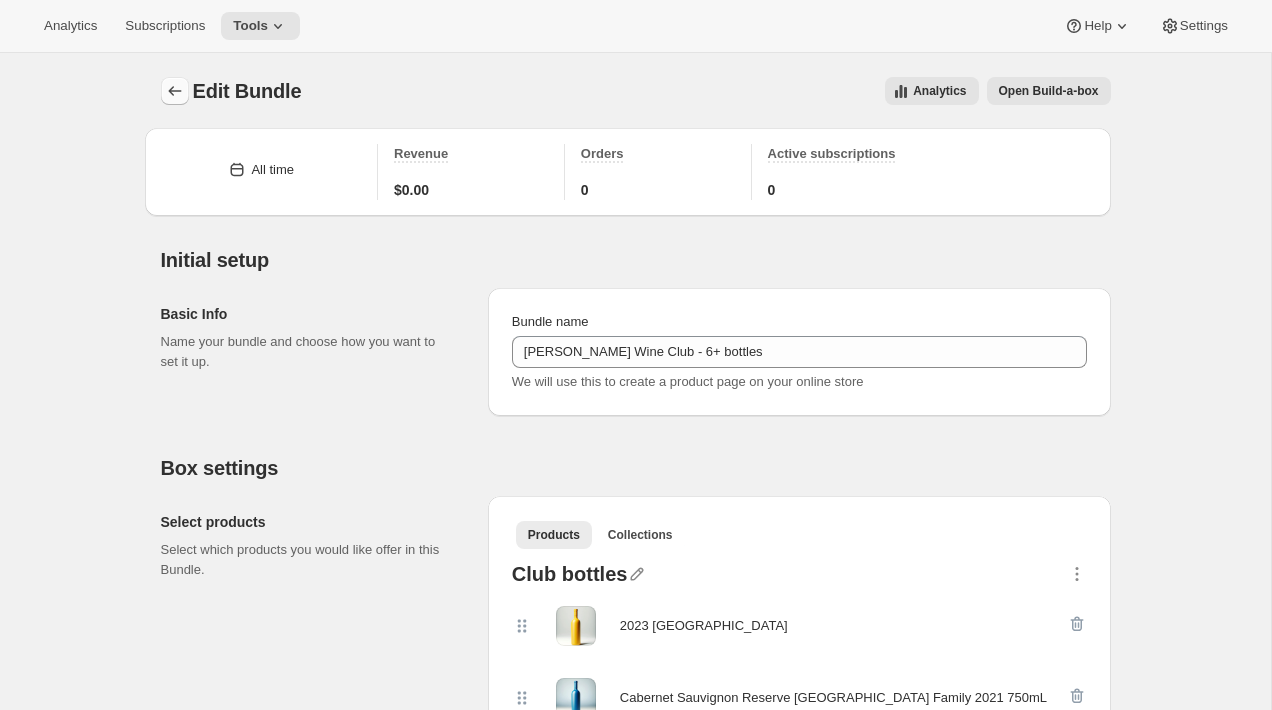 click 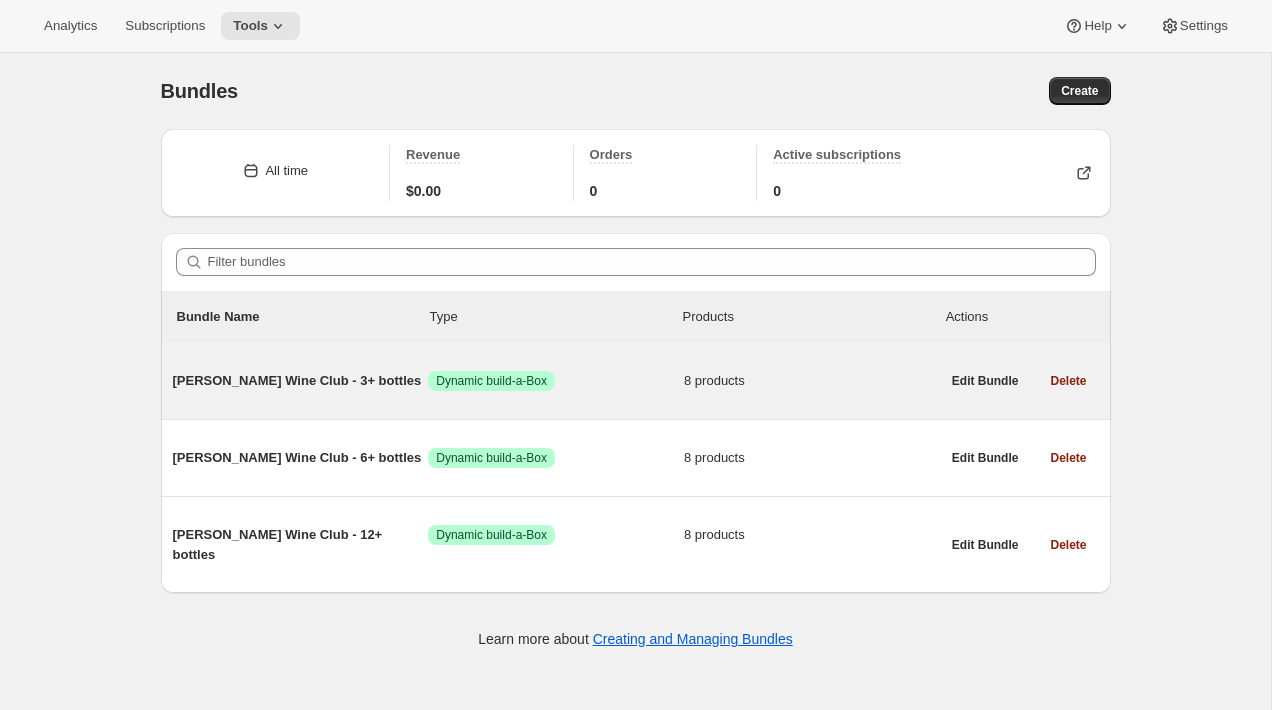 click on "[PERSON_NAME] Wine Club - 3+ bottles Success Dynamic build-a-Box 8 products" at bounding box center [556, 381] 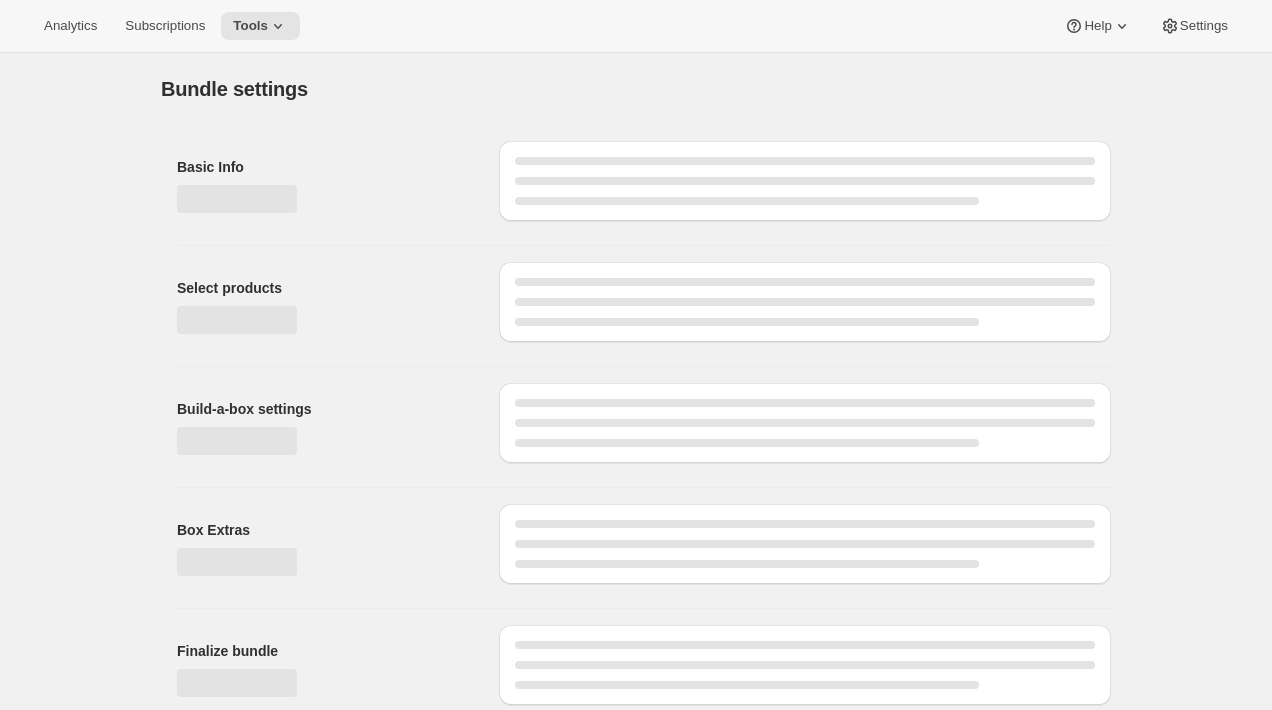 type on "[PERSON_NAME] Wine Club - 3+ bottles" 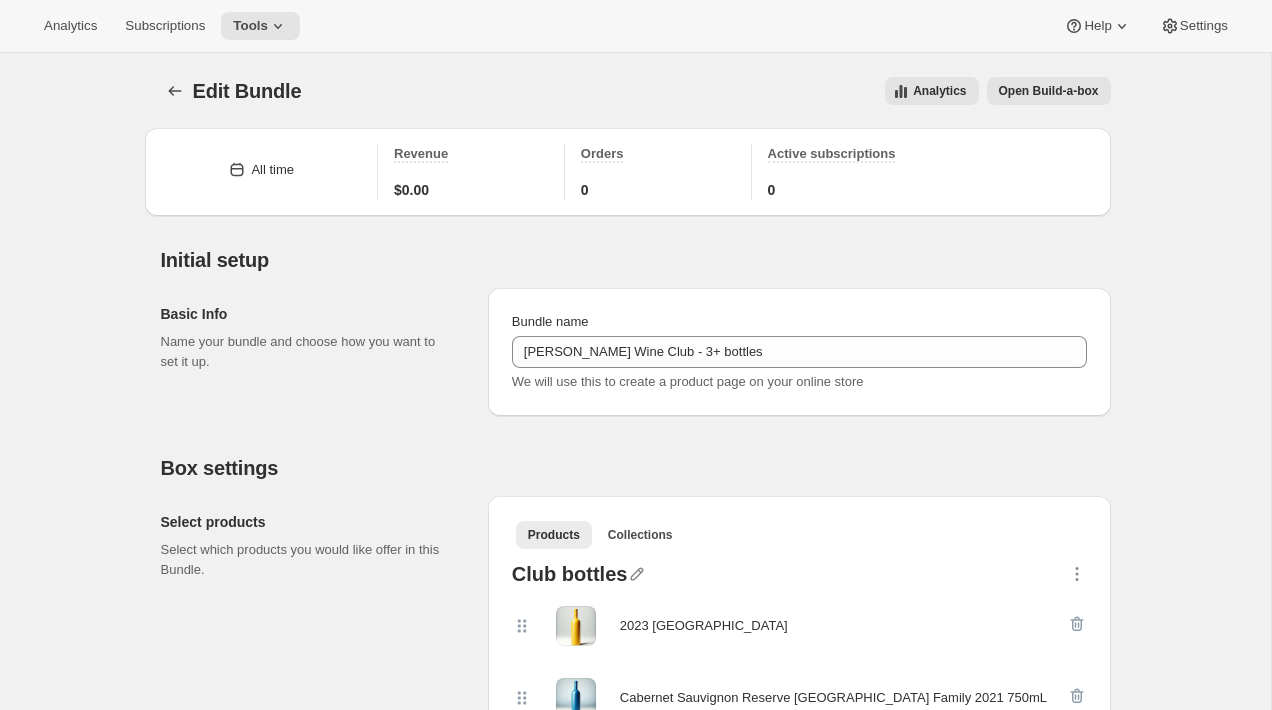 click on "Open Build-a-box" at bounding box center [1049, 91] 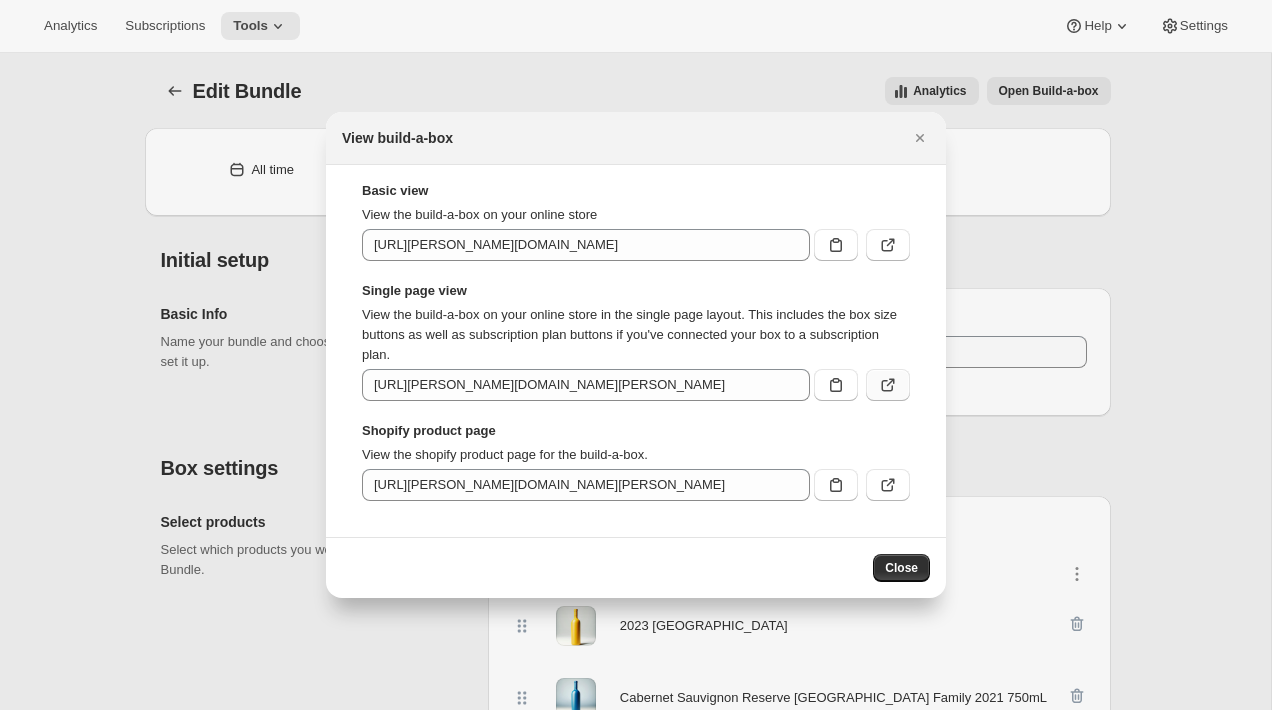 click 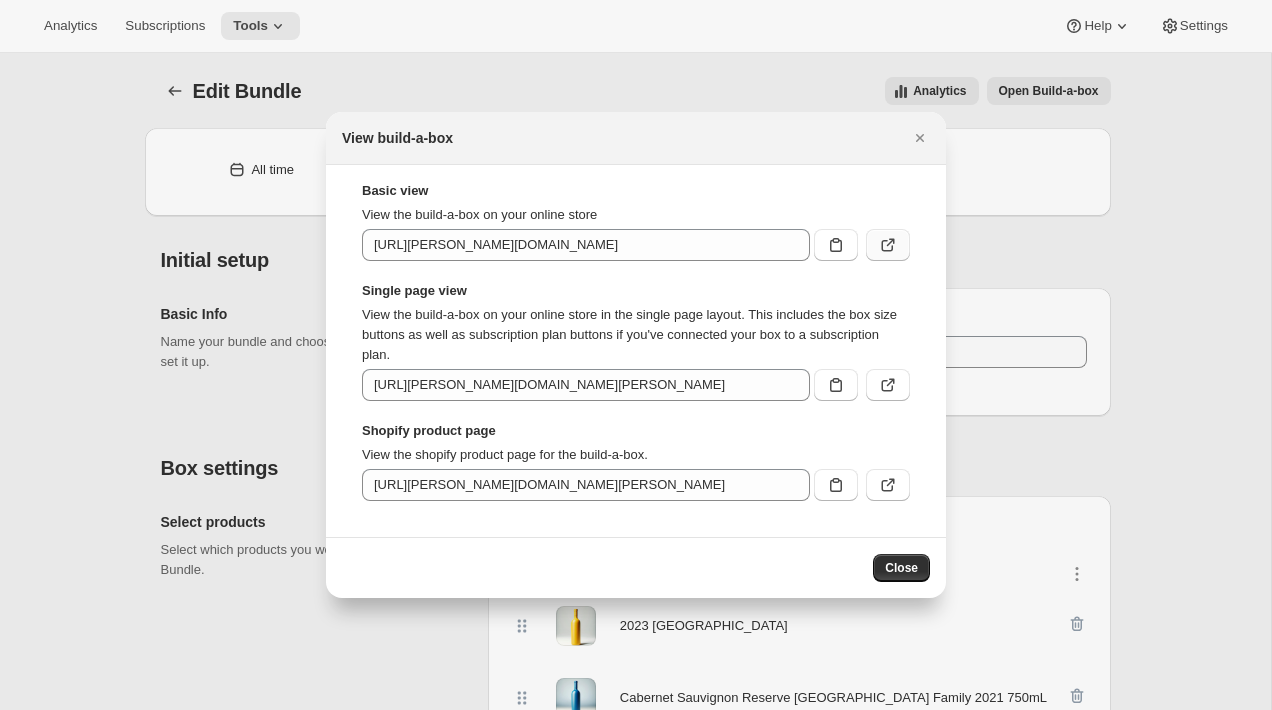 click 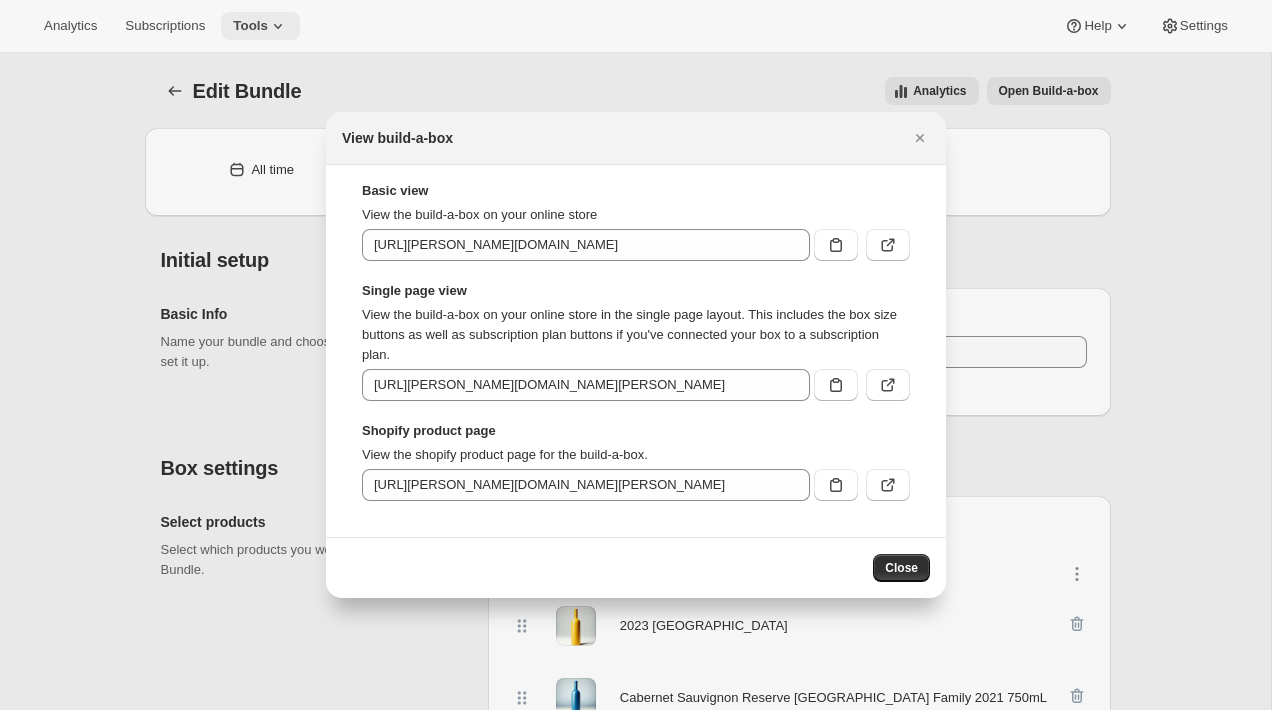 click 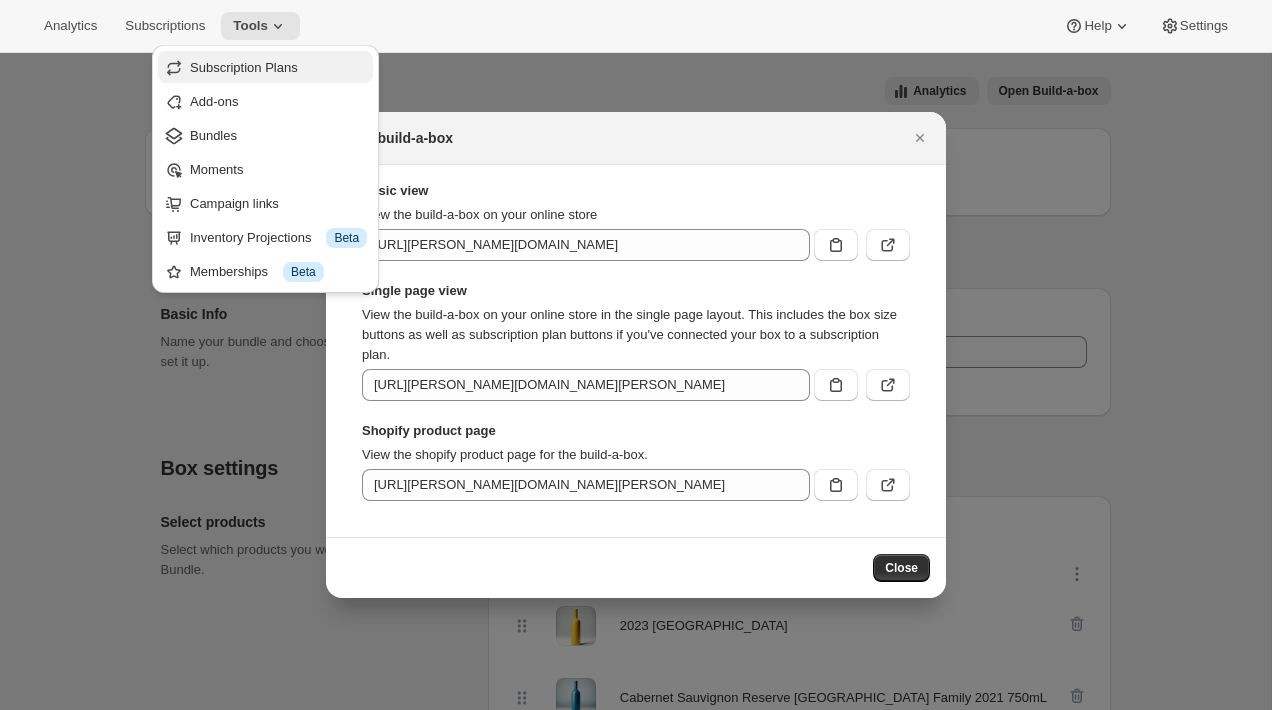 click on "Subscription Plans" at bounding box center [244, 67] 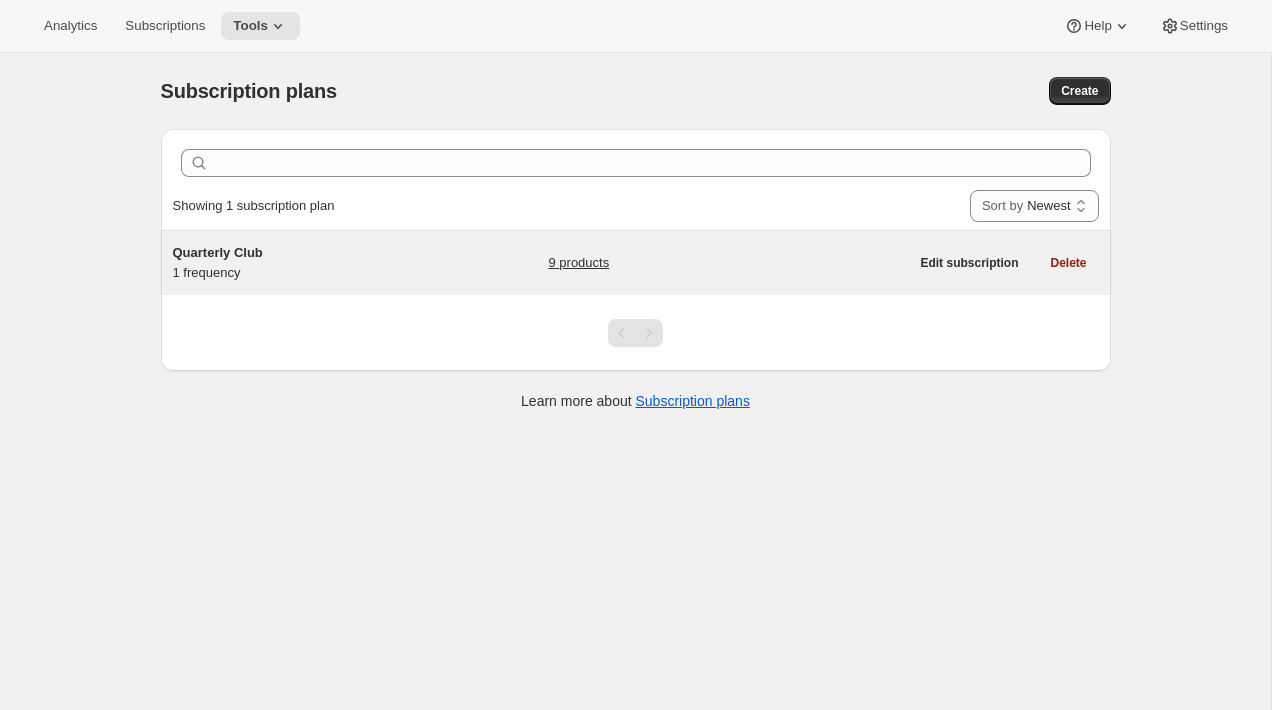 click on "Quarterly Club" at bounding box center (298, 253) 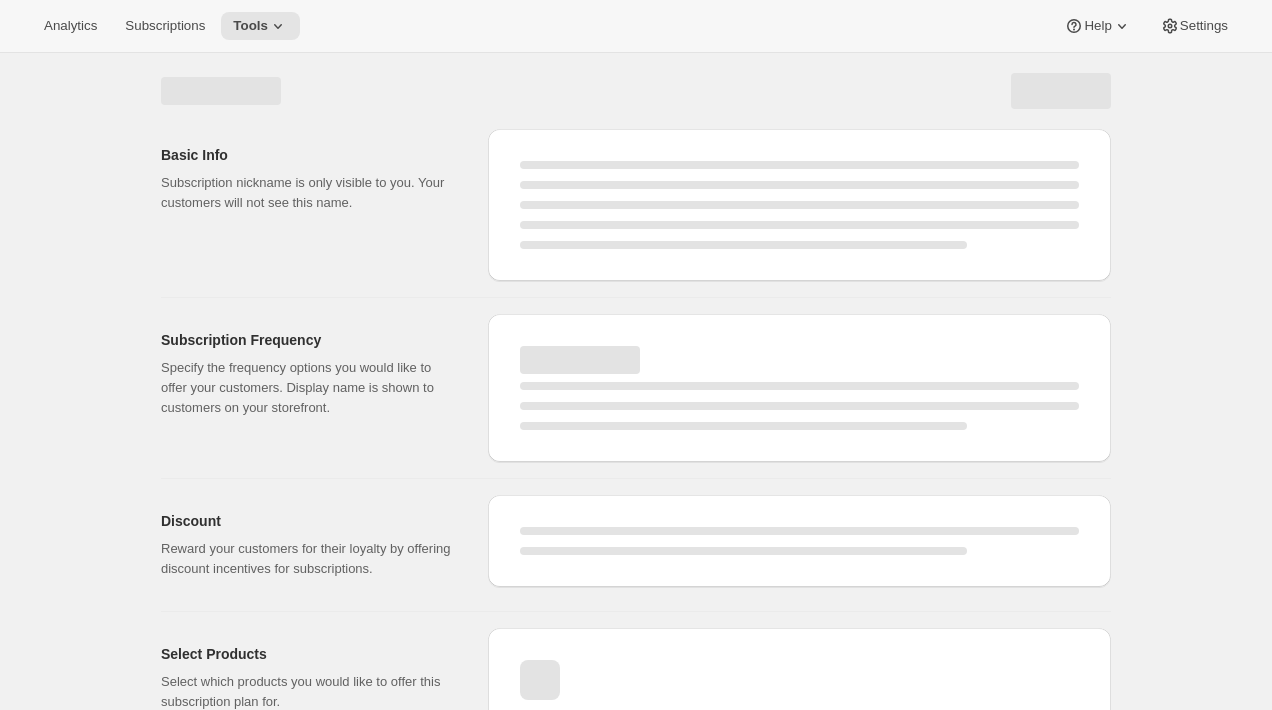 select on "WEEK" 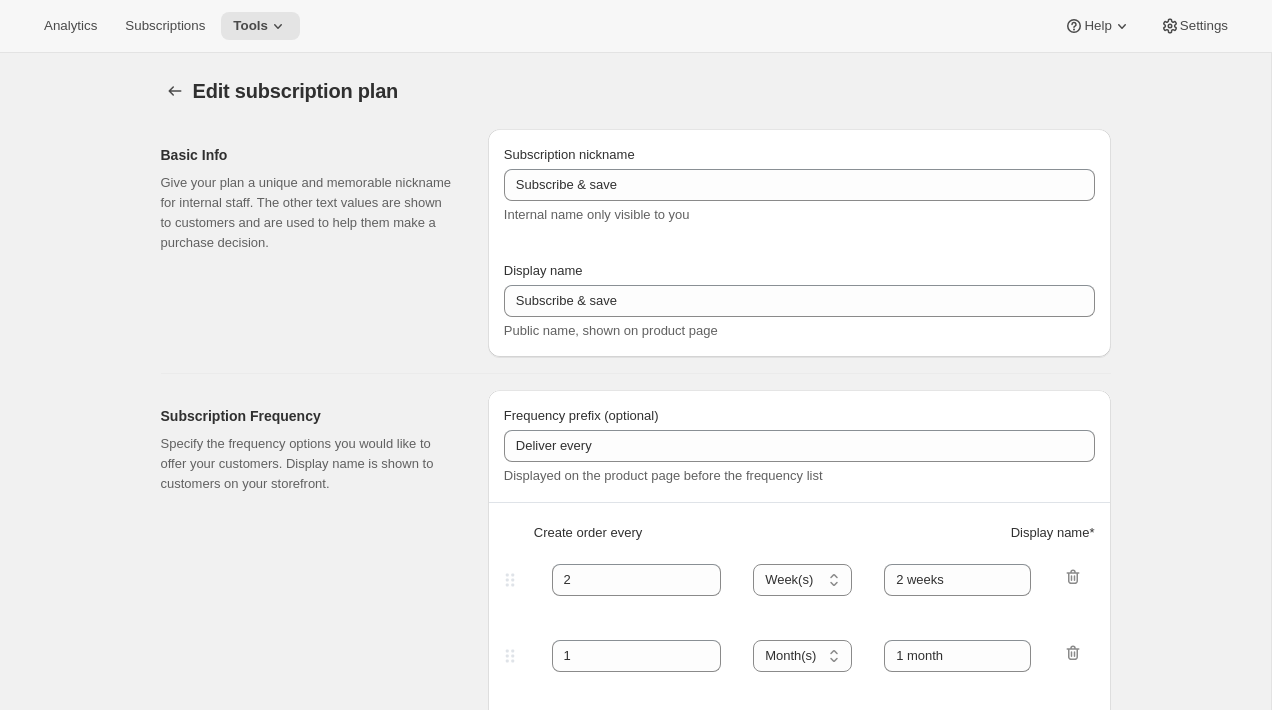 type on "Quarterly Club" 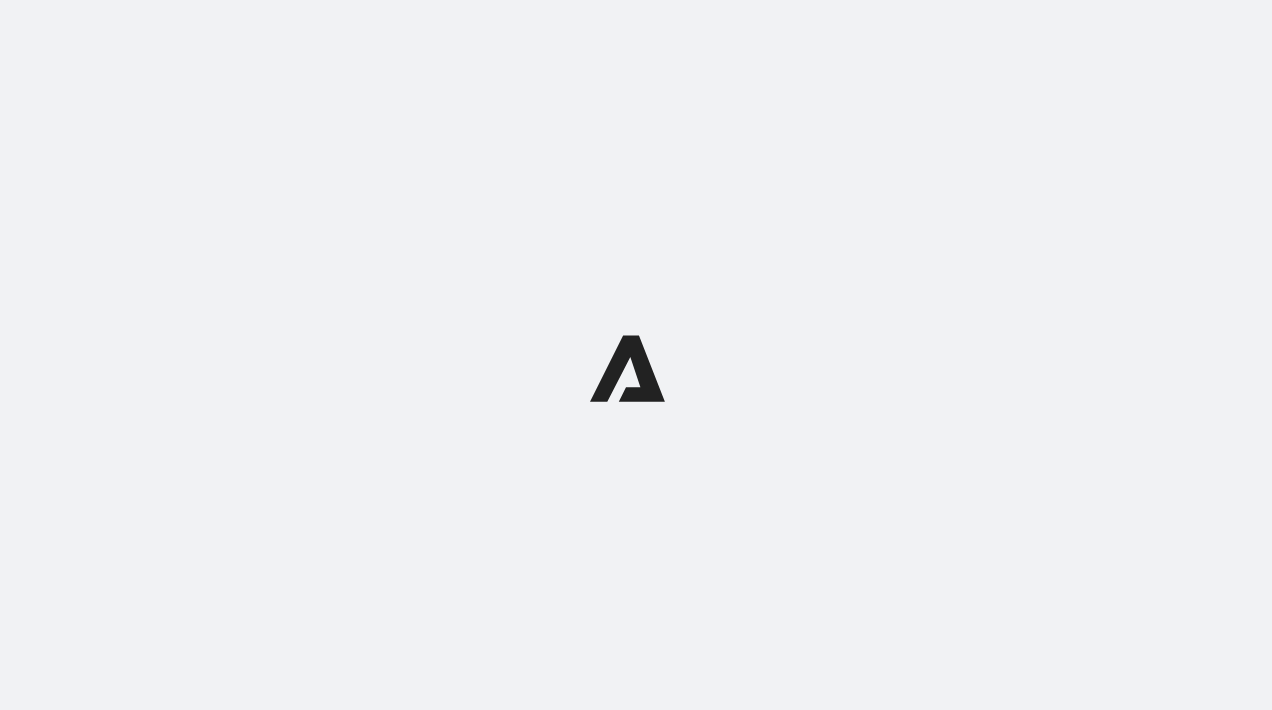 scroll, scrollTop: 0, scrollLeft: 0, axis: both 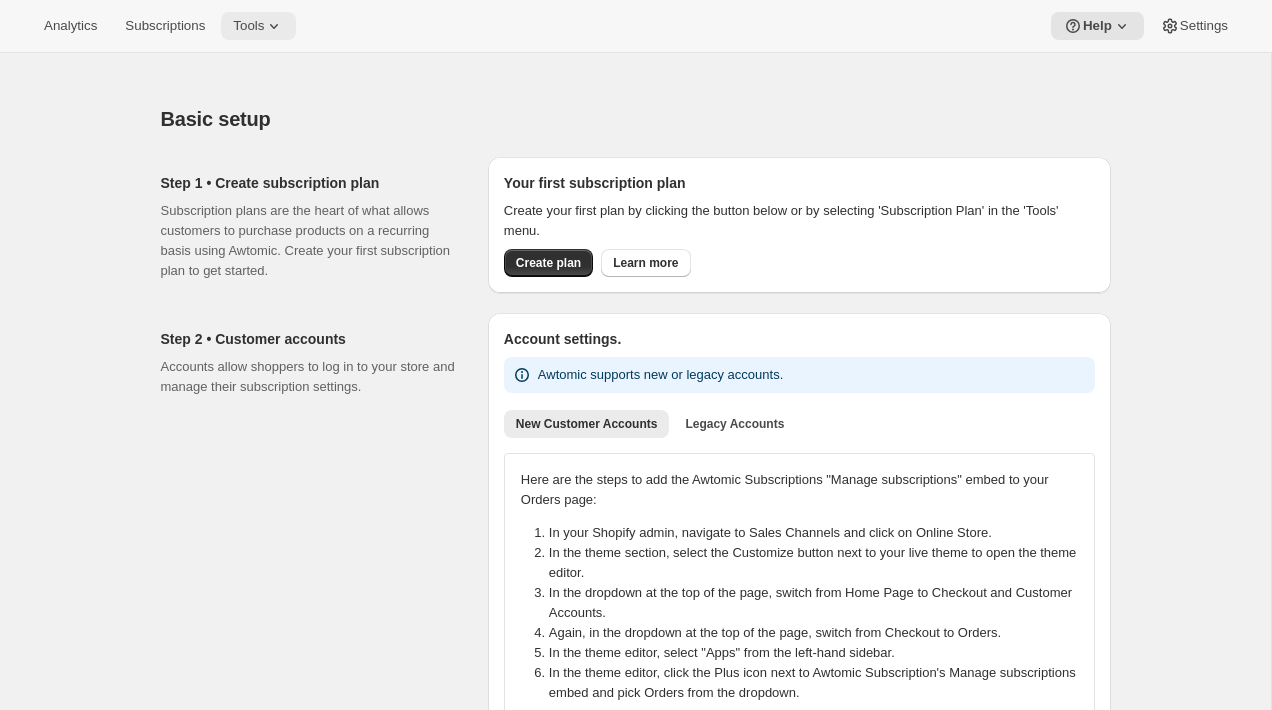 click on "Tools" at bounding box center [248, 26] 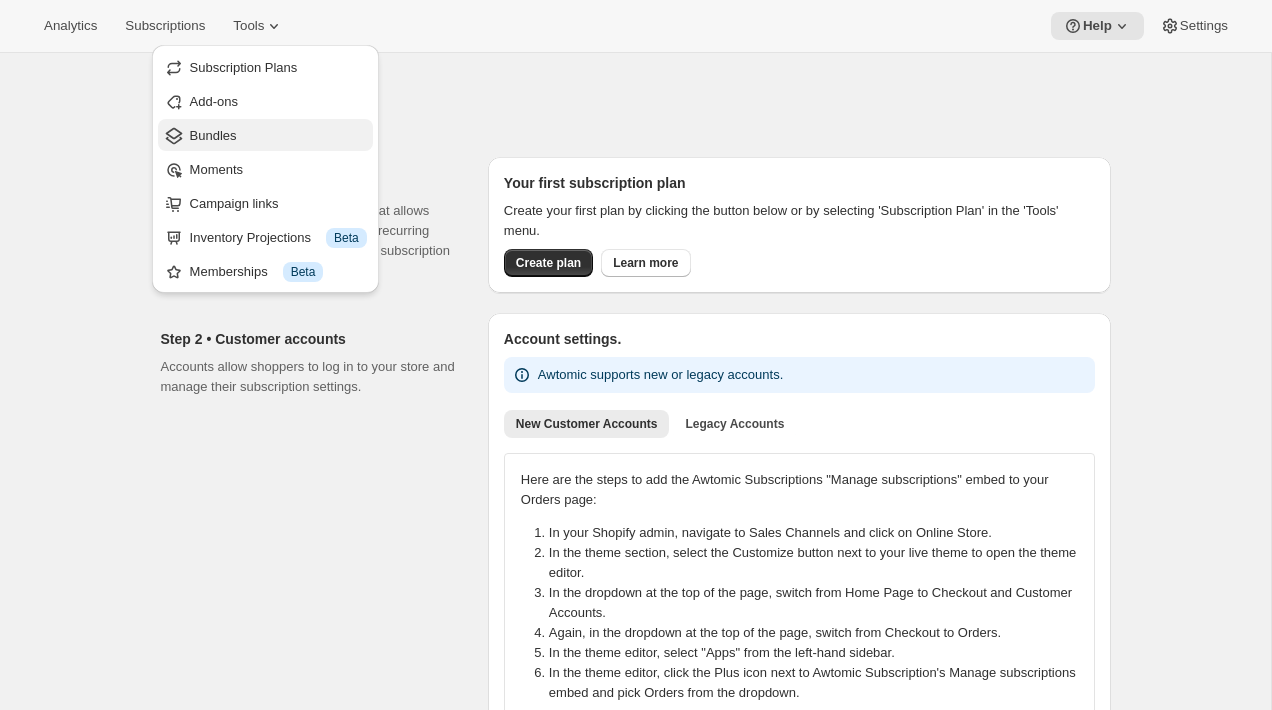 click on "Bundles" at bounding box center [213, 135] 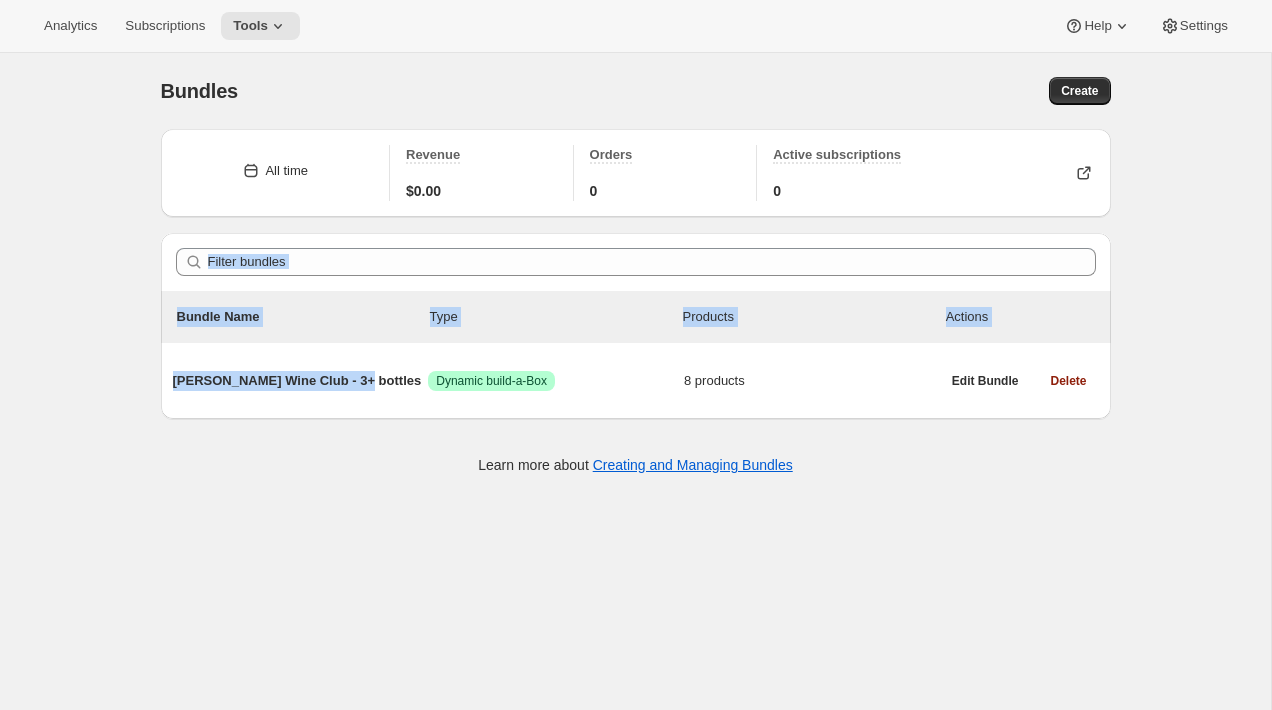 drag, startPoint x: 359, startPoint y: 381, endPoint x: 490, endPoint y: 239, distance: 193.1968 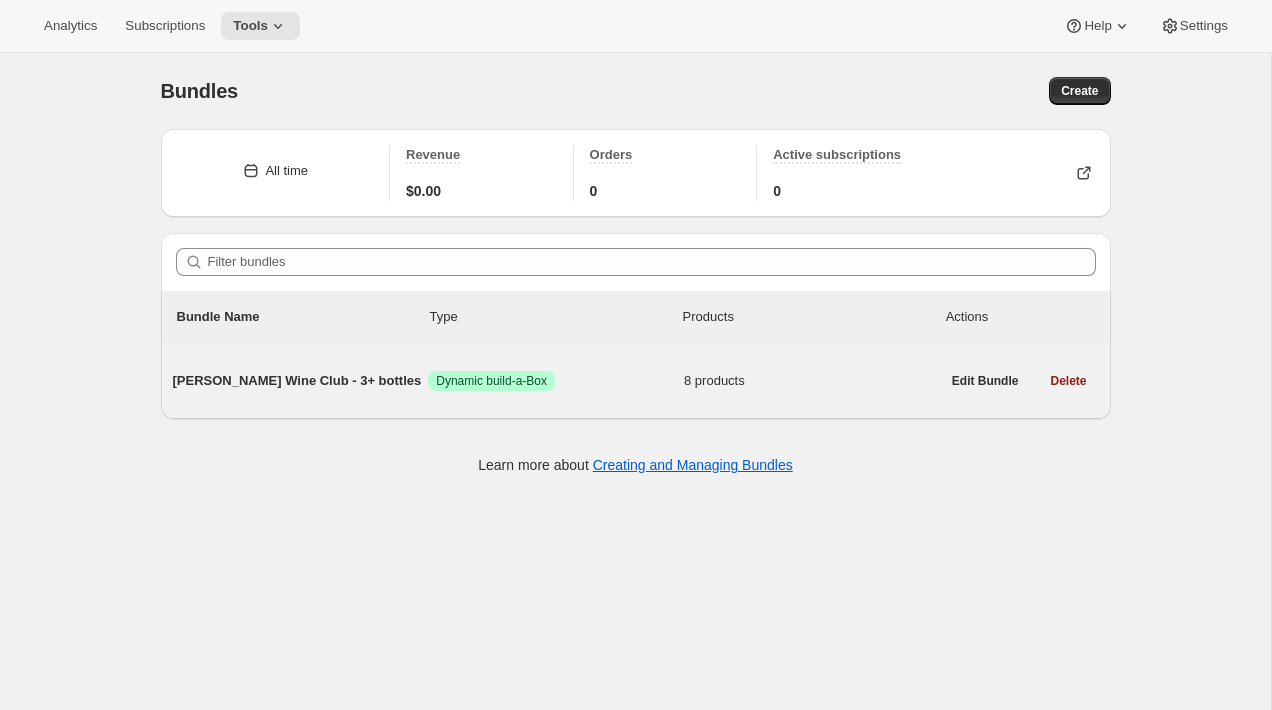 click on "[PERSON_NAME] Wine Club - 3+ bottles" at bounding box center (301, 381) 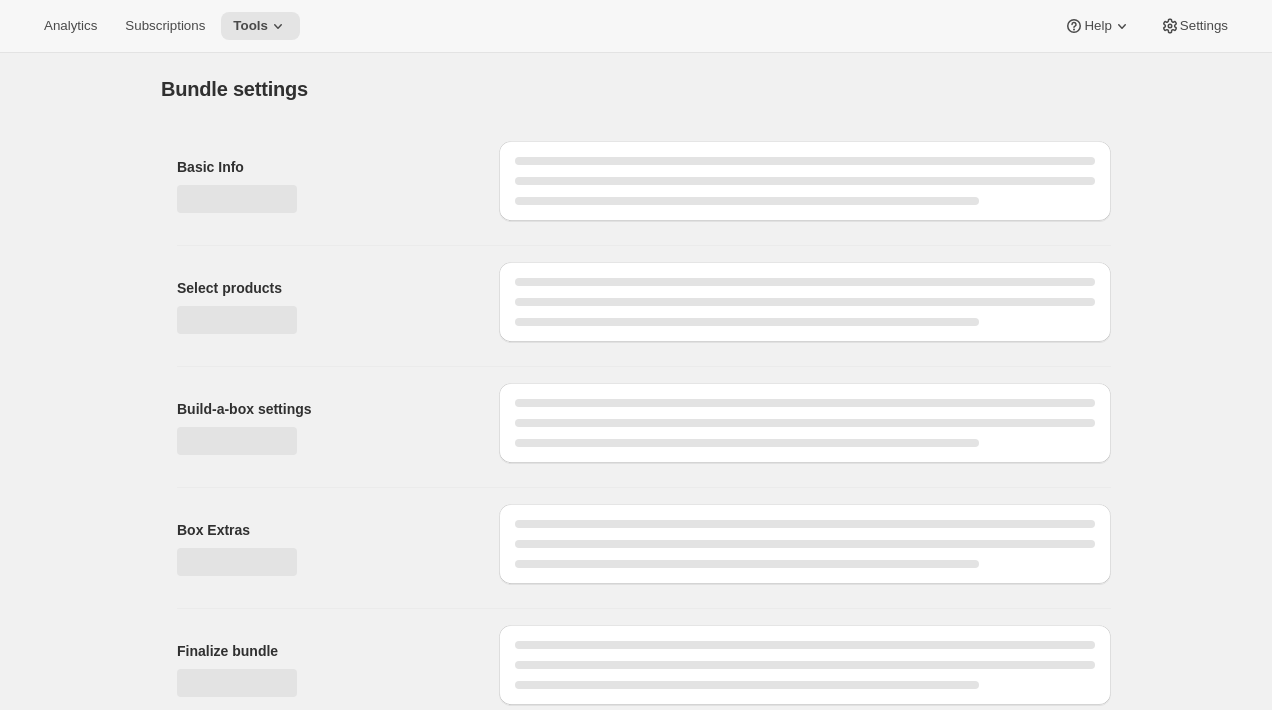 type on "[PERSON_NAME] Wine Club - 3+ bottles" 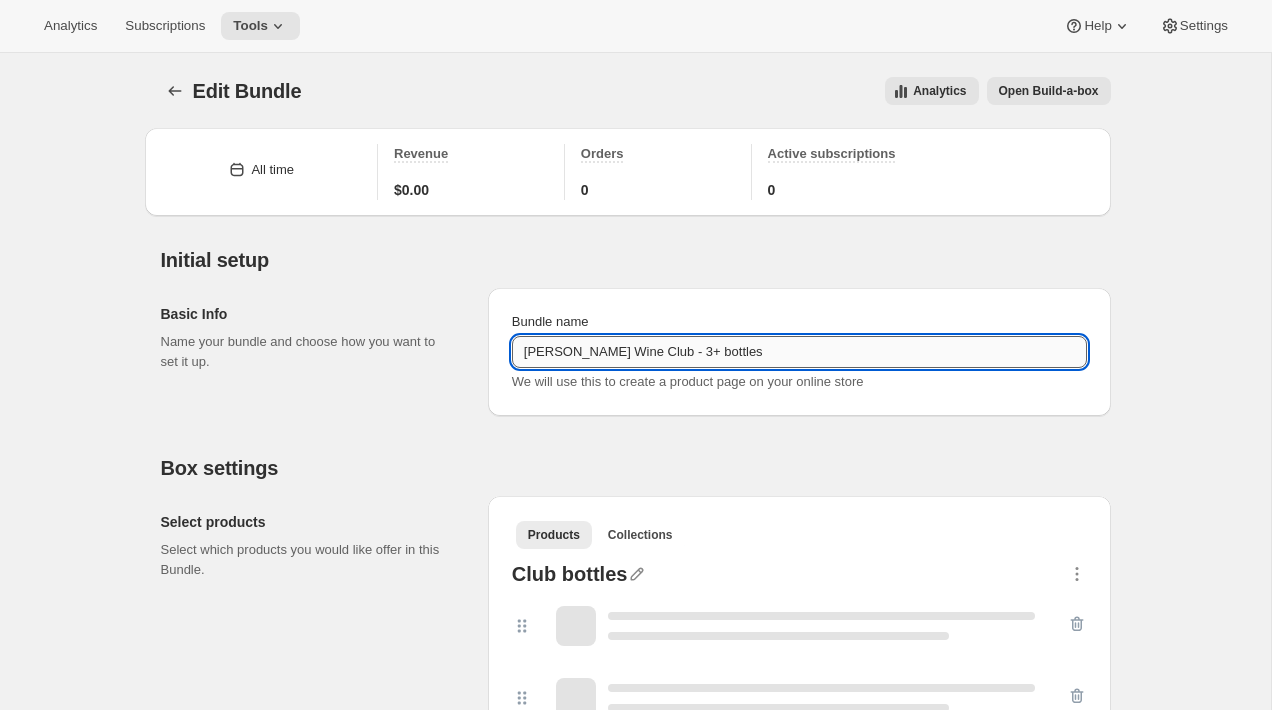 click on "[PERSON_NAME] Wine Club - 3+ bottles" at bounding box center (799, 352) 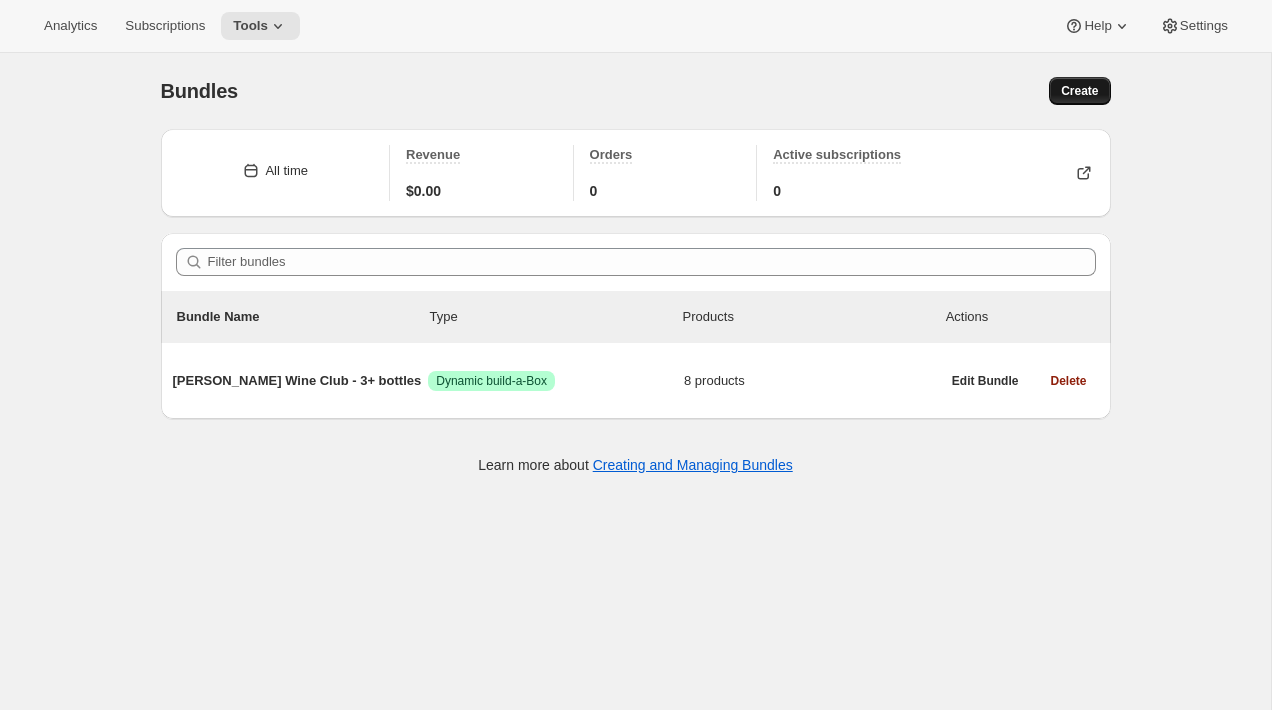 click on "Create" at bounding box center (1079, 91) 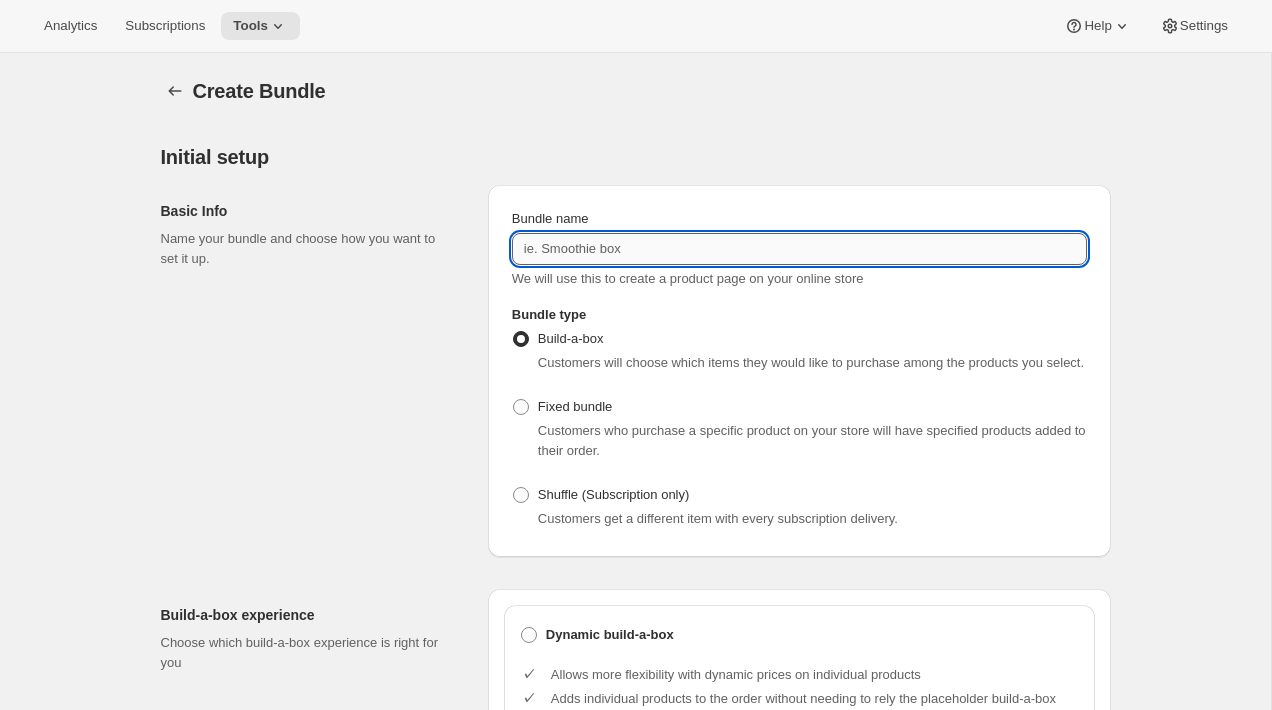 click on "Bundle name" at bounding box center [799, 249] 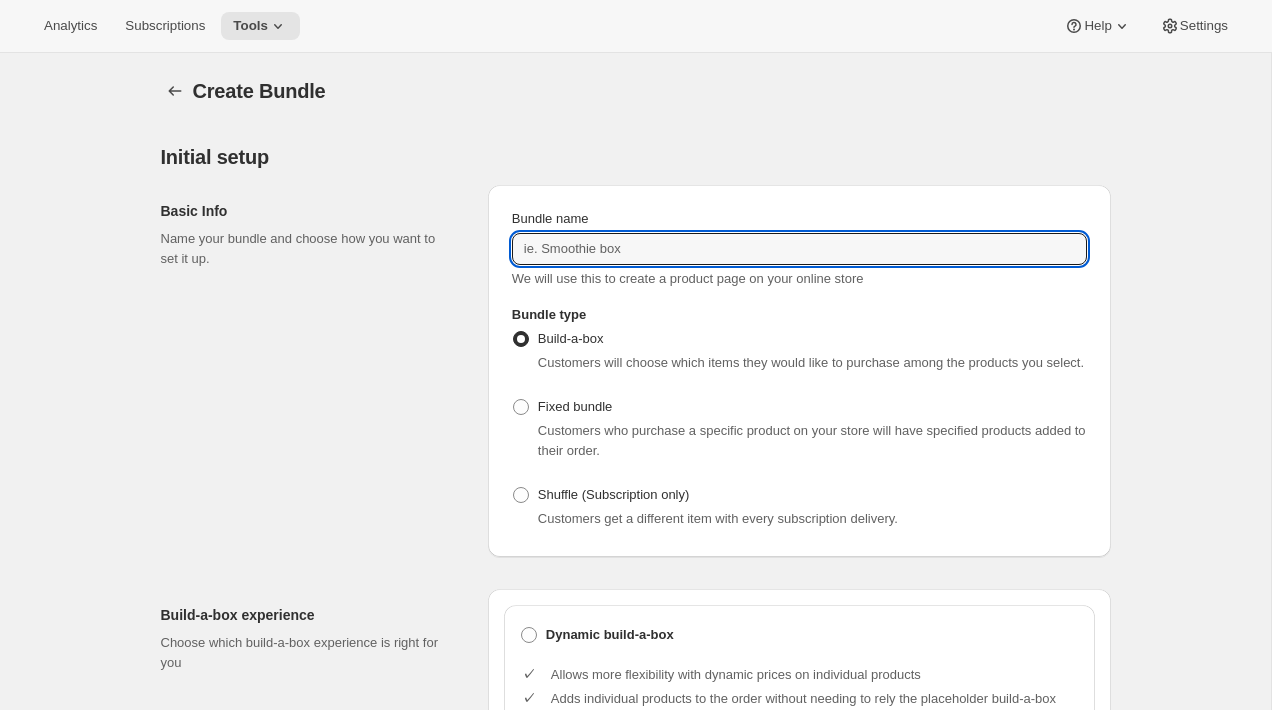 paste on "[PERSON_NAME] Wine Club - 3+ bottles" 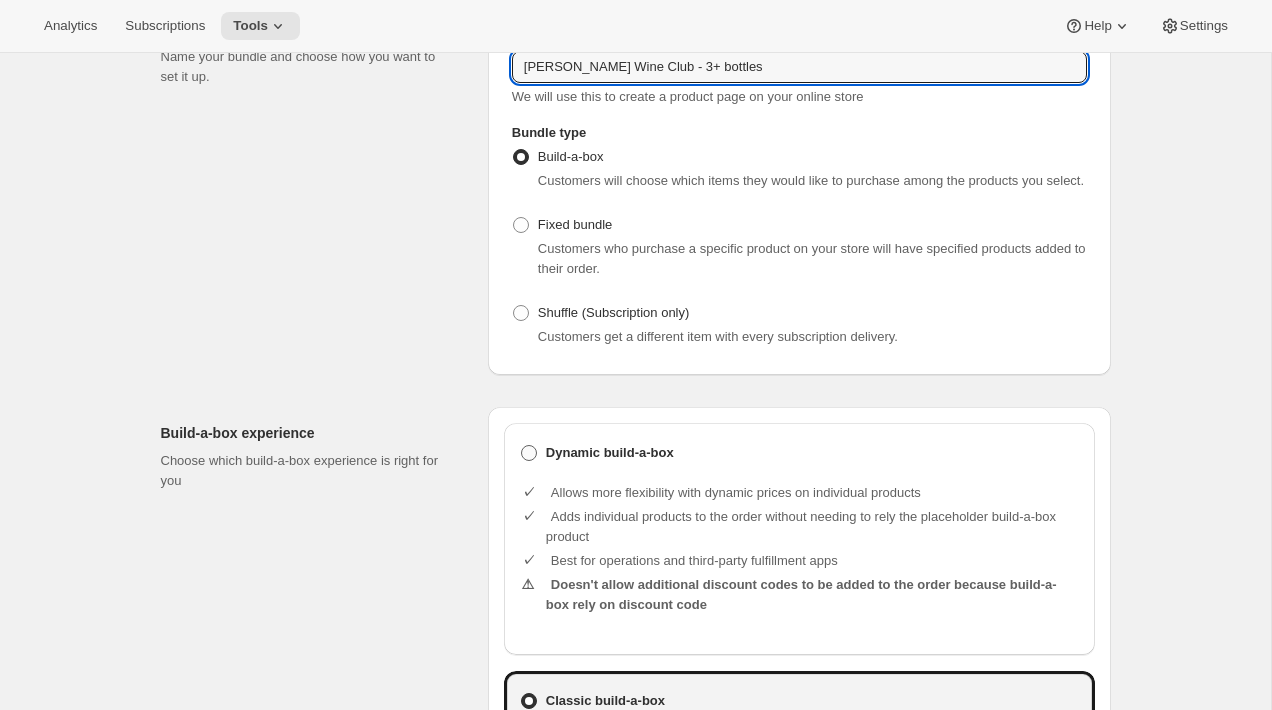type on "[PERSON_NAME] Wine Club - 3+ bottles" 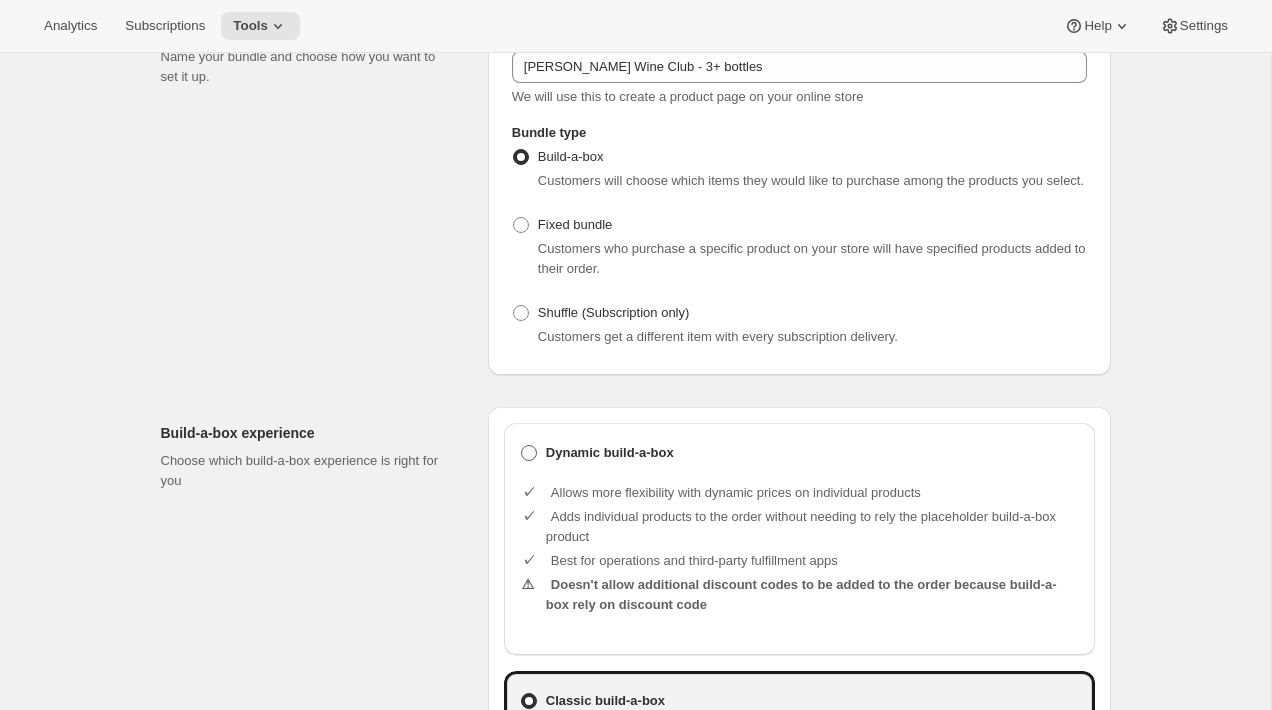 click on "Dynamic build-a-box" at bounding box center (610, 453) 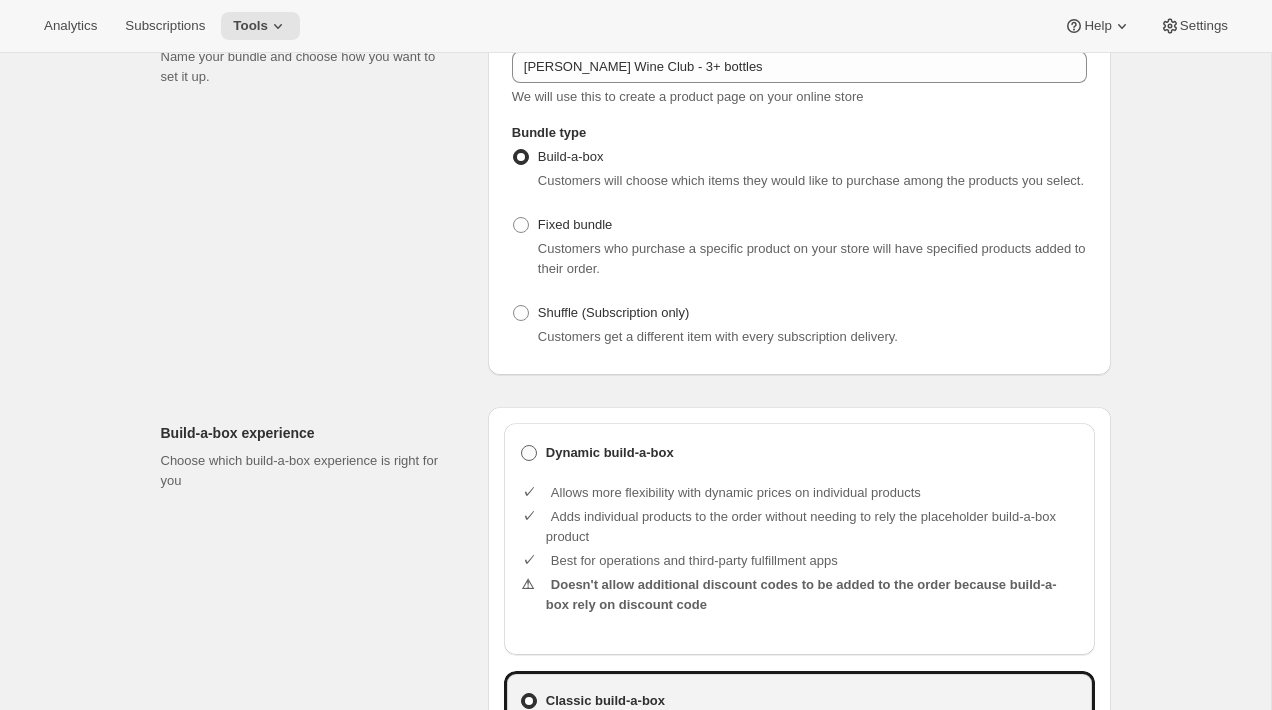 radio on "true" 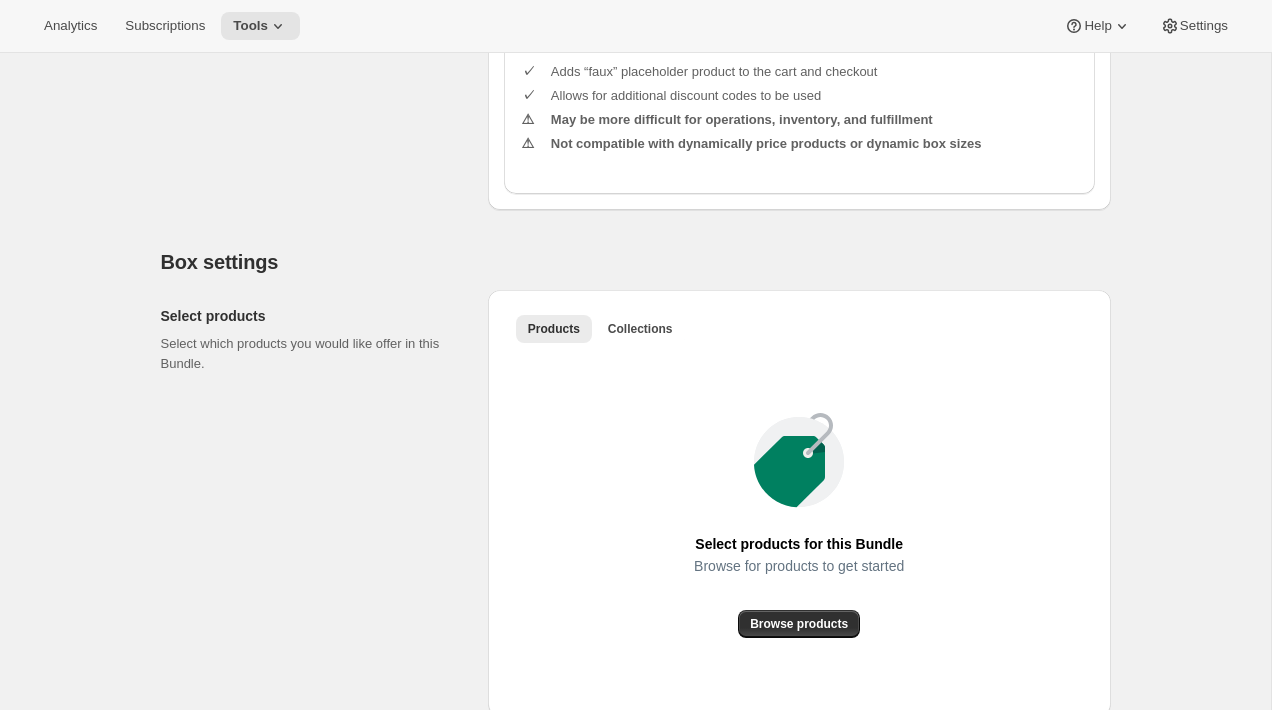 scroll, scrollTop: 889, scrollLeft: 0, axis: vertical 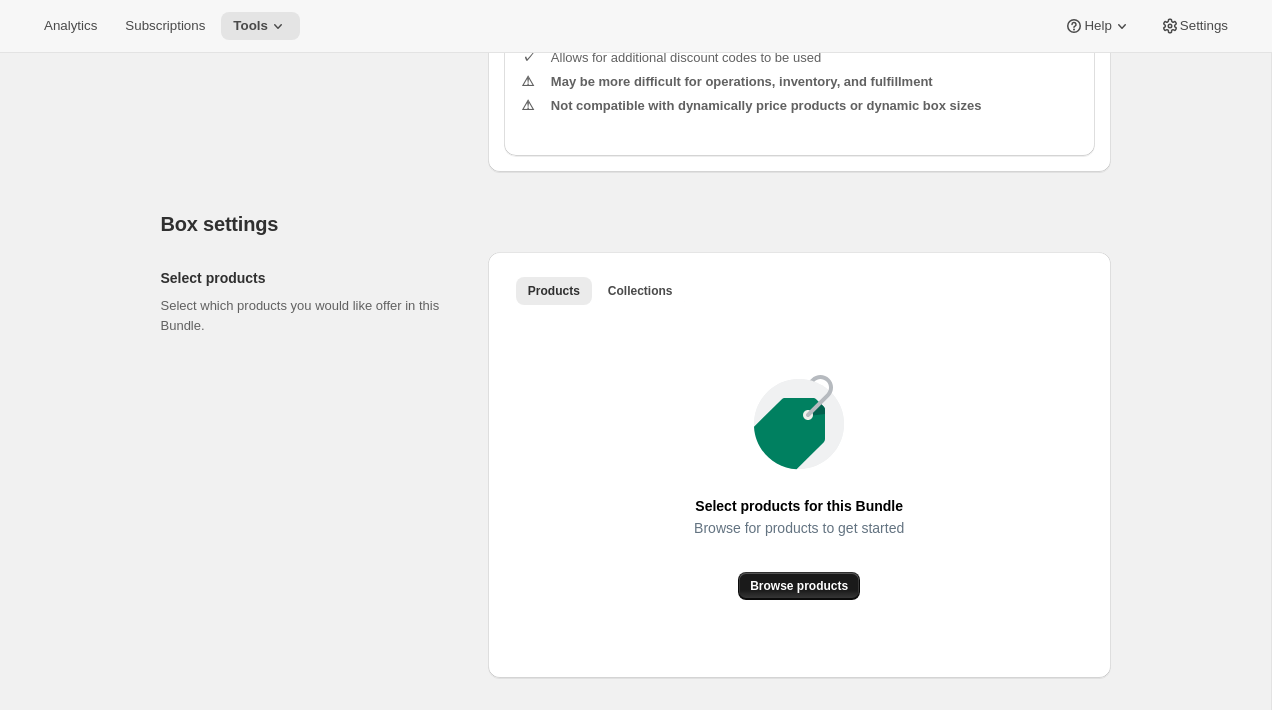click on "Browse products" at bounding box center (799, 586) 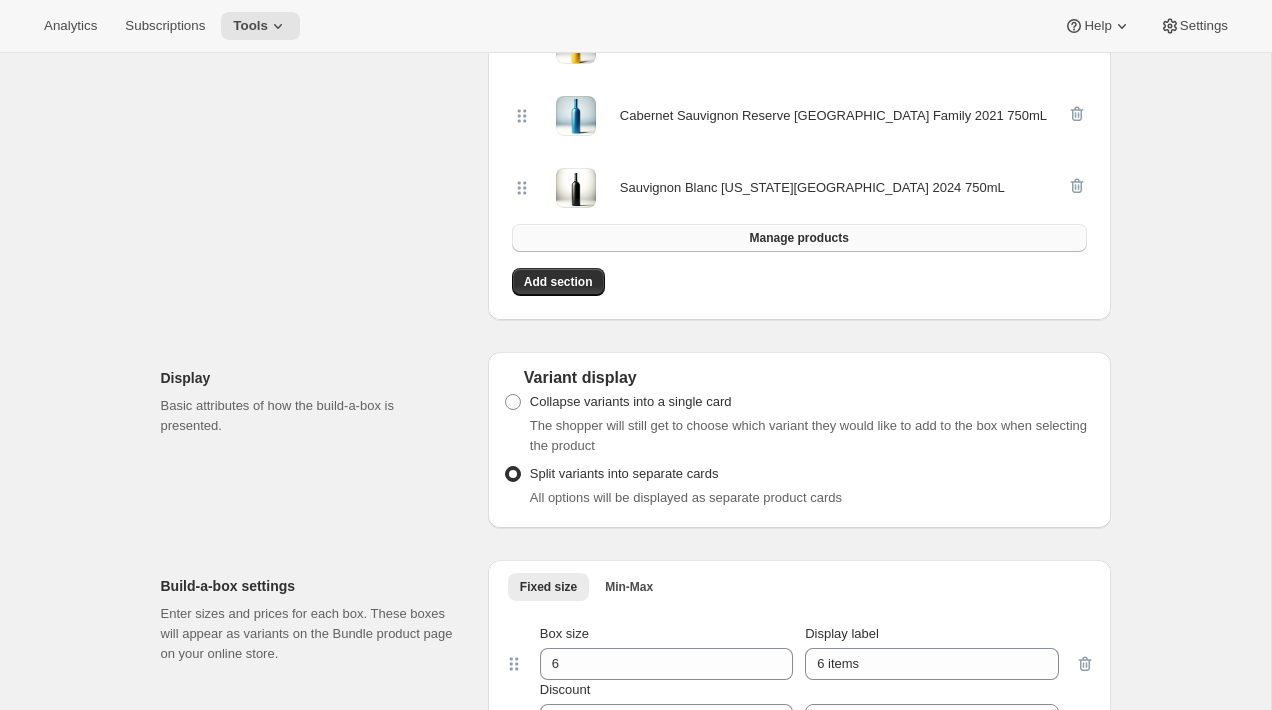 scroll, scrollTop: 1261, scrollLeft: 0, axis: vertical 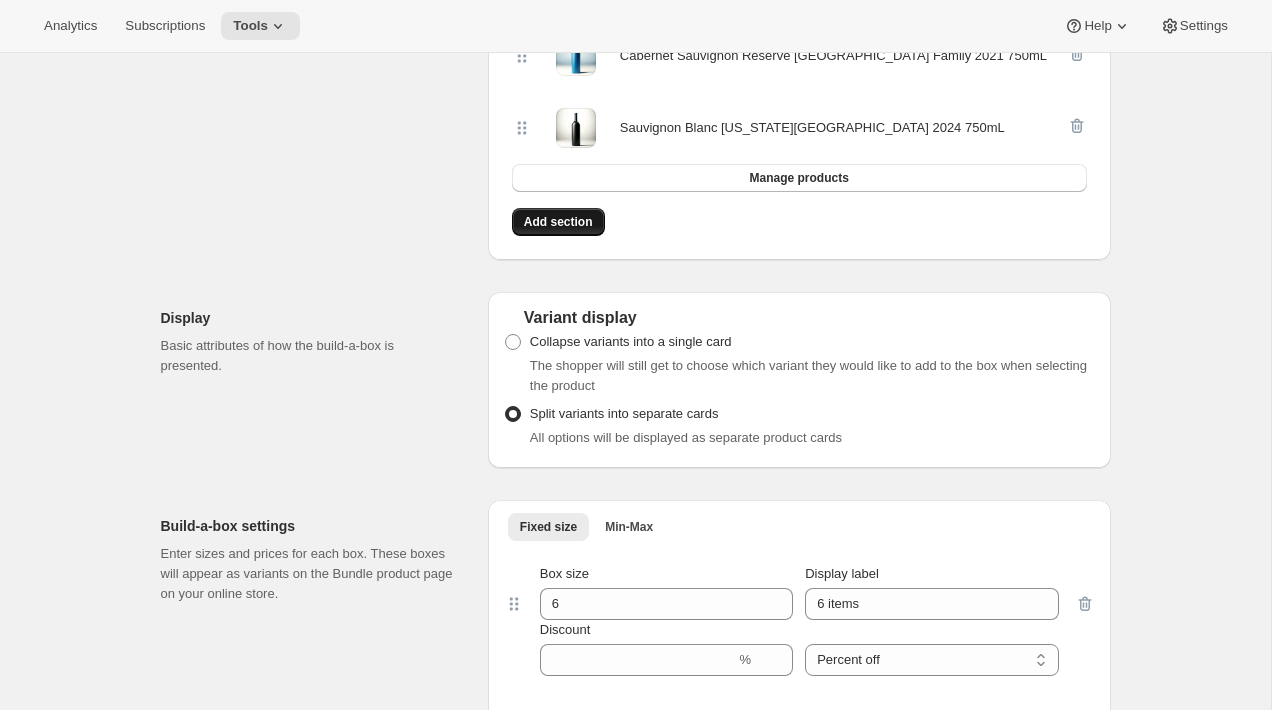 click on "Add section" at bounding box center [558, 222] 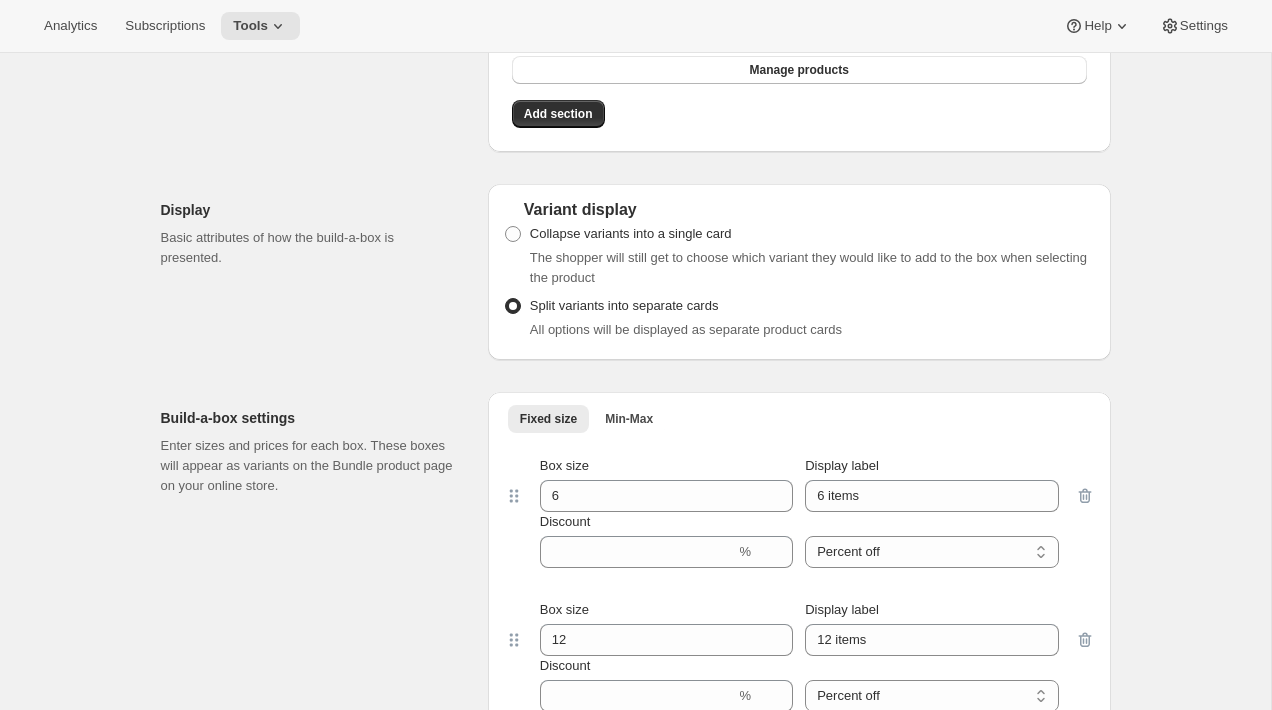 scroll, scrollTop: 1822, scrollLeft: 0, axis: vertical 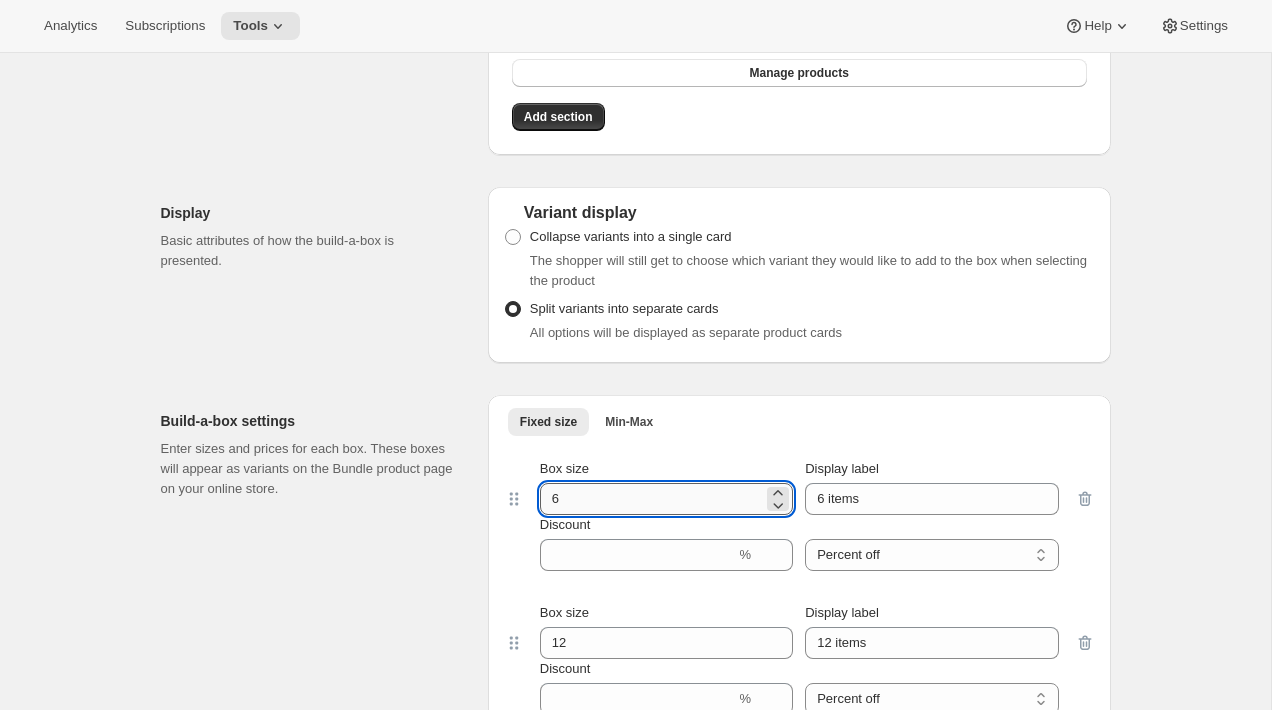 click on "6" at bounding box center [651, 499] 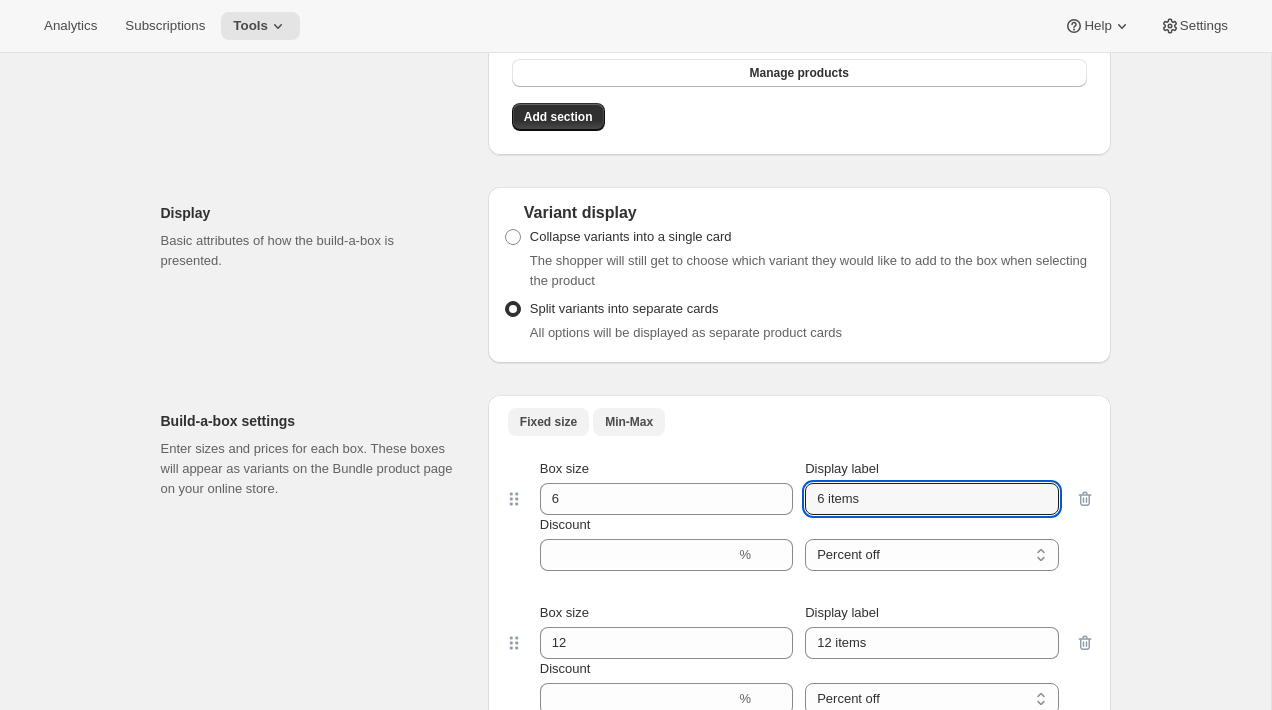 click on "Min-Max" at bounding box center [629, 422] 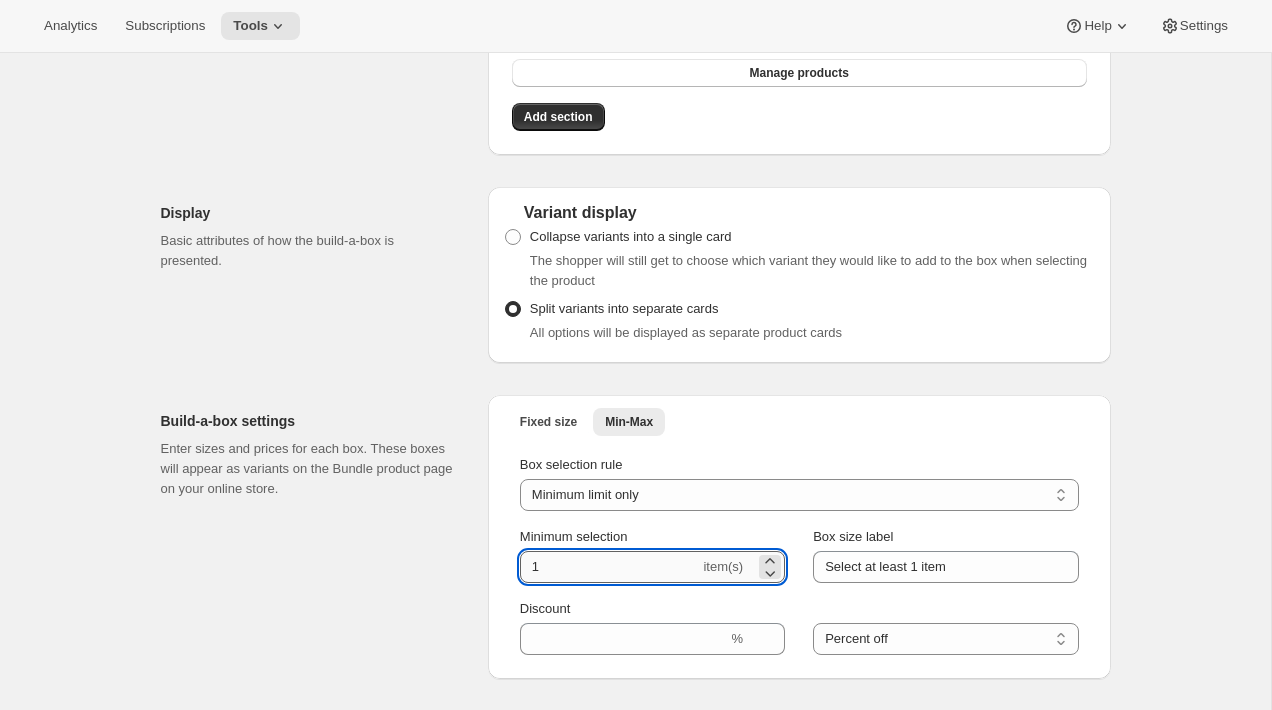 click on "1" at bounding box center [610, 567] 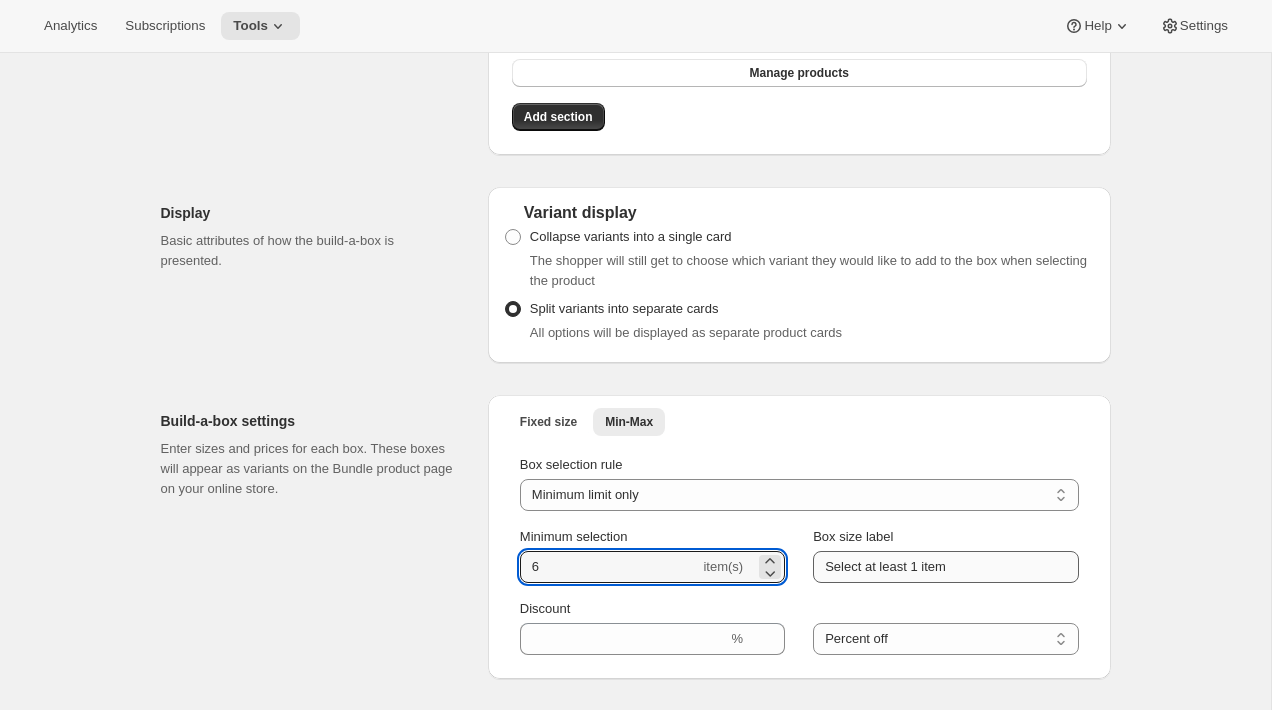 type on "6" 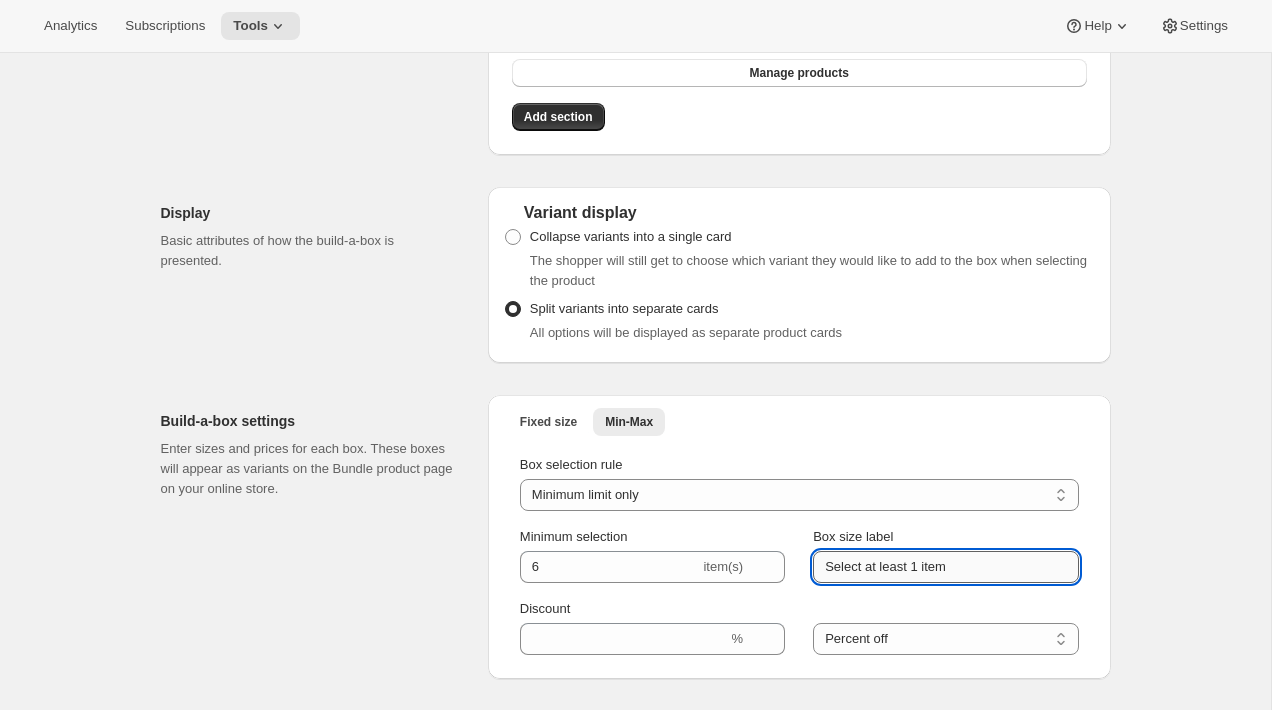 click on "Select at least 1 item" at bounding box center (945, 567) 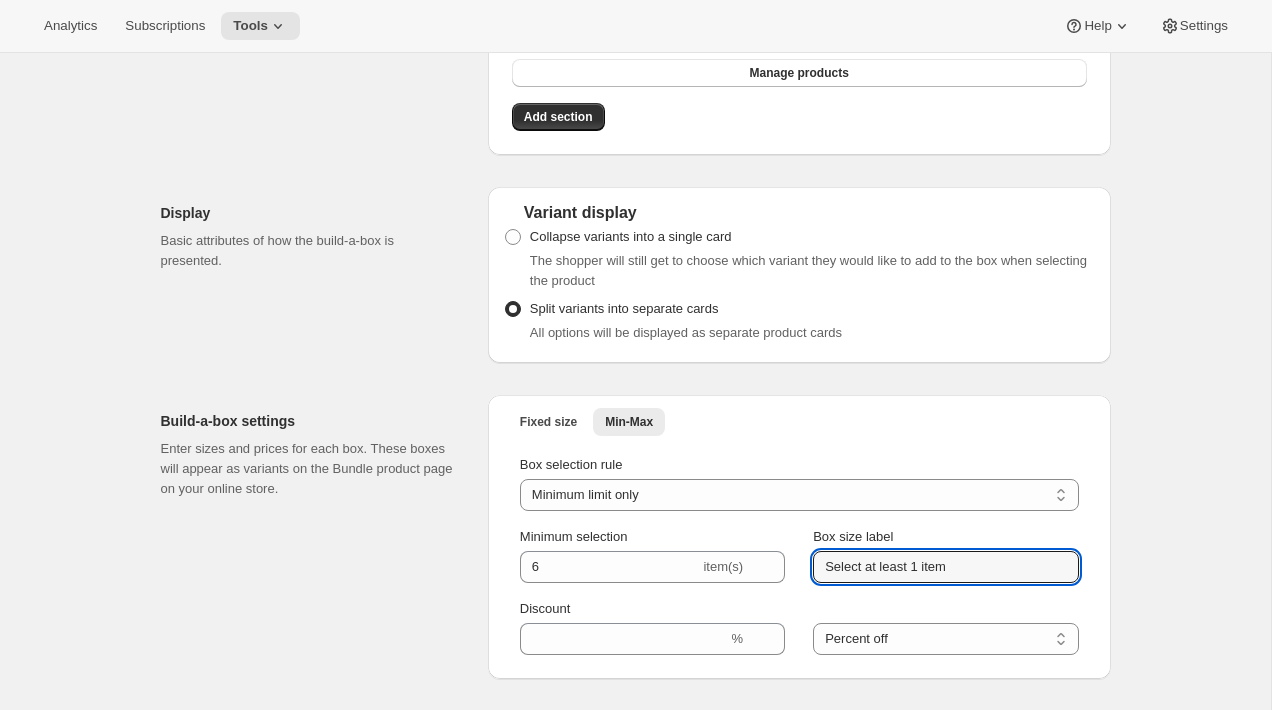 paste on "3 bottles" 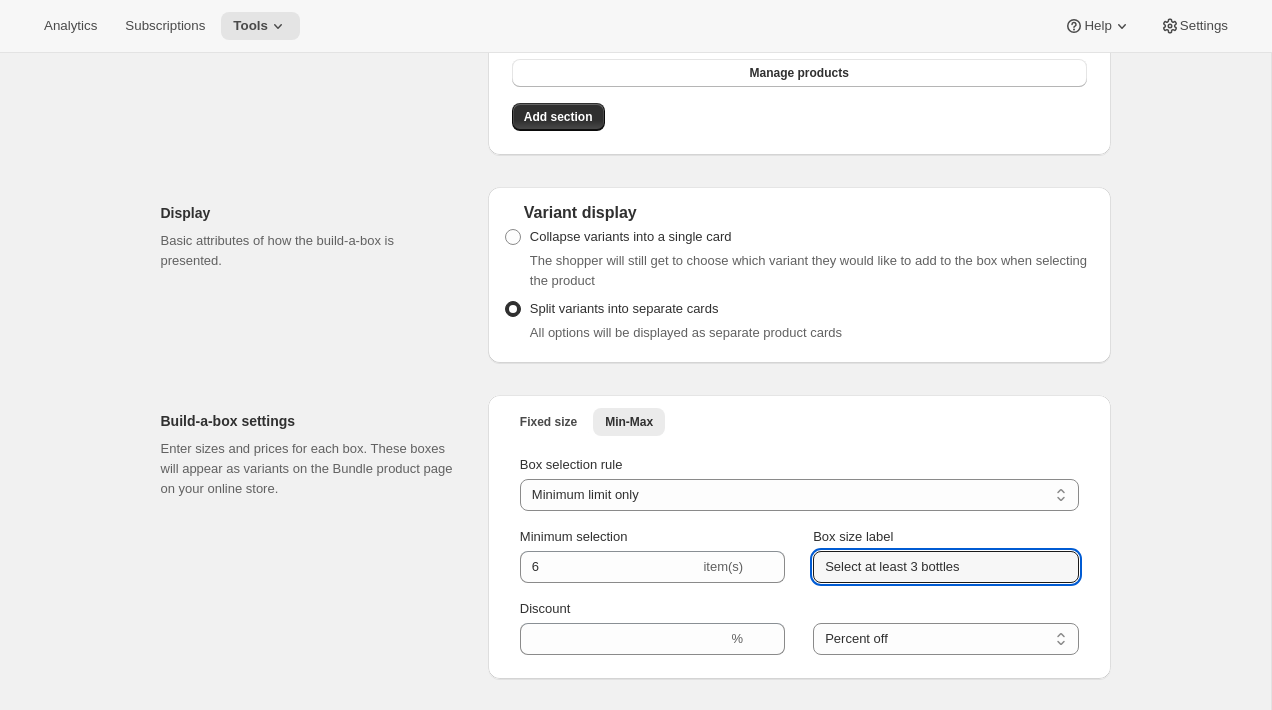 click on "Create Bundle. This page is ready Create Bundle Initial setup Basic Info Name your bundle and choose how you want to set it up. Bundle name [PERSON_NAME] Wine Club - 3+ bottles We will use this to create a product page on your online store Bundle type Build-a-box Customers will choose which items they would like to purchase among the products you select. Fixed bundle Customers who purchase a specific product on your store will have specified products added to their order. Shuffle (Subscription only) Customers get a different item with every subscription delivery. Build-a-box experience Choose which build-a-box experience is right for you Dynamic build-a-box Allows more flexibility with dynamic prices on individual products Adds individual products to the order without needing to rely the placeholder build-a-box product Best for operations and third-party fulfillment apps Doesn't allow additional discount codes to be added to the order because build-a-box rely on discount code Classic build-a-box Box settings Display" at bounding box center (636, -153) 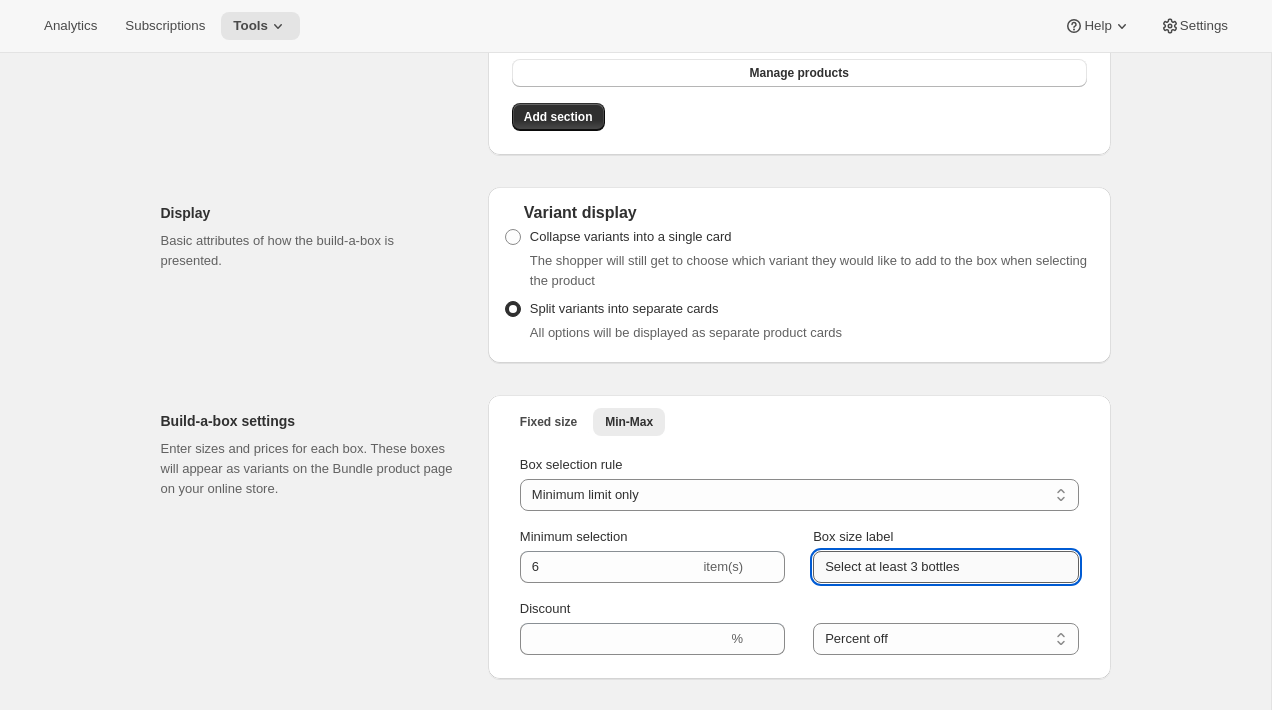 click on "Select at least 3 bottles" at bounding box center [945, 567] 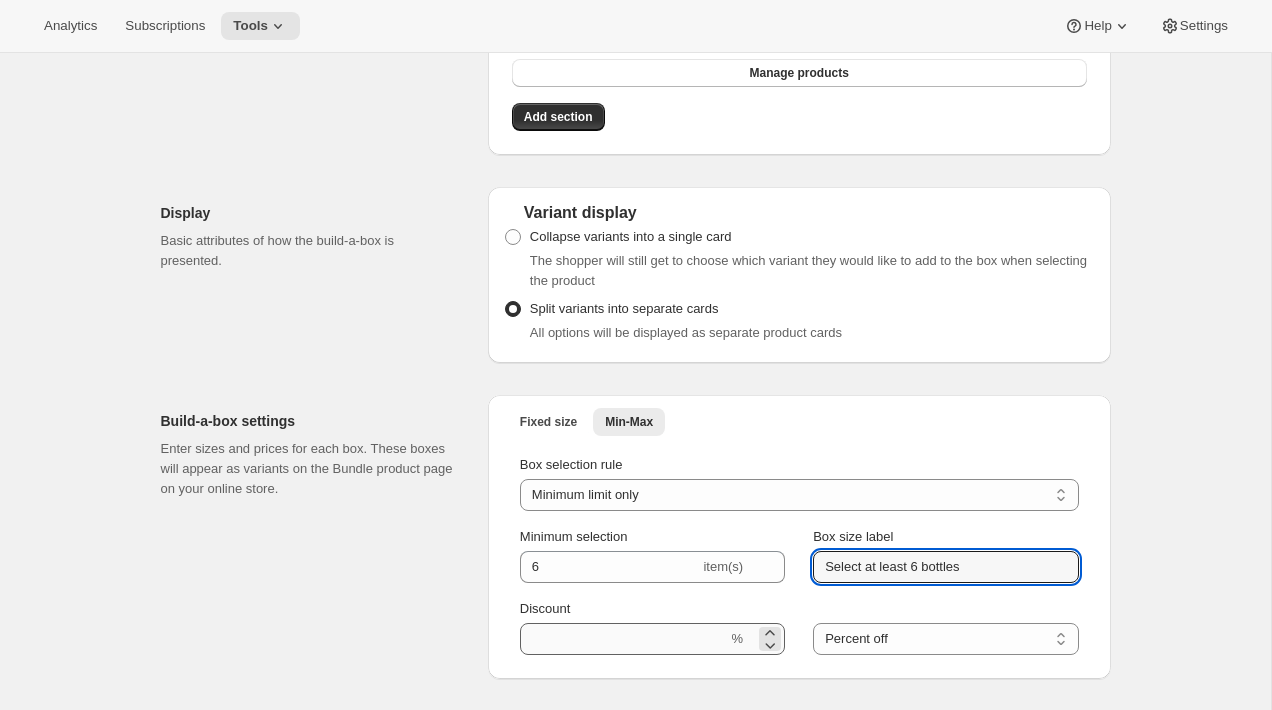 type on "Select at least 6 bottles" 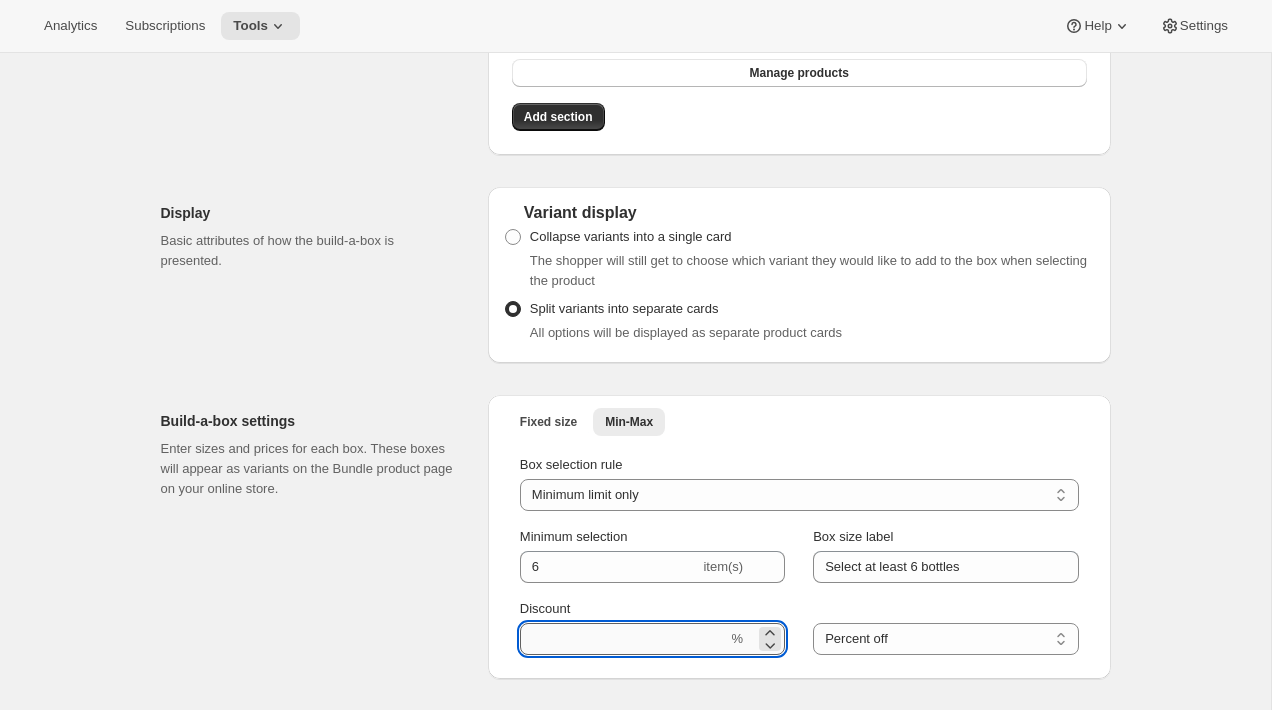 click on "Discount" at bounding box center (624, 639) 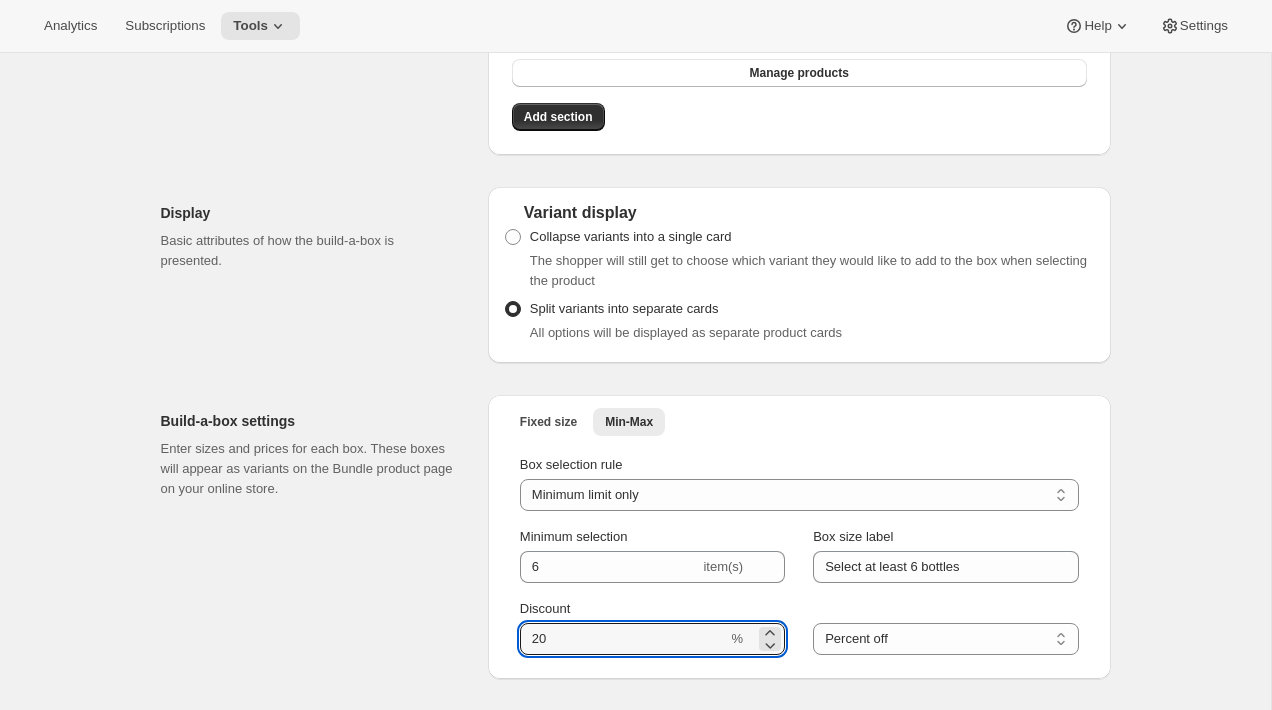 type on "20" 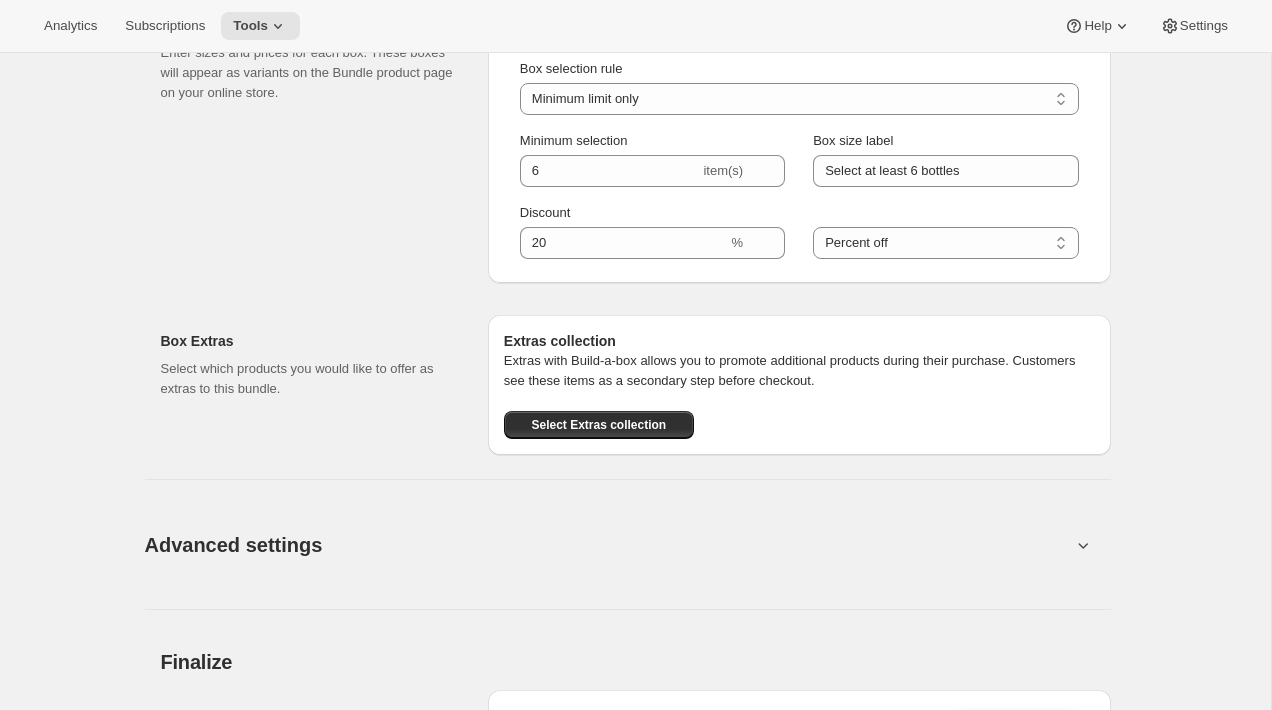 scroll, scrollTop: 2315, scrollLeft: 0, axis: vertical 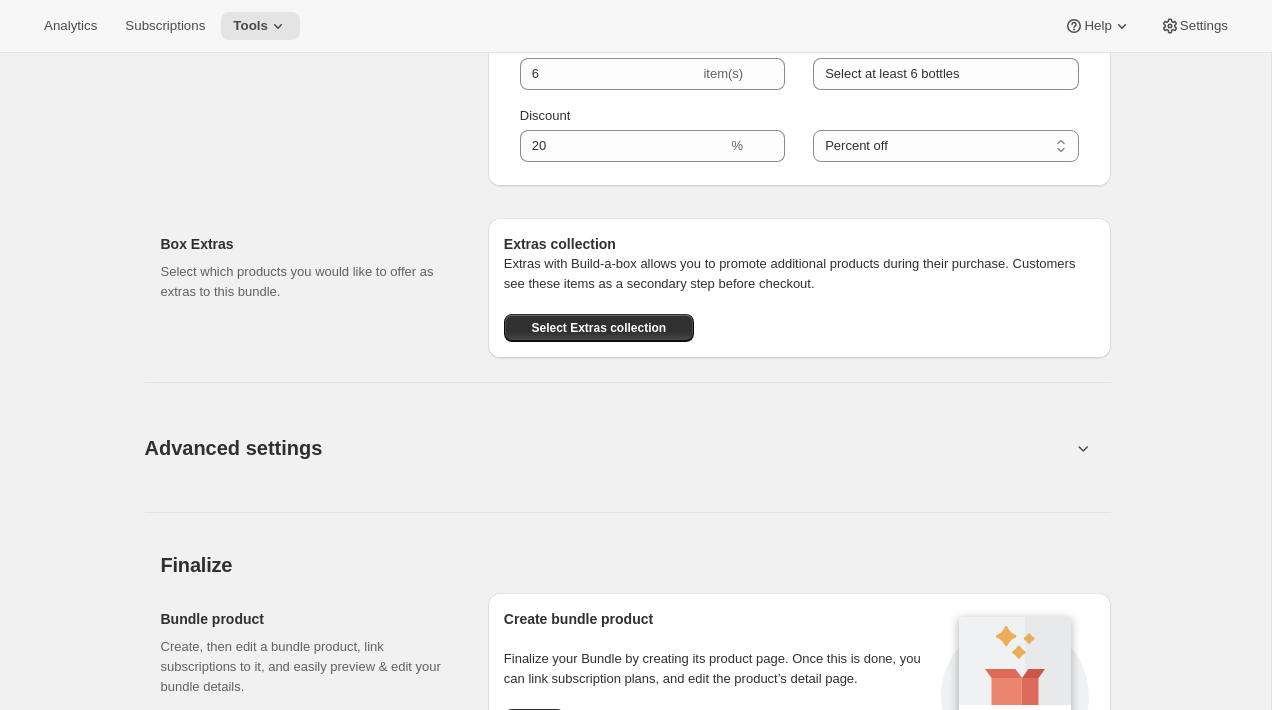 click 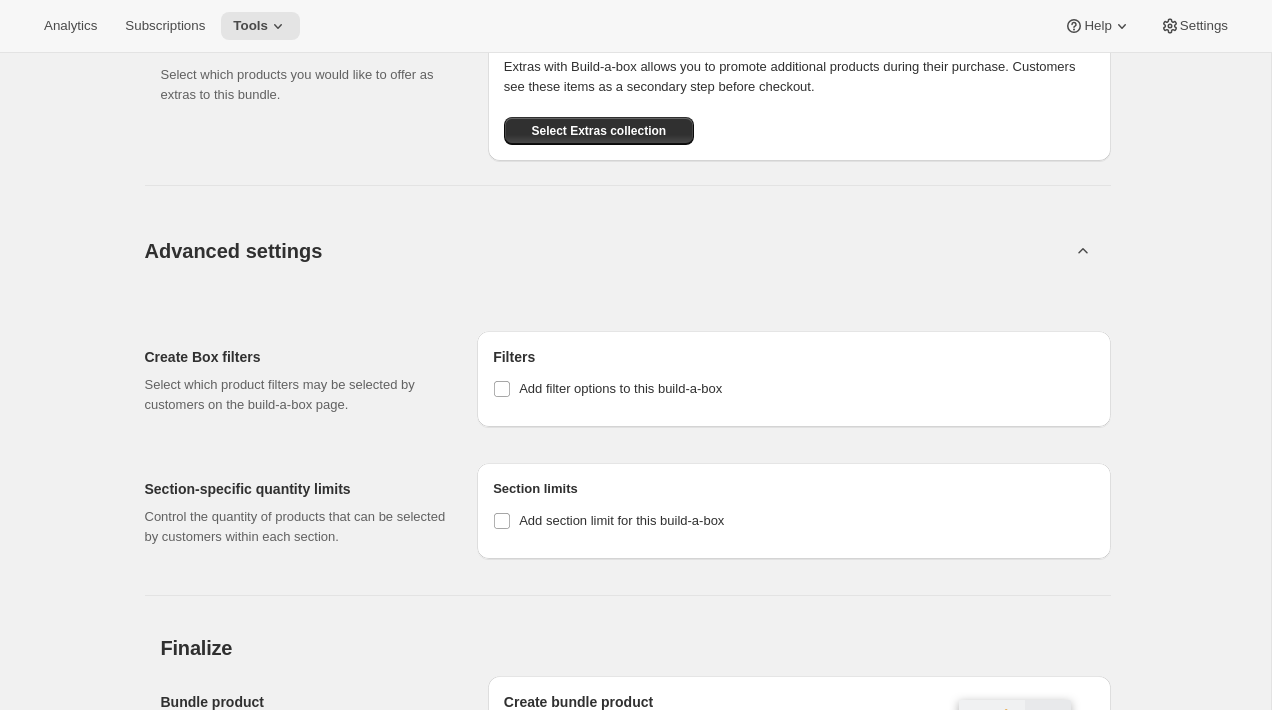 scroll, scrollTop: 2627, scrollLeft: 0, axis: vertical 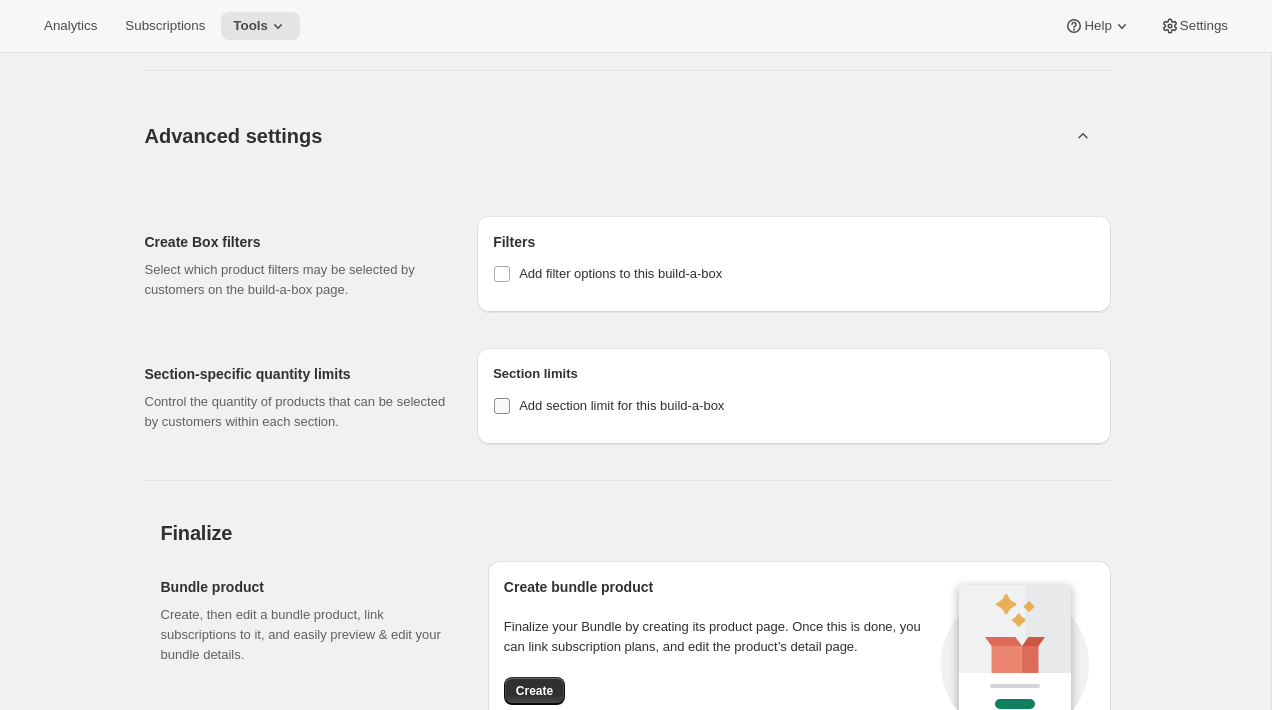 click on "Add section limit for this build-a-box" at bounding box center [621, 405] 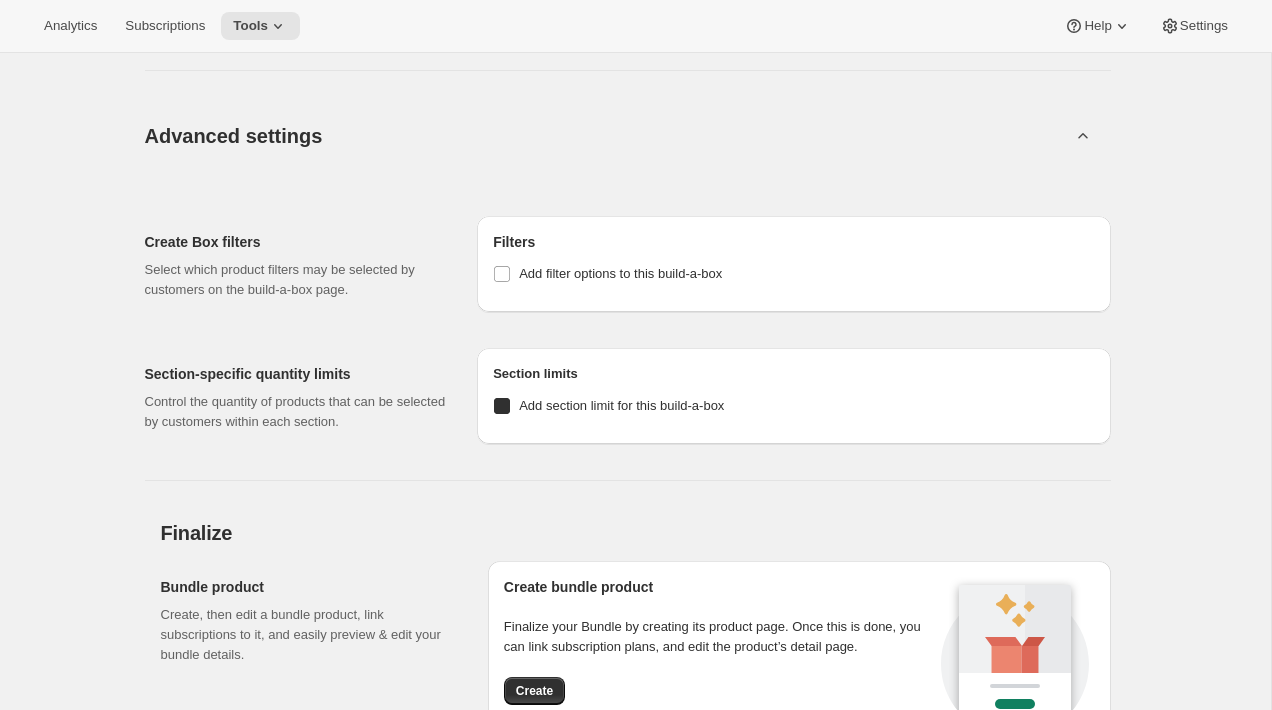 checkbox on "true" 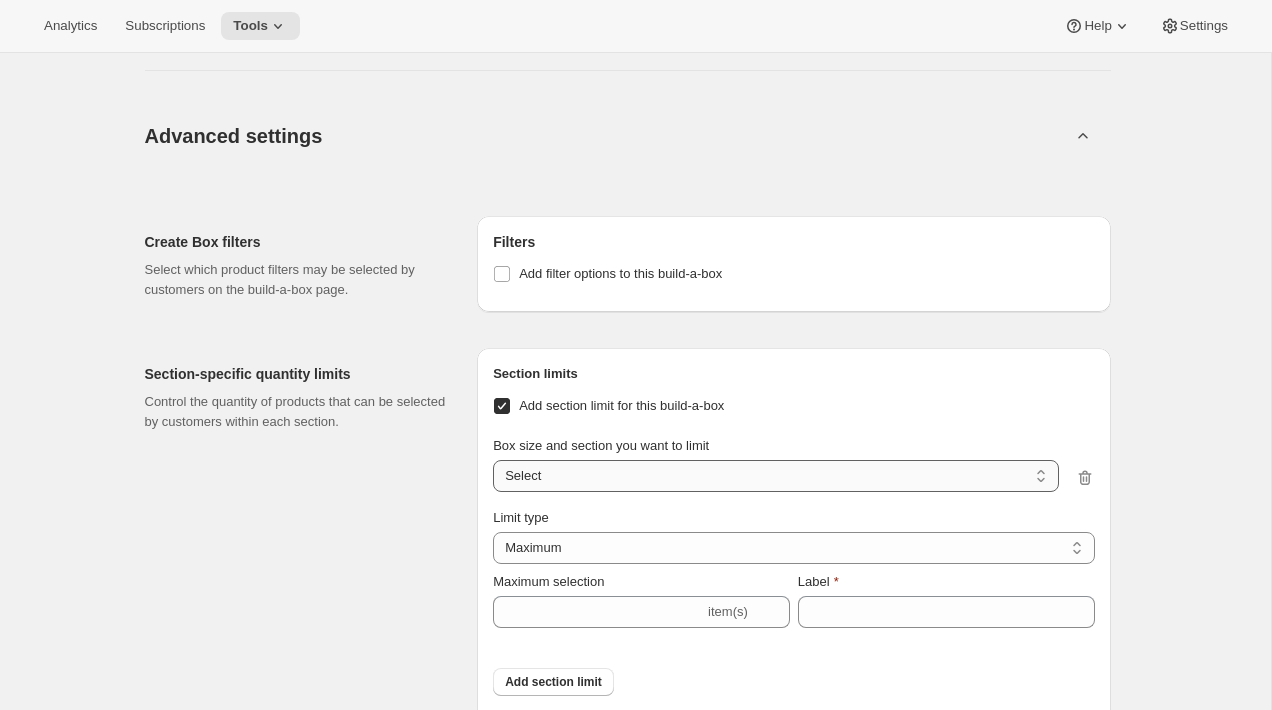 click on "Select at least 6 bottles / Section 1 Select at least 6 bottles / Section 2 Select" at bounding box center [775, 476] 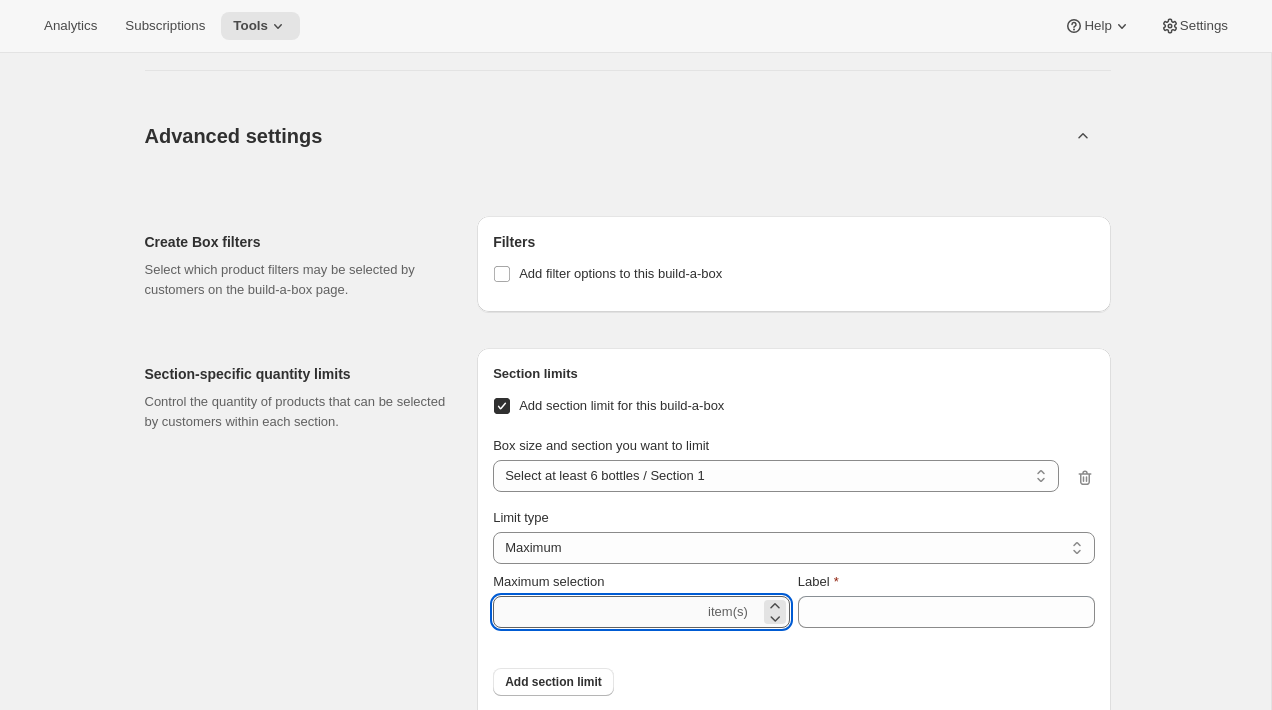 click on "Maximum selection" at bounding box center [598, 612] 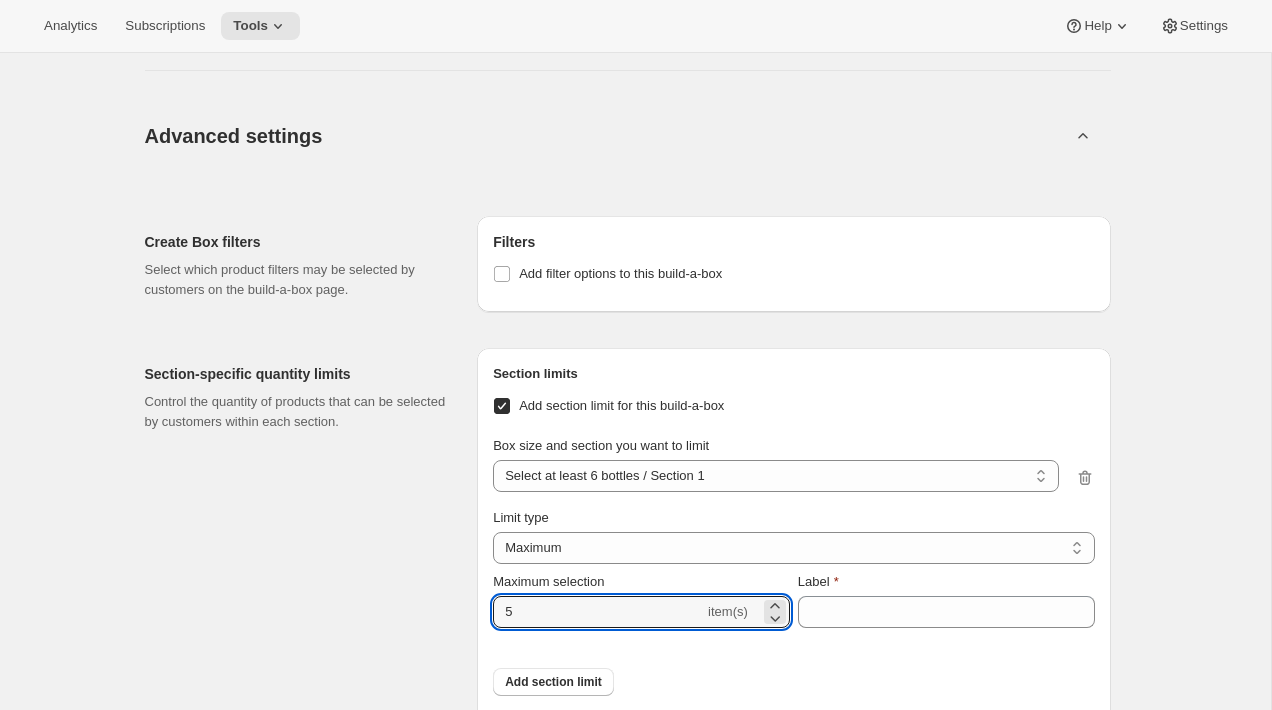 type on "5" 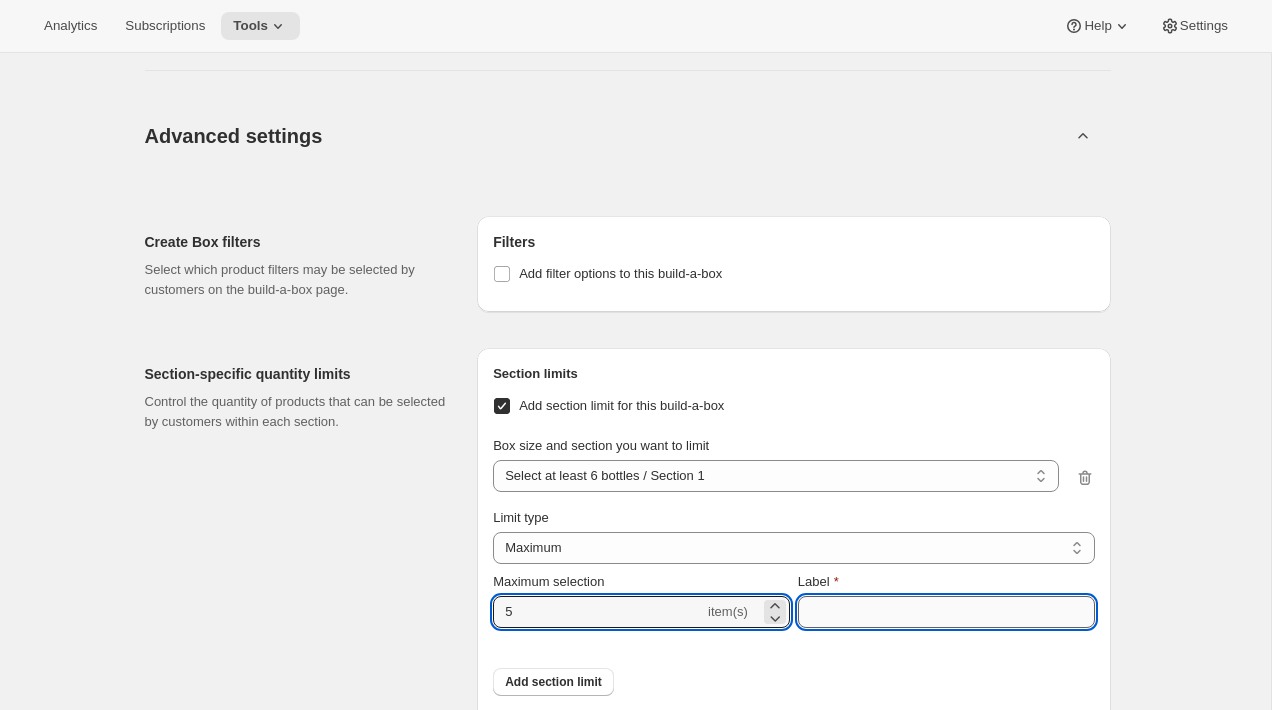click on "Label" at bounding box center [946, 612] 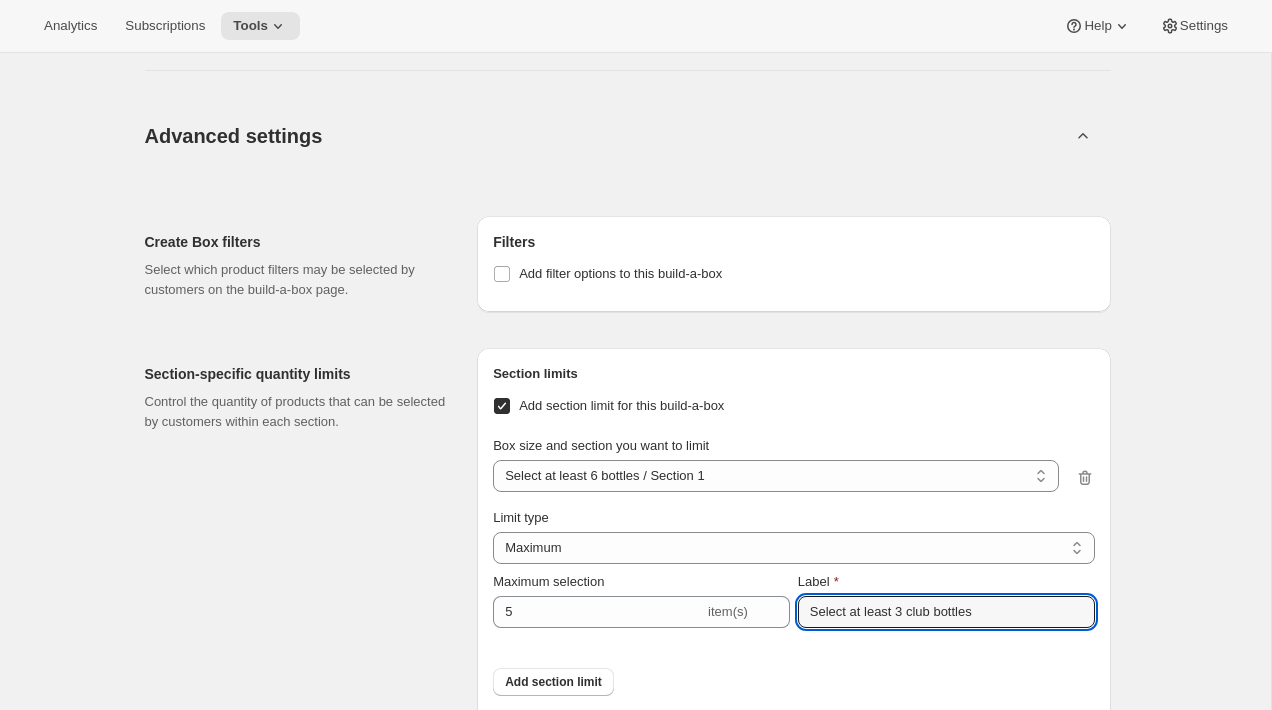type on "Select at least 3 club bottles" 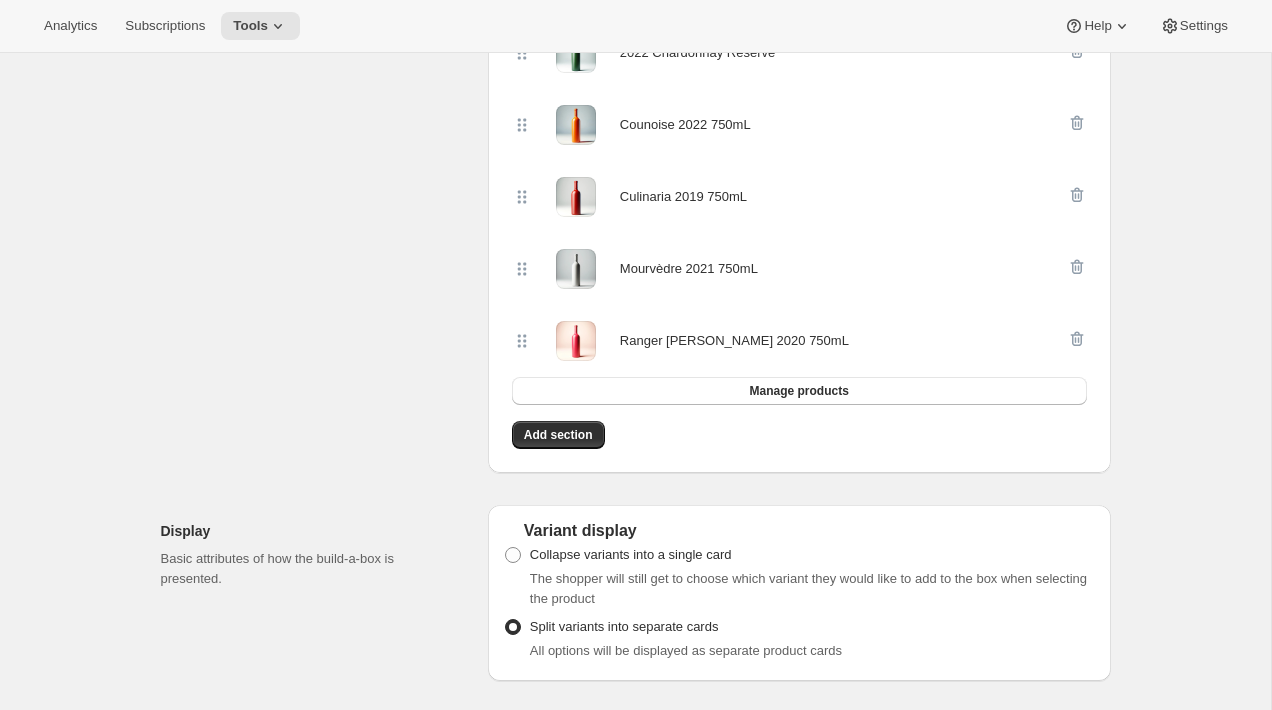 scroll, scrollTop: 1028, scrollLeft: 0, axis: vertical 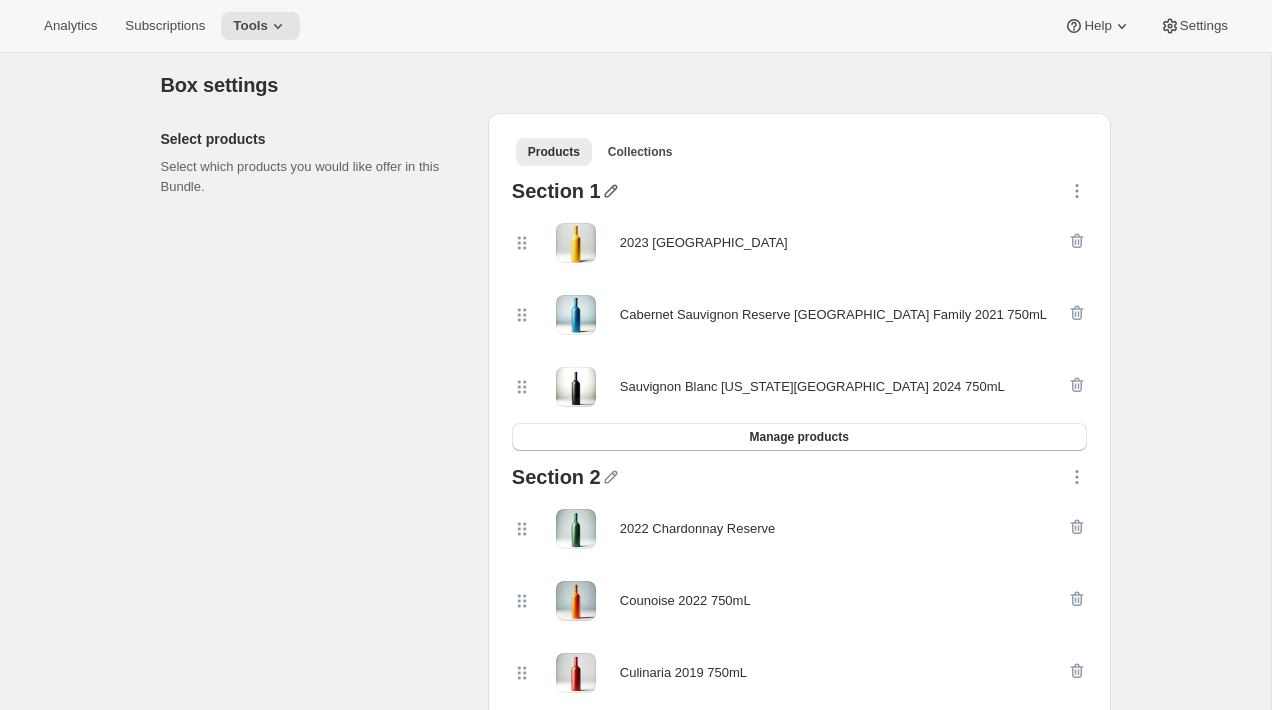 click 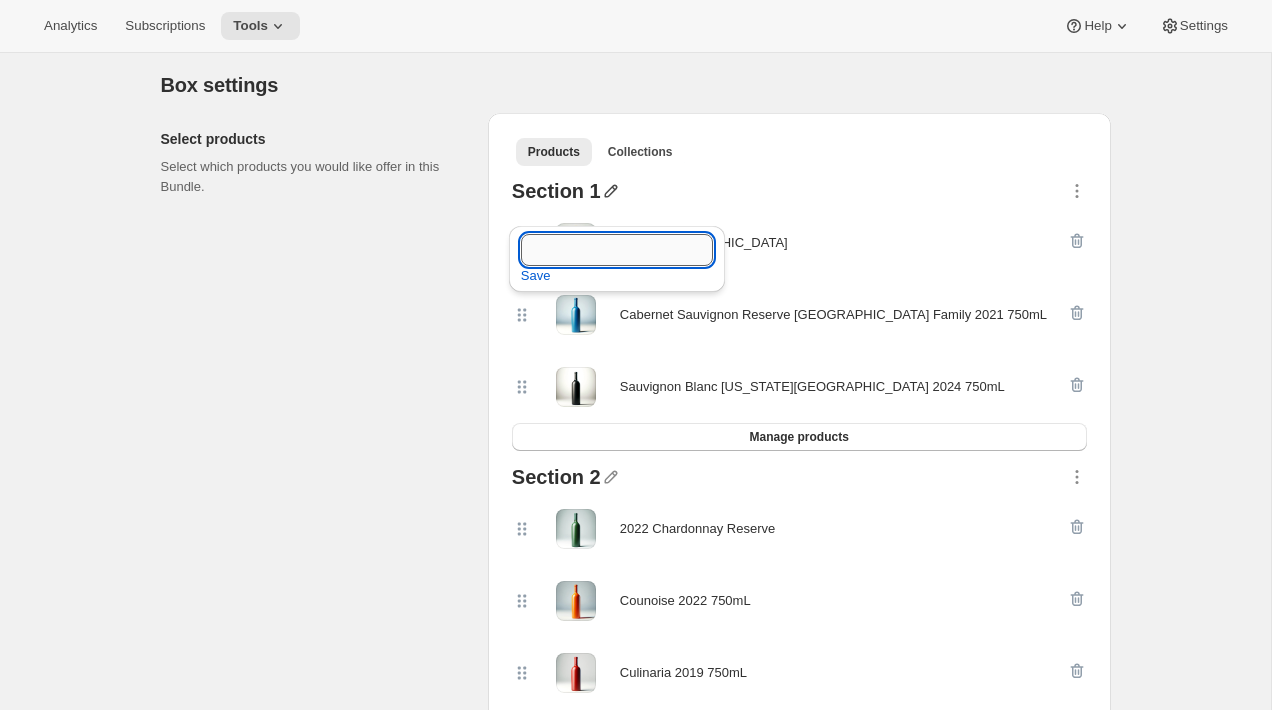 click at bounding box center (617, 250) 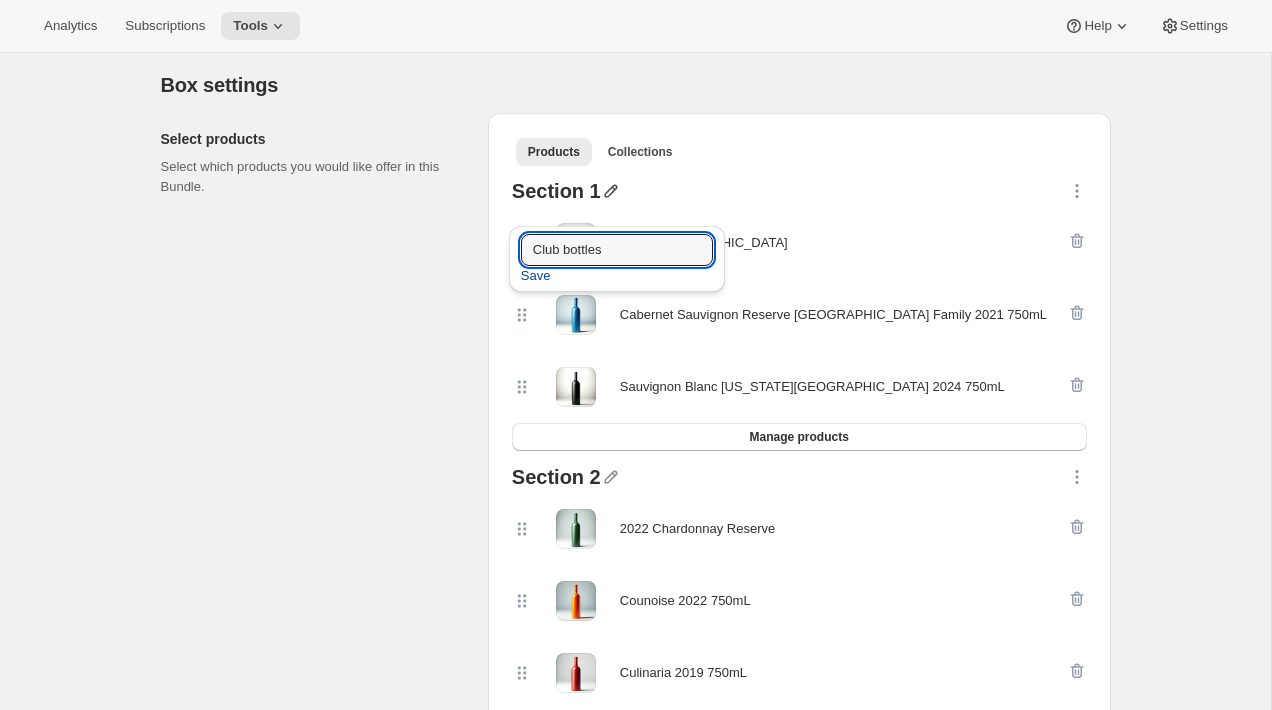 type on "Club bottles" 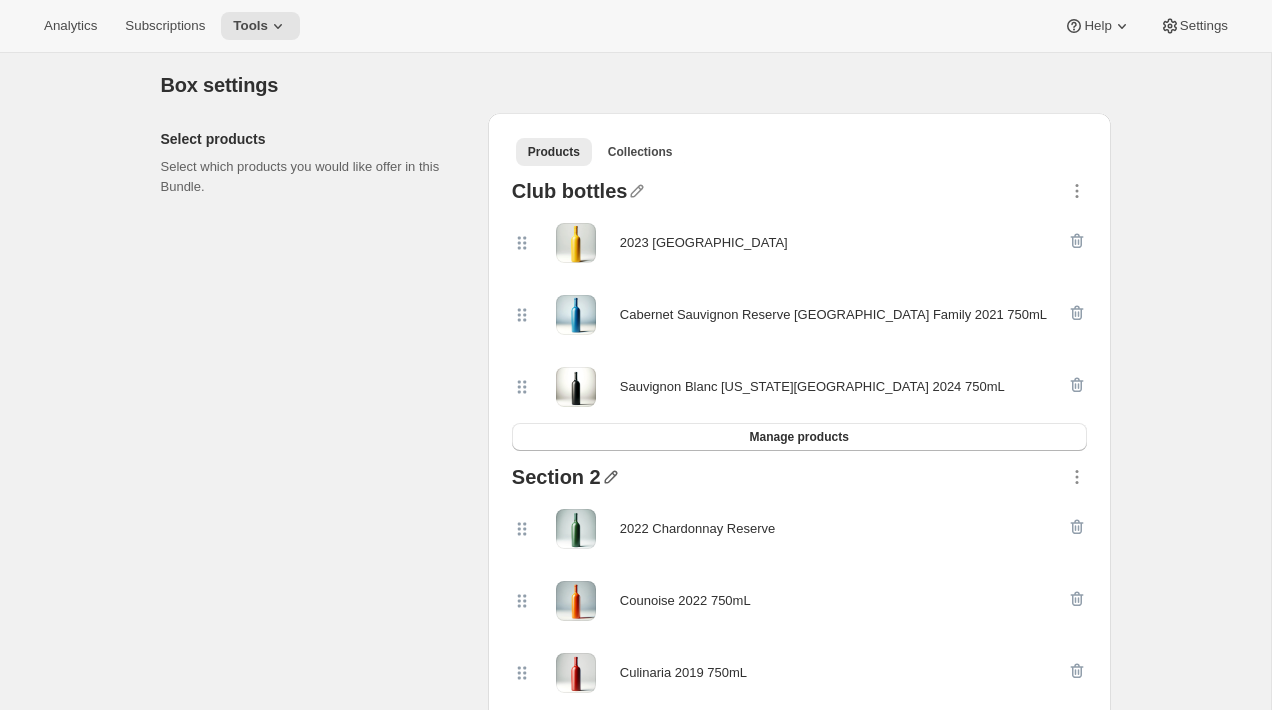 click 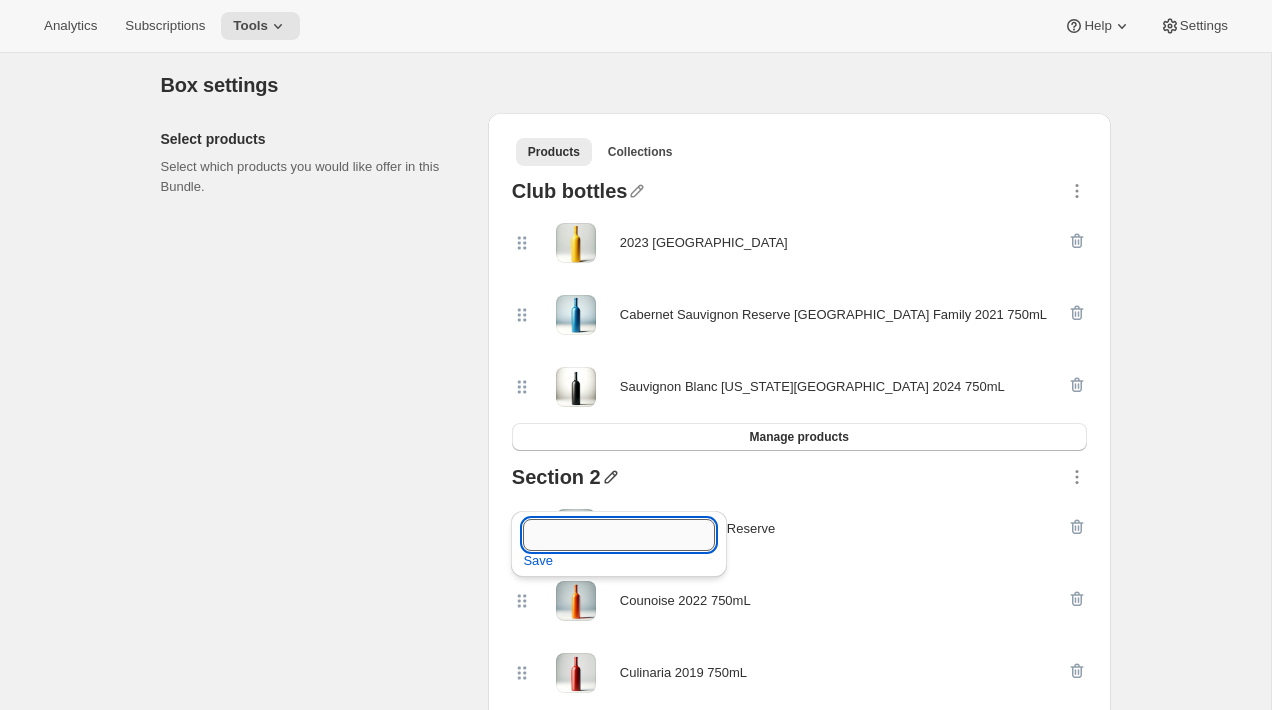 click at bounding box center [619, 535] 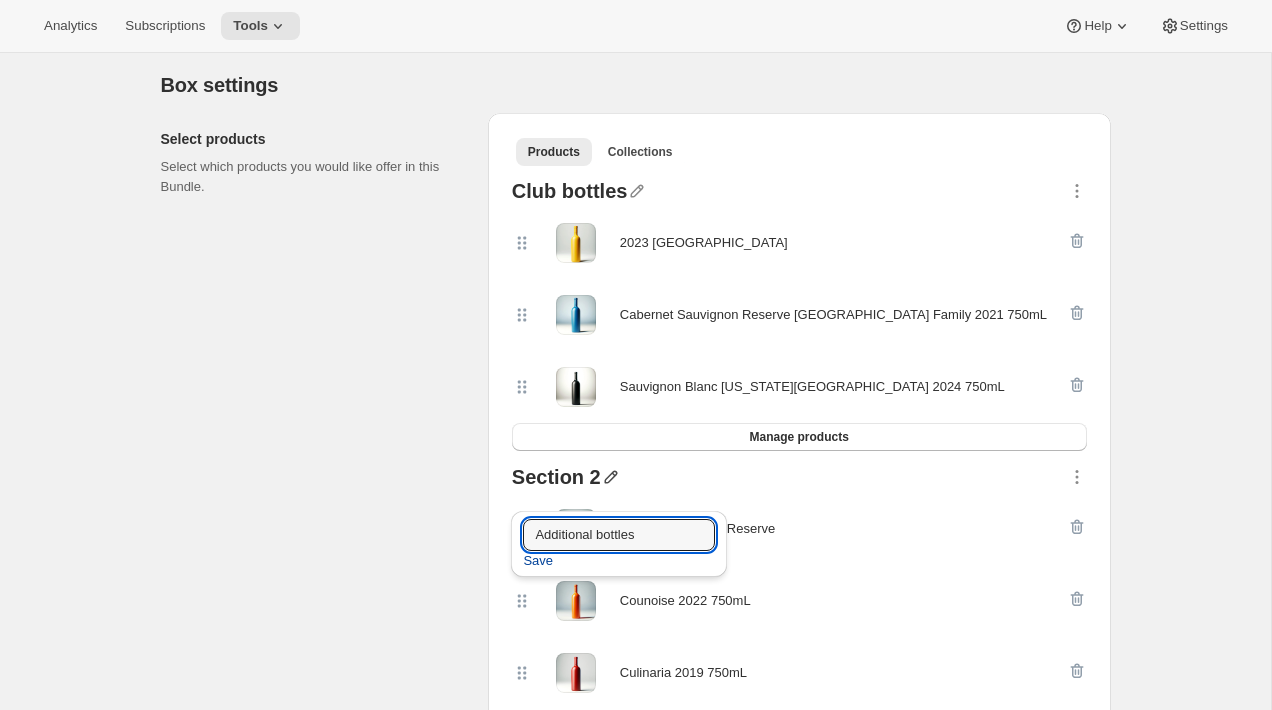 type on "Additional bottles" 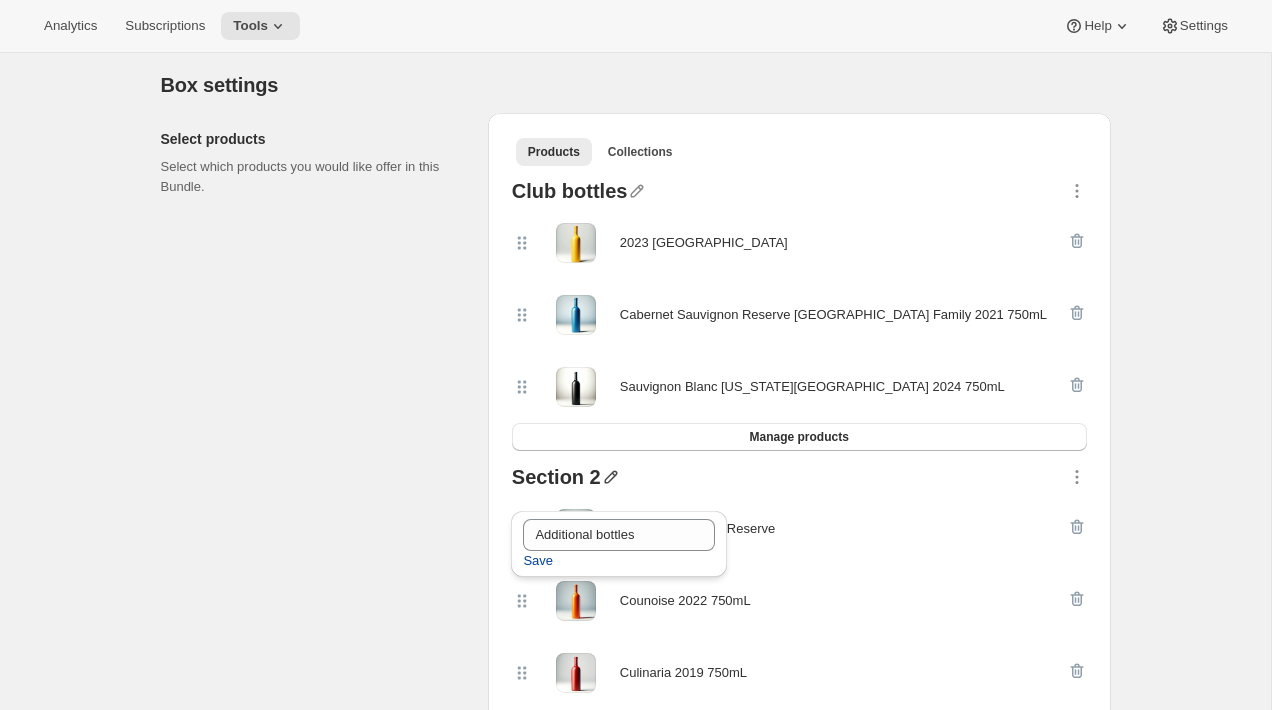 click on "Save" at bounding box center [538, 561] 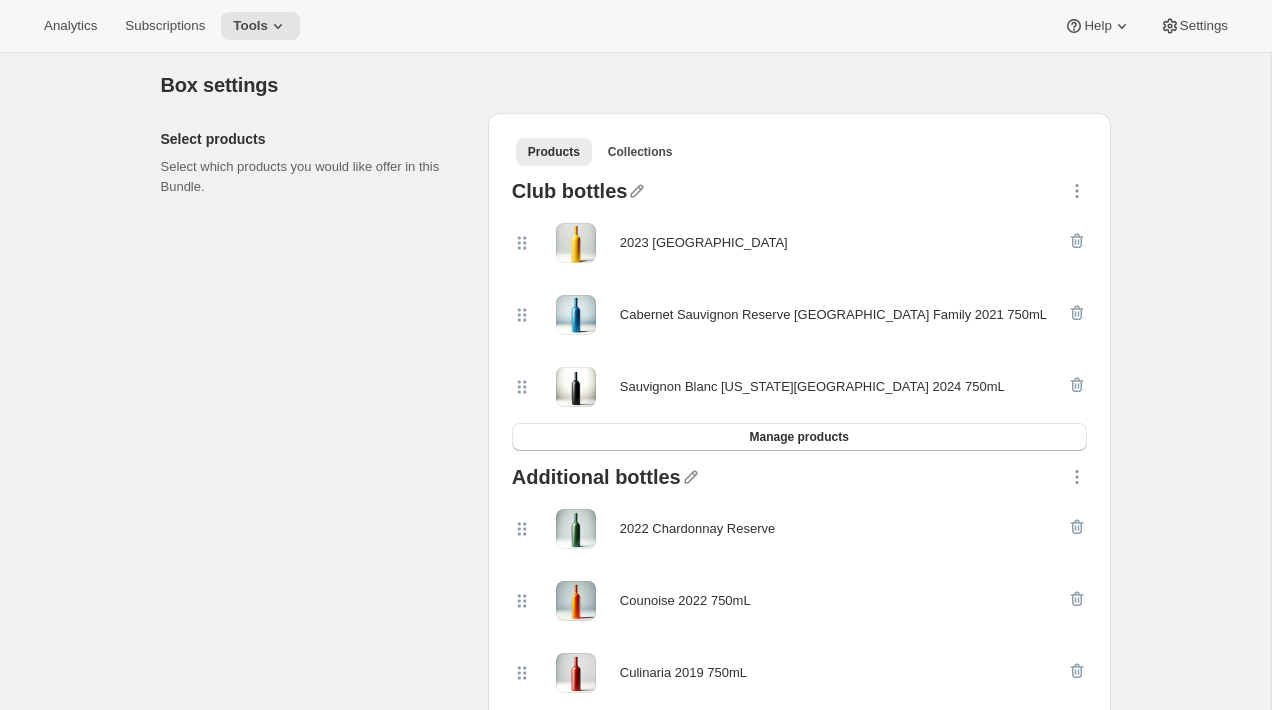 click on "Create Bundle. This page is ready Create Bundle Initial setup Basic Info Name your bundle and choose how you want to set it up. Bundle name [PERSON_NAME] Wine Club - 3+ bottles We will use this to create a product page on your online store Bundle type Build-a-box Customers will choose which items they would like to purchase among the products you select. Fixed bundle Customers who purchase a specific product on your store will have specified products added to their order. Shuffle (Subscription only) Customers get a different item with every subscription delivery. Build-a-box experience Choose which build-a-box experience is right for you Dynamic build-a-box Allows more flexibility with dynamic prices on individual products Adds individual products to the order without needing to rely the placeholder build-a-box product Best for operations and third-party fulfillment apps Doesn't allow additional discount codes to be added to the order because build-a-box rely on discount code Classic build-a-box Box settings Display" at bounding box center [635, 921] 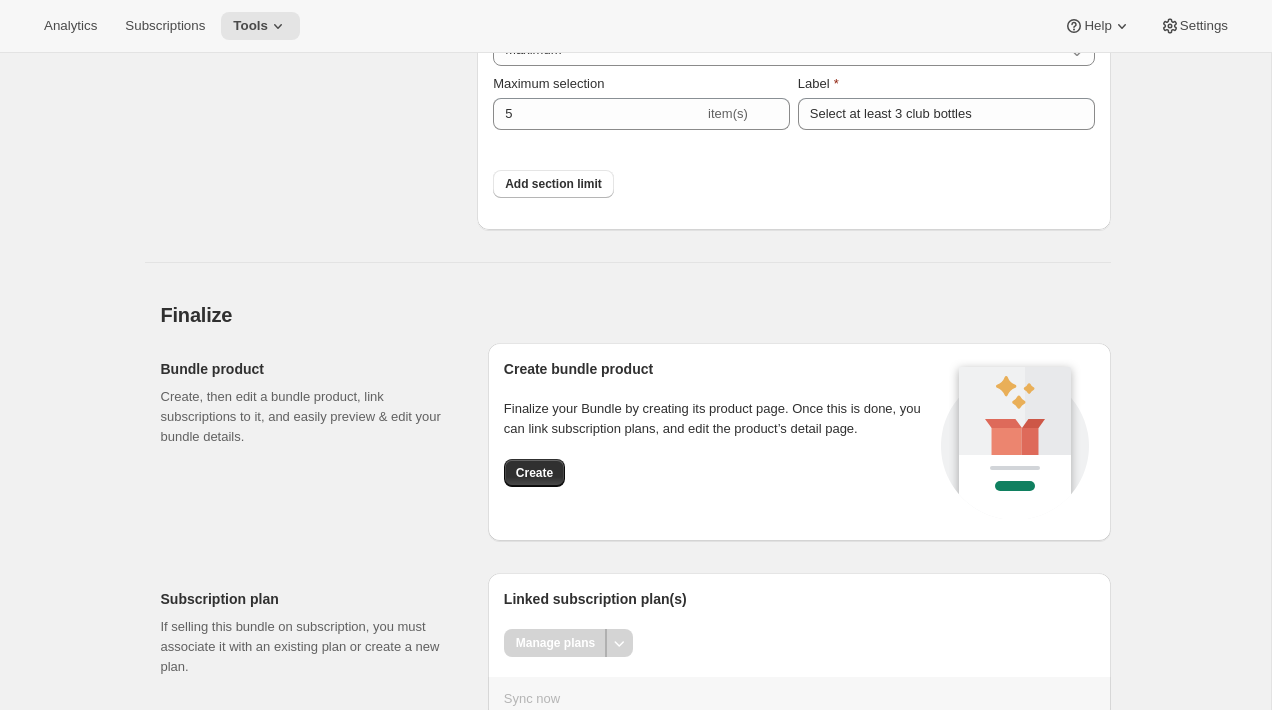 scroll, scrollTop: 3213, scrollLeft: 0, axis: vertical 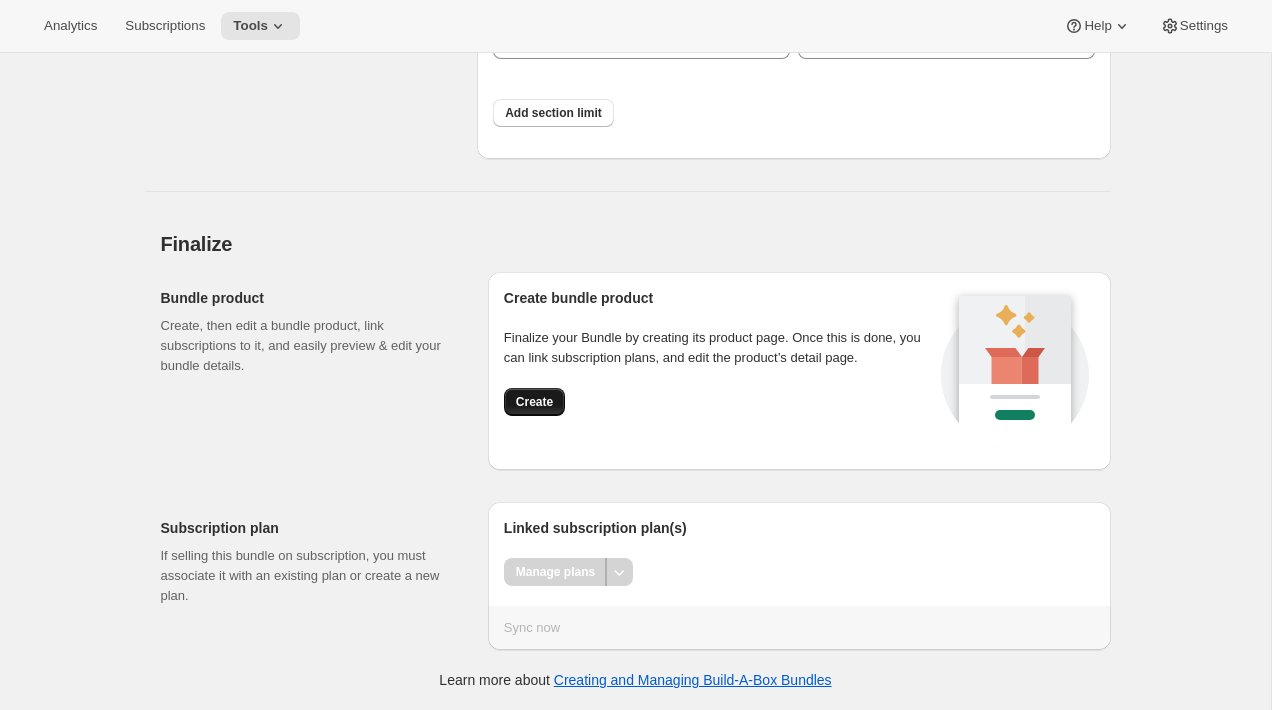 click on "Create" at bounding box center [534, 402] 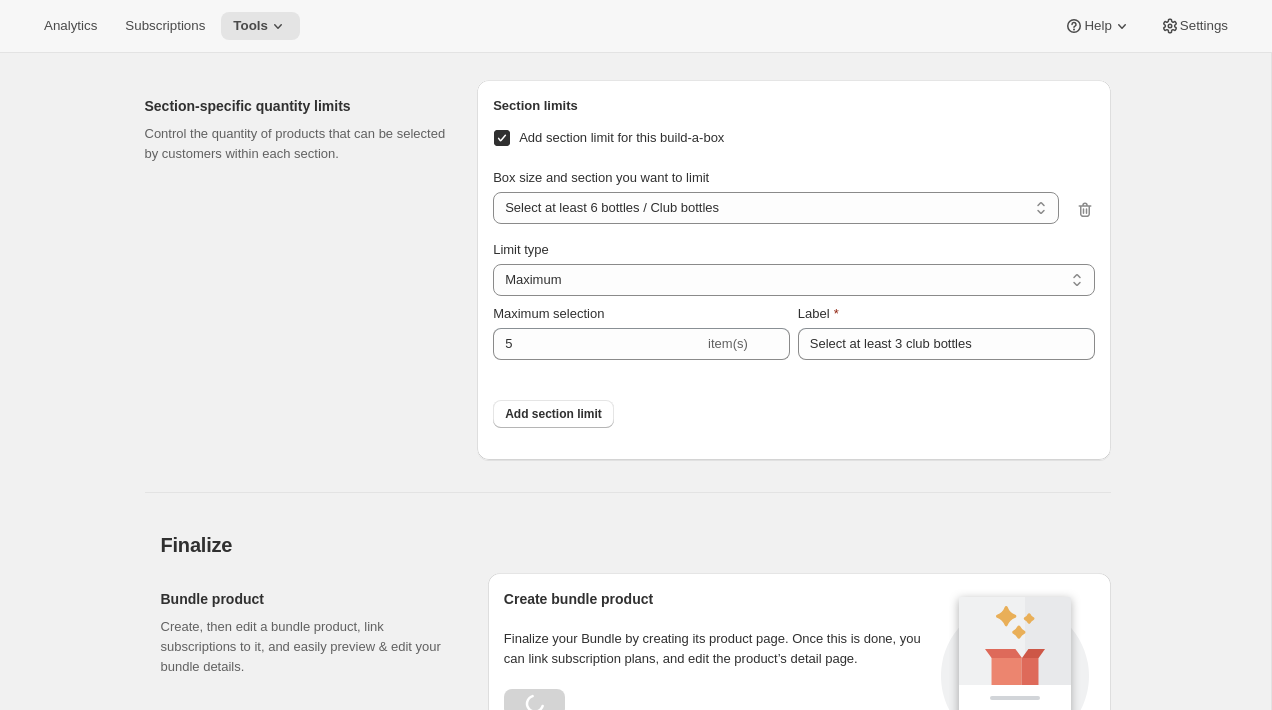 scroll, scrollTop: 0, scrollLeft: 0, axis: both 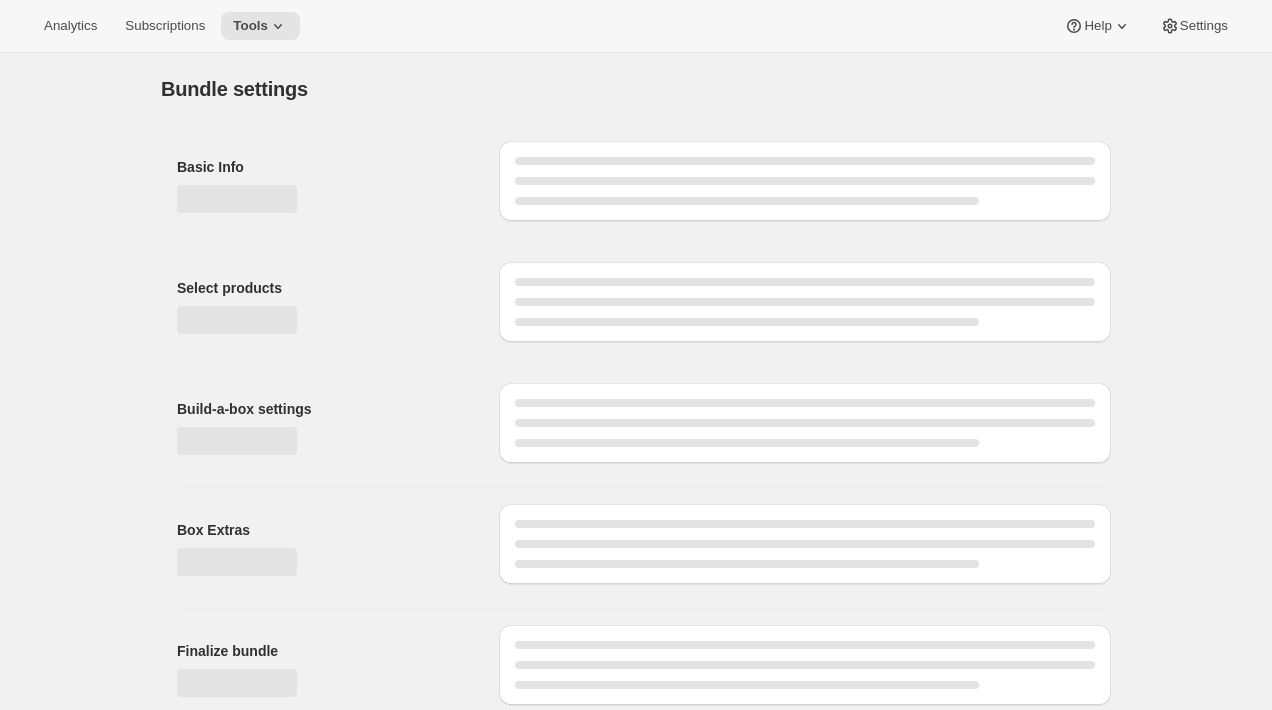 click on "Bundle settings Basic Info Select products Build-a-box settings Box Extras Finalize bundle" at bounding box center [636, 387] 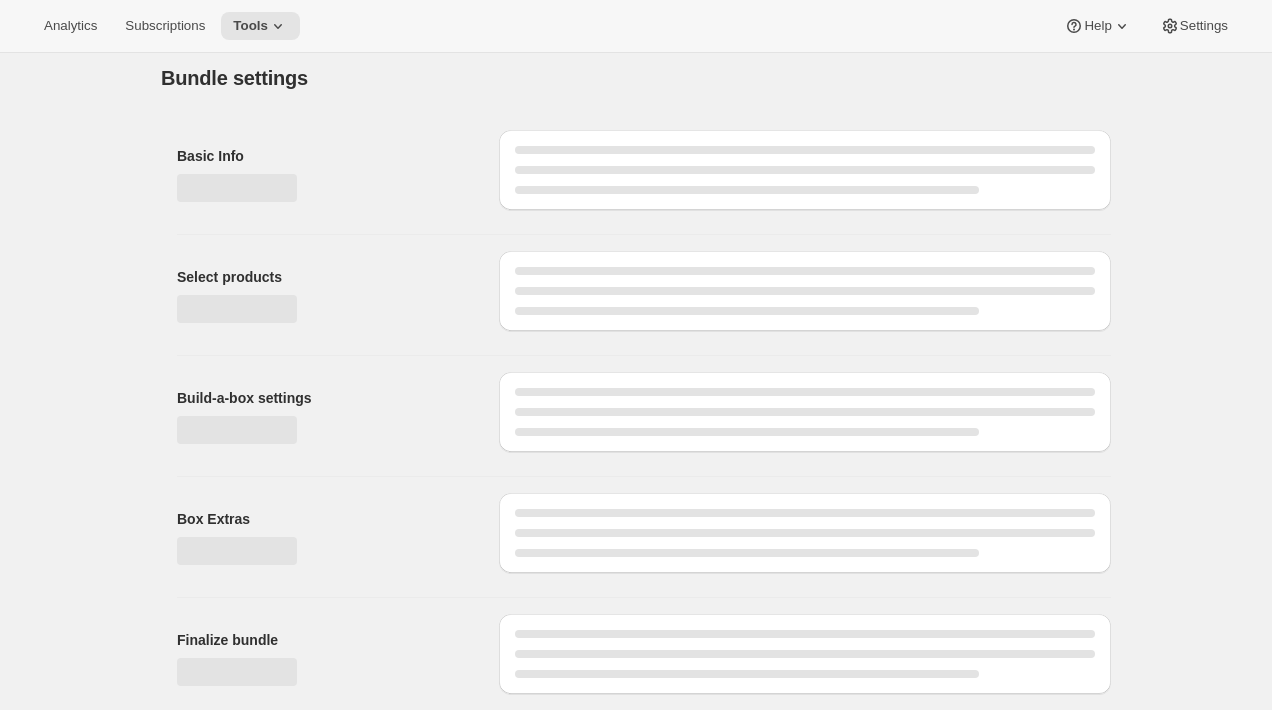 select on "gid://shopify/ProductVariant/51145260695890_599f4668-8065-4ded-a870-0d82680953b2" 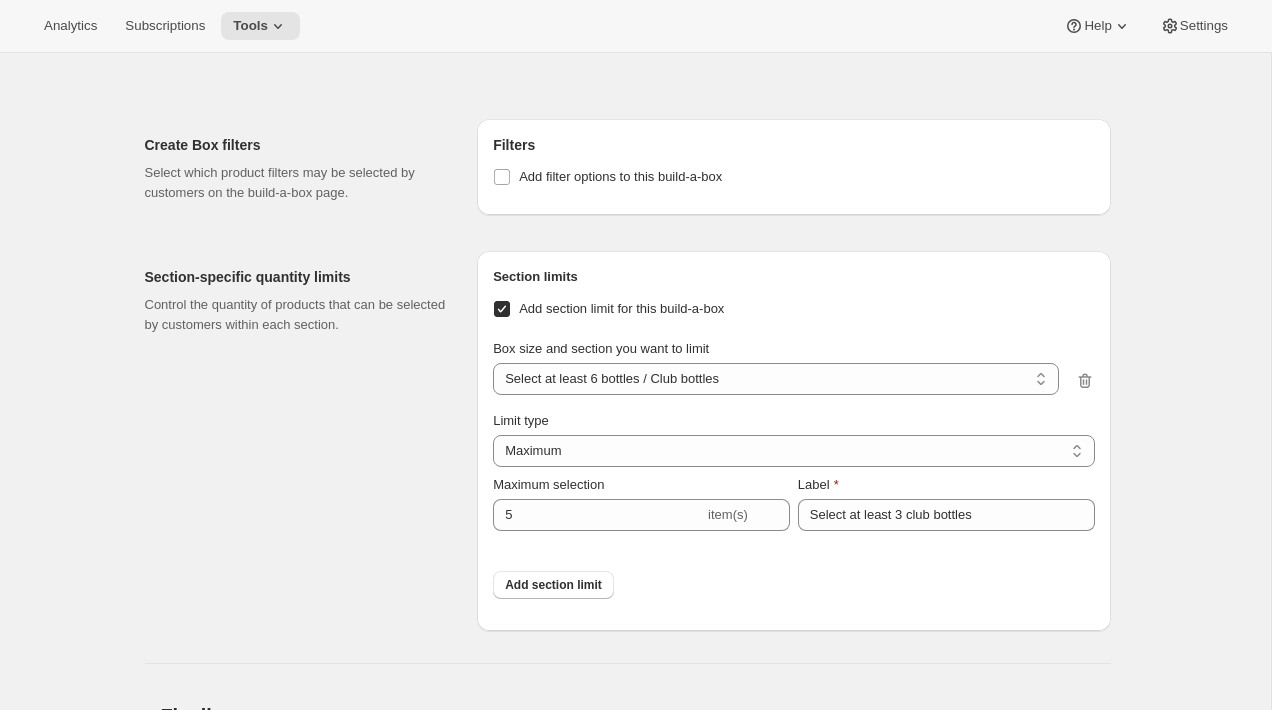 scroll, scrollTop: 2074, scrollLeft: 0, axis: vertical 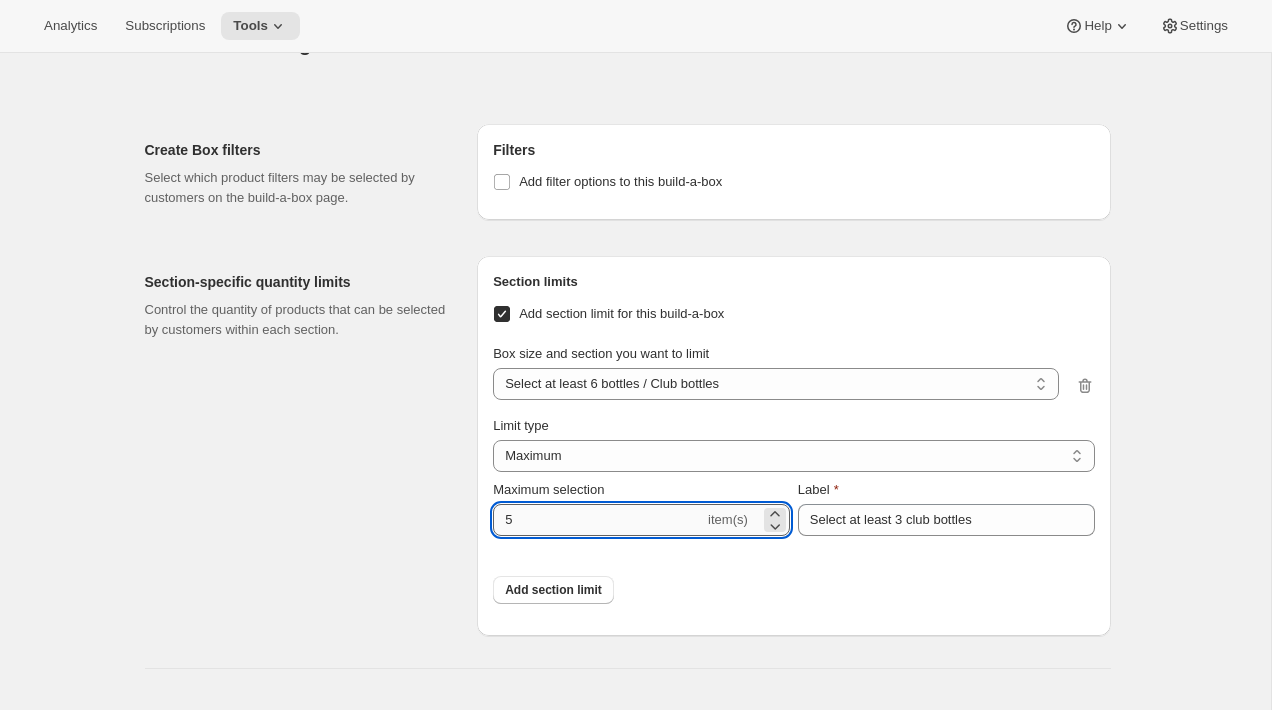 click on "5" at bounding box center (598, 520) 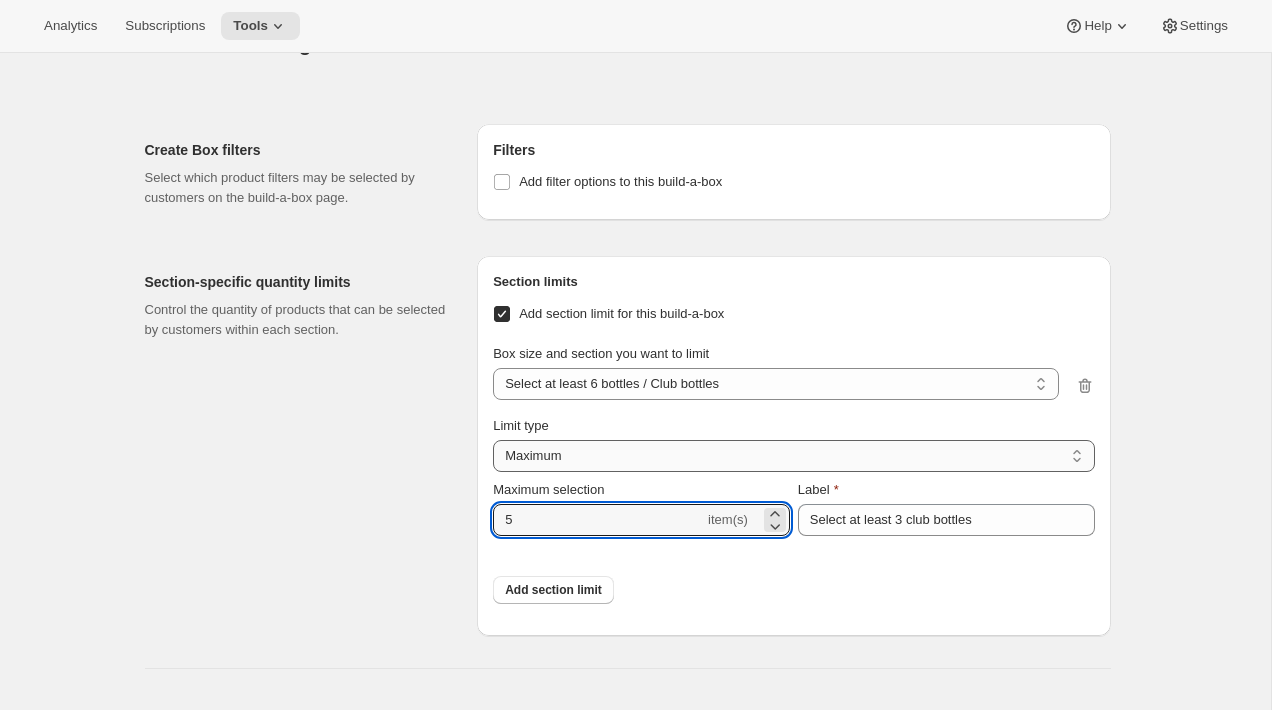 click on "Maximum Minimum Both" at bounding box center (793, 456) 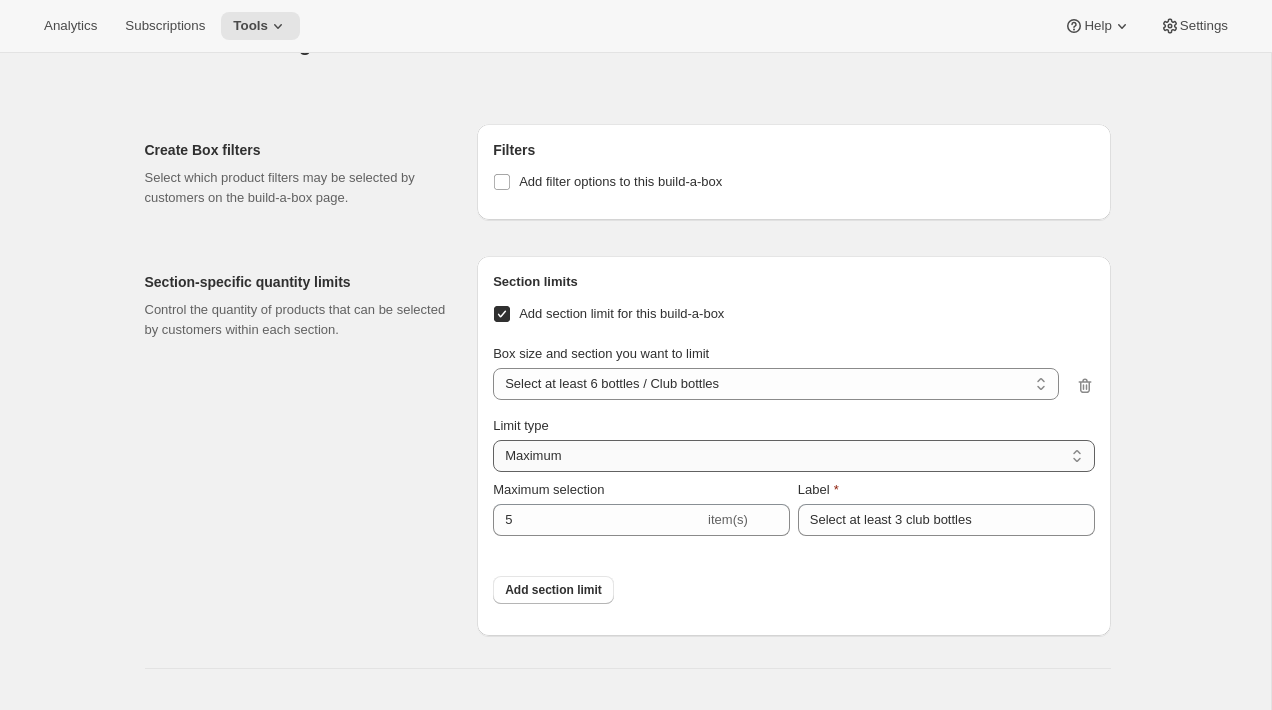 select on "MINIMUM" 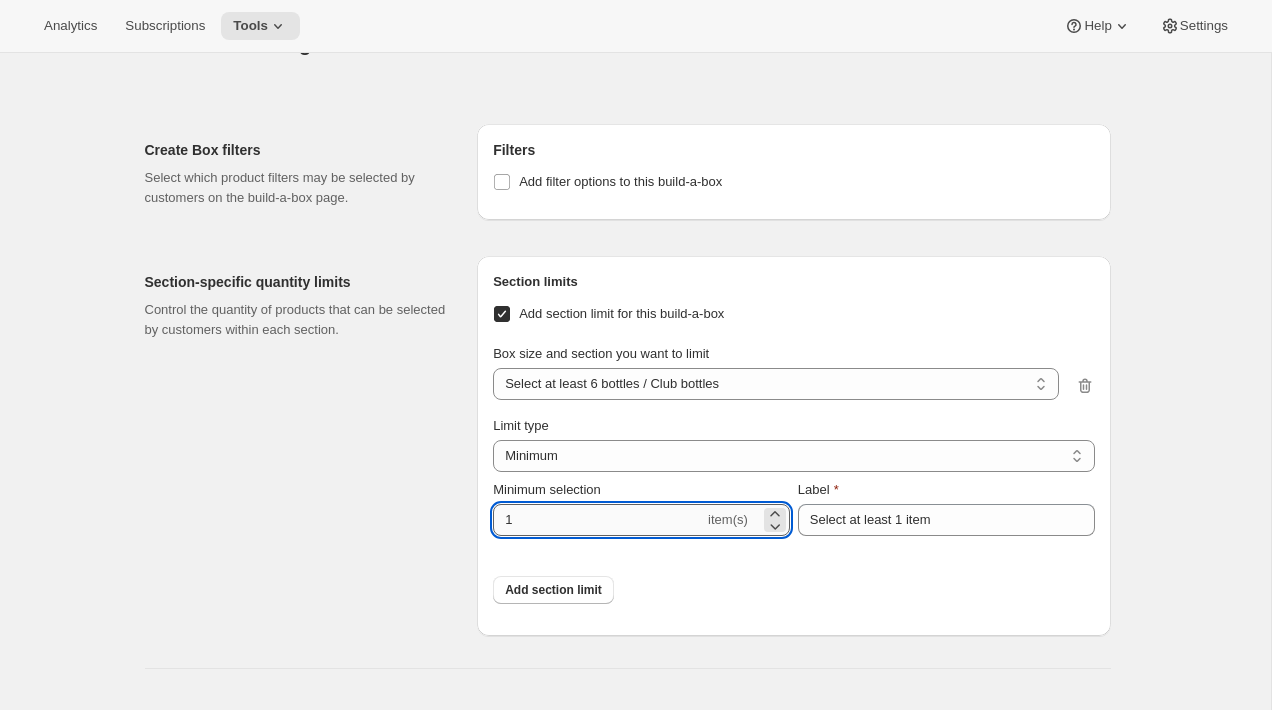 click on "1" at bounding box center [598, 520] 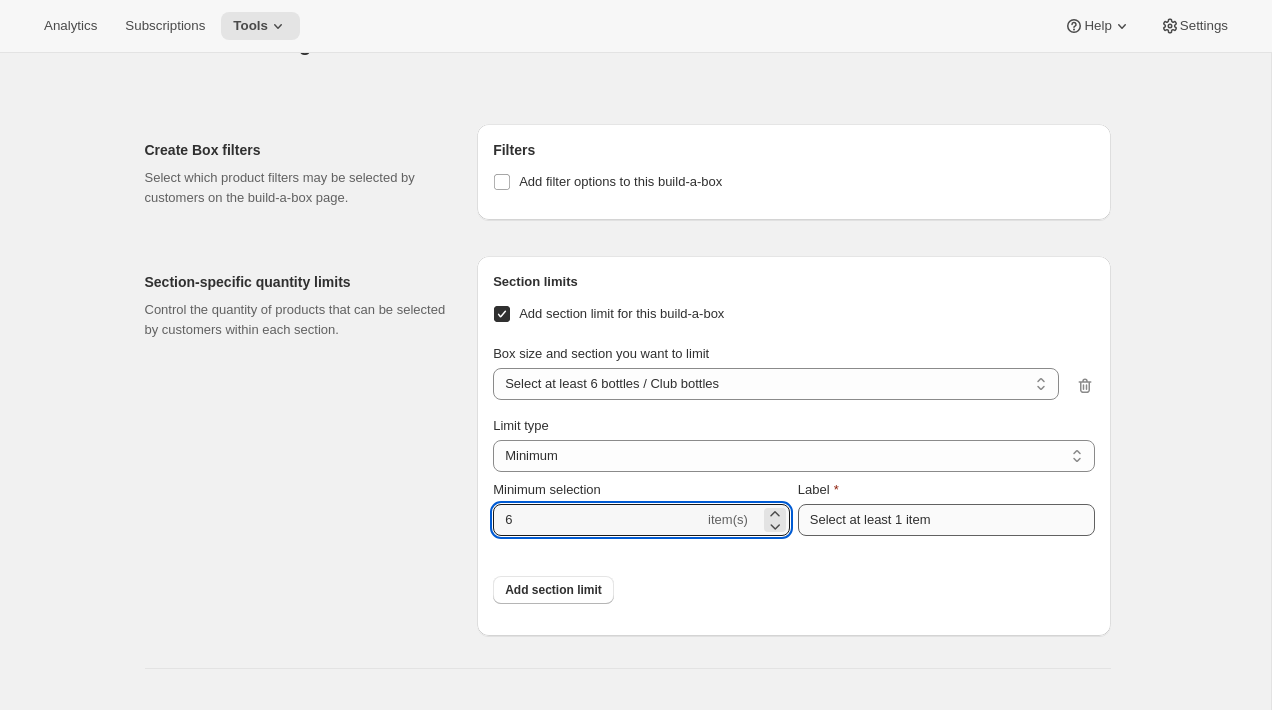 type on "6" 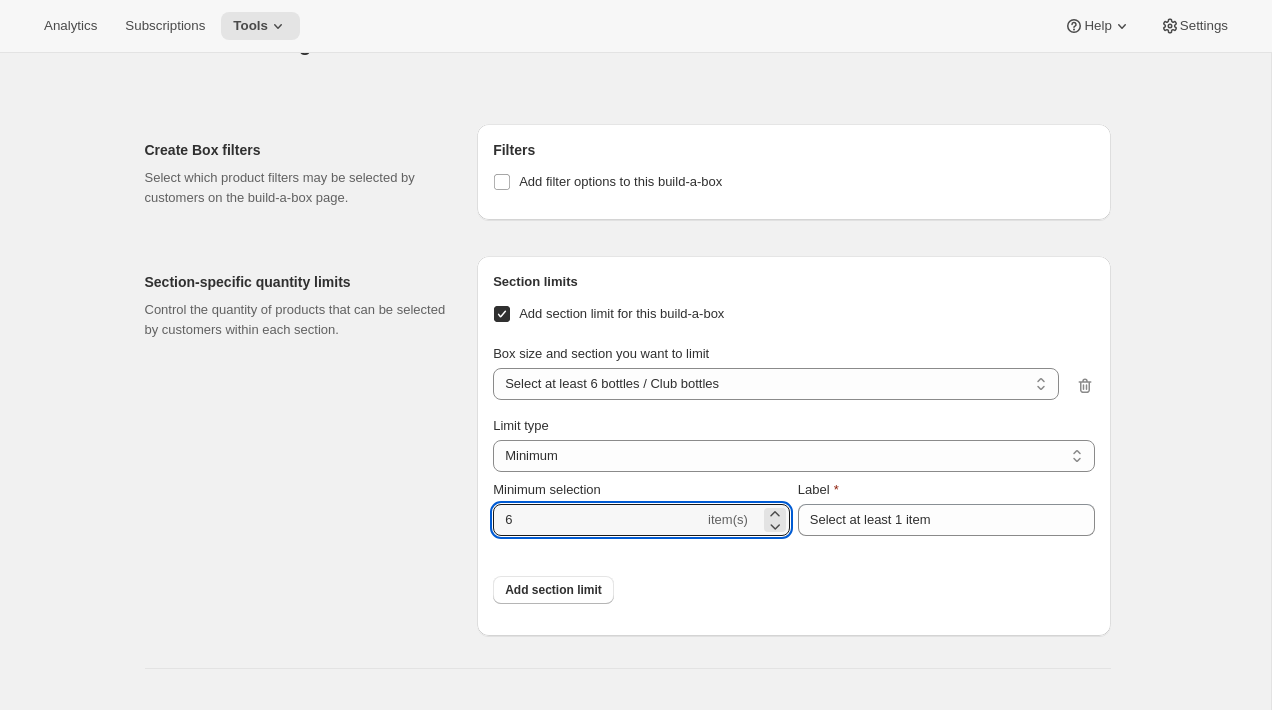 click on "Edit Bundle. This page is ready Edit Bundle Analytics Open Build-a-box More actions Analytics Open Build-a-box All time Revenue $0.00 Orders 0 Active subscriptions 0 Initial setup Basic Info Name your bundle and choose how you want to set it up. Bundle name [PERSON_NAME] Wine Club - 3+ bottles We will use this to create a product page on your online store Box settings Select products Select which products you would like offer in this Bundle. Products Collections More views Products Collections More views Club bottles 2023 Montepulciano Cabernet Sauvignon Reserve [GEOGRAPHIC_DATA] Family 2021 750mL Sauvignon Blanc [US_STATE][GEOGRAPHIC_DATA] 2024 750mL Manage products Additional bottles 2022 Chardonnay Reserve Counoise 2022 750mL Culinaria 2019 750mL Mourvèdre 2021 750mL Ranger [PERSON_NAME] 2020 750mL Manage products Add section Display Basic attributes of how the build-a-box is presented. Variant display Collapse variants into a single card Split variants into separate cards All options will be displayed as separate product cards Fixed size 6" at bounding box center (636, -408) 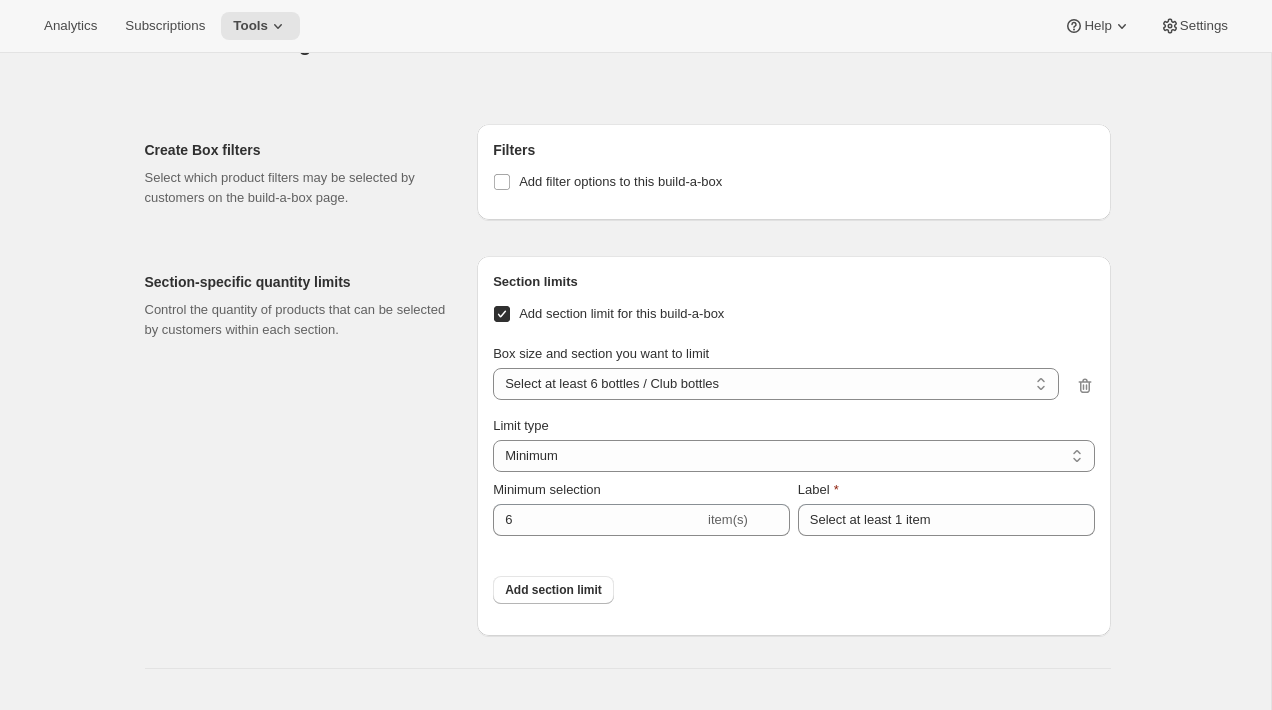 click on "Add section limit for this build-a-box Box size and section you want to limit Select at least 6 bottles / Club bottles Select at least 6 bottles / Additional bottles Select Select at least 6 bottles / Club bottles Limit type Maximum Minimum Both Minimum Minimum selection 6 item(s) Label Select at least 1 item" at bounding box center [793, 426] 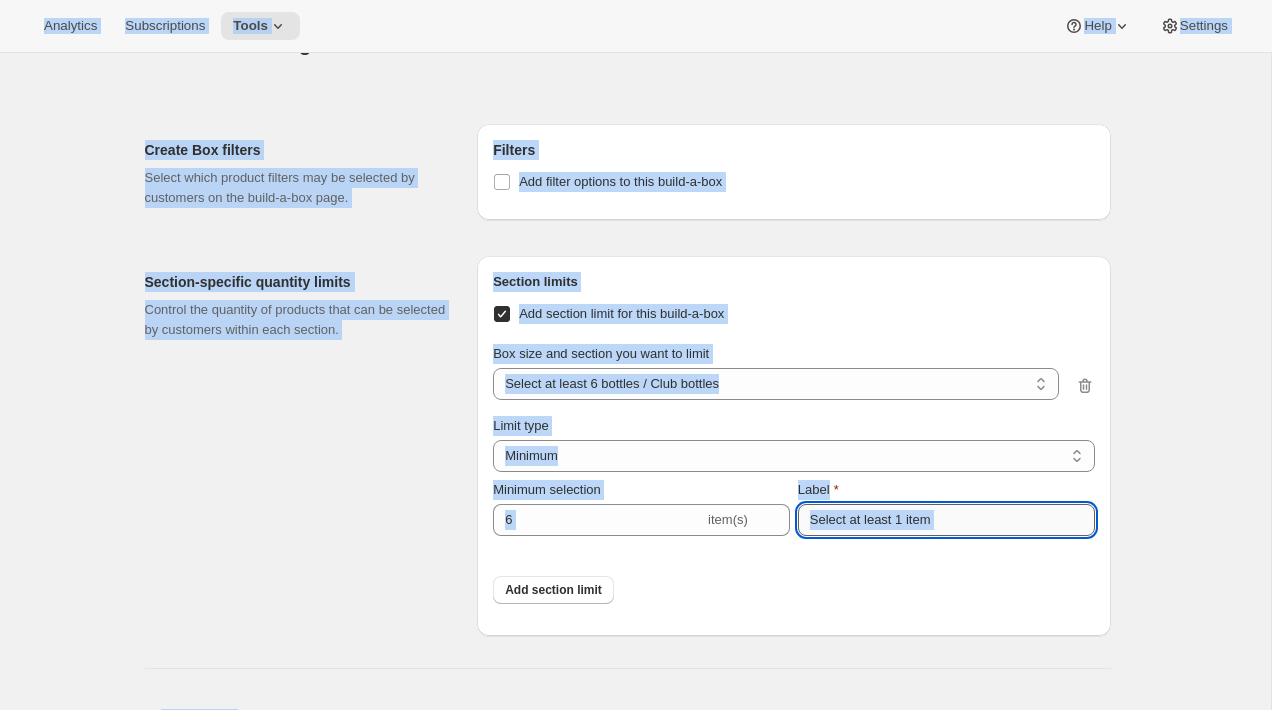 click on "Select at least 1 item" at bounding box center (946, 520) 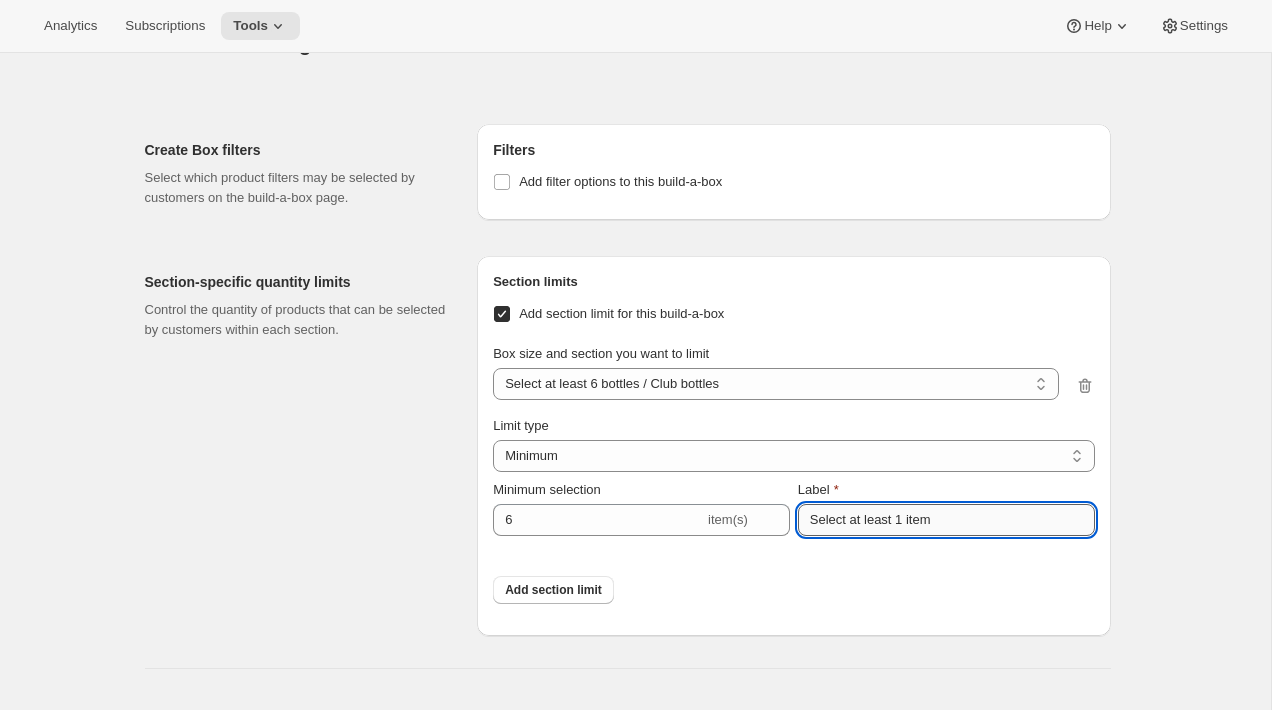 paste on "3 club bottles" 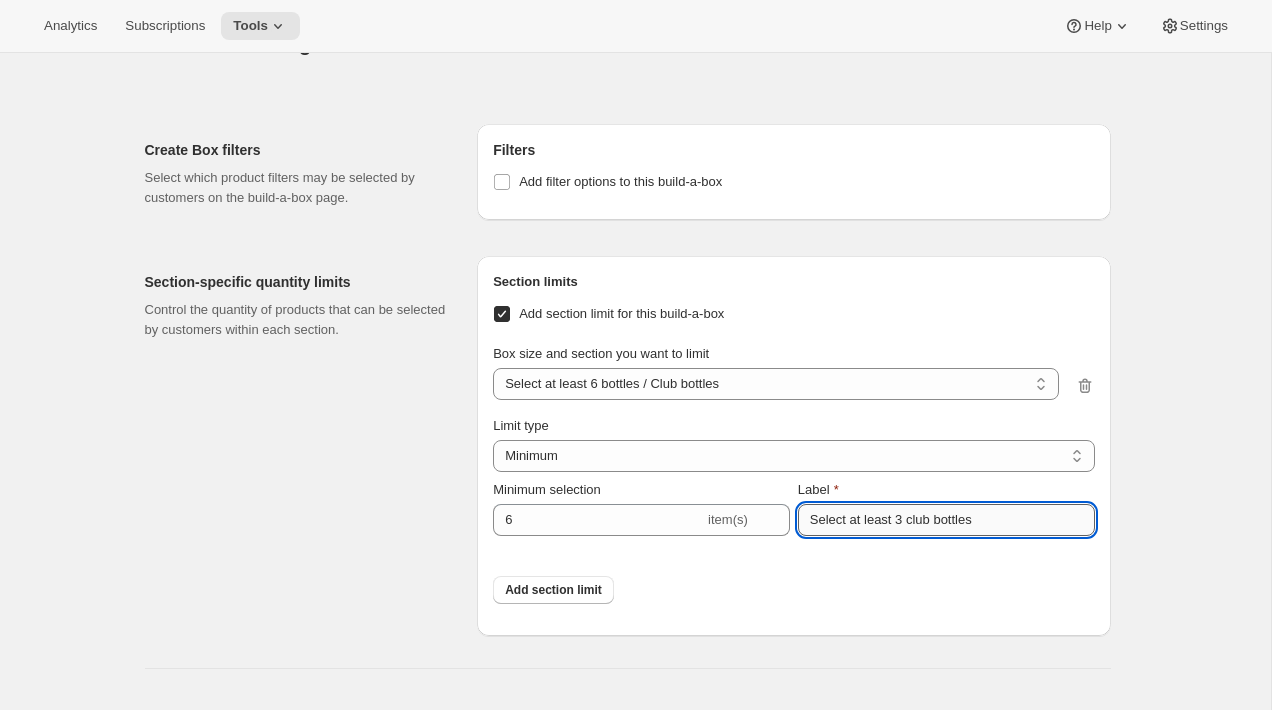 click on "Select at least 3 club bottles" at bounding box center [946, 520] 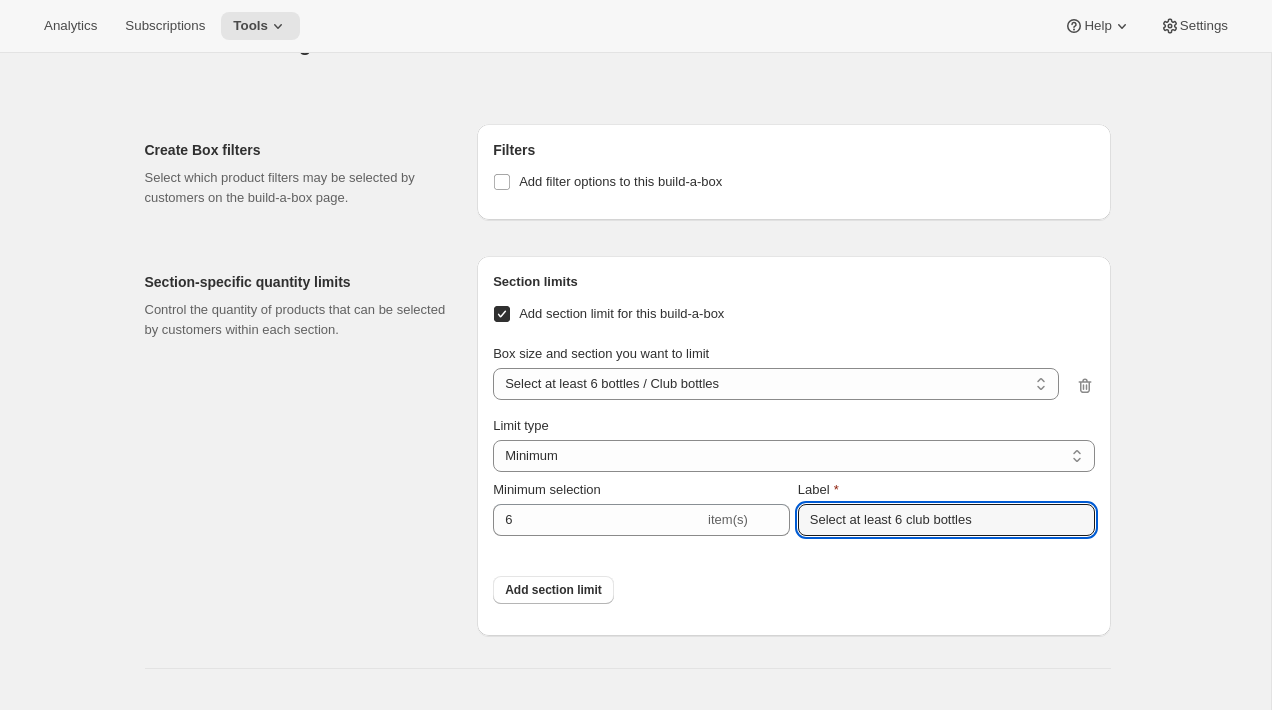 type on "Select at least 6 club bottles" 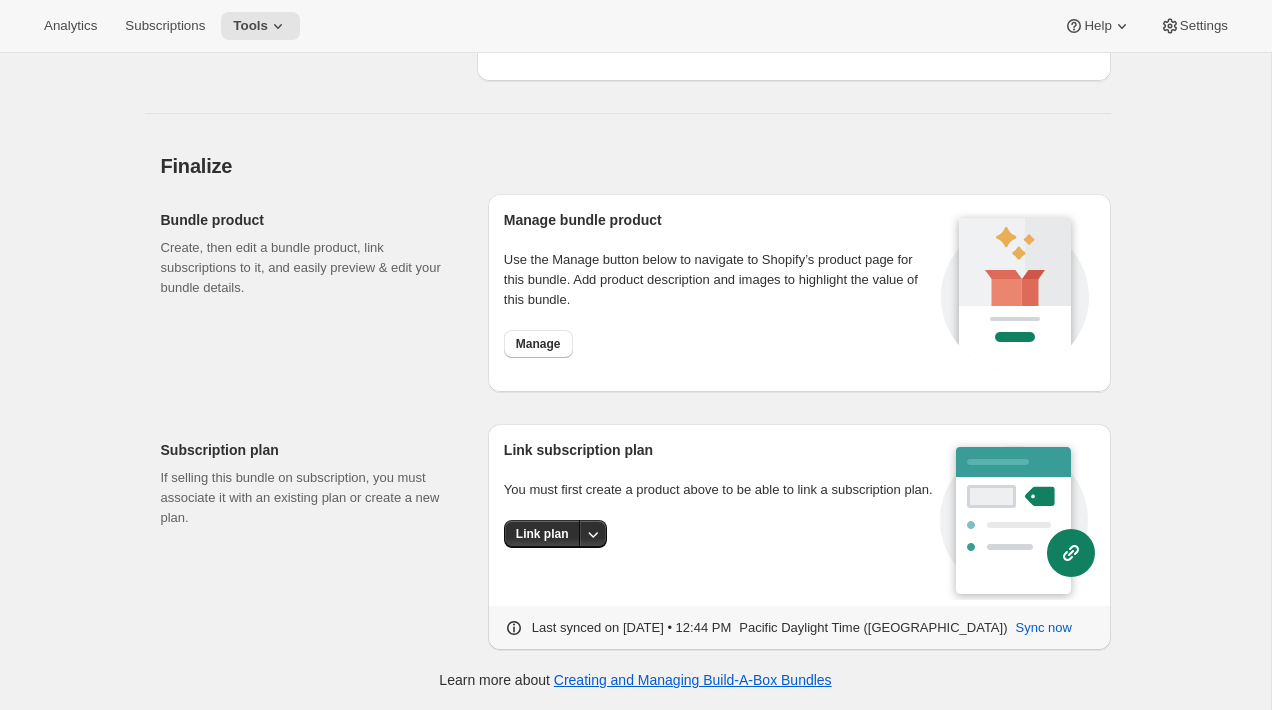 scroll, scrollTop: 2625, scrollLeft: 0, axis: vertical 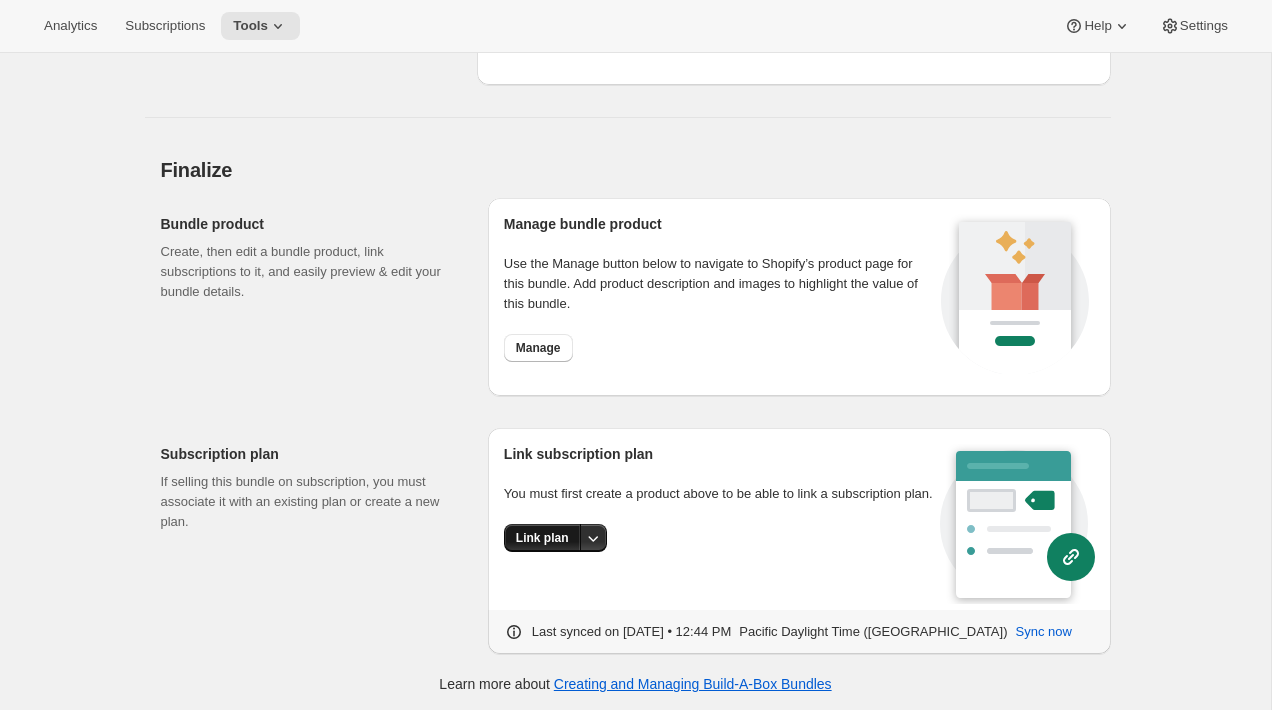 click on "Link plan" at bounding box center [542, 538] 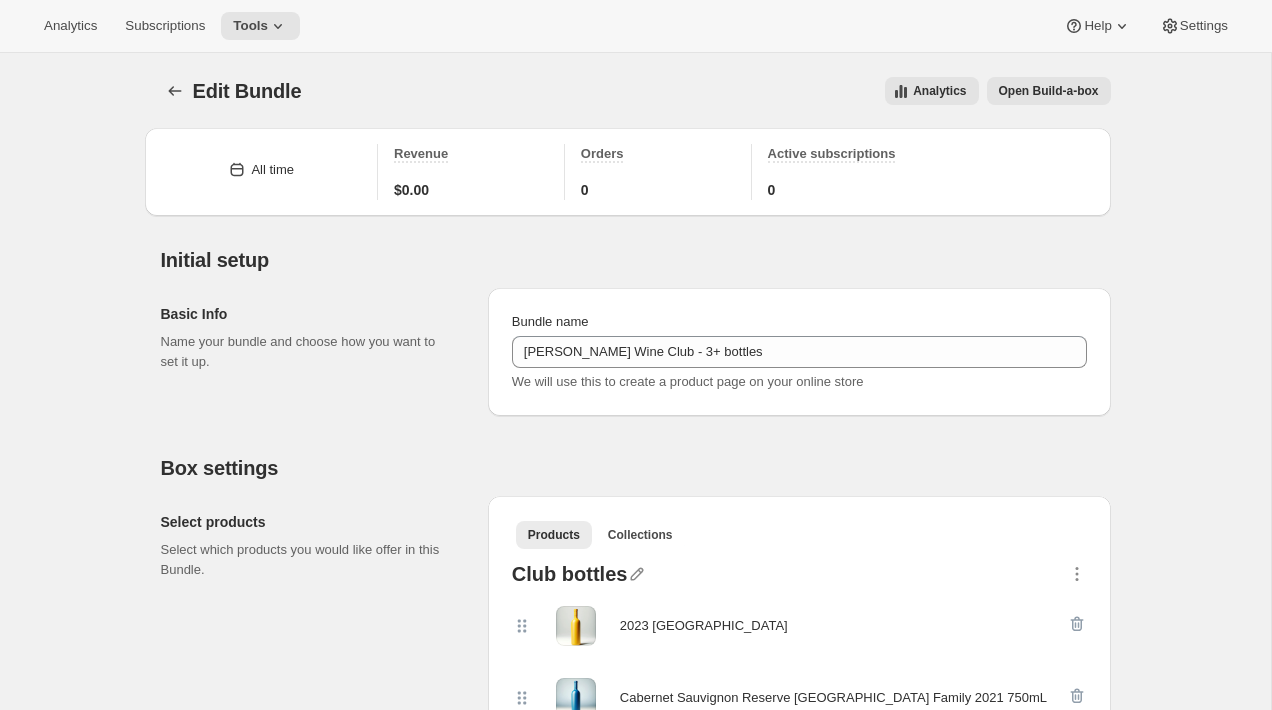 scroll, scrollTop: 2625, scrollLeft: 0, axis: vertical 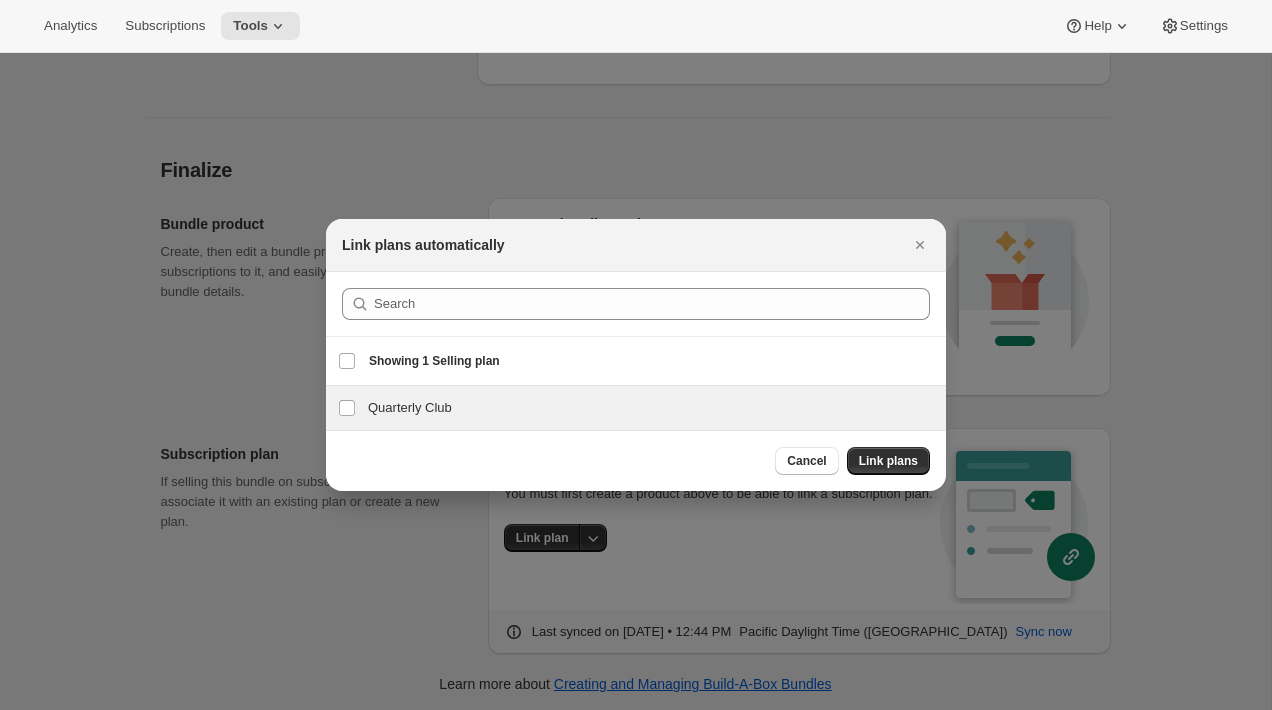 click on "Quarterly Club" at bounding box center (651, 408) 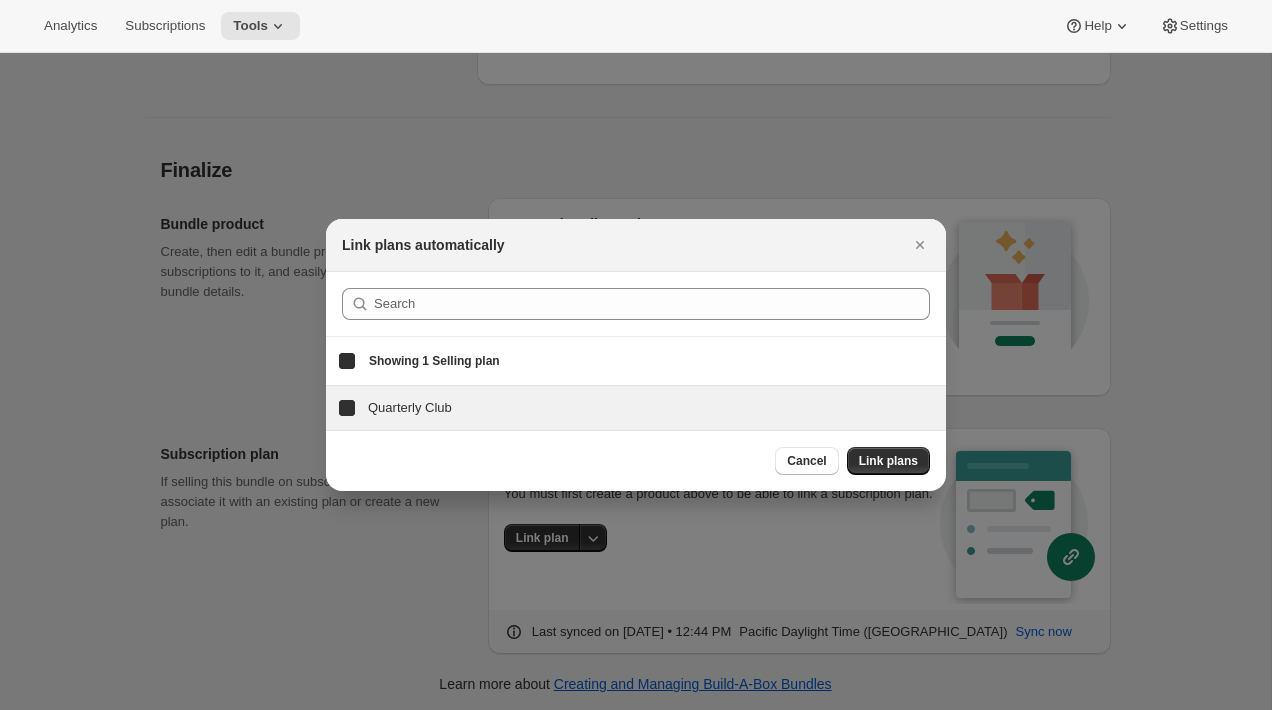 checkbox on "true" 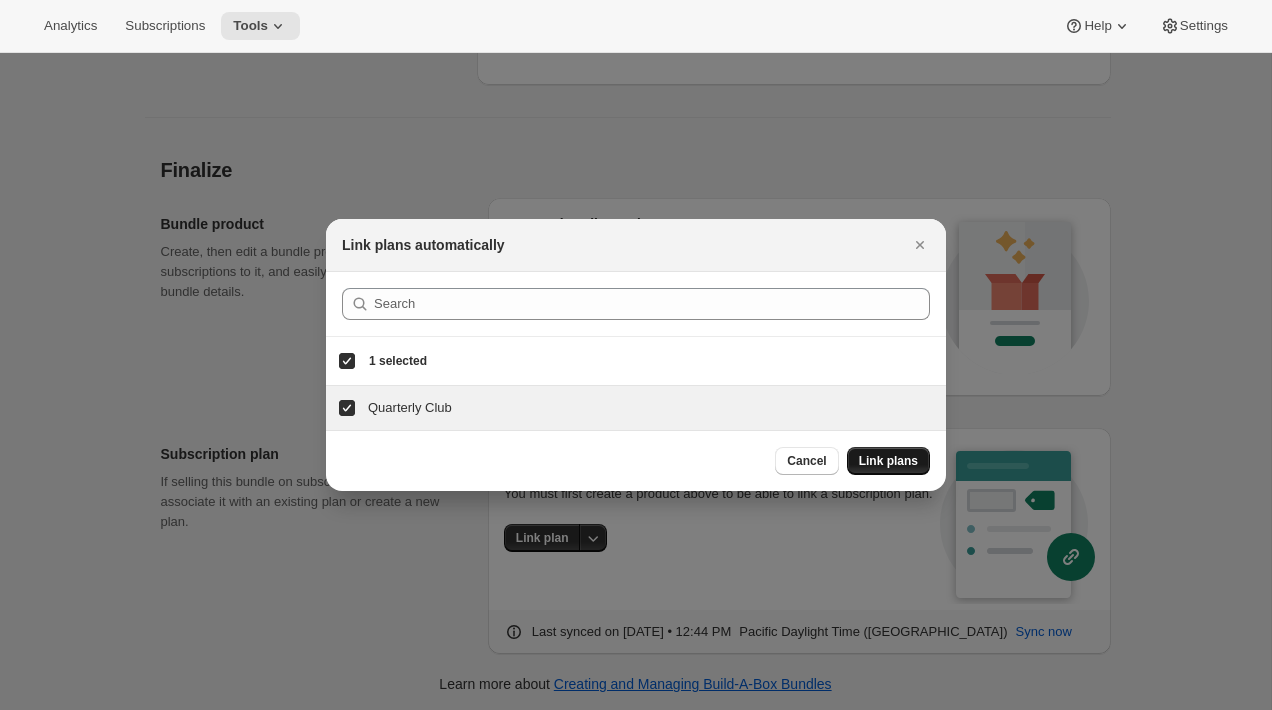 click on "Link plans" at bounding box center [888, 461] 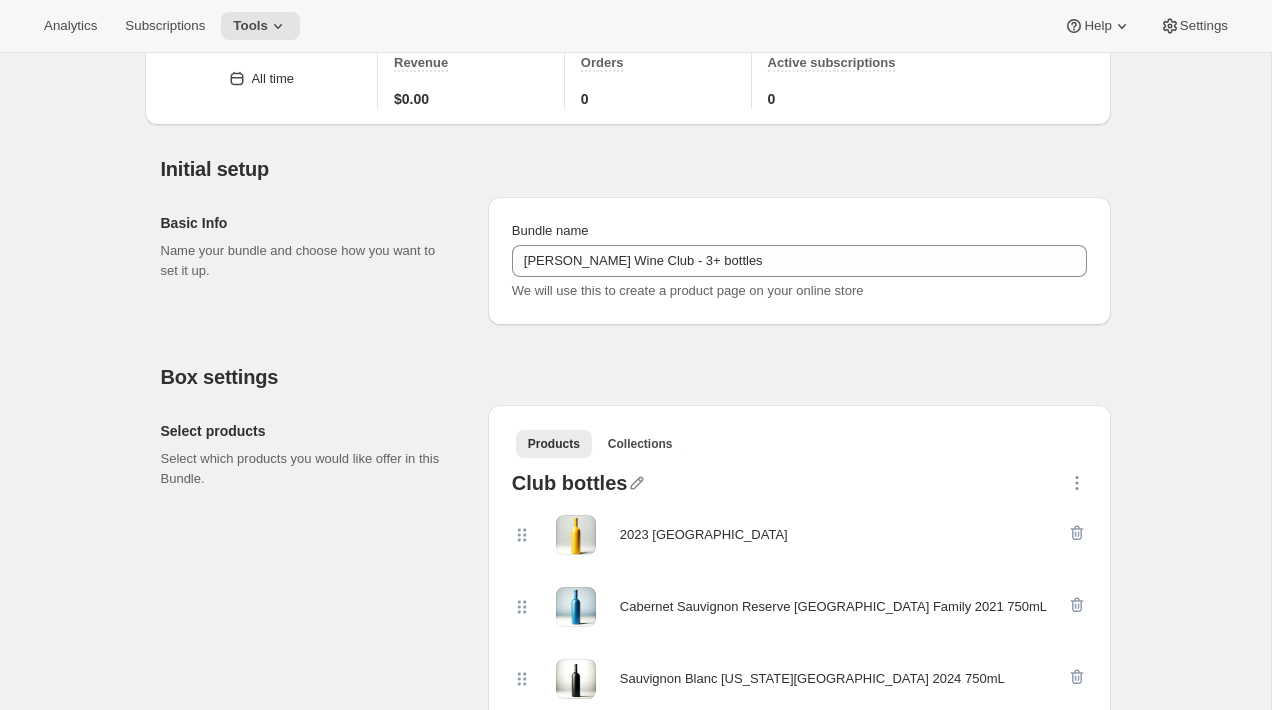 scroll, scrollTop: 0, scrollLeft: 0, axis: both 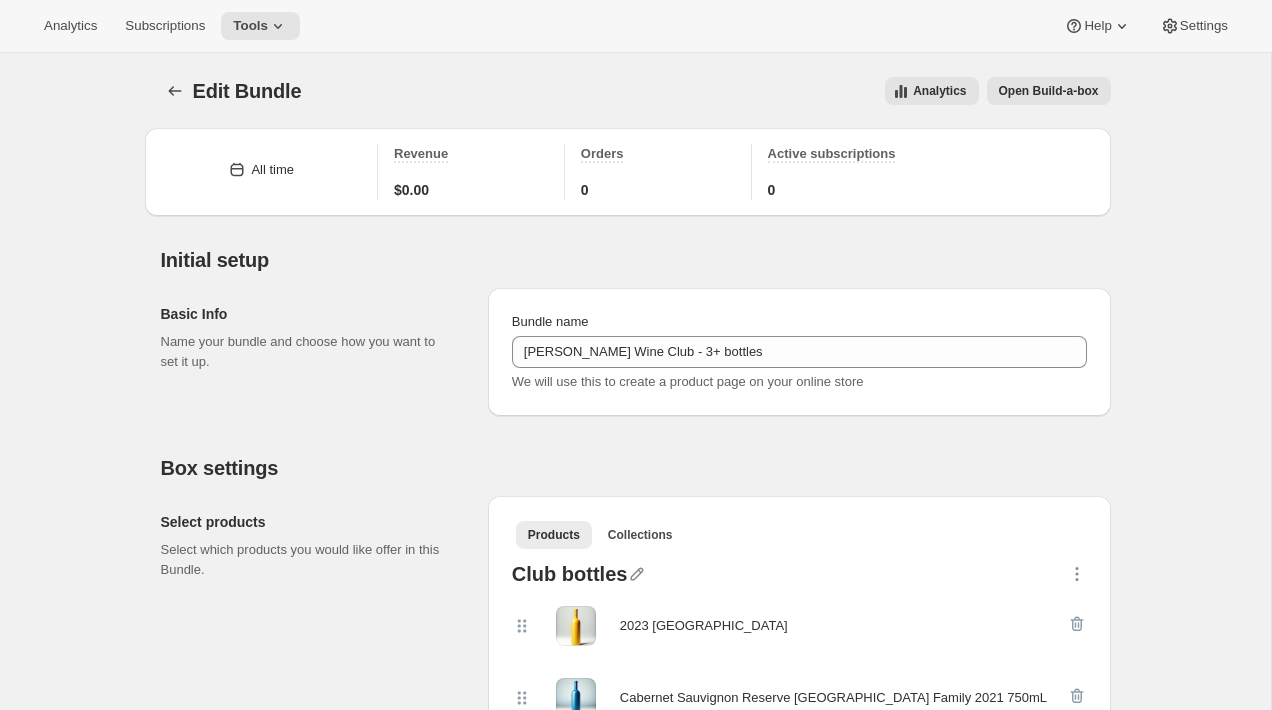 click on "Open Build-a-box" at bounding box center [1049, 91] 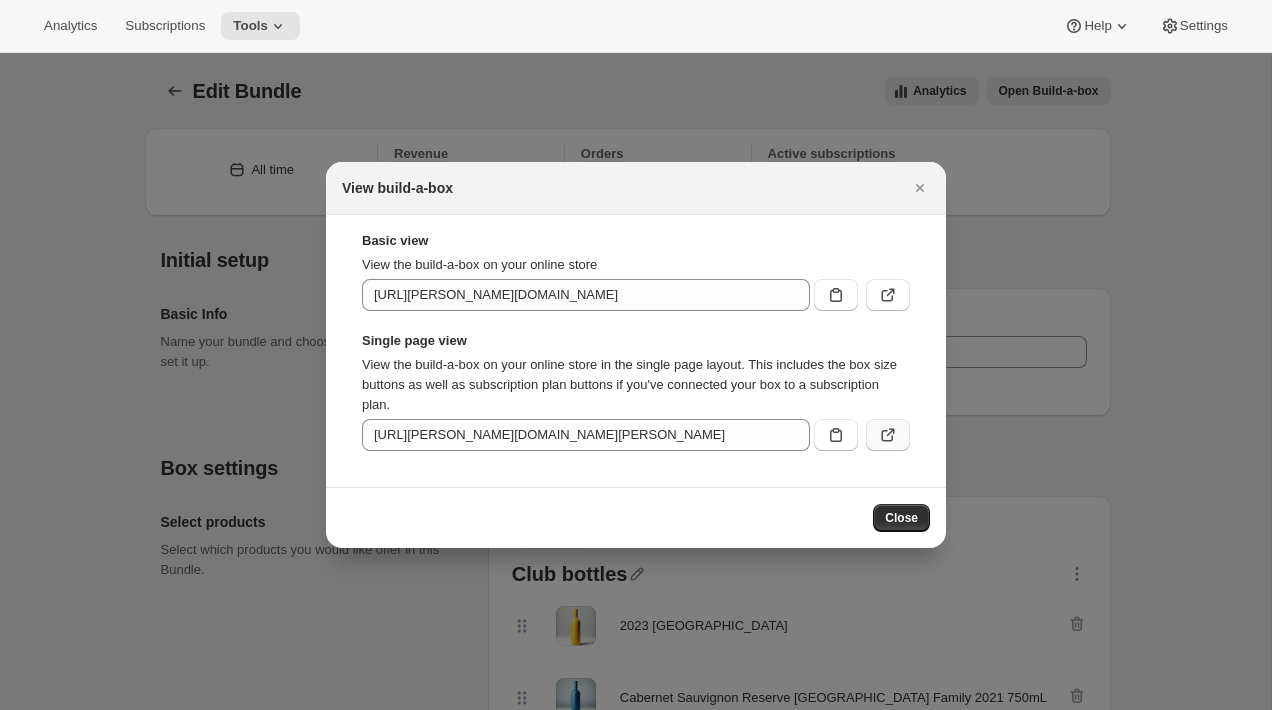click 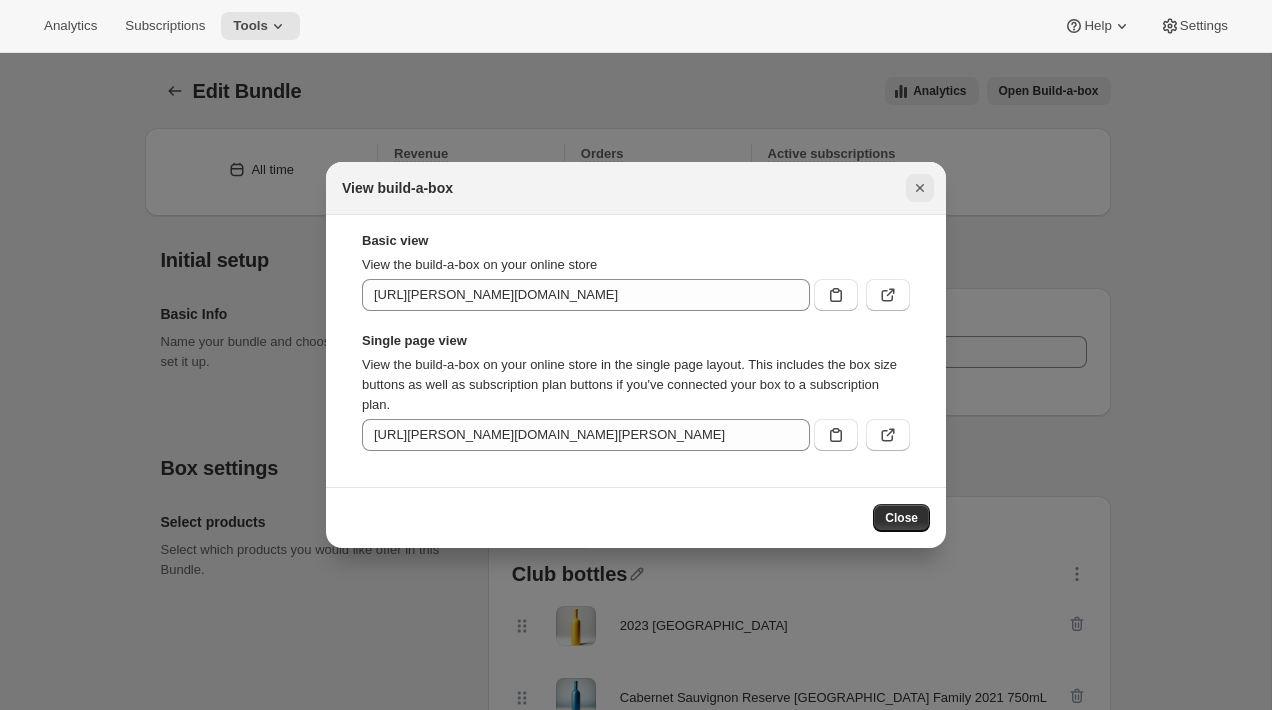click 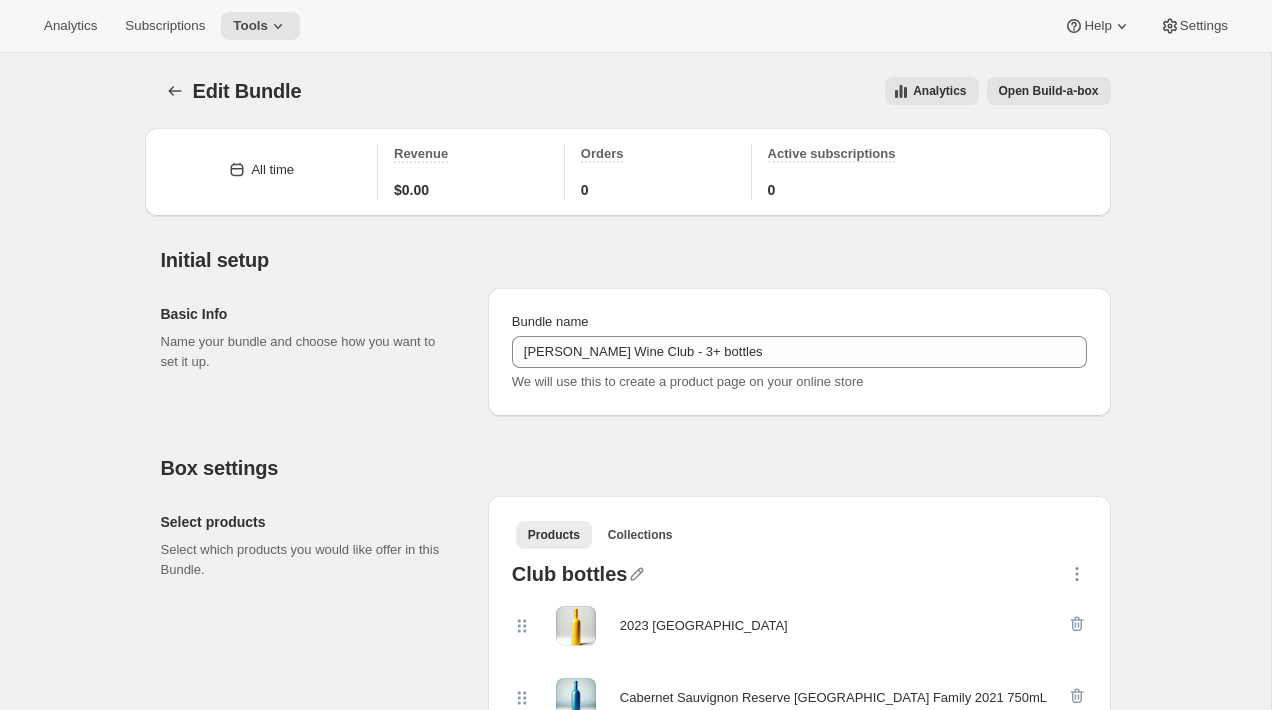 click on "Edit Bundle. This page is ready Edit Bundle Analytics Open Build-a-box More actions Analytics Open Build-a-box All time Revenue $0.00 Orders 0 Active subscriptions 0 Initial setup Basic Info Name your bundle and choose how you want to set it up. Bundle name [PERSON_NAME] Wine Club - 3+ bottles We will use this to create a product page on your online store Box settings Select products Select which products you would like offer in this Bundle. Products Collections More views Products Collections More views Club bottles 2023 Montepulciano Cabernet Sauvignon Reserve [GEOGRAPHIC_DATA] Family 2021 750mL Sauvignon Blanc [US_STATE][GEOGRAPHIC_DATA] 2024 750mL Manage products Additional bottles 2022 Chardonnay Reserve Counoise 2022 750mL Culinaria 2019 750mL Mourvèdre 2021 750mL Ranger [PERSON_NAME] 2020 750mL Manage products Add section Display Basic attributes of how the build-a-box is presented. Variant display Collapse variants into a single card Split variants into separate cards All options will be displayed as separate product cards Fixed size 6" at bounding box center (635, 1674) 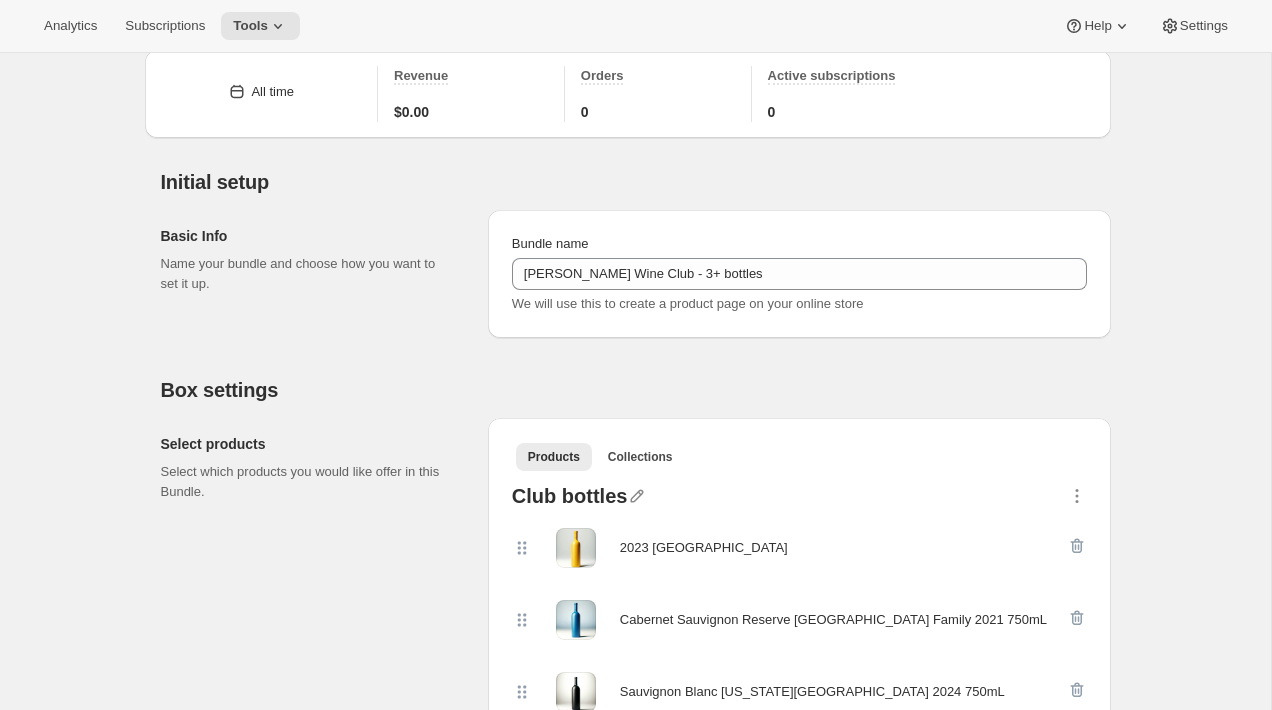 scroll, scrollTop: 0, scrollLeft: 0, axis: both 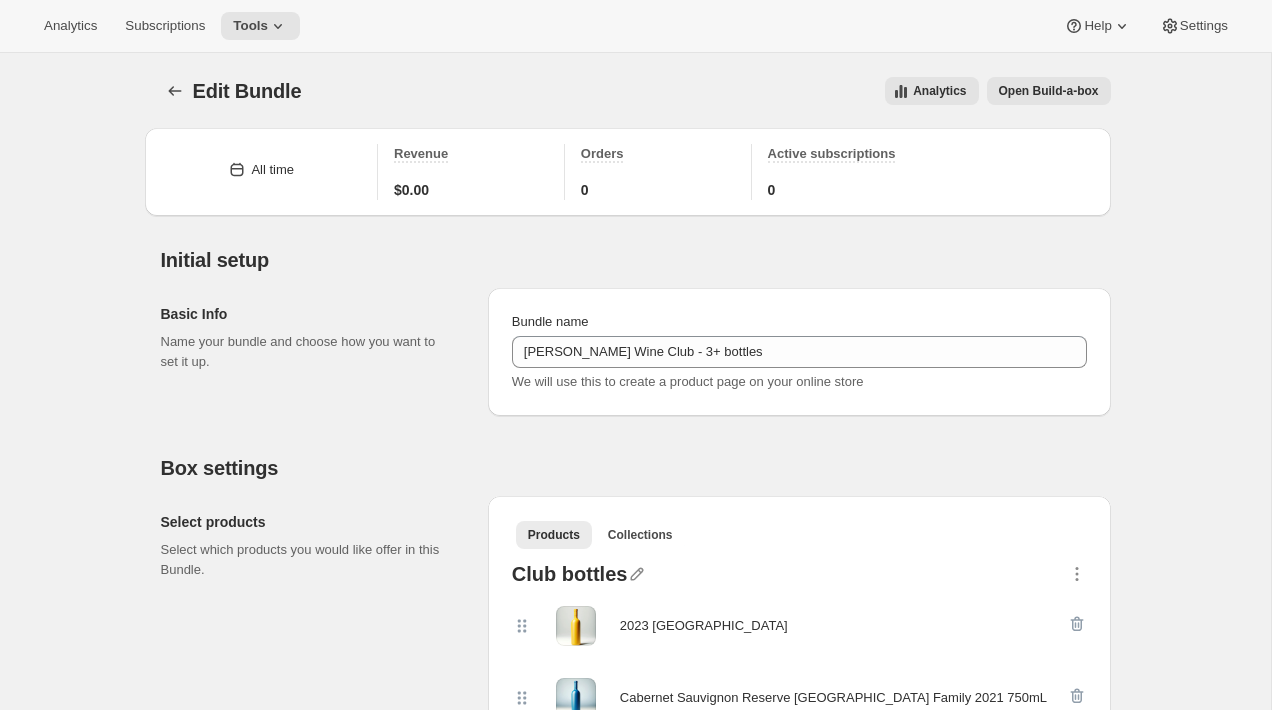 click on "Box settings Select products Select which products you would like offer in this Bundle. Products Collections More views Products Collections More views Club bottles 2023 Montepulciano Cabernet Sauvignon Reserve [GEOGRAPHIC_DATA] Family 2021 750mL Sauvignon Blanc [US_STATE][GEOGRAPHIC_DATA] 2024 750mL Manage products Additional bottles 2022 Chardonnay Reserve Counoise 2022 750mL Culinaria 2019 750mL Mourvèdre 2021 750mL Ranger [PERSON_NAME] 2020 750mL Manage products Add section Display Basic attributes of how the build-a-box is presented. Variant display Collapse variants into a single card The shopper will still get to choose which variant they would like to add to the box when selecting the product Split variants into separate cards All options will be displayed as separate product cards Build-a-box settings Enter sizes and prices for each box. These boxes will appear as variants on the Bundle product page on your online store. Fixed size Min-Max More views Min-Max More views Box selection rule Minimum limit only Maximum limit only 6 %" at bounding box center (636, 1230) 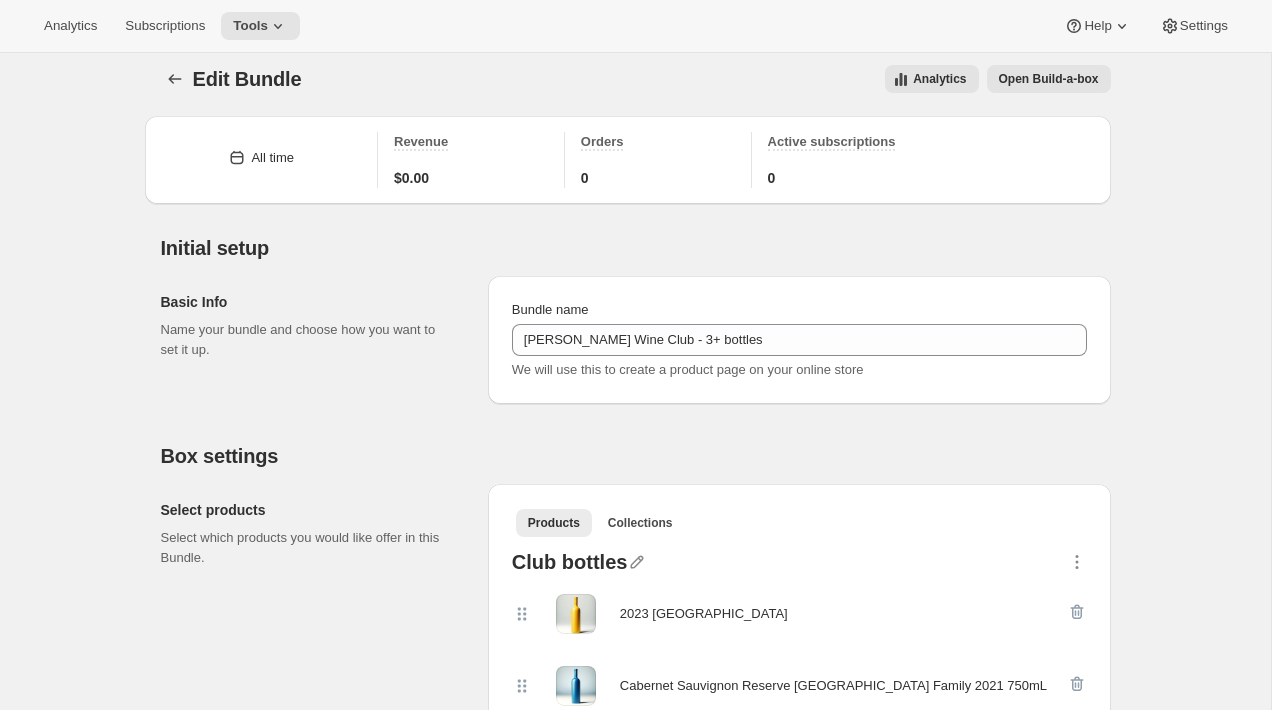 scroll, scrollTop: 0, scrollLeft: 0, axis: both 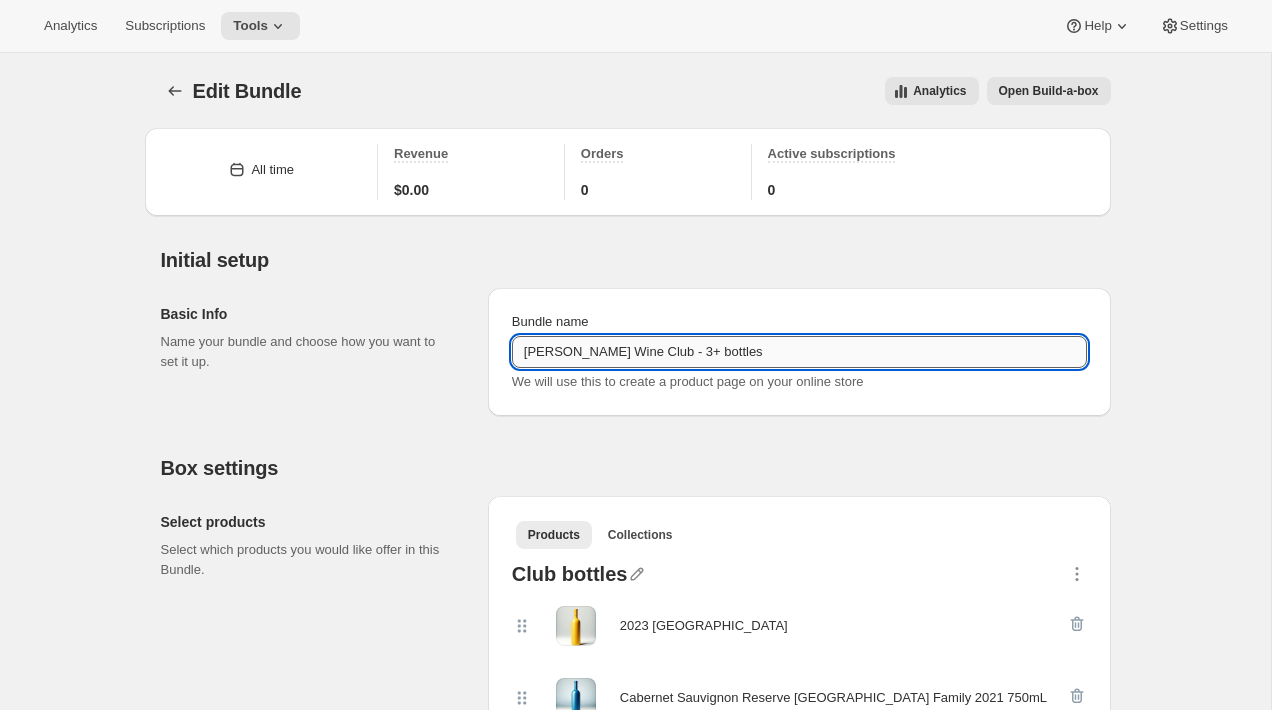 click on "[PERSON_NAME] Wine Club - 3+ bottles" at bounding box center (799, 352) 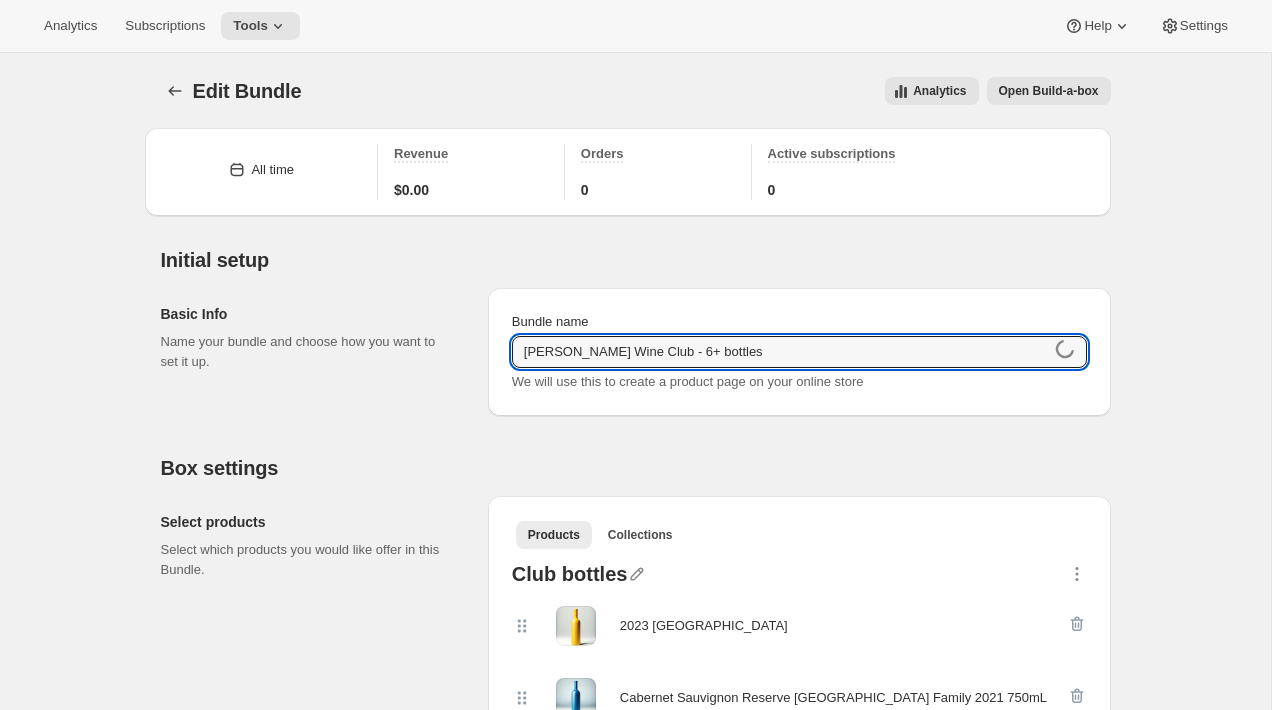 type on "[PERSON_NAME] Wine Club - 6+ bottles" 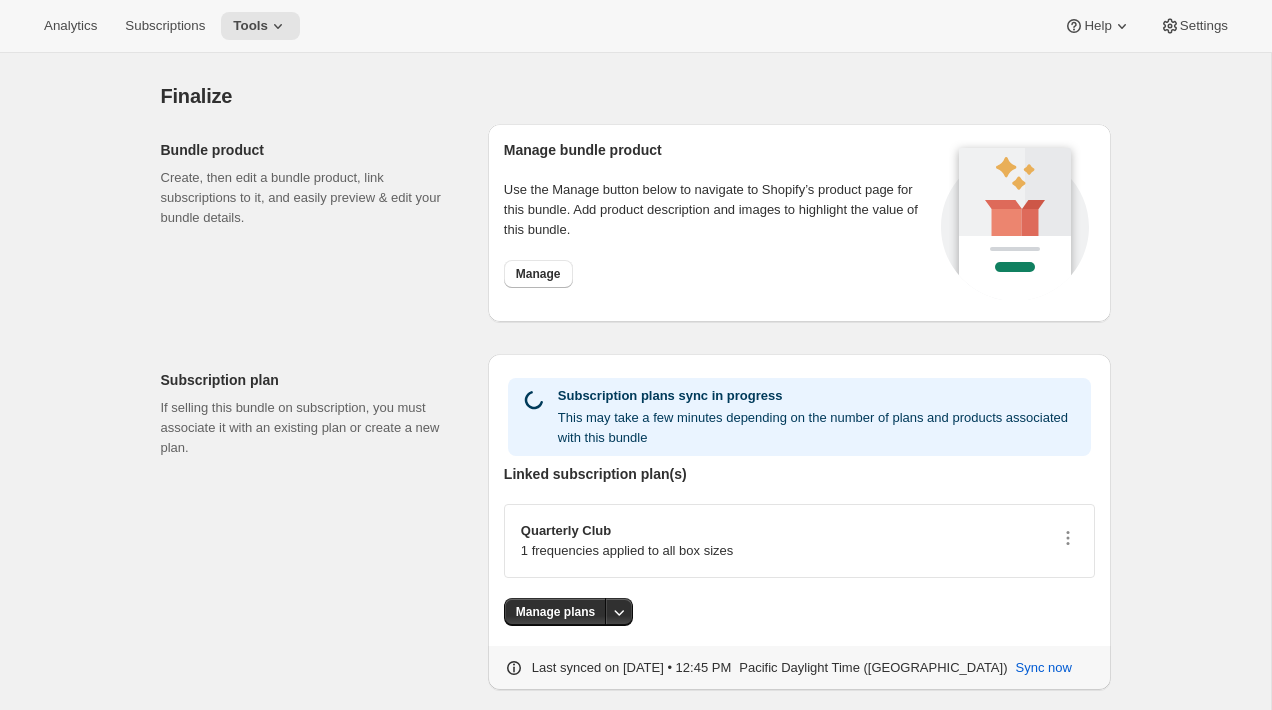 scroll, scrollTop: 2642, scrollLeft: 0, axis: vertical 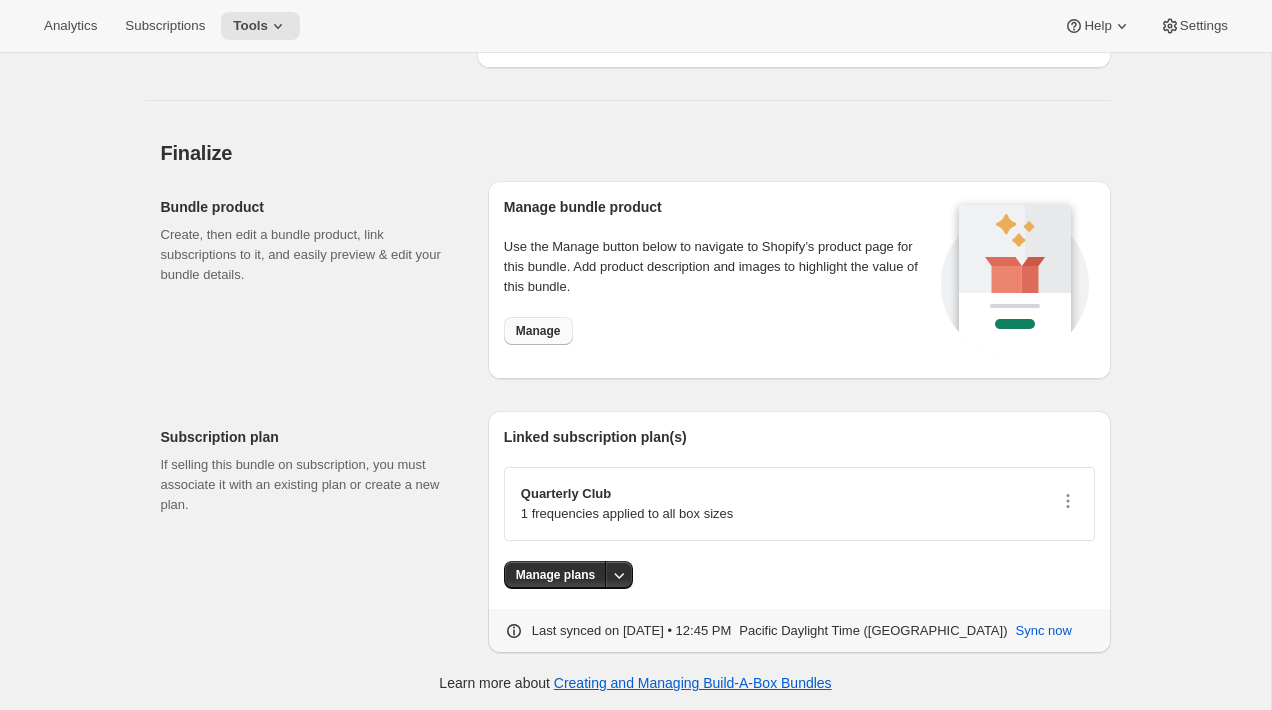 click on "Manage" at bounding box center [538, 331] 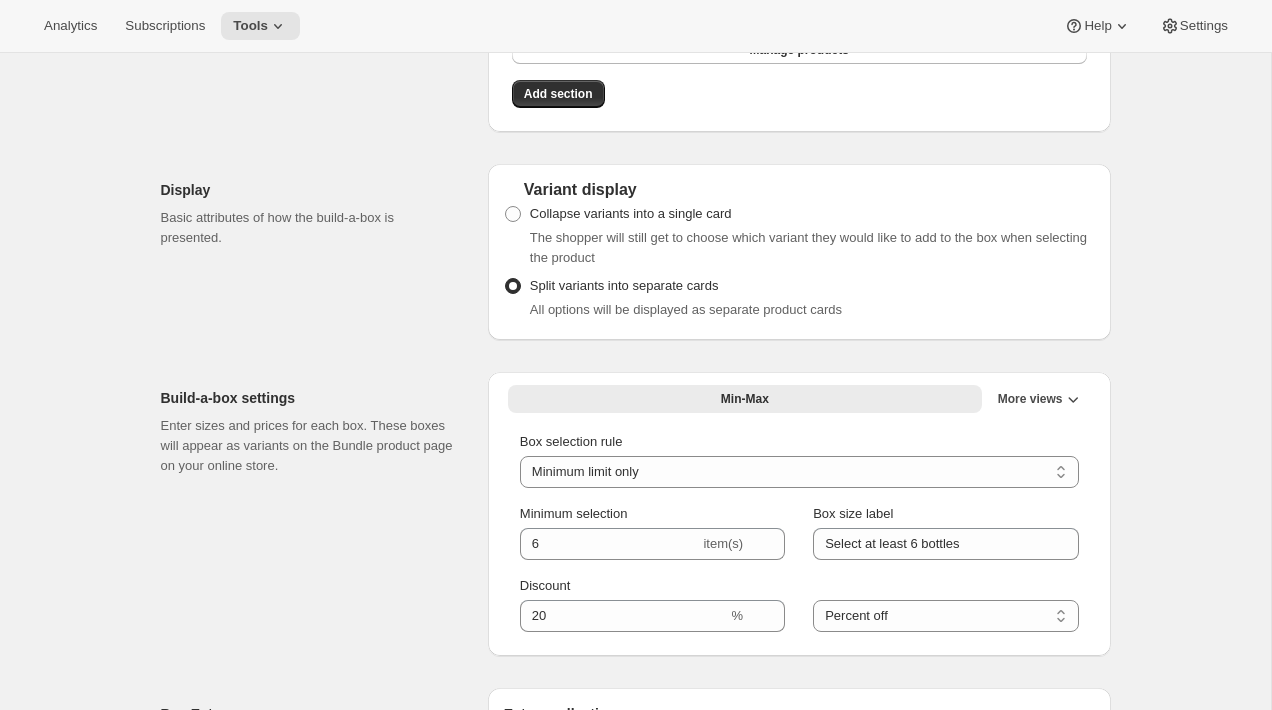 scroll, scrollTop: 0, scrollLeft: 0, axis: both 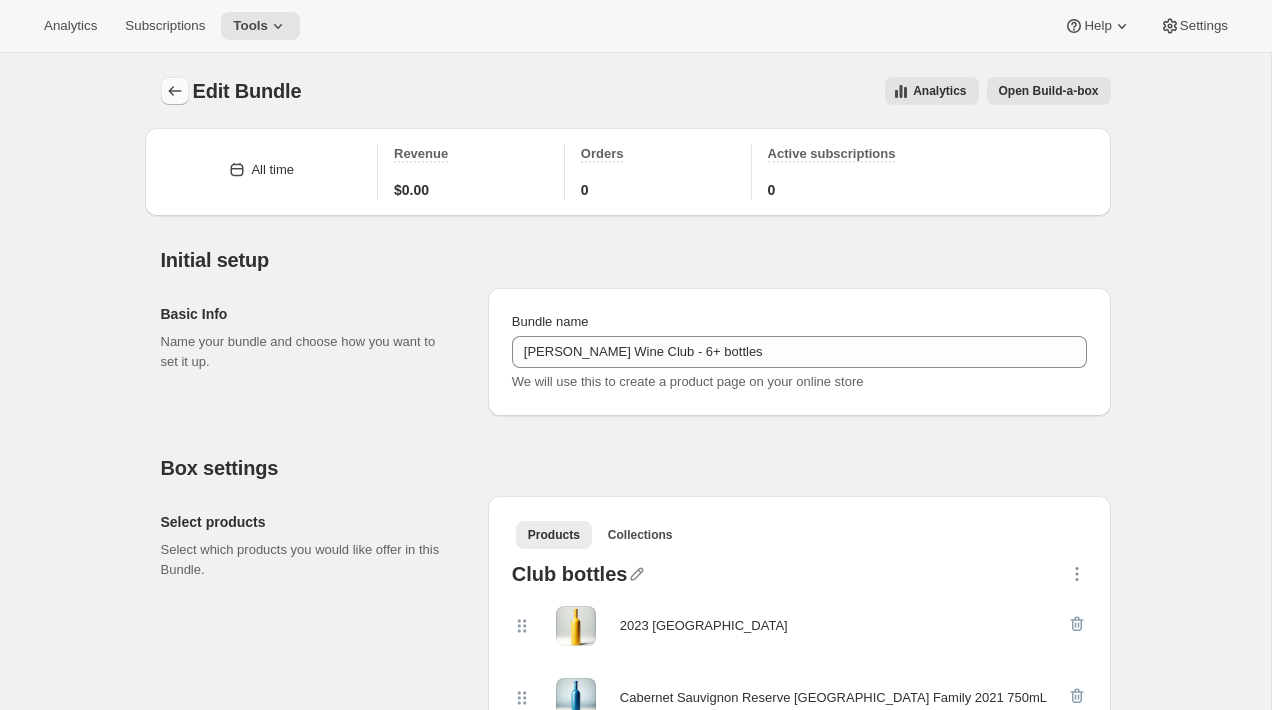 click 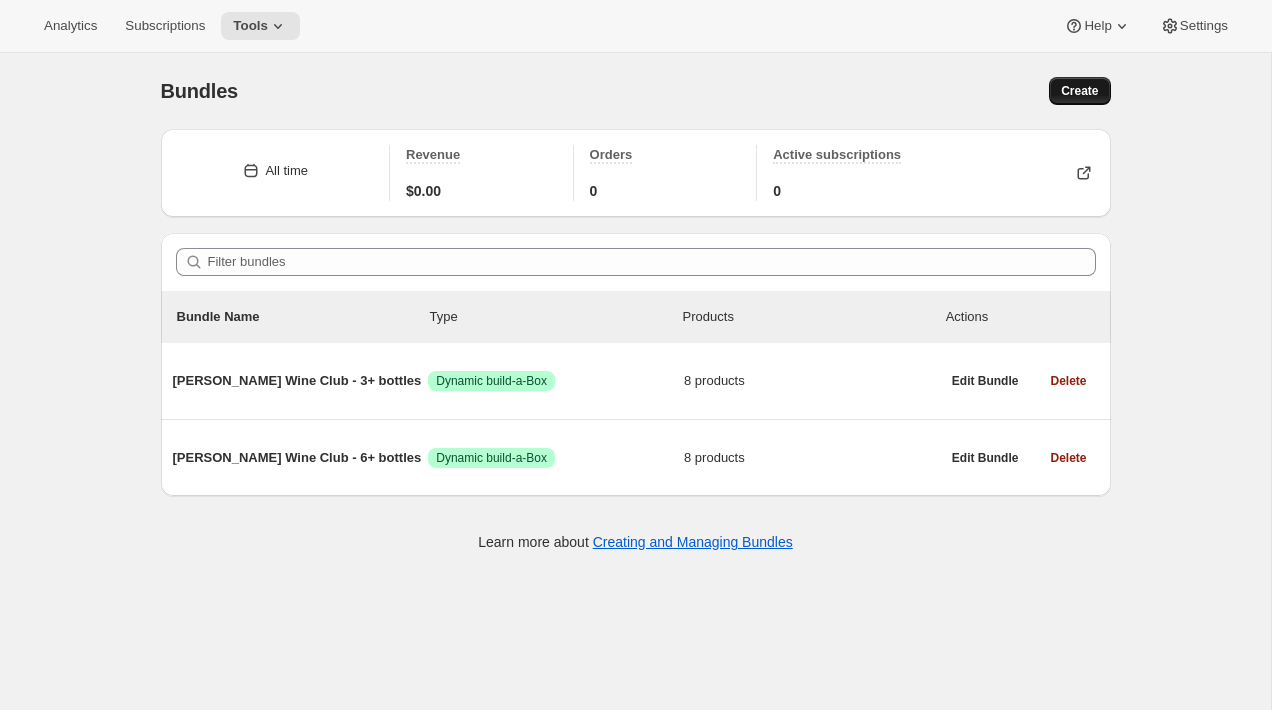 click on "Create" at bounding box center (1079, 91) 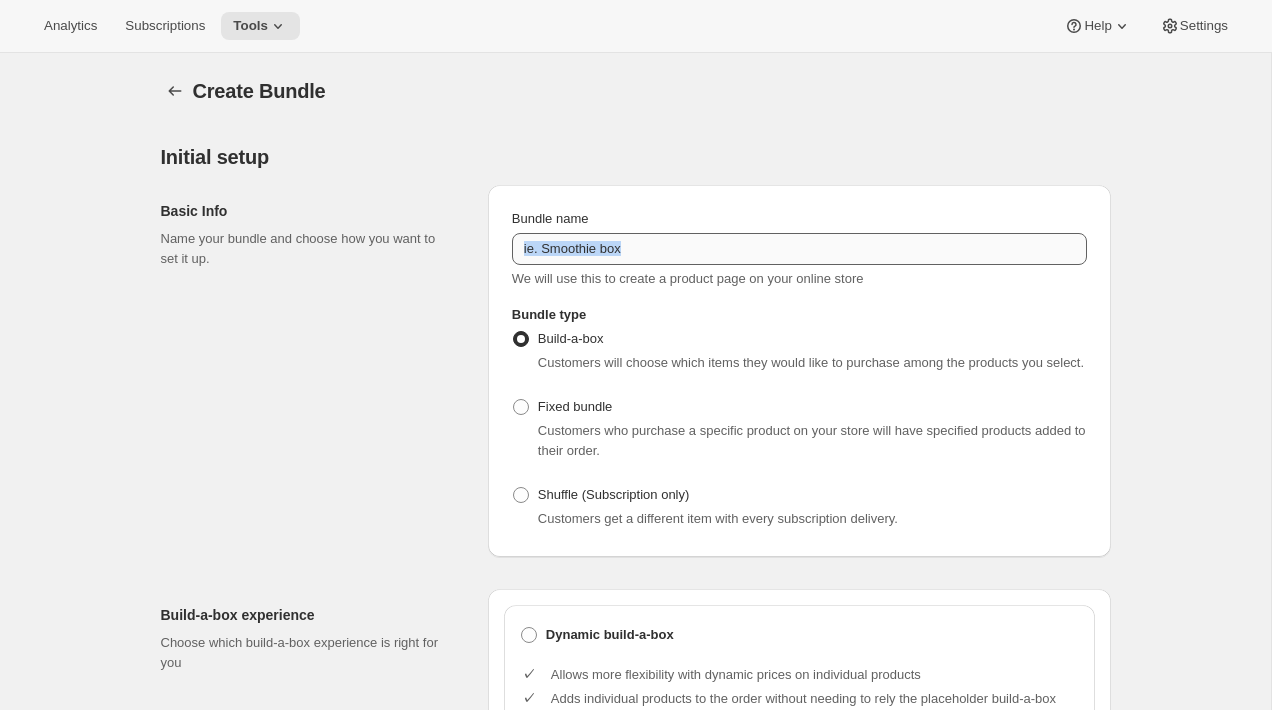 click on "Bundle name We will use this to create a product page on your online store" at bounding box center [799, 249] 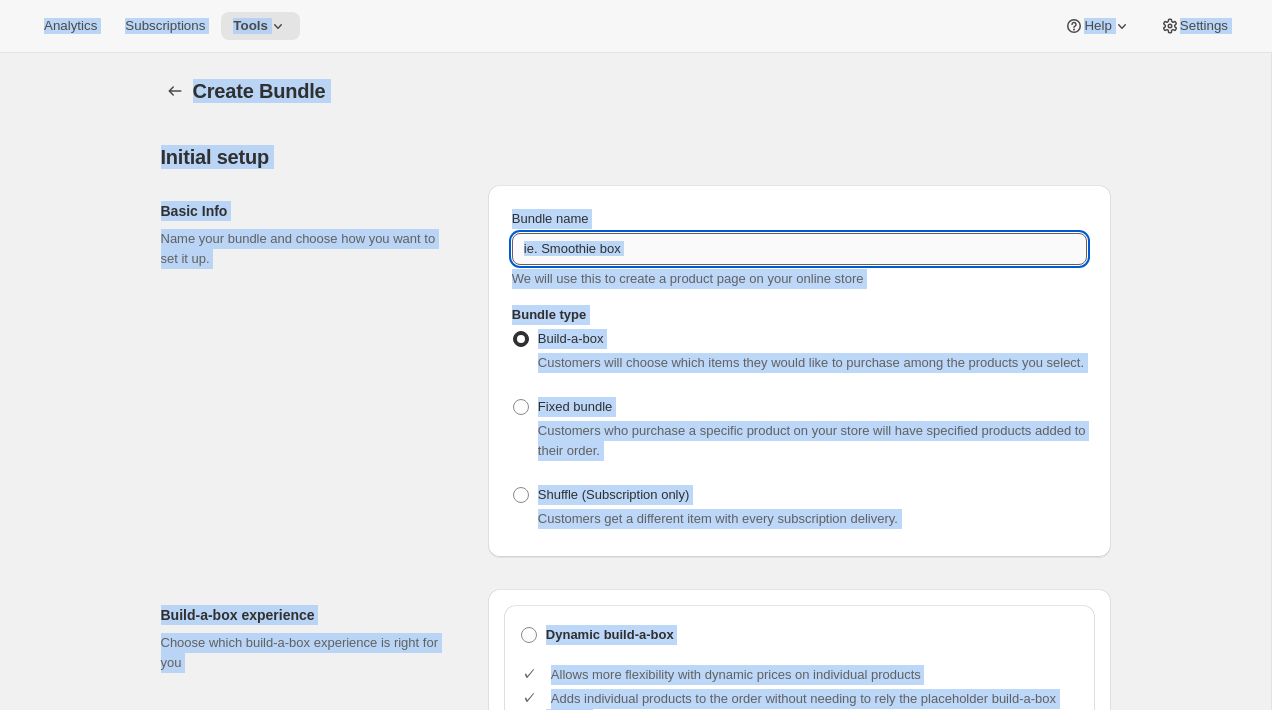 click on "Bundle name" at bounding box center [799, 249] 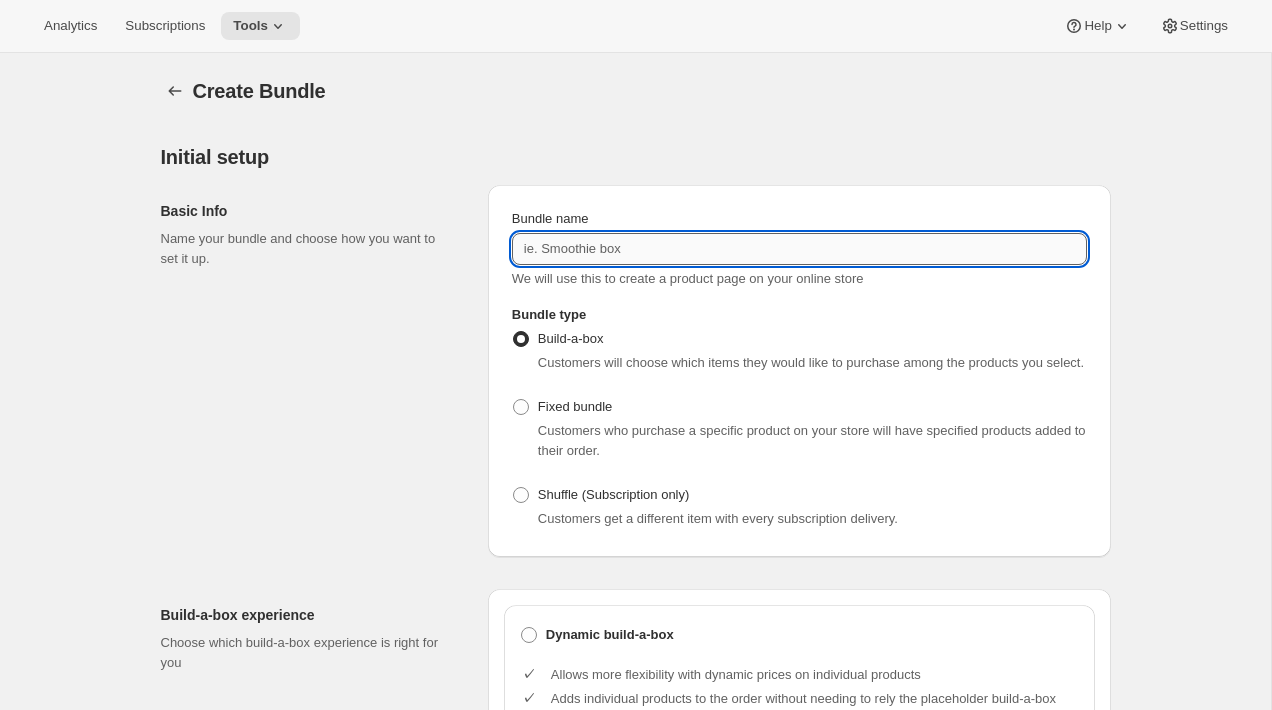 paste on "[PERSON_NAME] Wine Club - 3+ bottles" 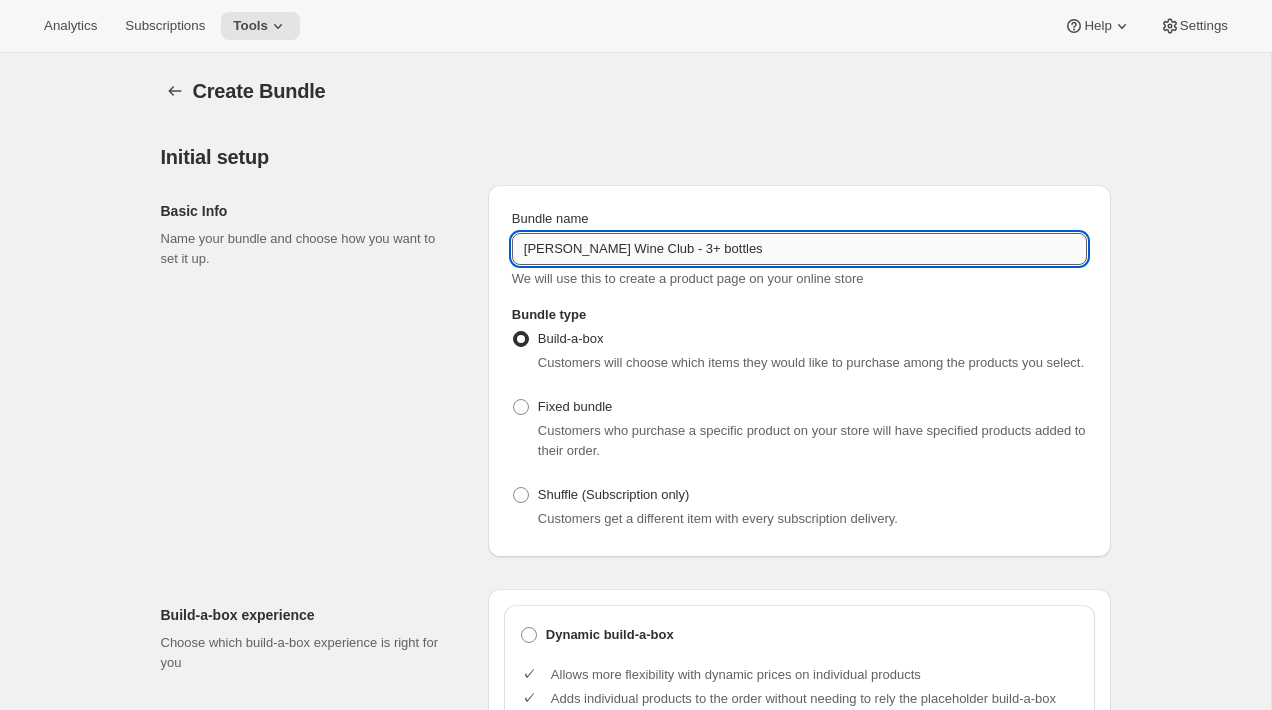 click on "[PERSON_NAME] Wine Club - 3+ bottles" at bounding box center [799, 249] 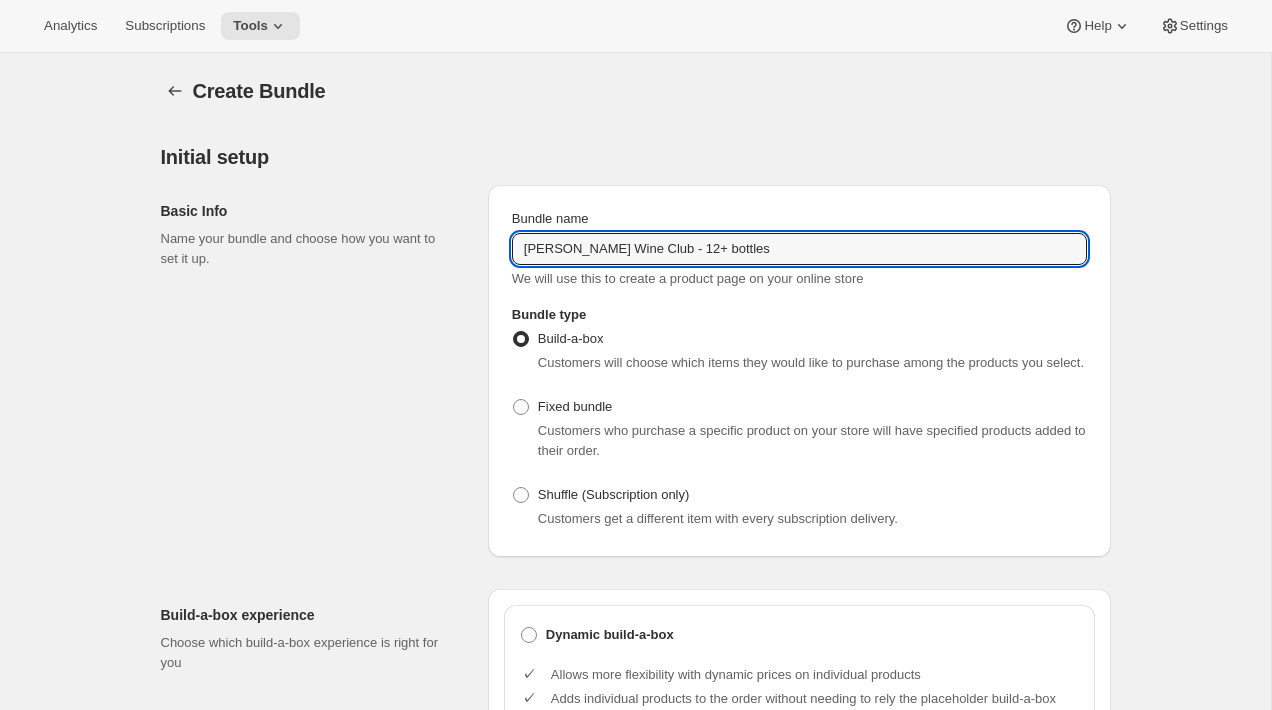 type on "[PERSON_NAME] Wine Club - 12+ bottles" 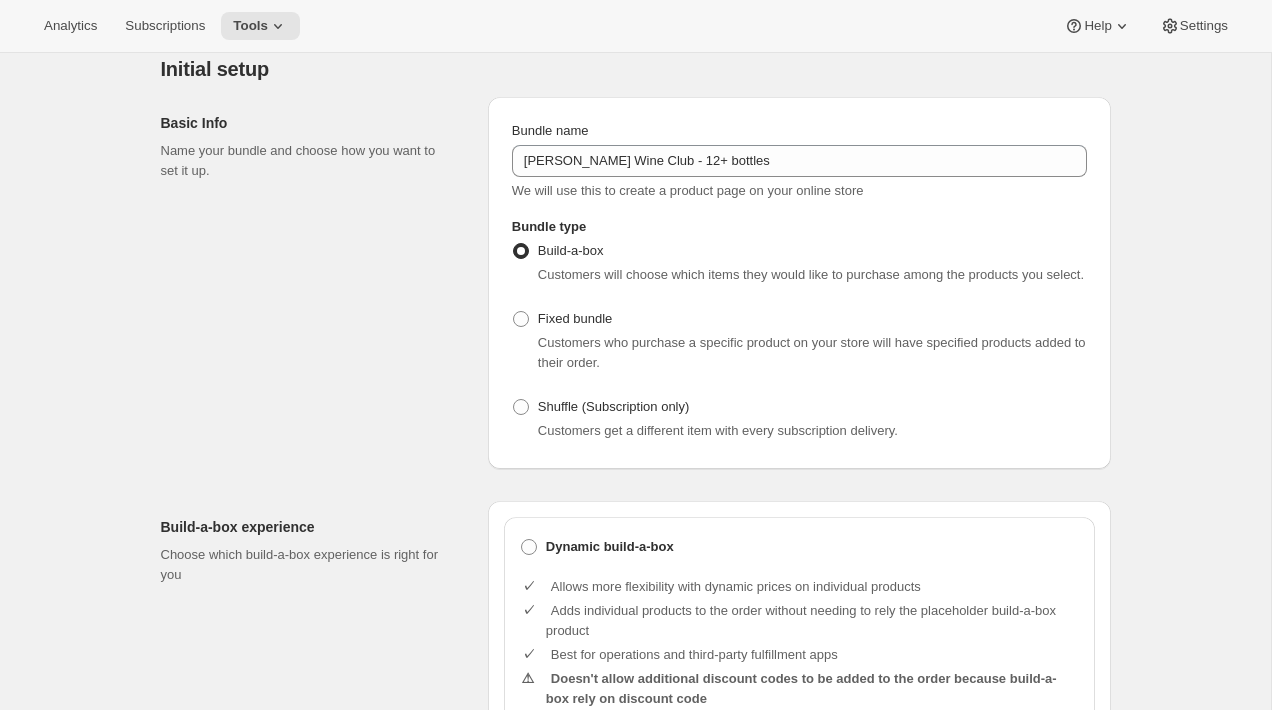 scroll, scrollTop: 103, scrollLeft: 0, axis: vertical 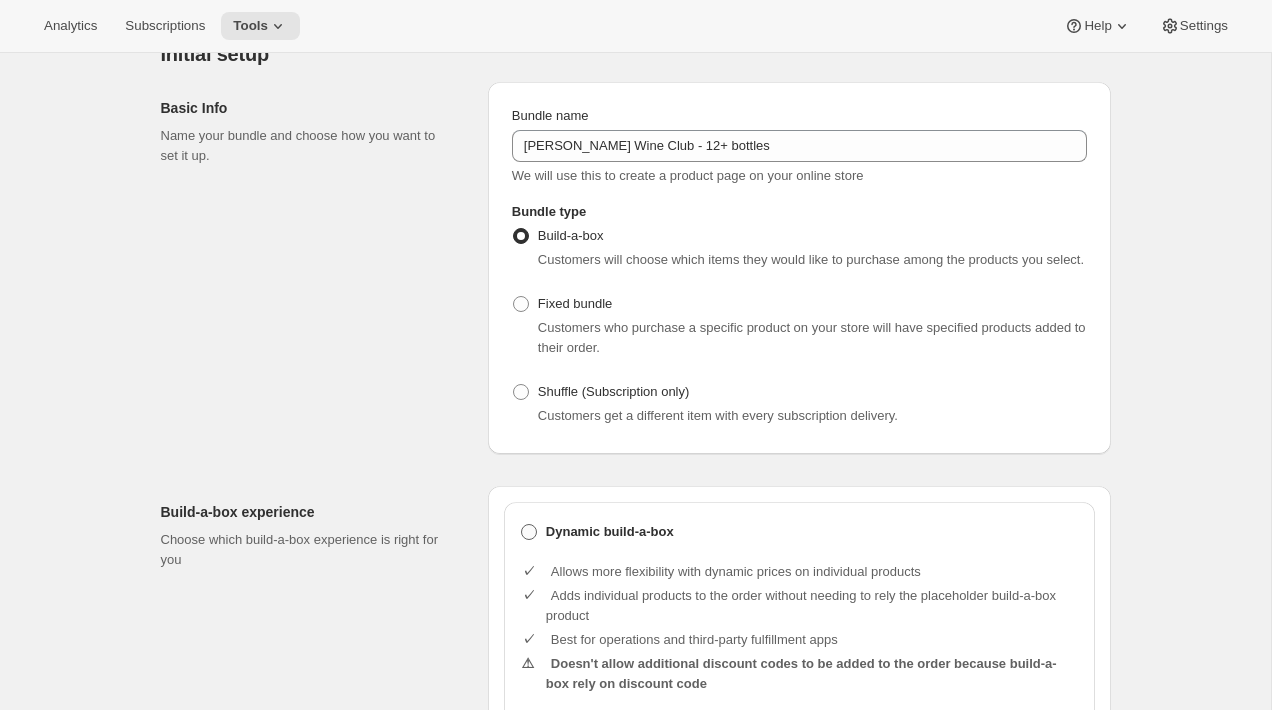 click on "Dynamic build-a-box" at bounding box center (610, 532) 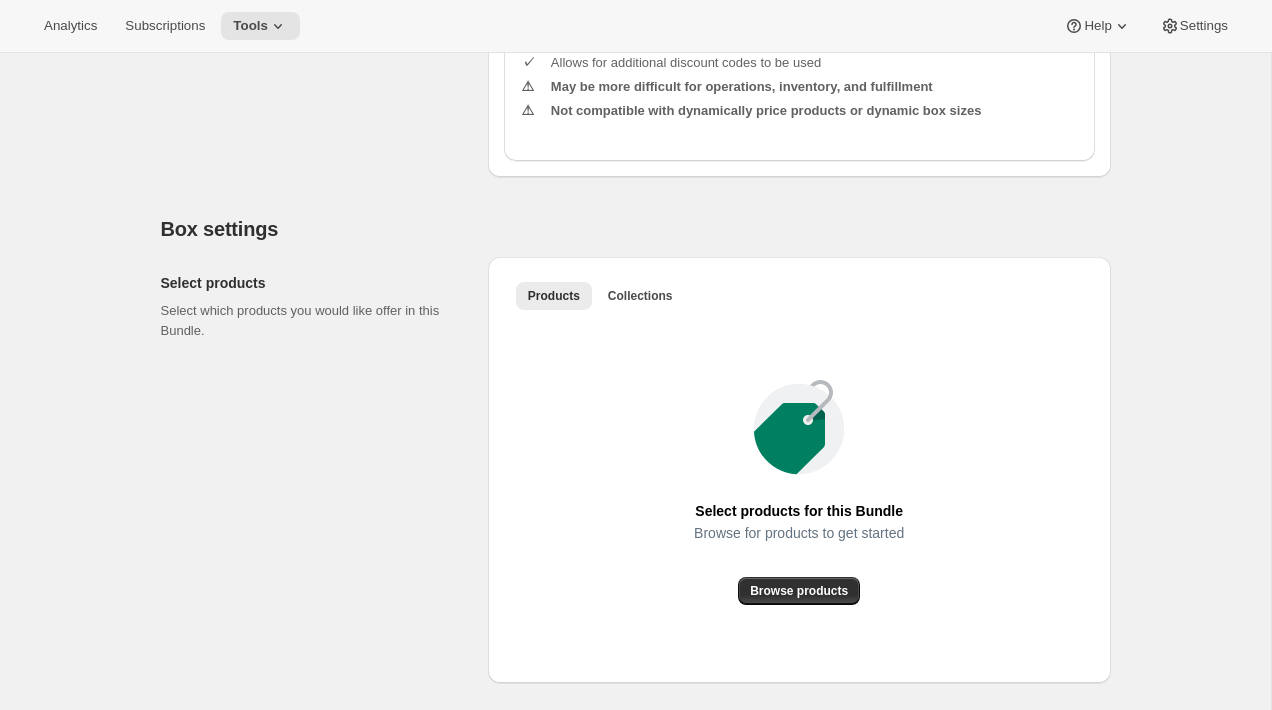 scroll, scrollTop: 1068, scrollLeft: 0, axis: vertical 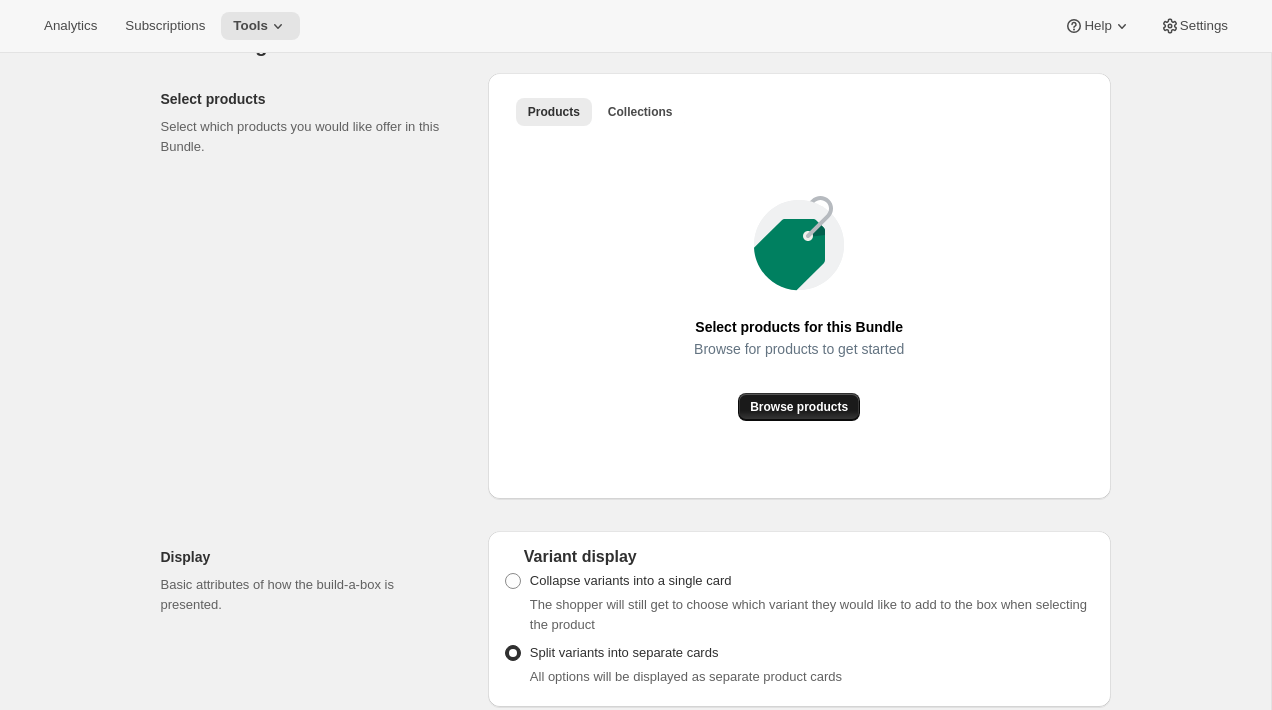 click on "Browse products" at bounding box center (799, 407) 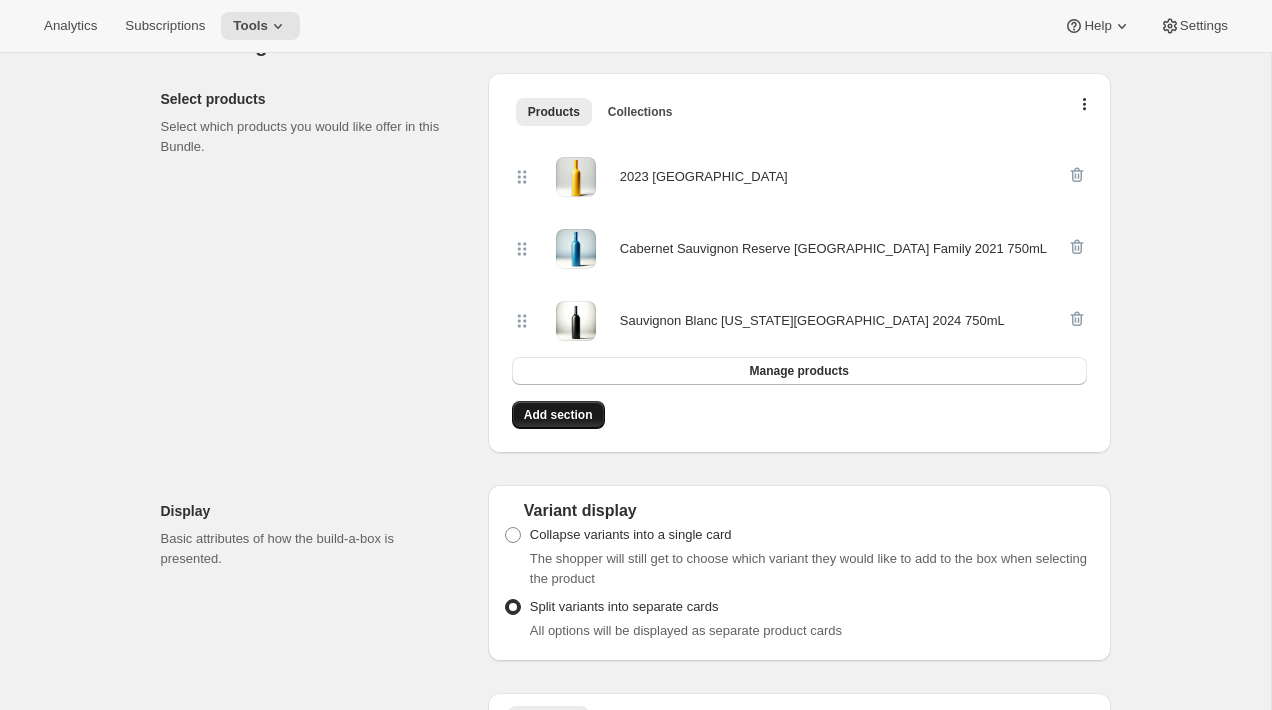 click on "Add section" at bounding box center [558, 415] 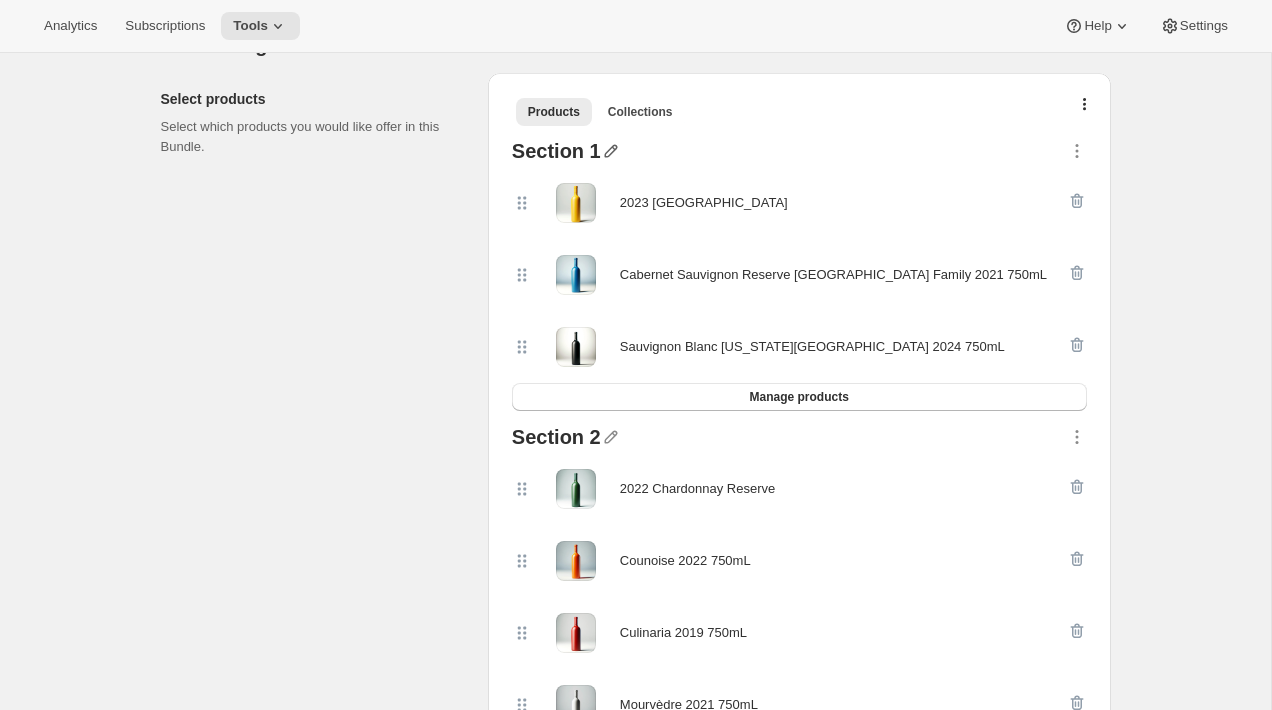 click 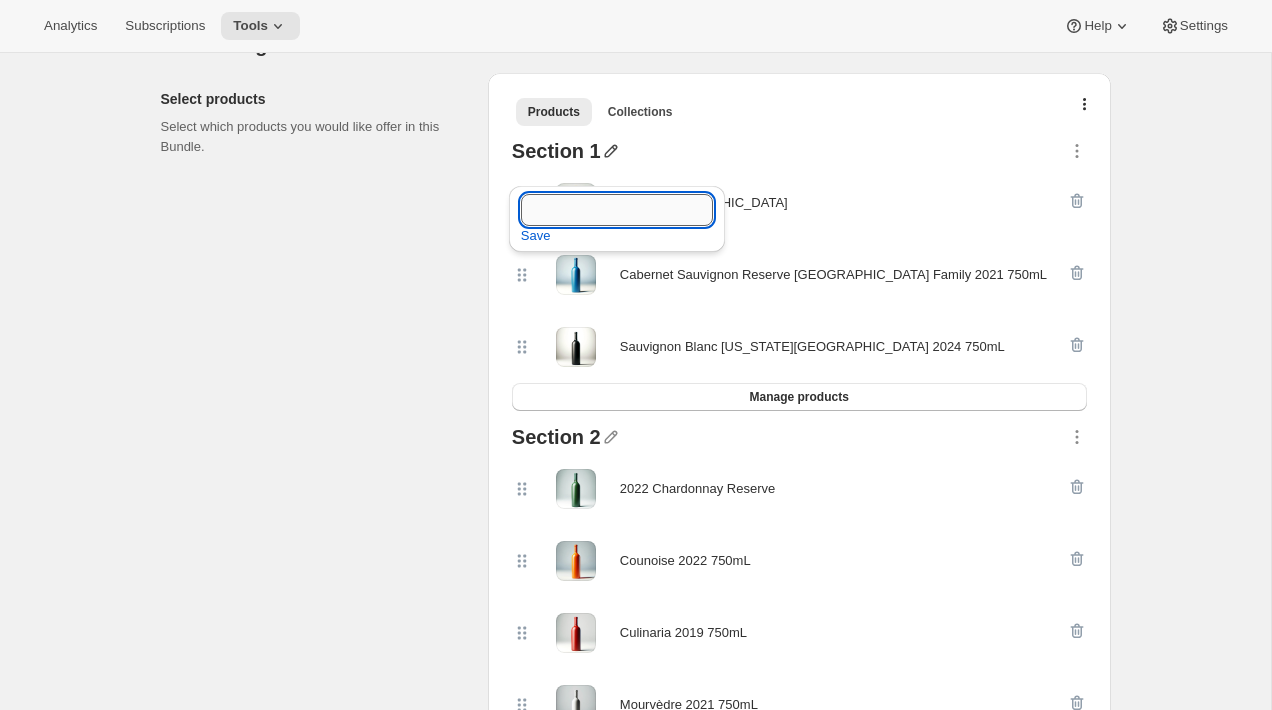 click at bounding box center [617, 210] 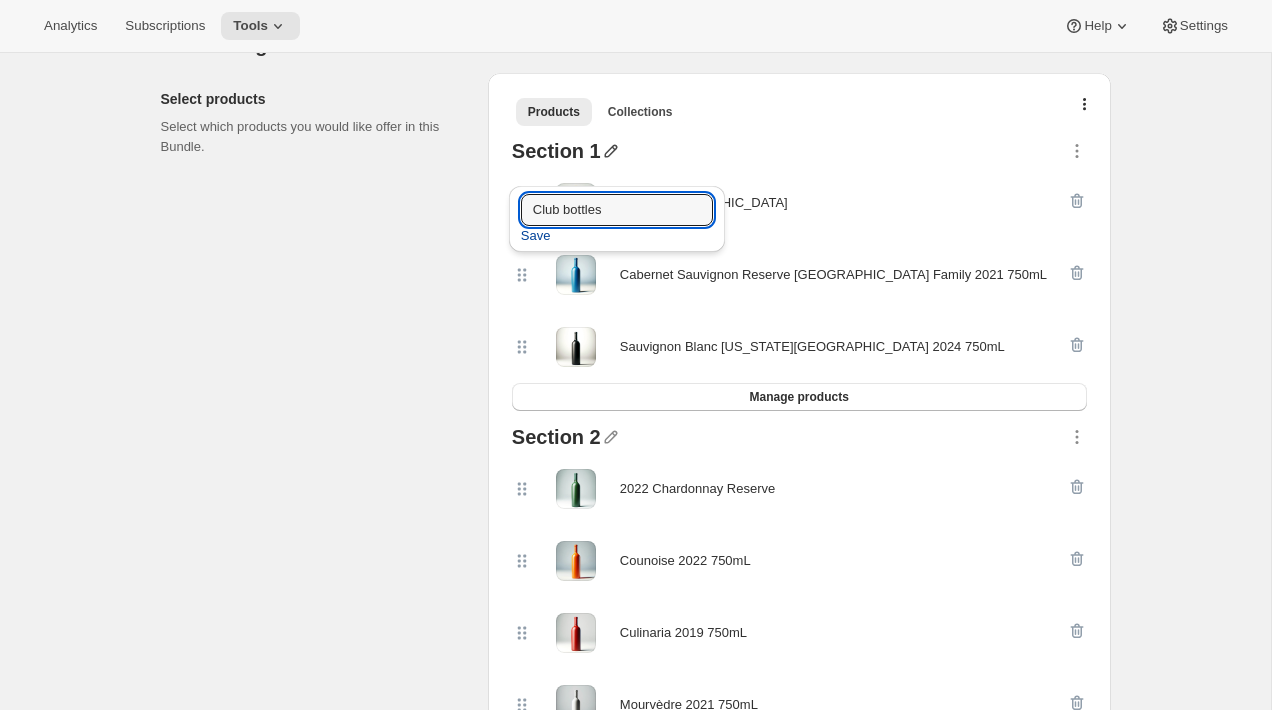 type on "Club bottles" 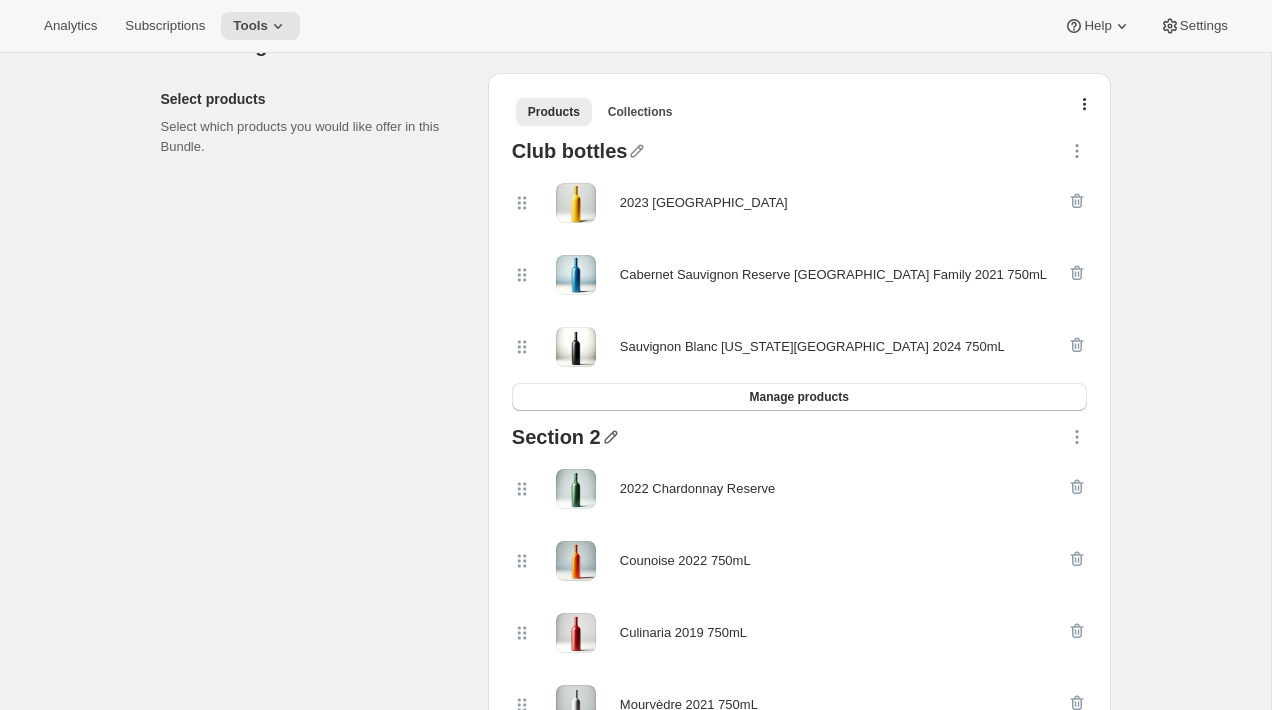 click 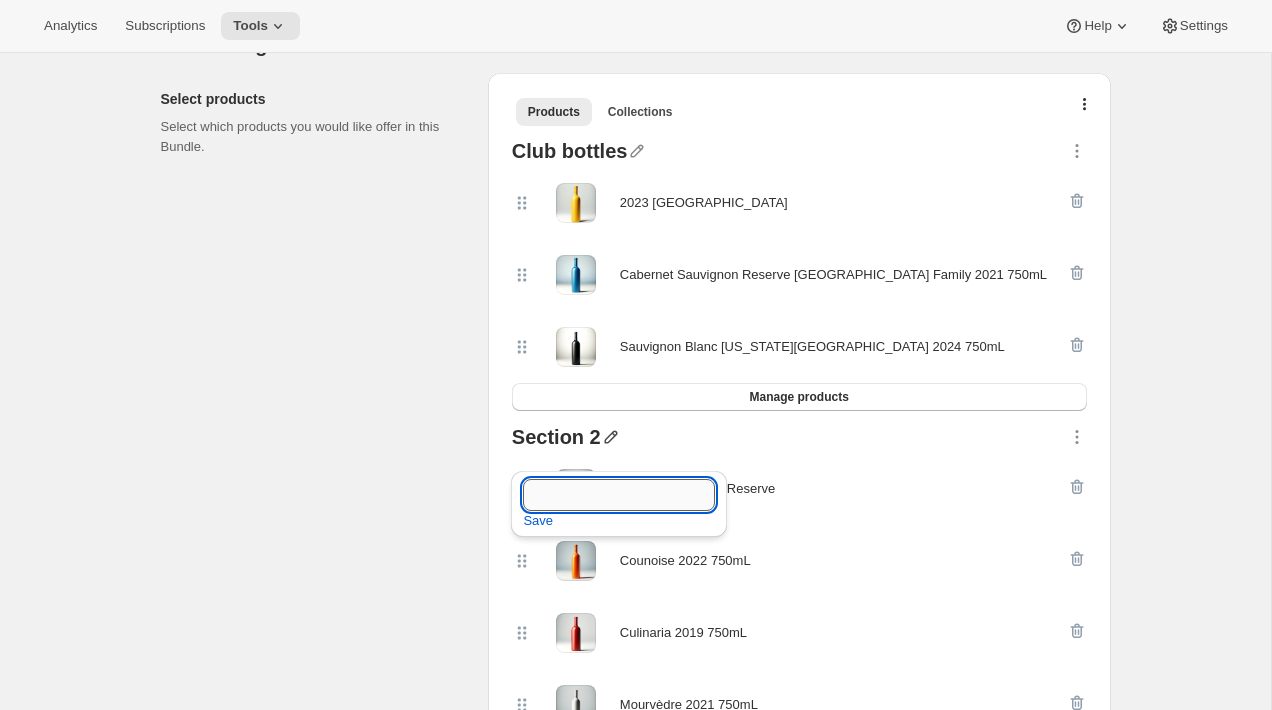 click at bounding box center [619, 495] 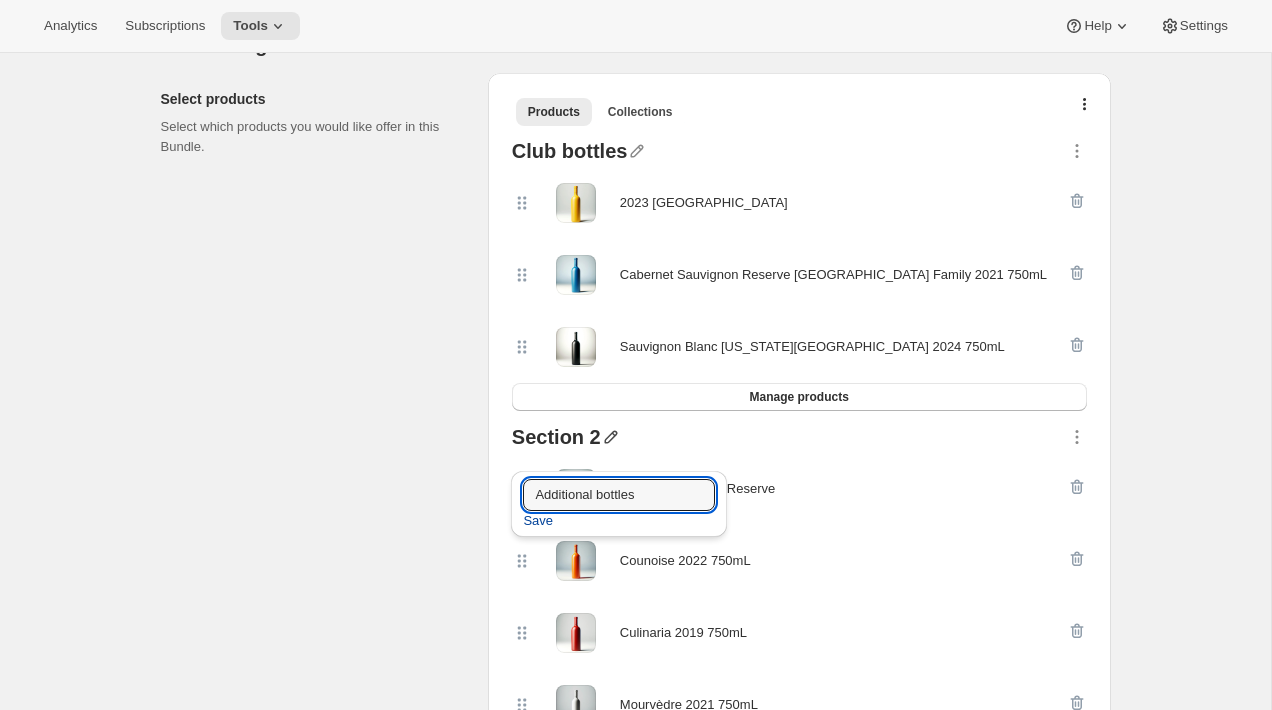 type on "Additional bottles" 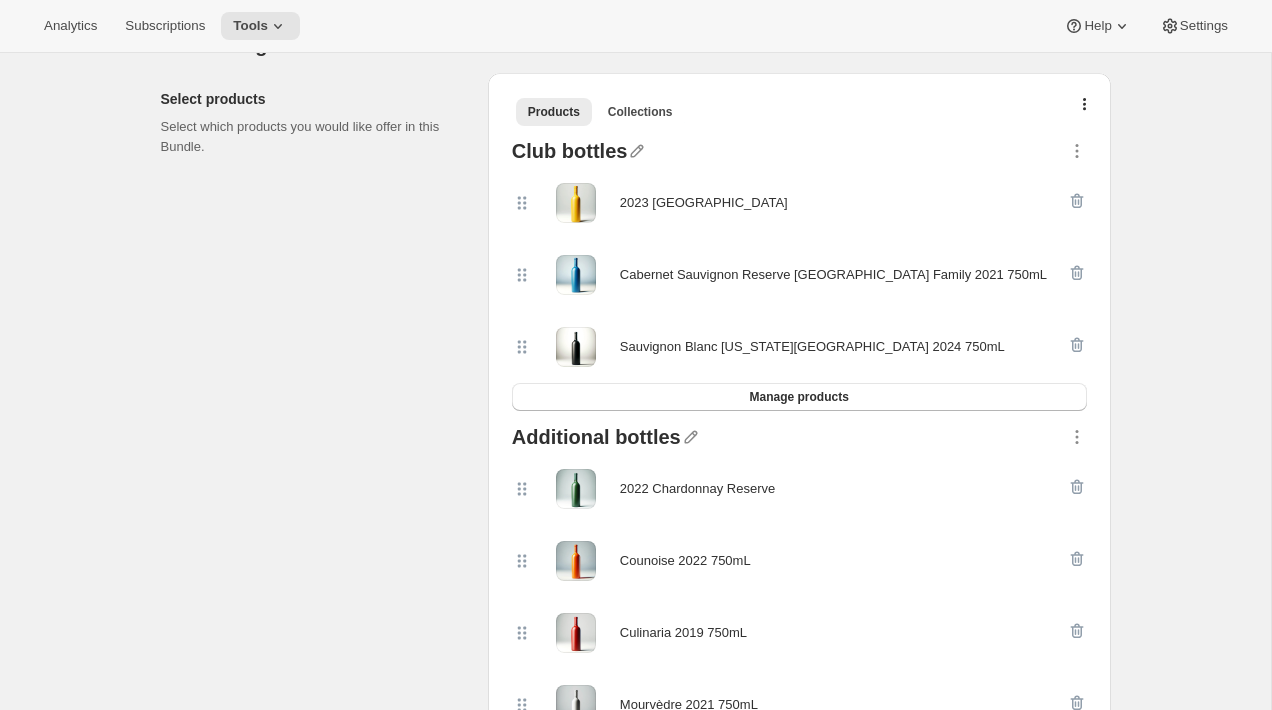 click on "Select products Select which products you would like offer in this Bundle." at bounding box center (316, 491) 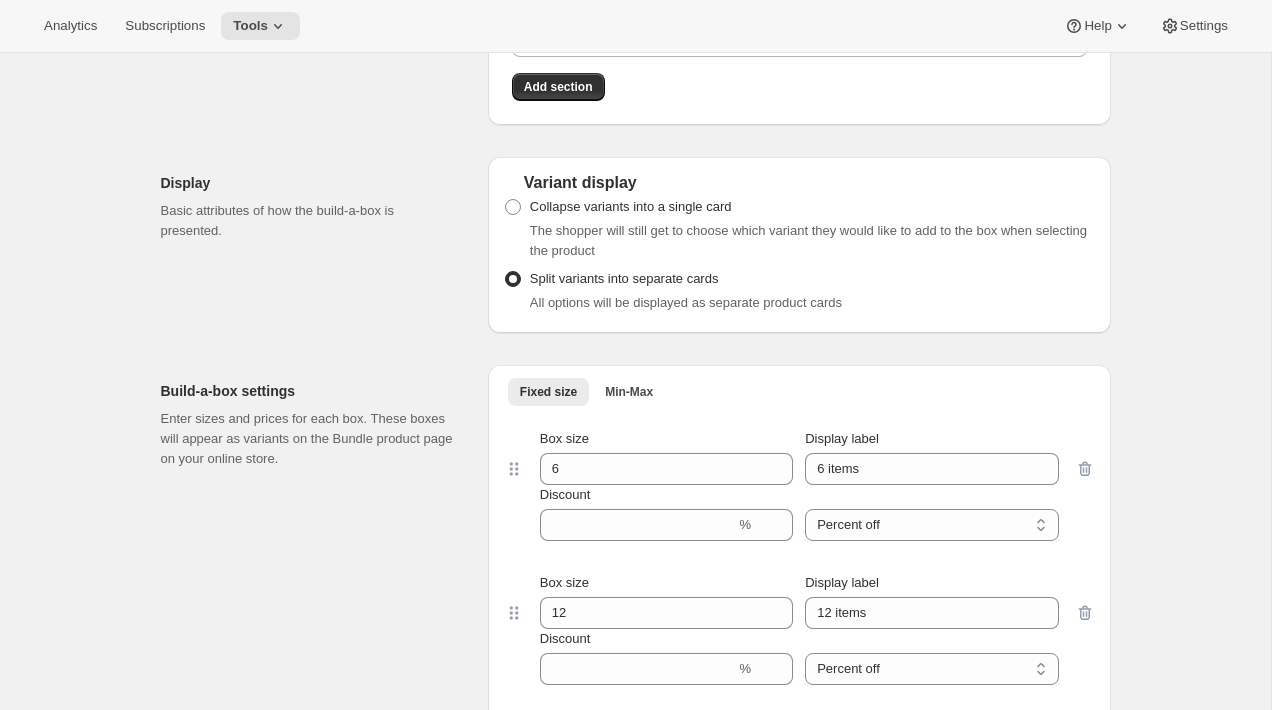 scroll, scrollTop: 1967, scrollLeft: 0, axis: vertical 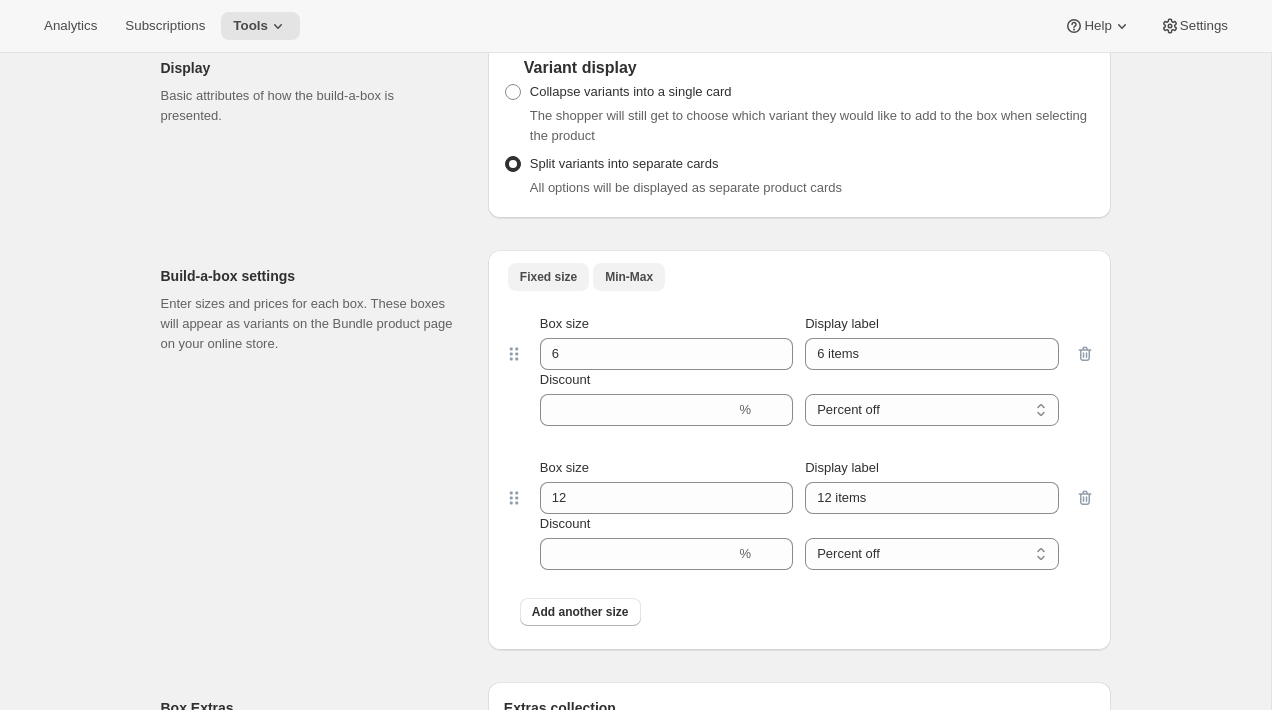 click on "Min-Max" at bounding box center (629, 277) 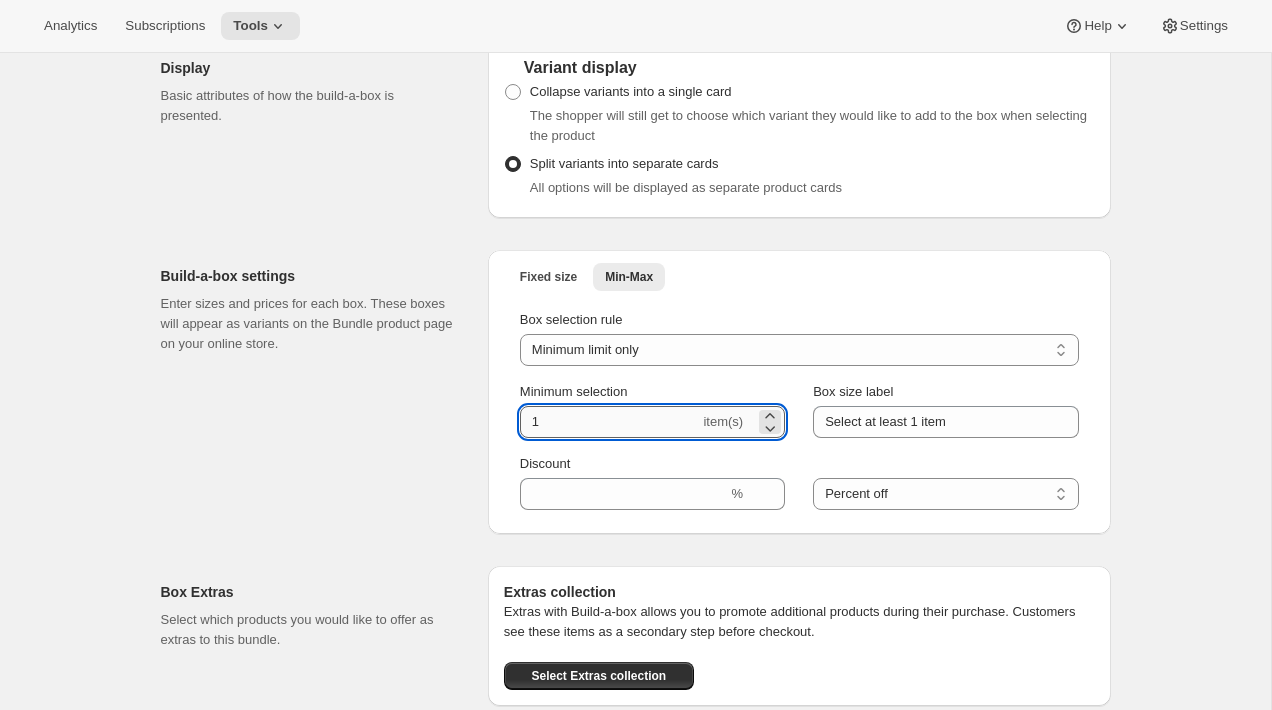 click on "1" at bounding box center [610, 422] 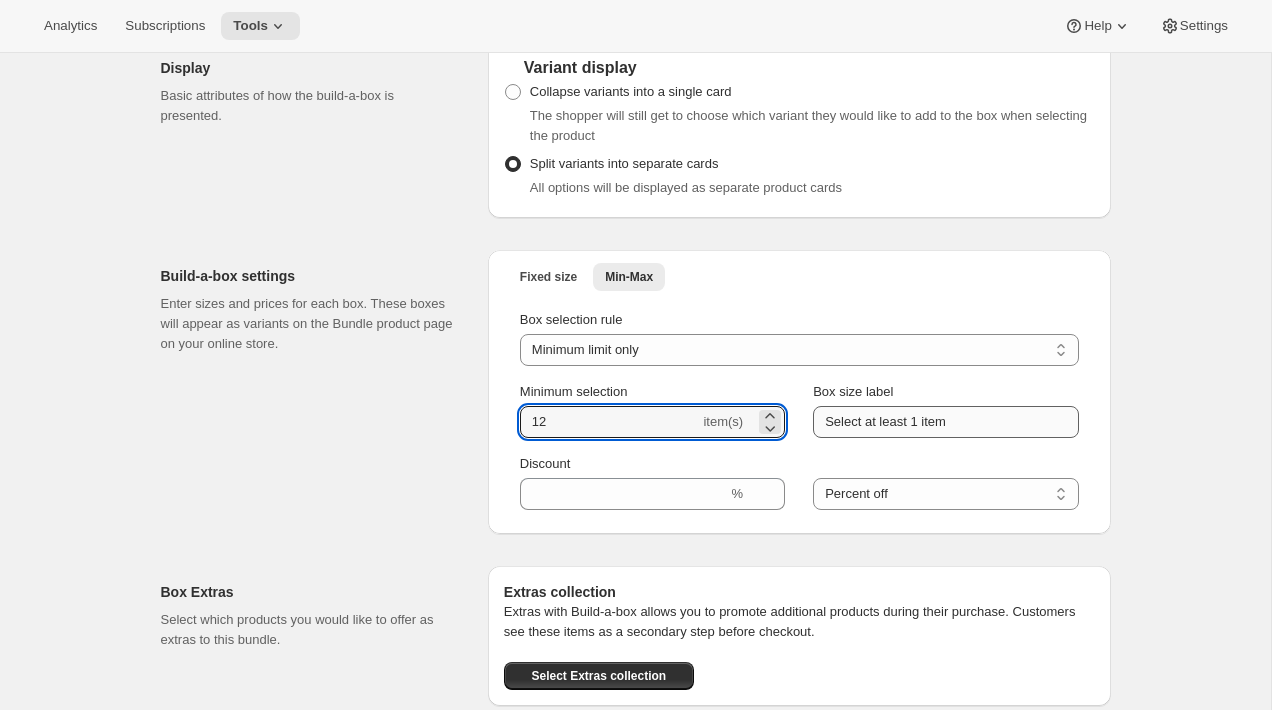type on "12" 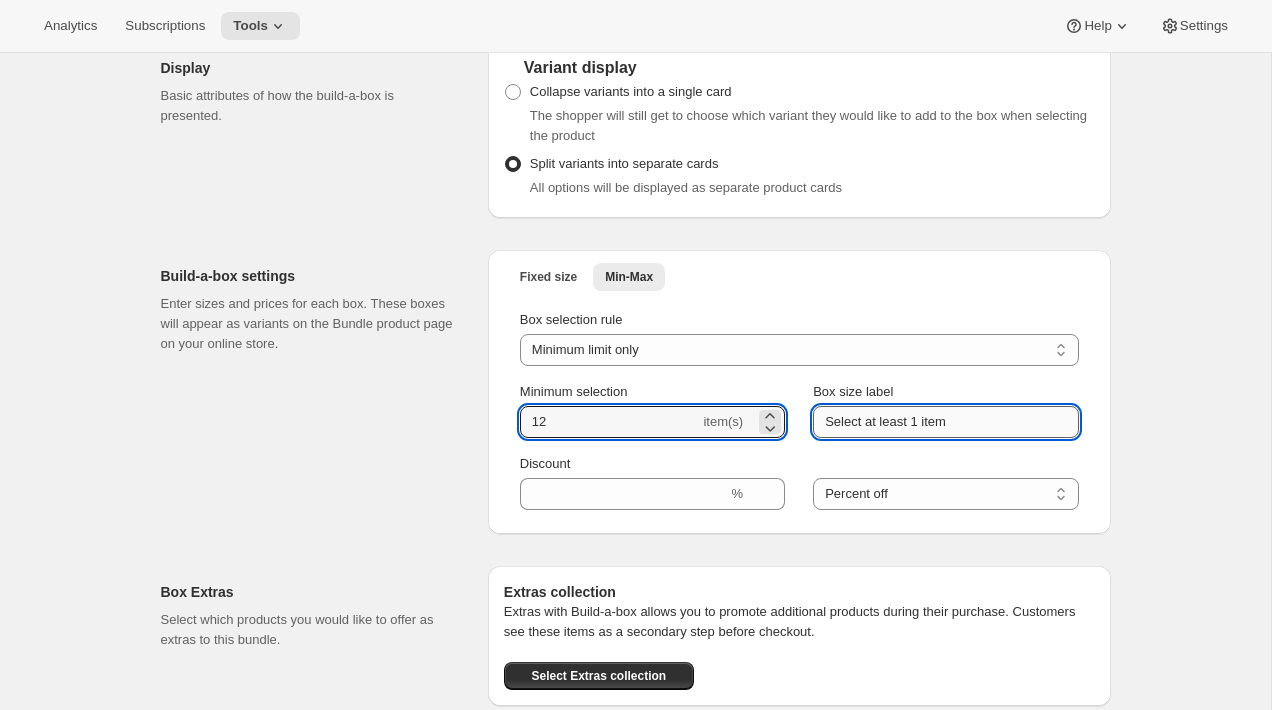 click on "Select at least 1 item" at bounding box center [945, 422] 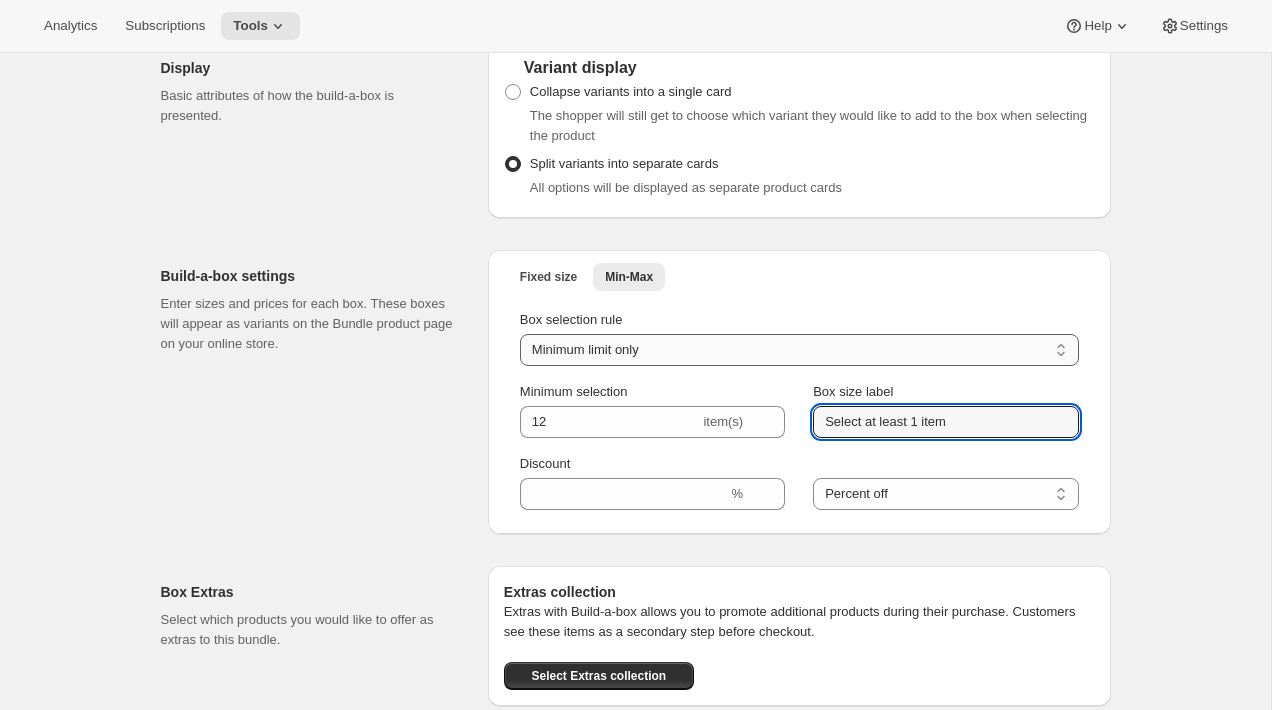 paste on "3 bottles" 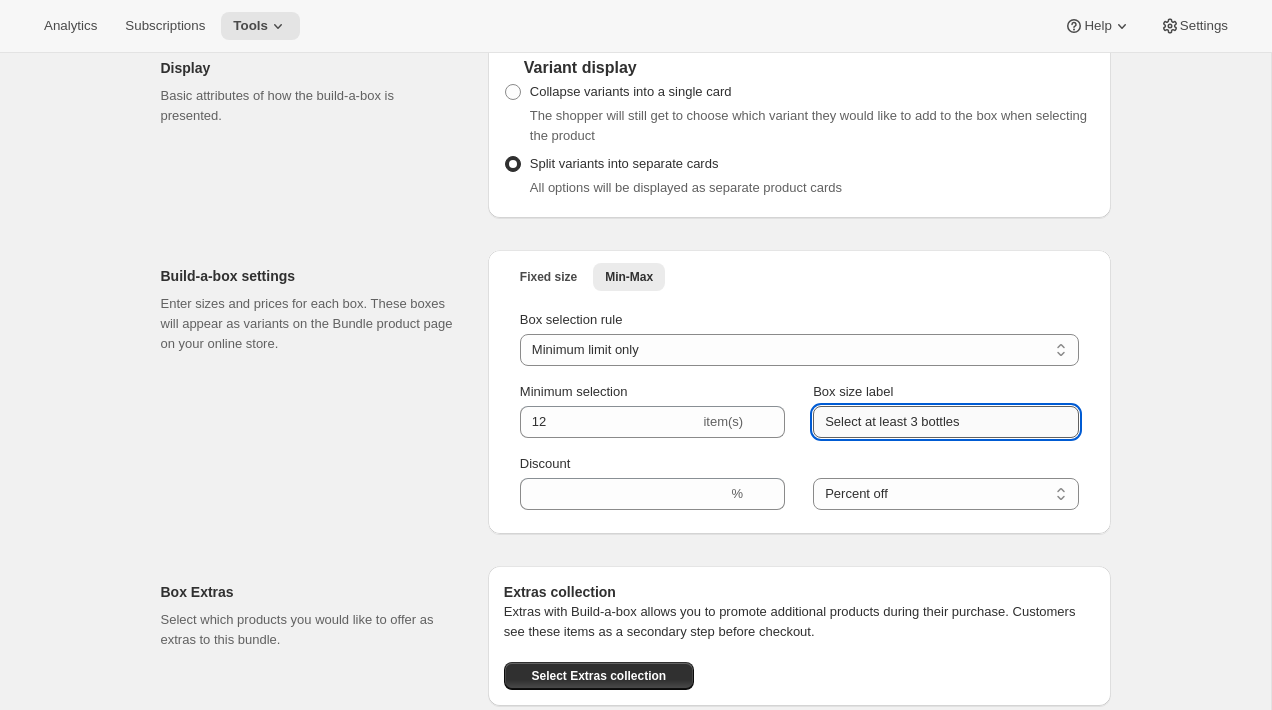 click on "Select at least 3 bottles" at bounding box center [945, 422] 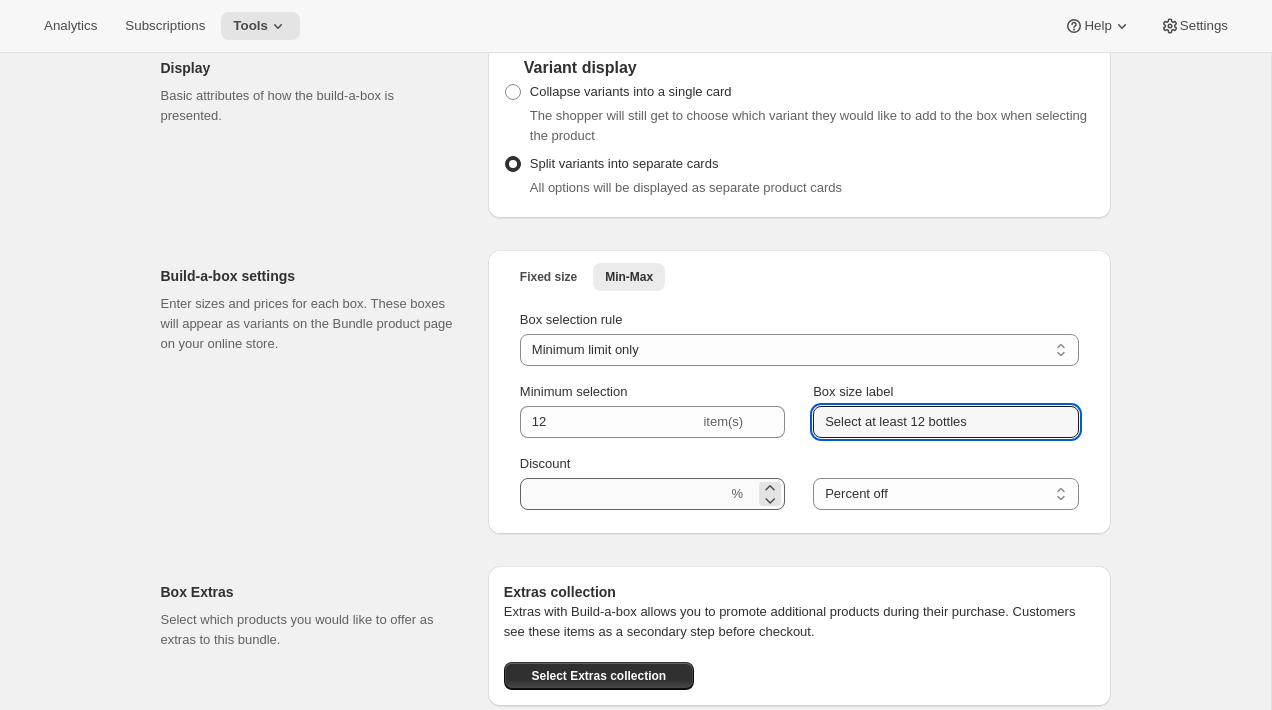 type on "Select at least 12 bottles" 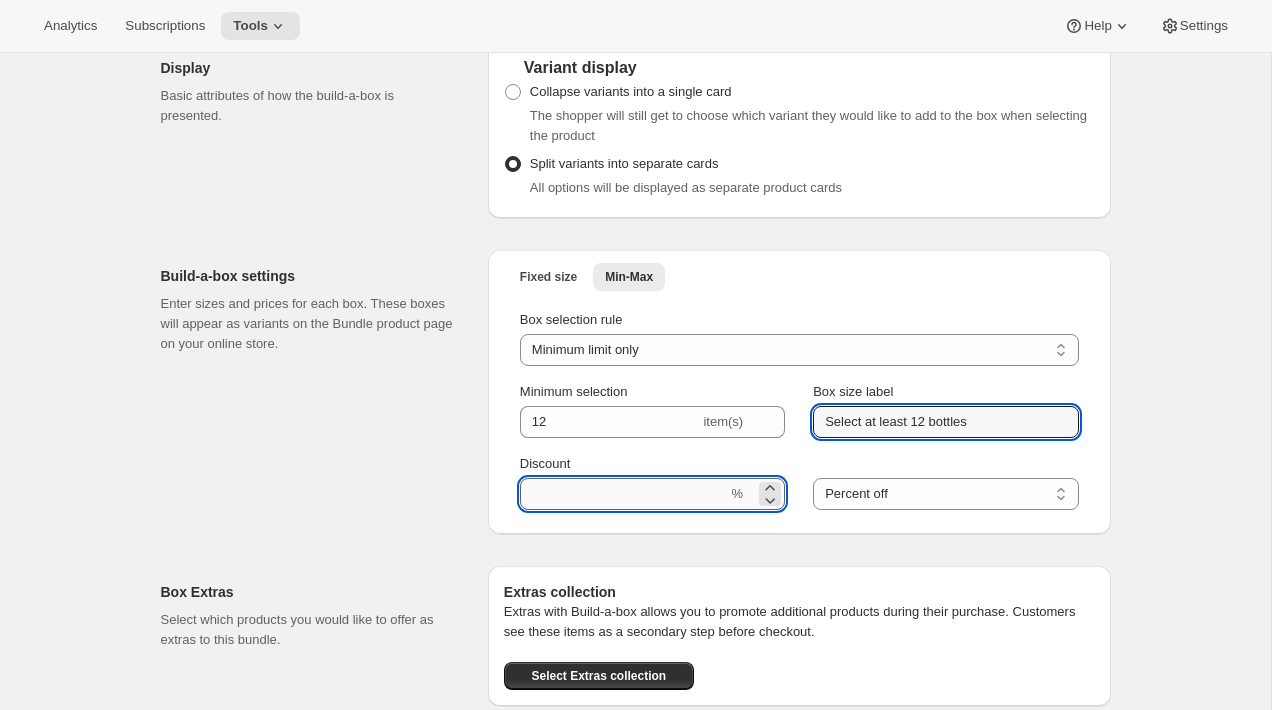 click on "Discount" at bounding box center [624, 494] 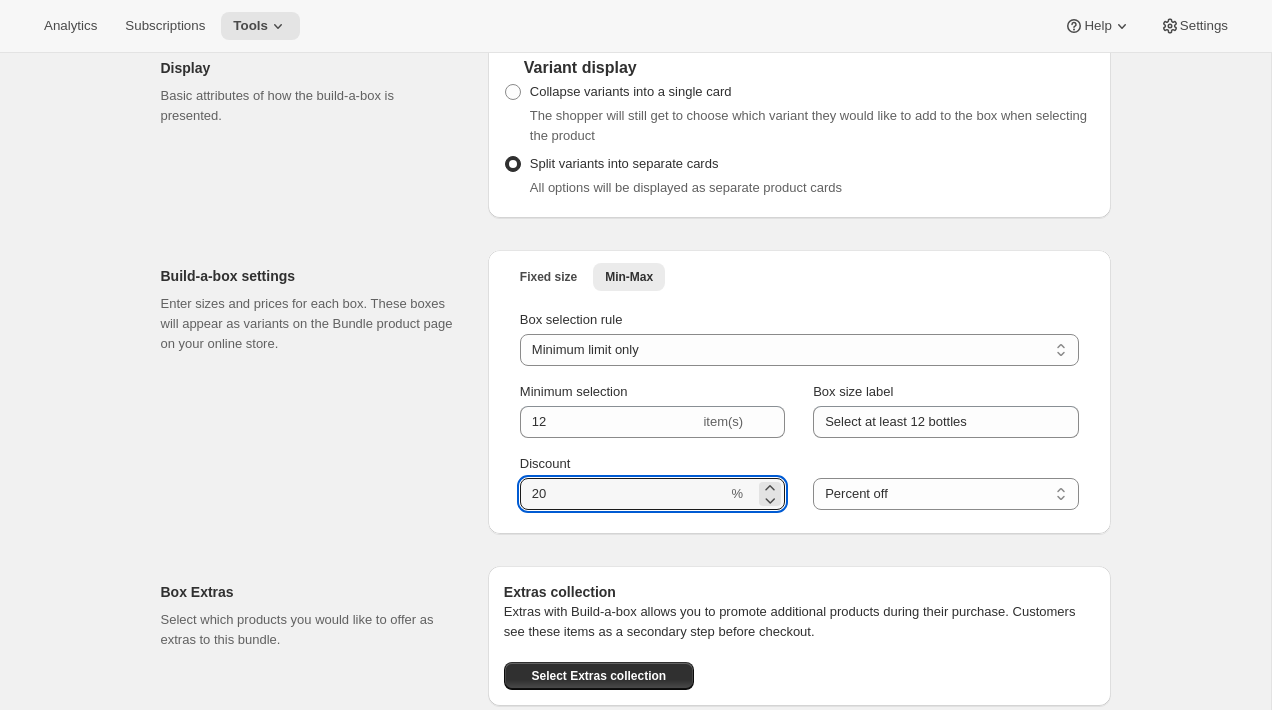 type on "20" 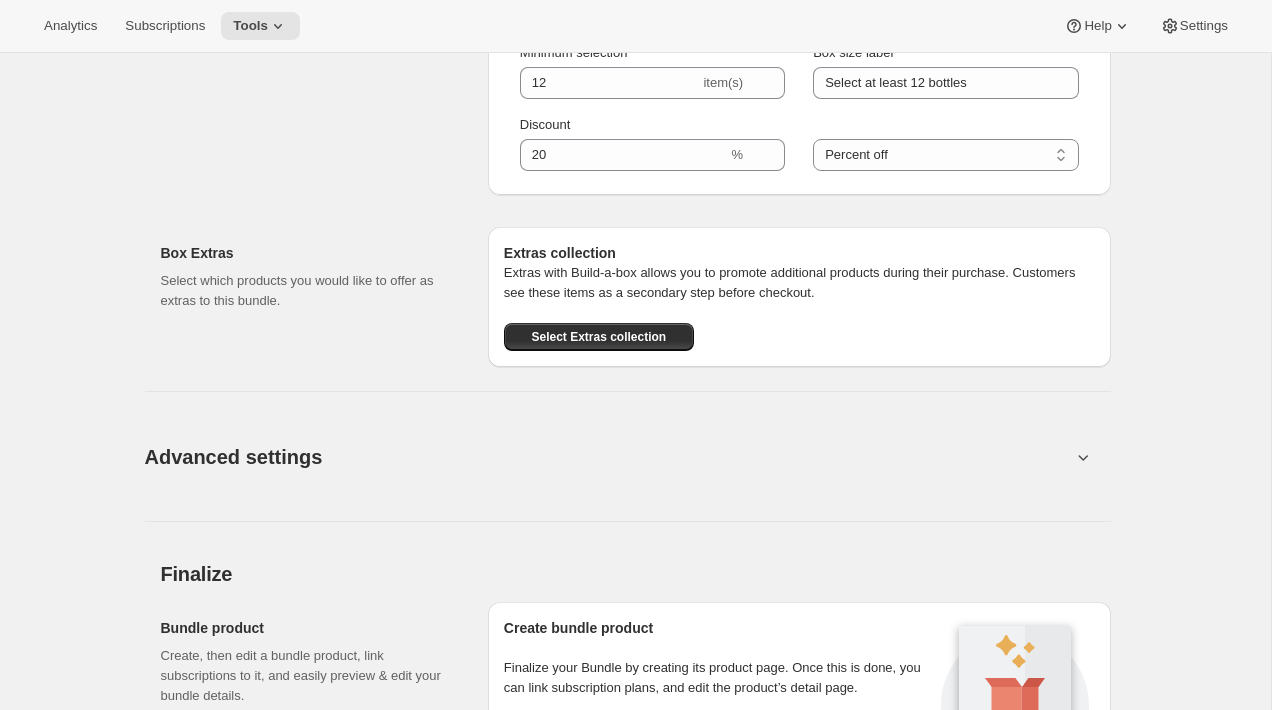 scroll, scrollTop: 2434, scrollLeft: 0, axis: vertical 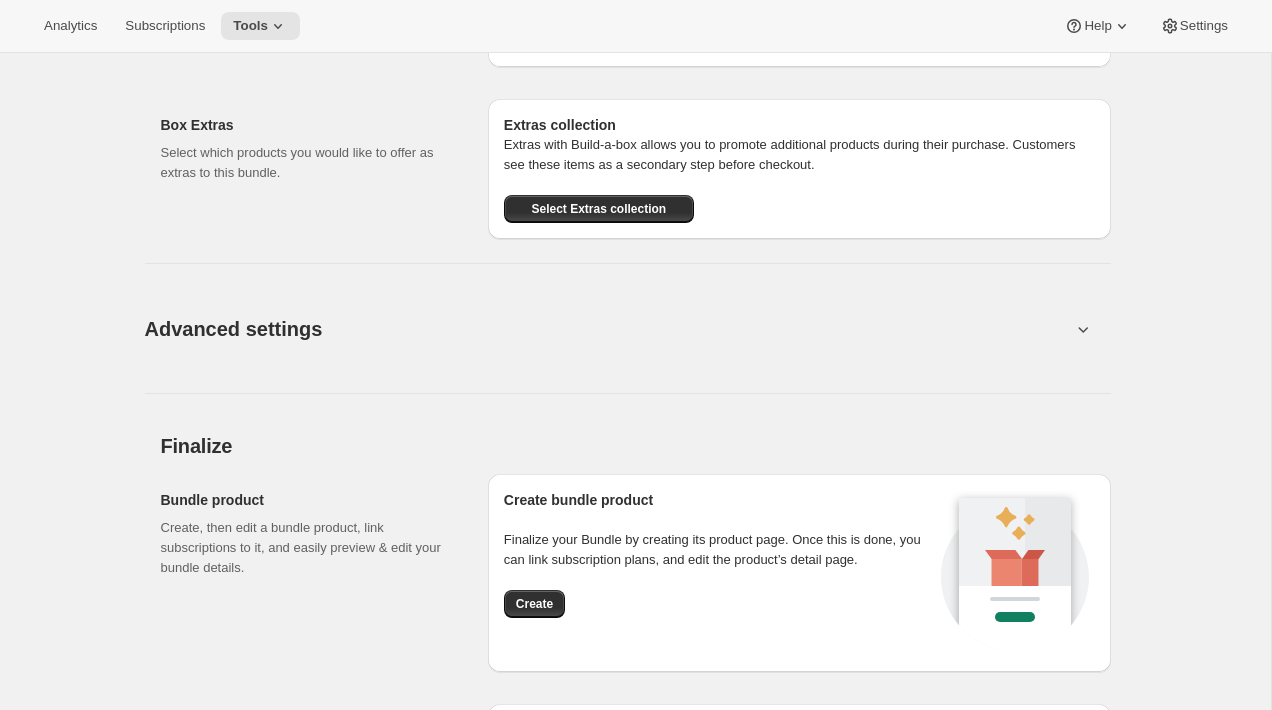 click on "Advanced settings" at bounding box center [608, 328] 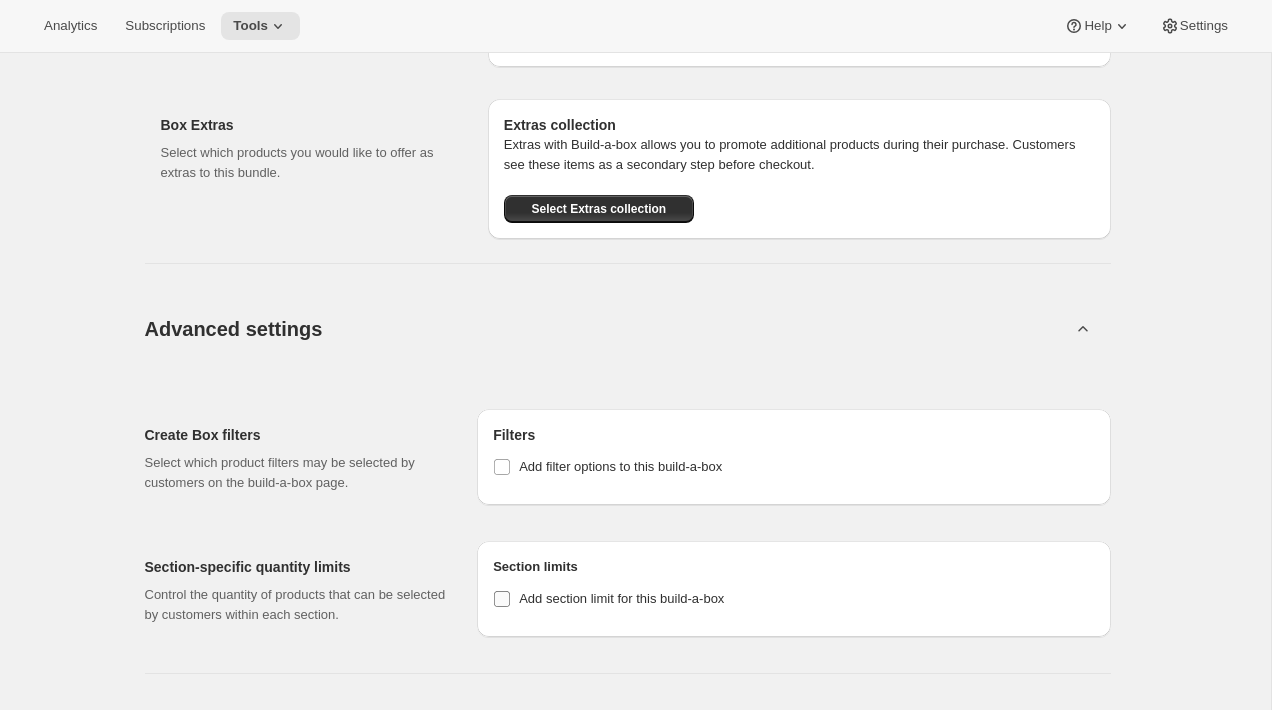 click on "Add section limit for this build-a-box" at bounding box center [621, 598] 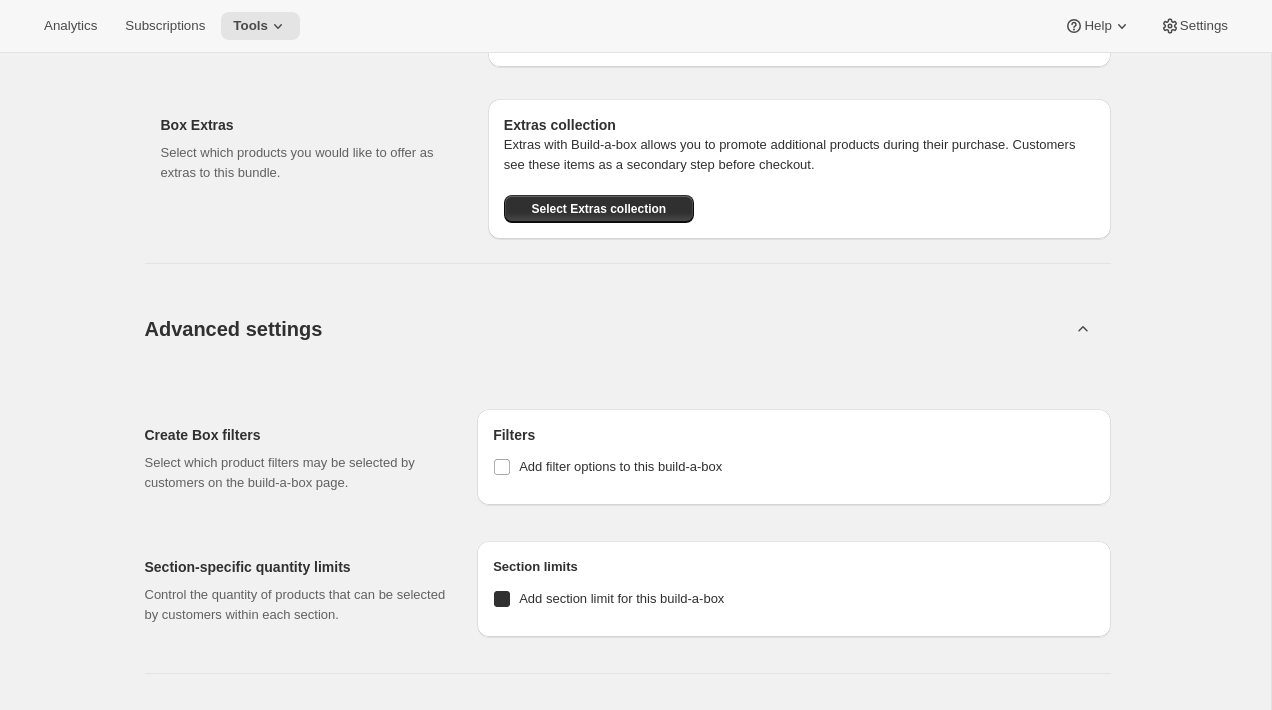 checkbox on "true" 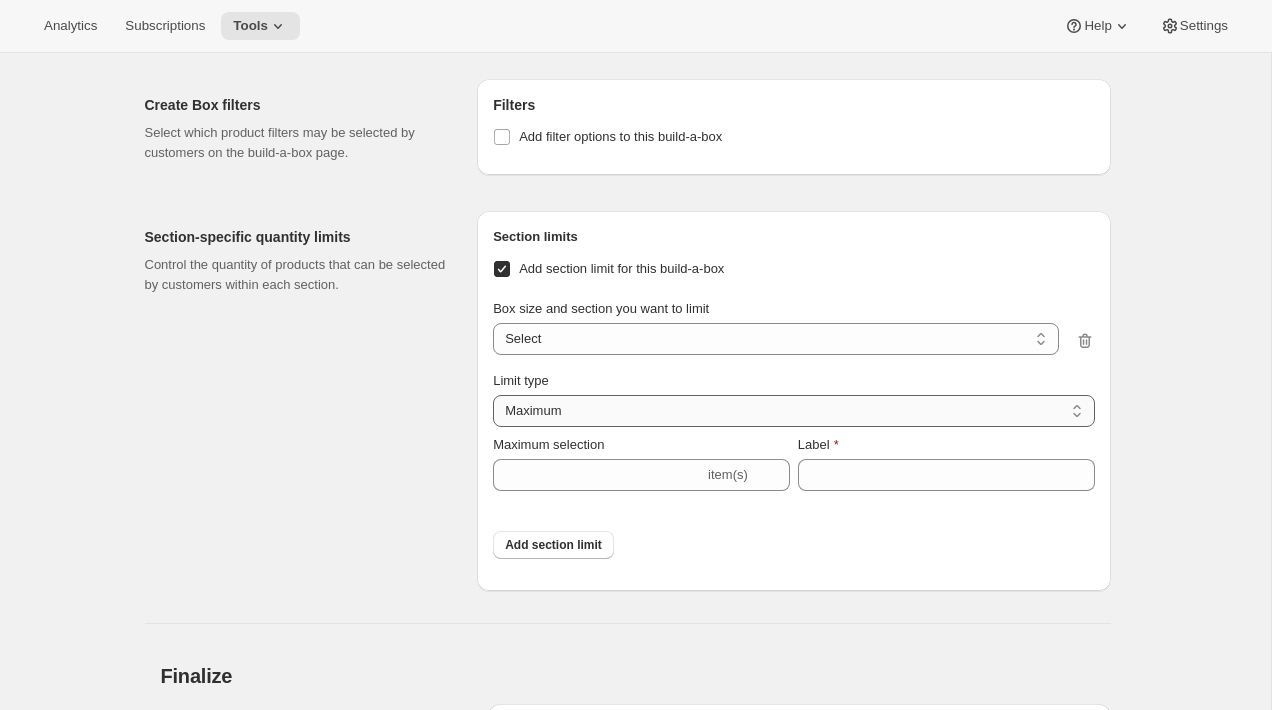 scroll, scrollTop: 2766, scrollLeft: 0, axis: vertical 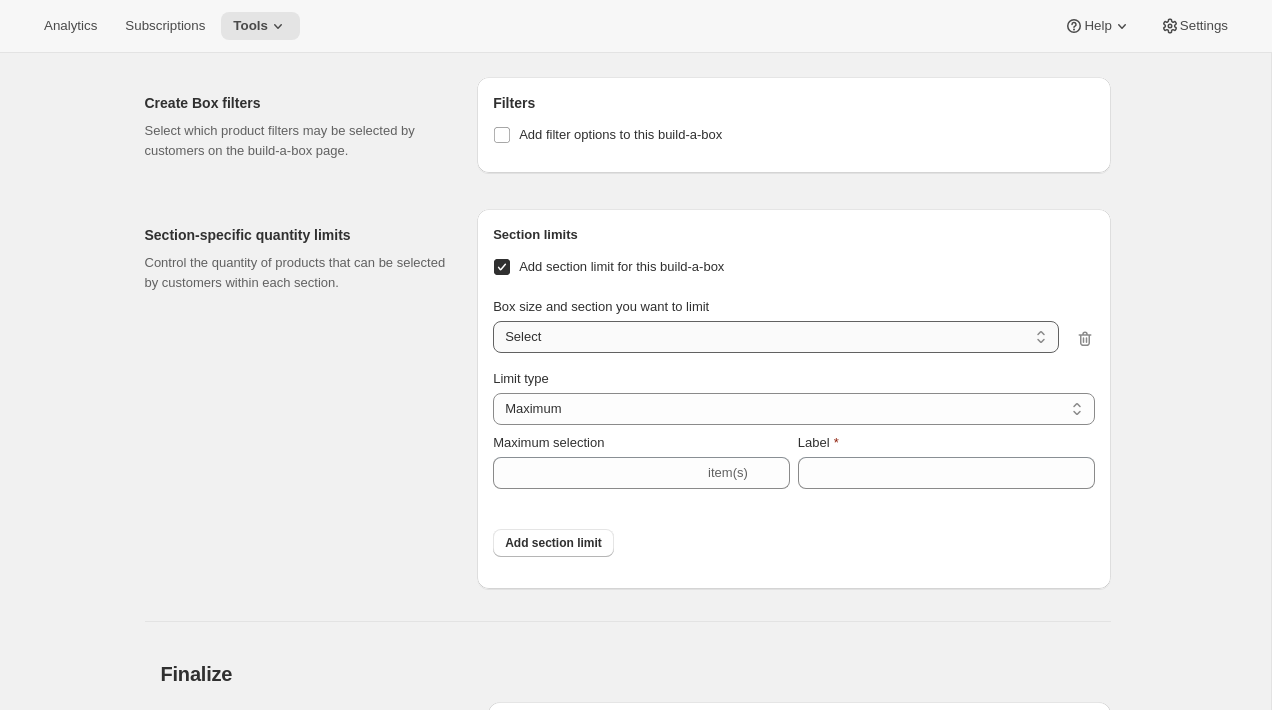 click on "Select at least 12 bottles / Club bottles Select at least 12 bottles / Additional bottles Select" at bounding box center [775, 337] 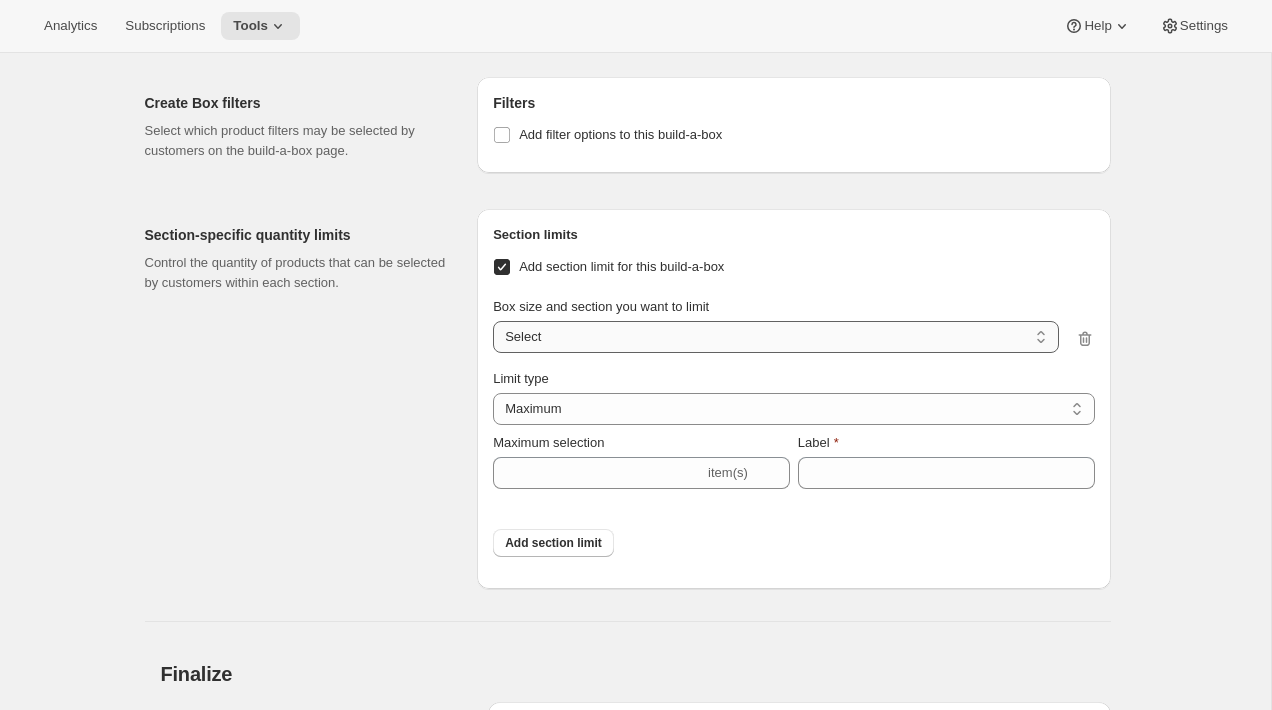 select on "0_97d52e7a-190c-44cf-9c5e-13369417df36" 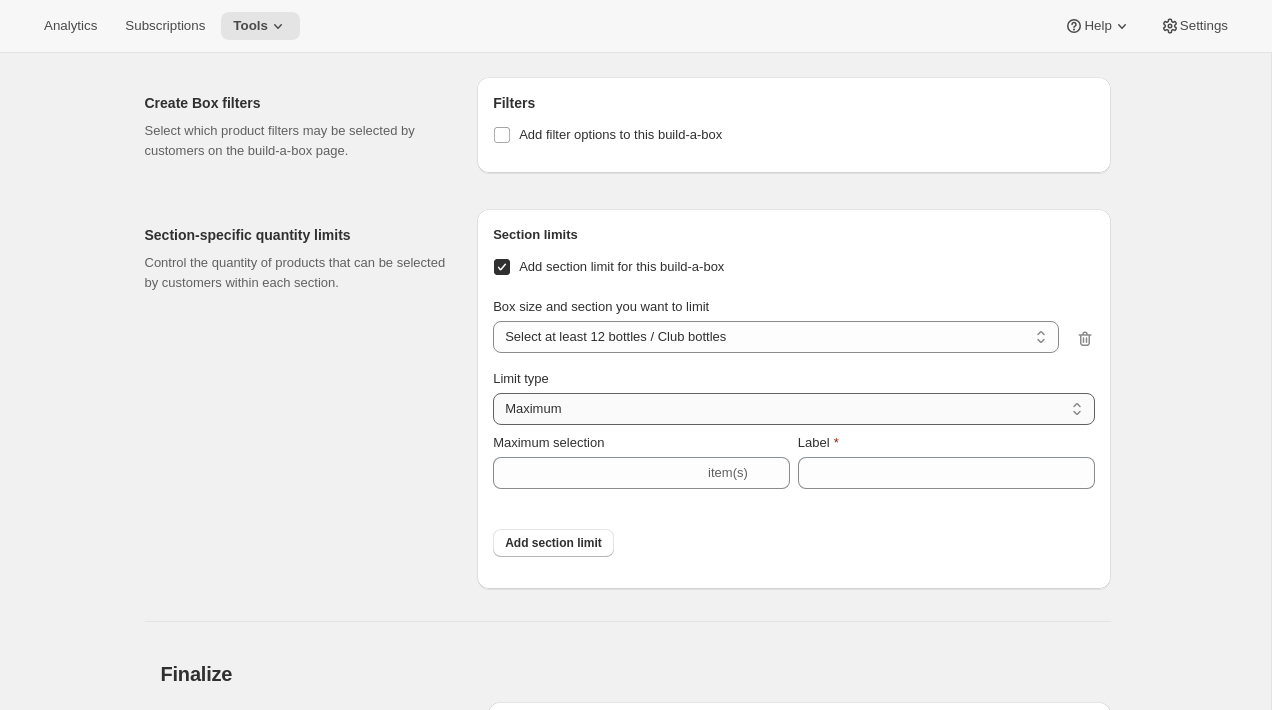 click on "Maximum Minimum Both" at bounding box center (793, 409) 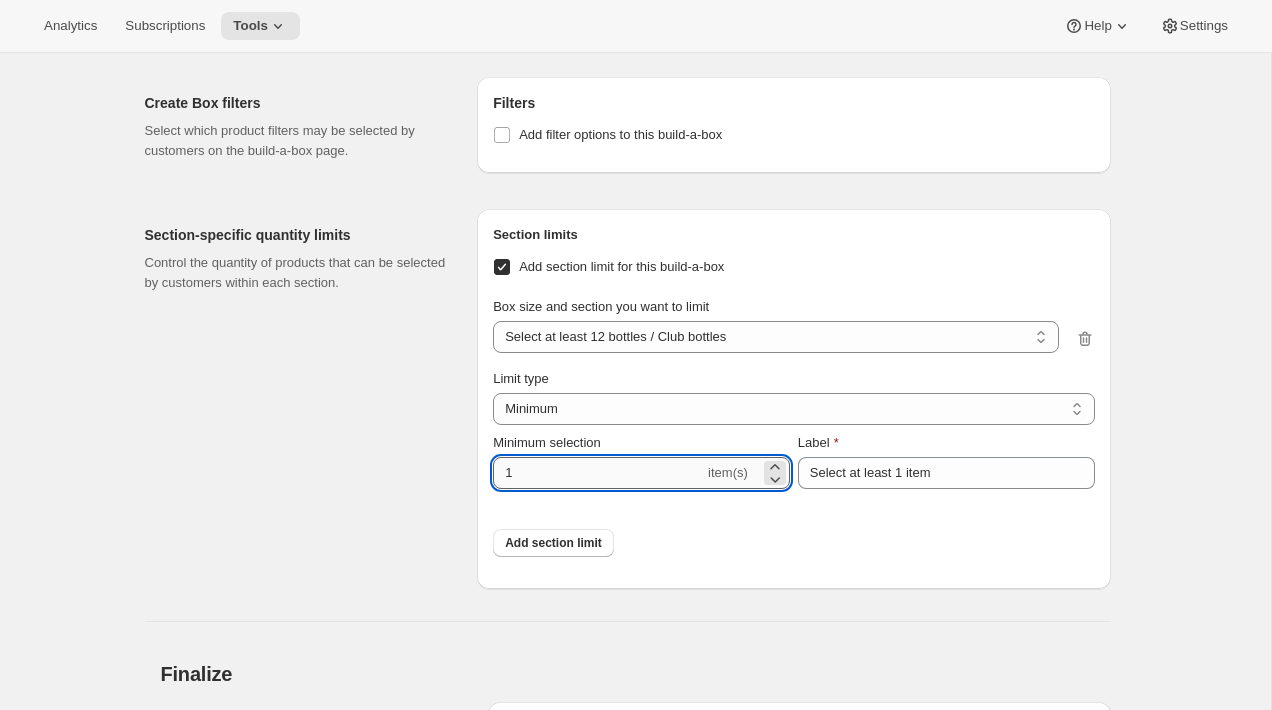 click on "1" at bounding box center (598, 473) 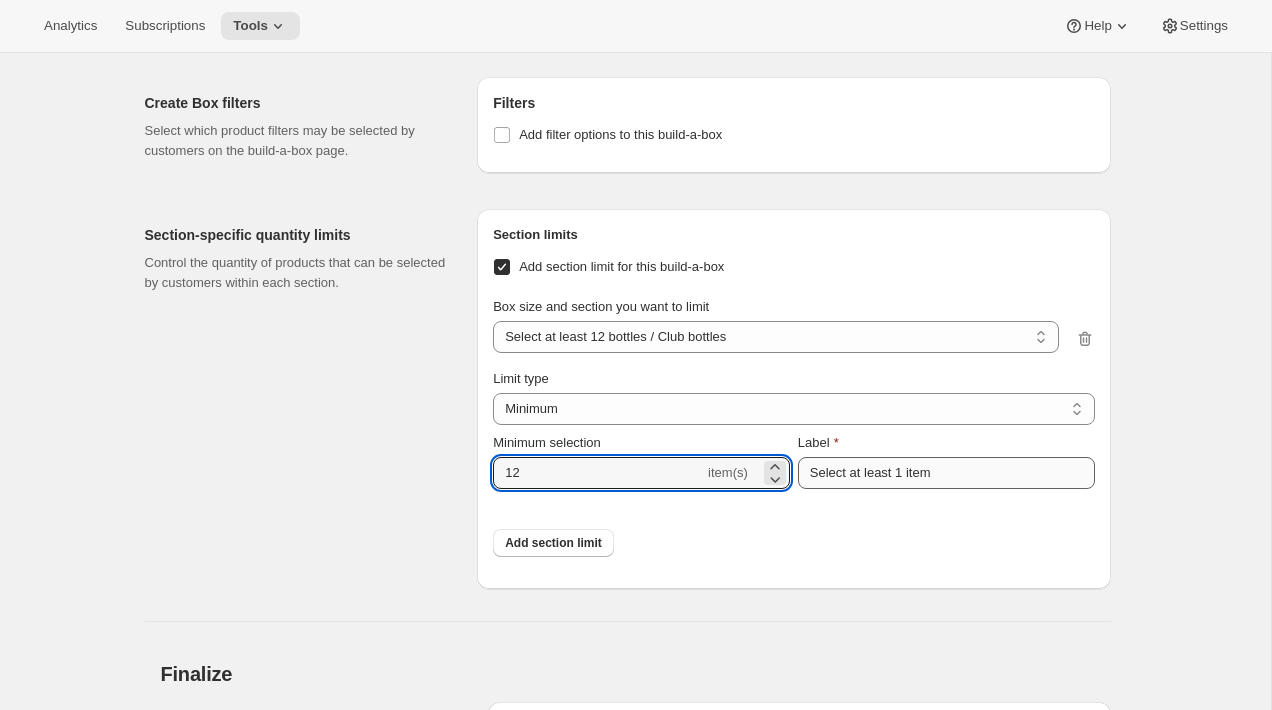 type on "12" 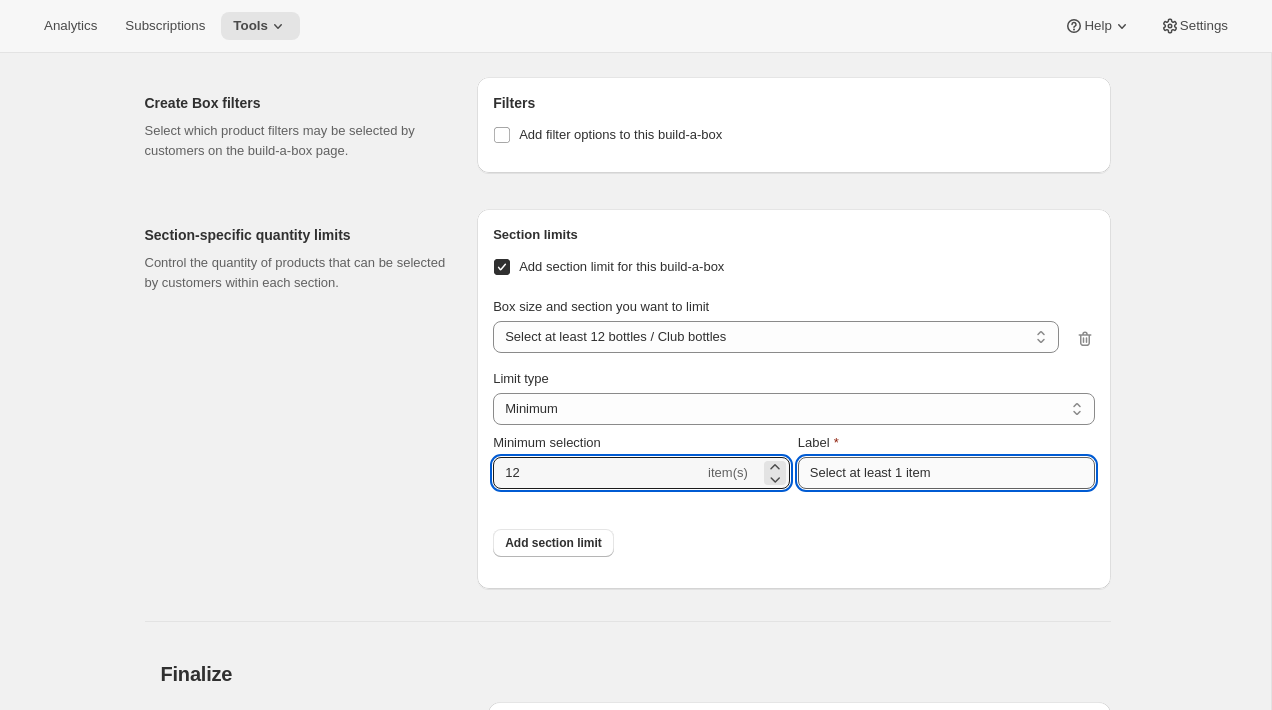 click on "Select at least 1 item" at bounding box center [946, 473] 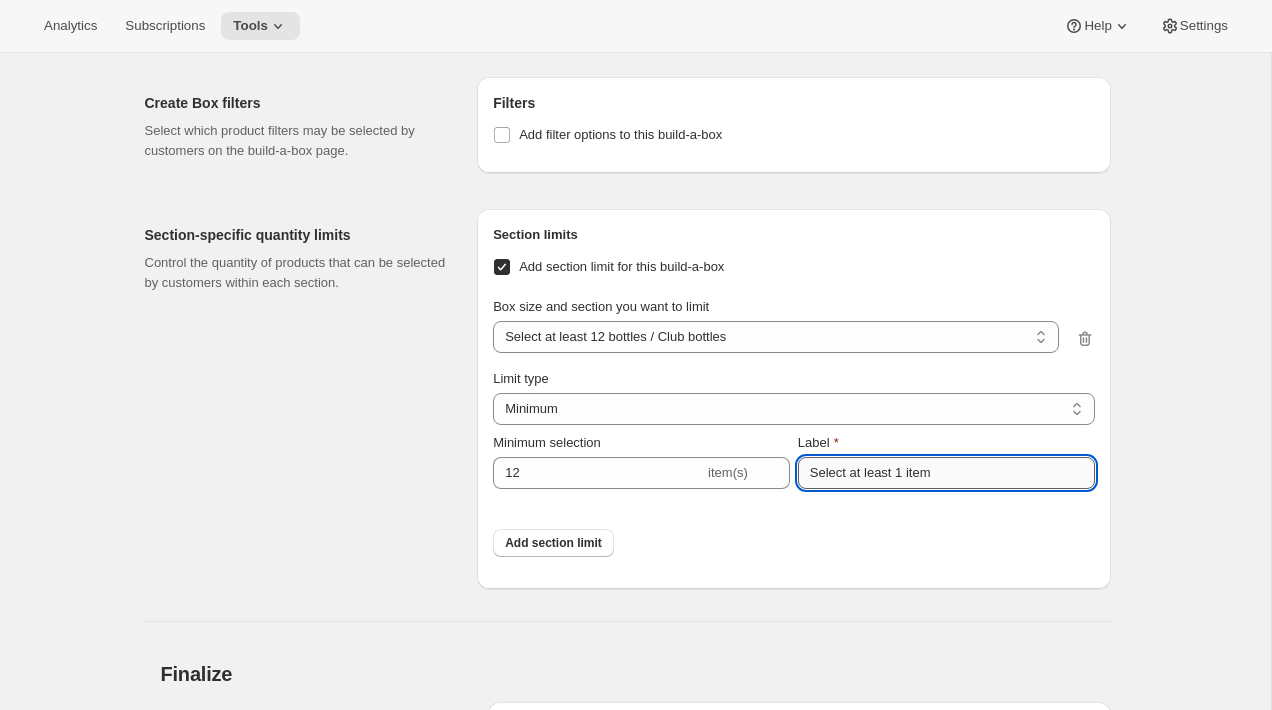 paste on "3 club bottles" 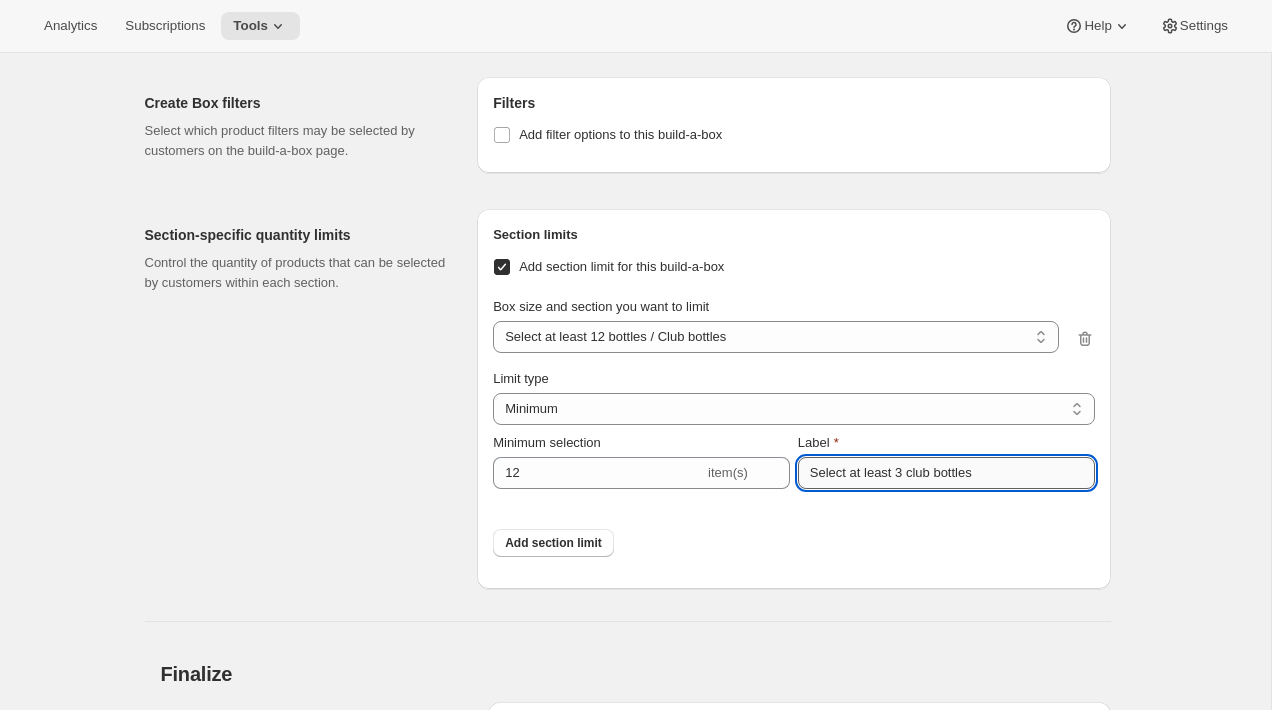click on "Select at least 3 club bottles" at bounding box center [946, 473] 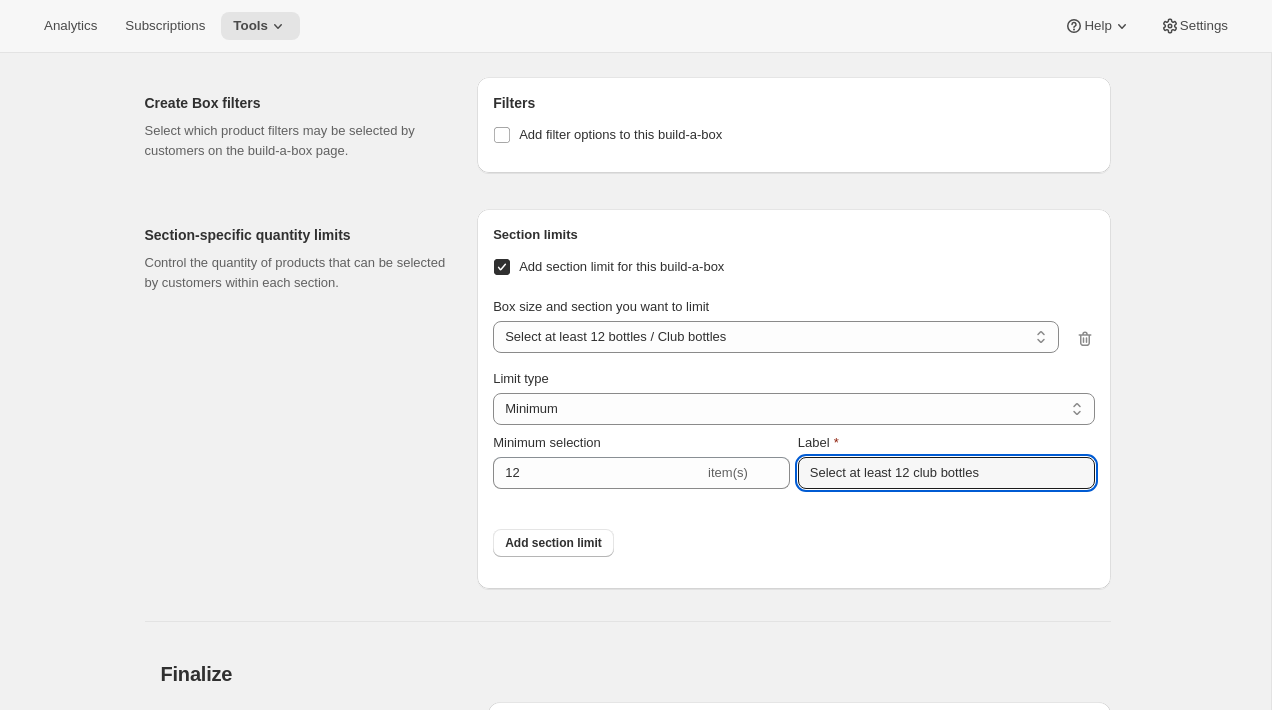 type on "Select at least 12 club bottles" 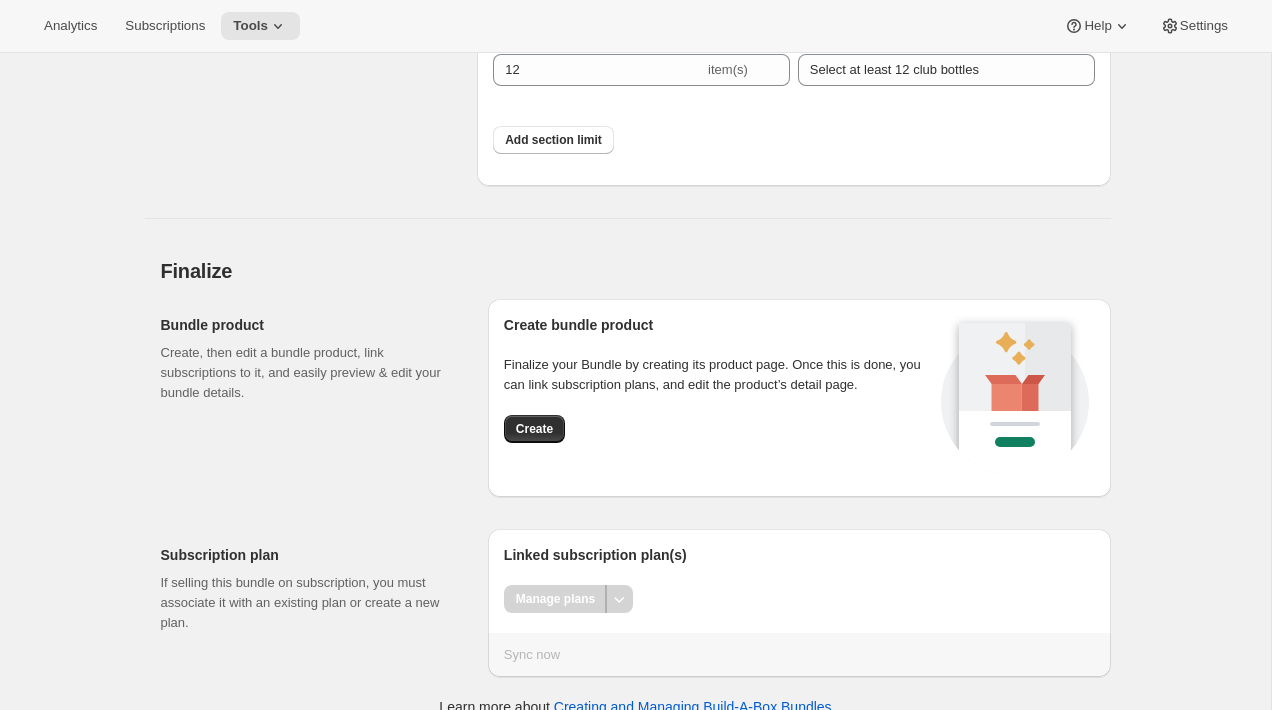 scroll, scrollTop: 3213, scrollLeft: 0, axis: vertical 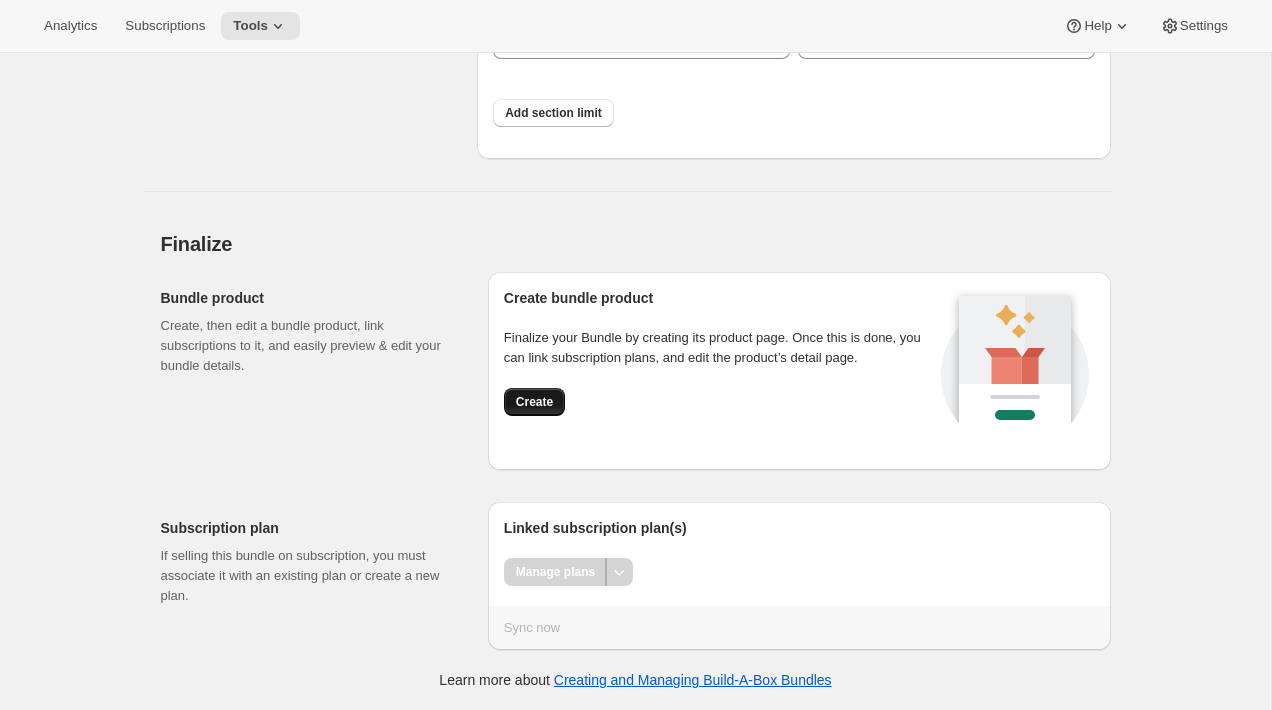click on "Create" at bounding box center (534, 402) 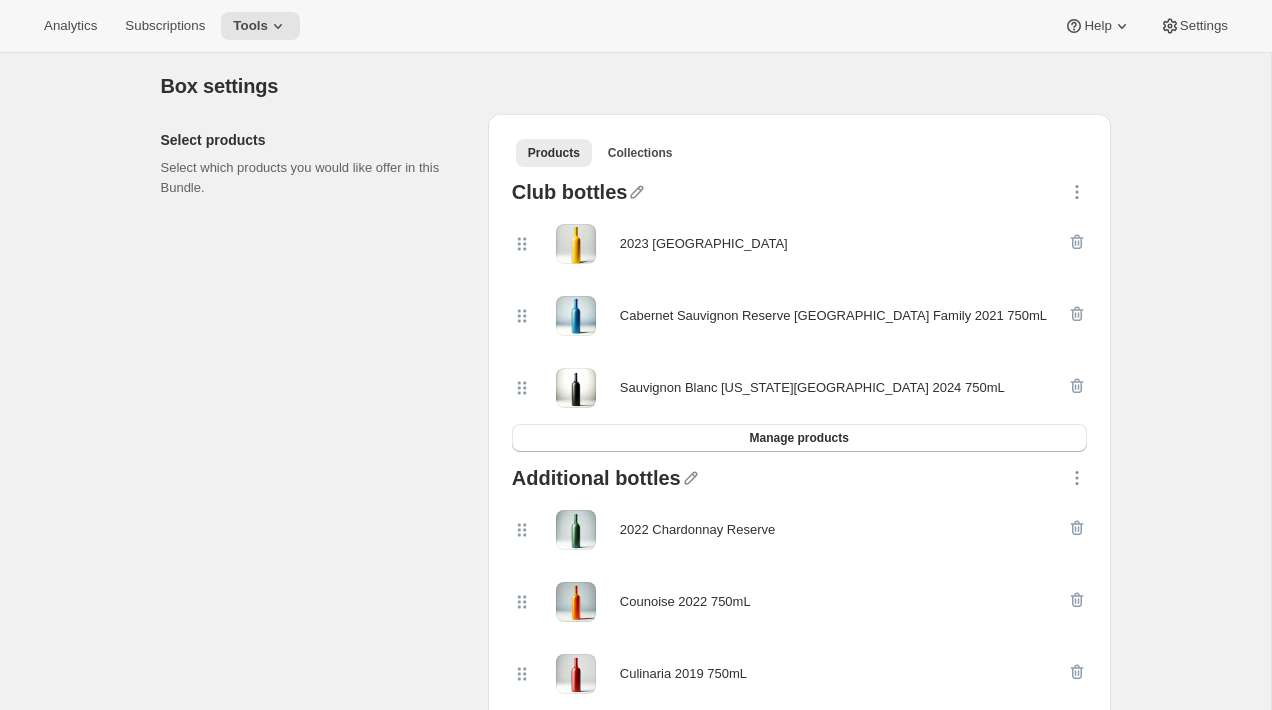 scroll, scrollTop: 0, scrollLeft: 0, axis: both 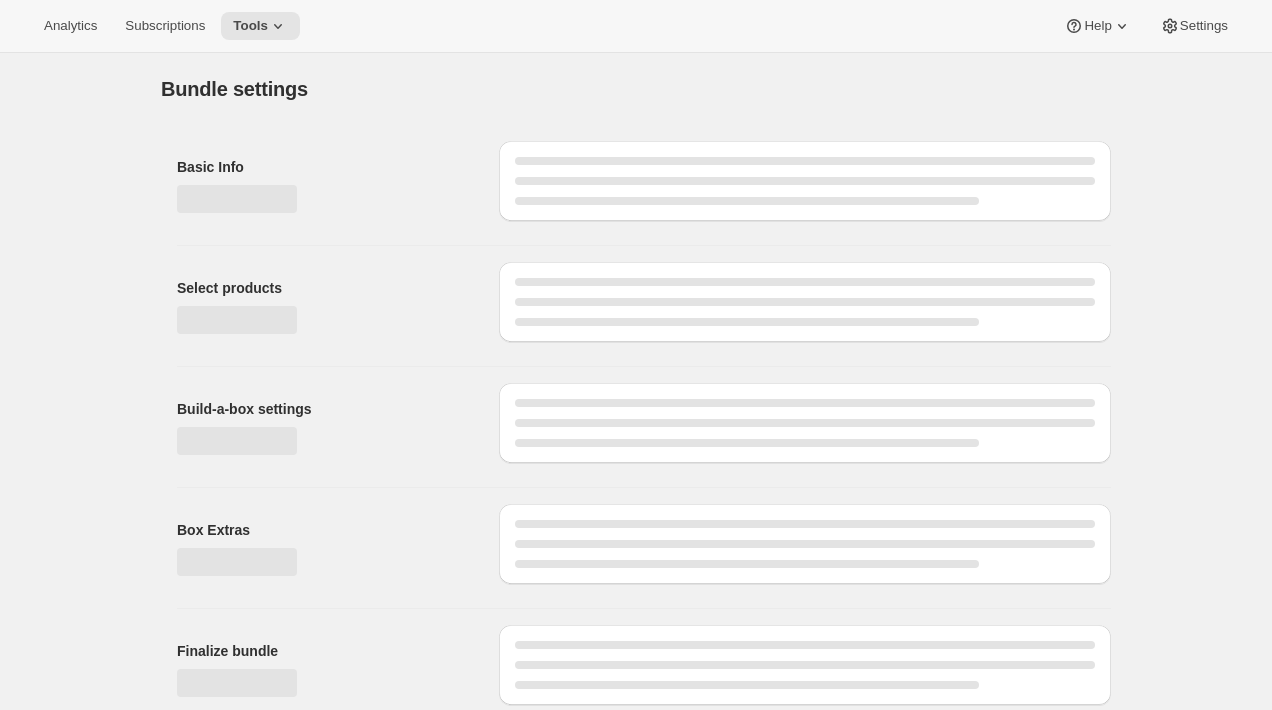 select on "gid://shopify/ProductVariant/51145279963474_97d52e7a-190c-44cf-9c5e-13369417df36" 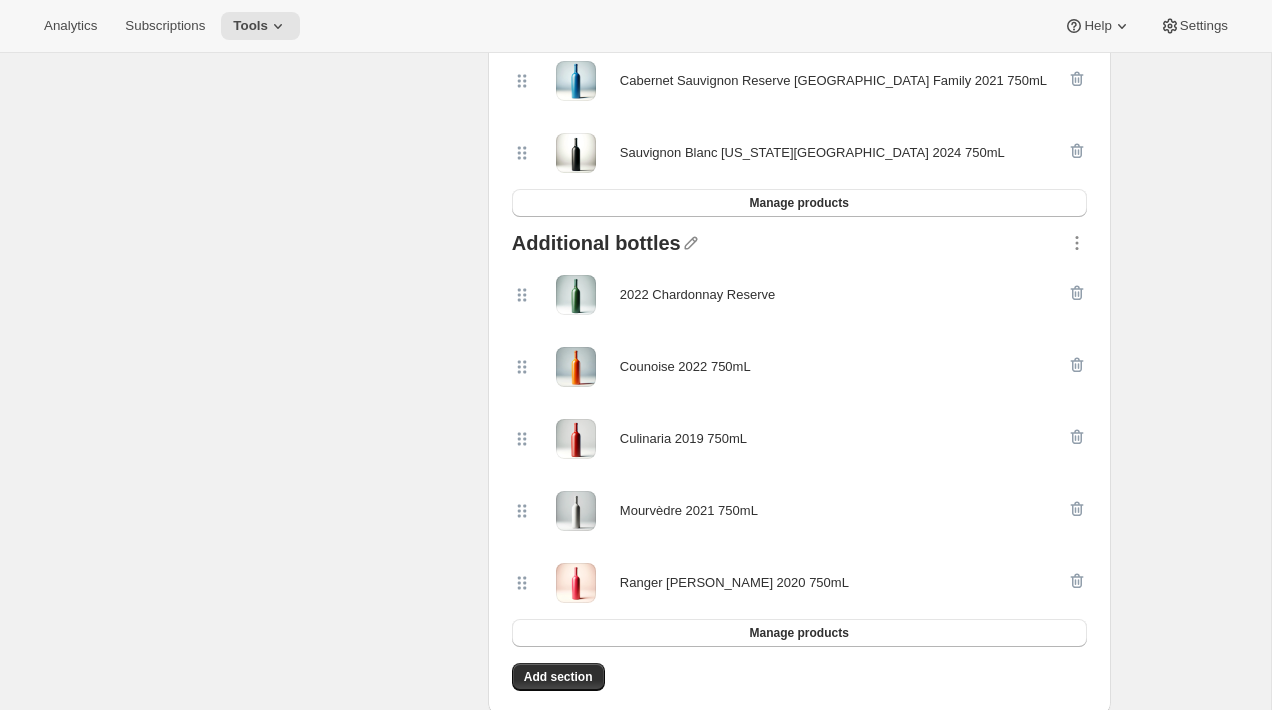 scroll, scrollTop: 0, scrollLeft: 0, axis: both 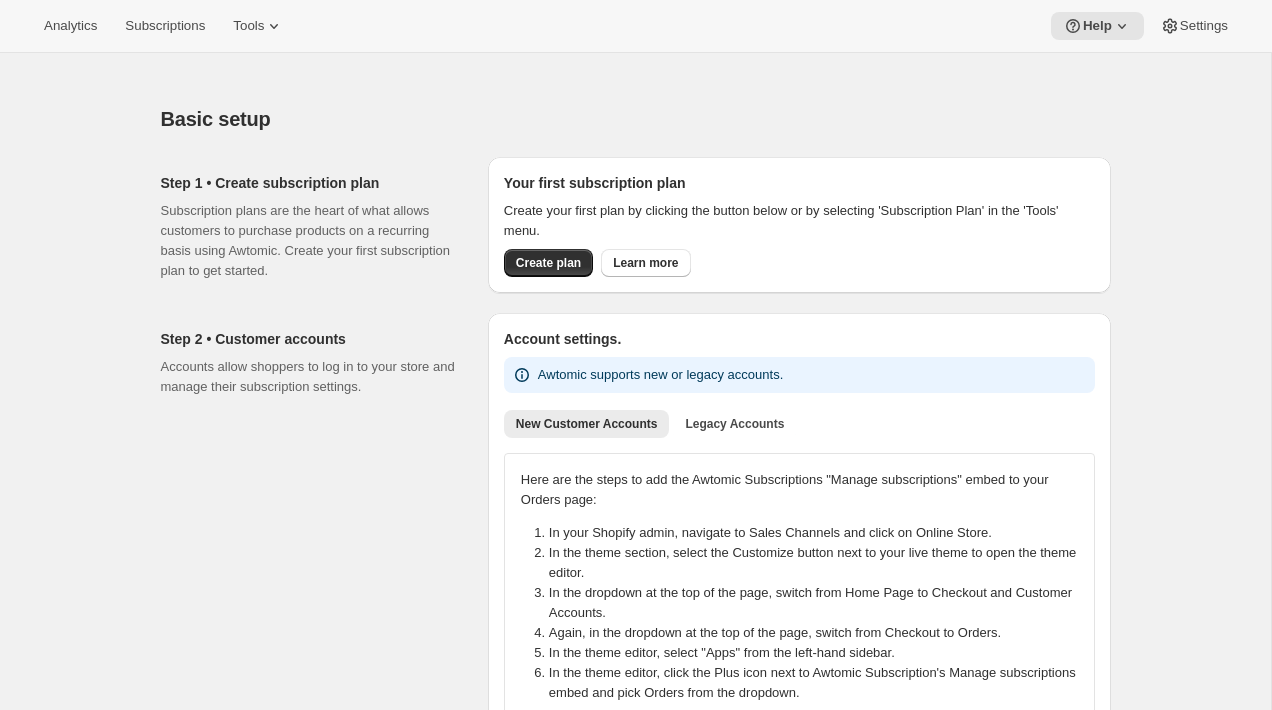 click on "Analytics Subscriptions Tools Help Settings" at bounding box center [636, 26] 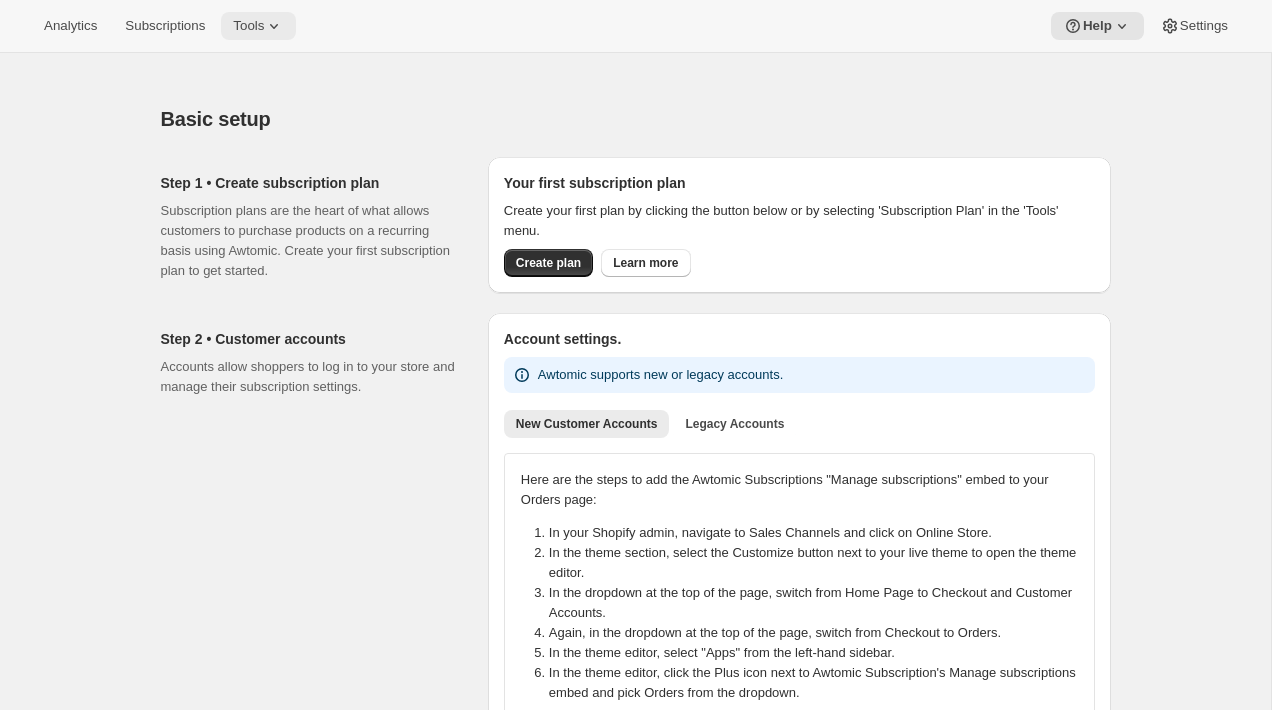 click on "Tools" at bounding box center (248, 26) 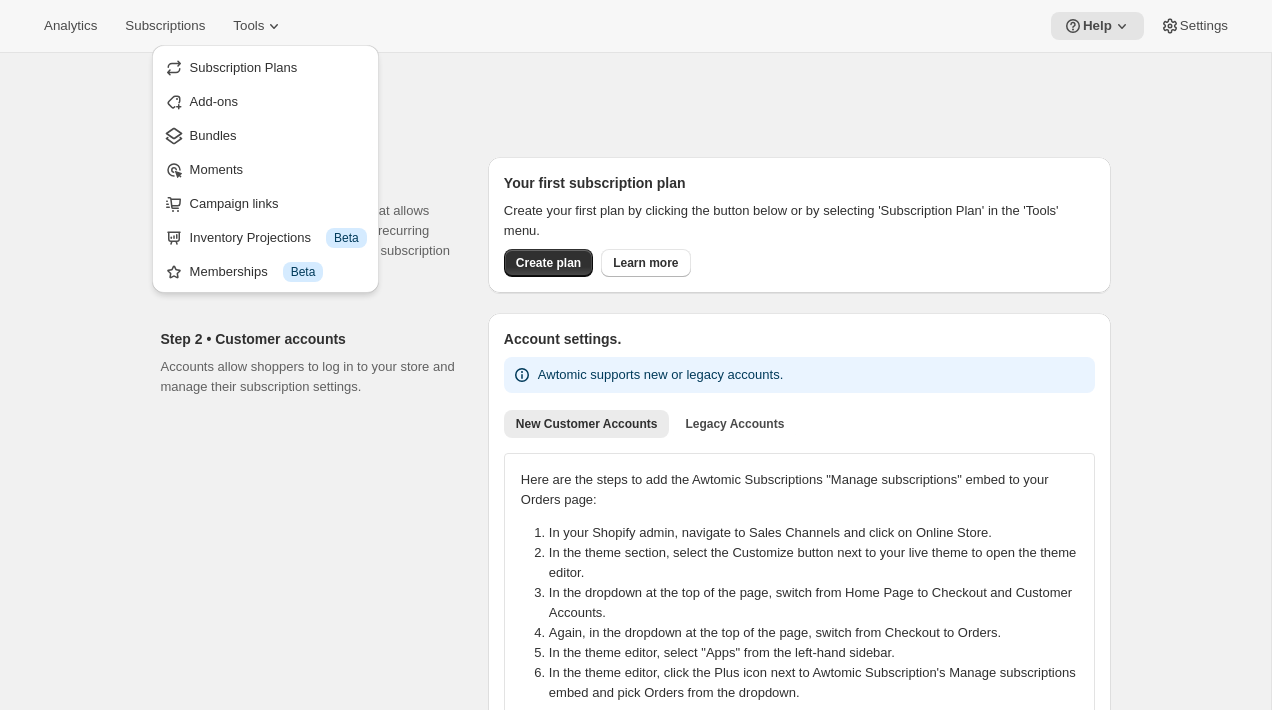 click at bounding box center [636, 67] 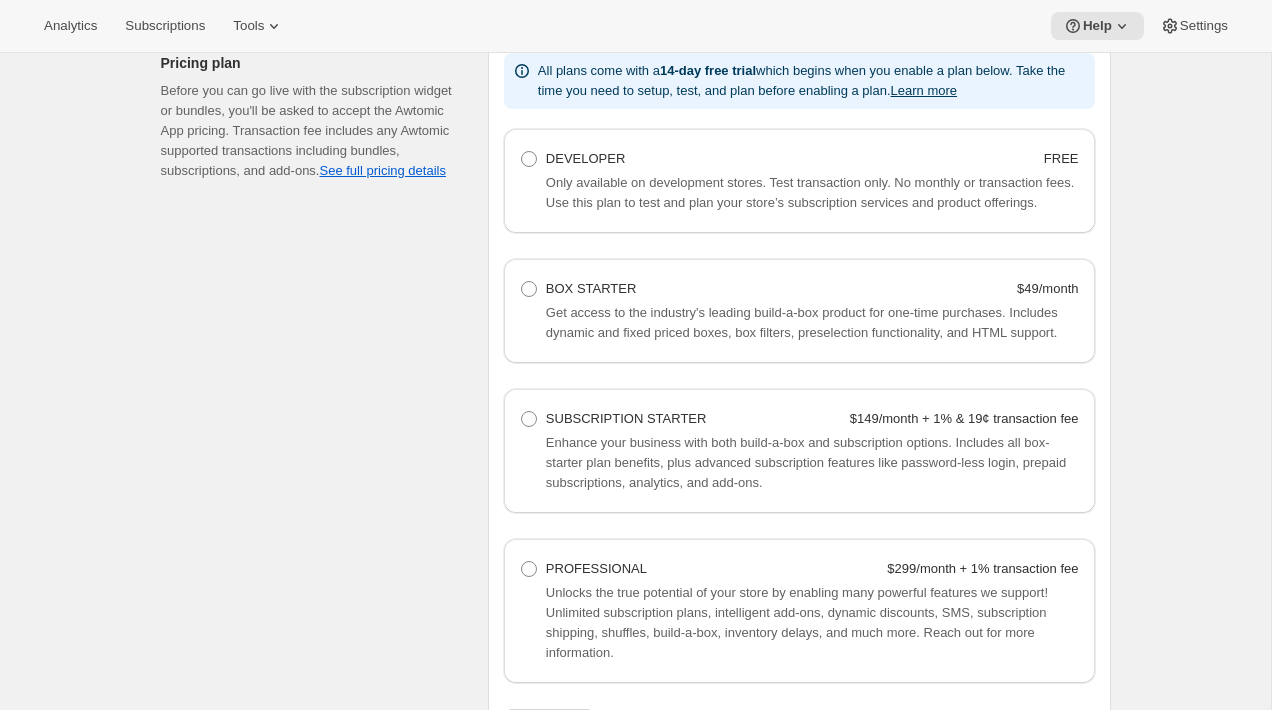 scroll, scrollTop: 1298, scrollLeft: 0, axis: vertical 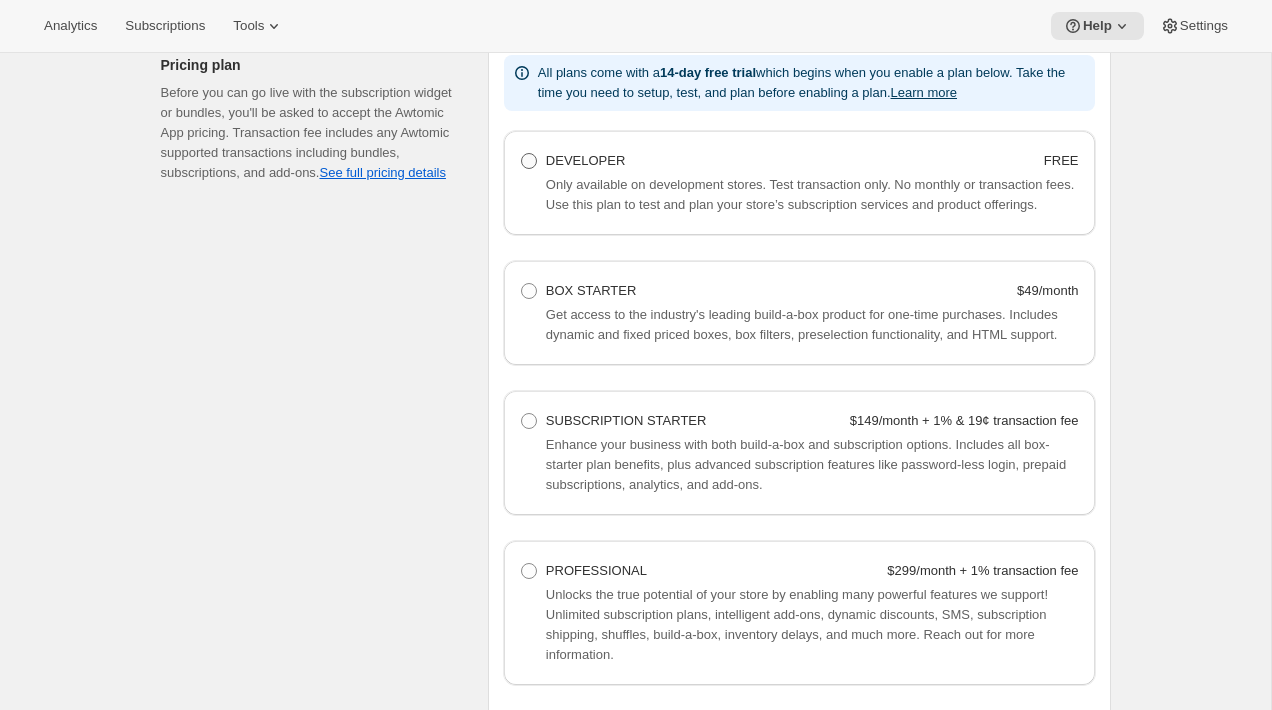 click on "DEVELOPER" at bounding box center [585, 160] 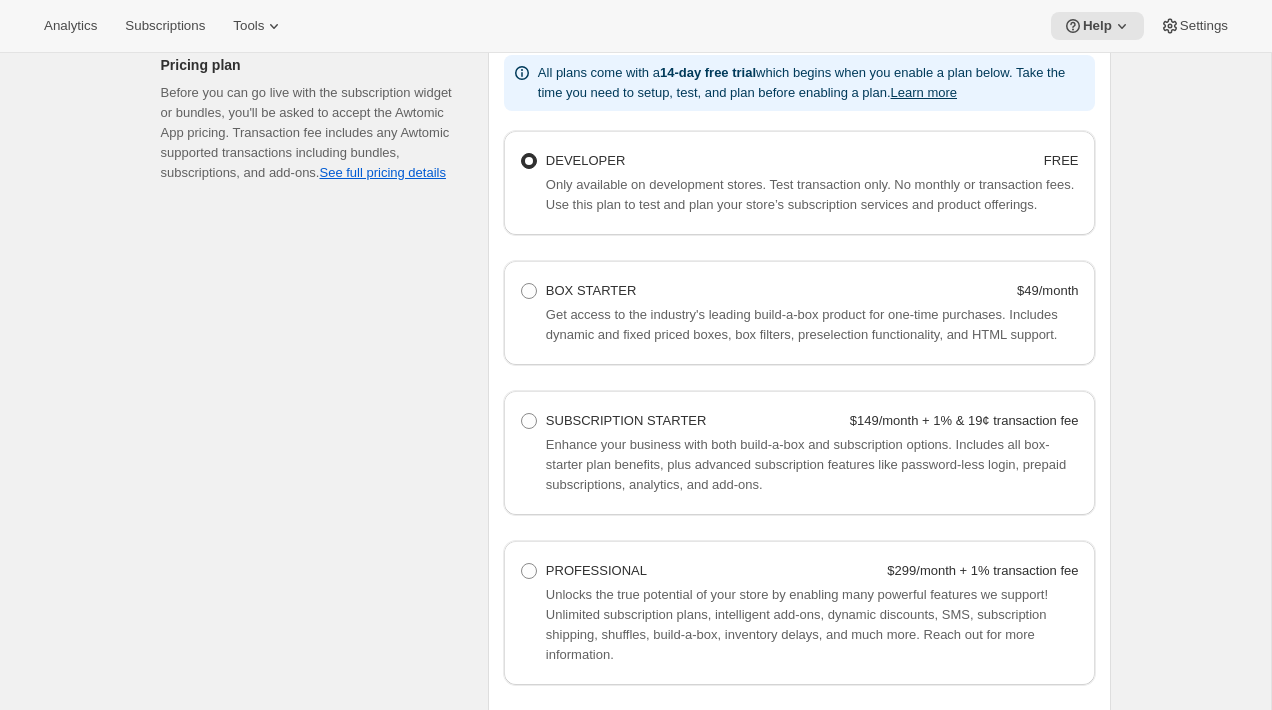 radio on "true" 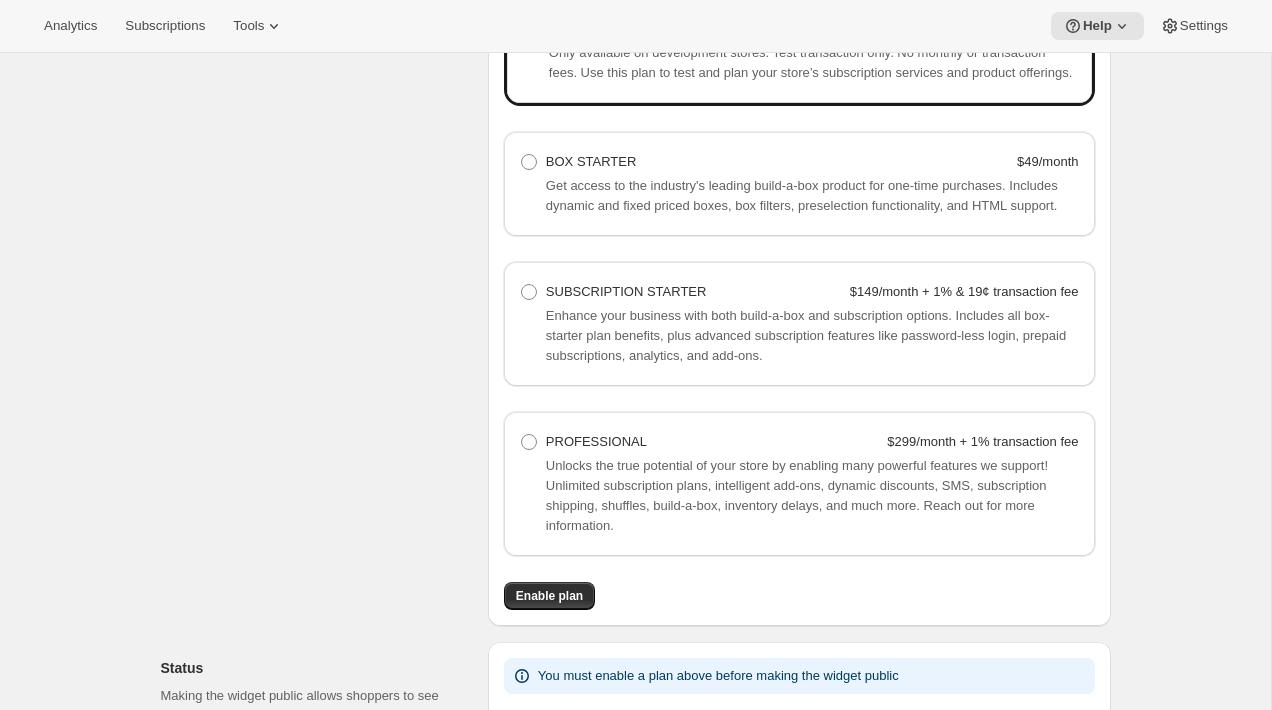 scroll, scrollTop: 1691, scrollLeft: 0, axis: vertical 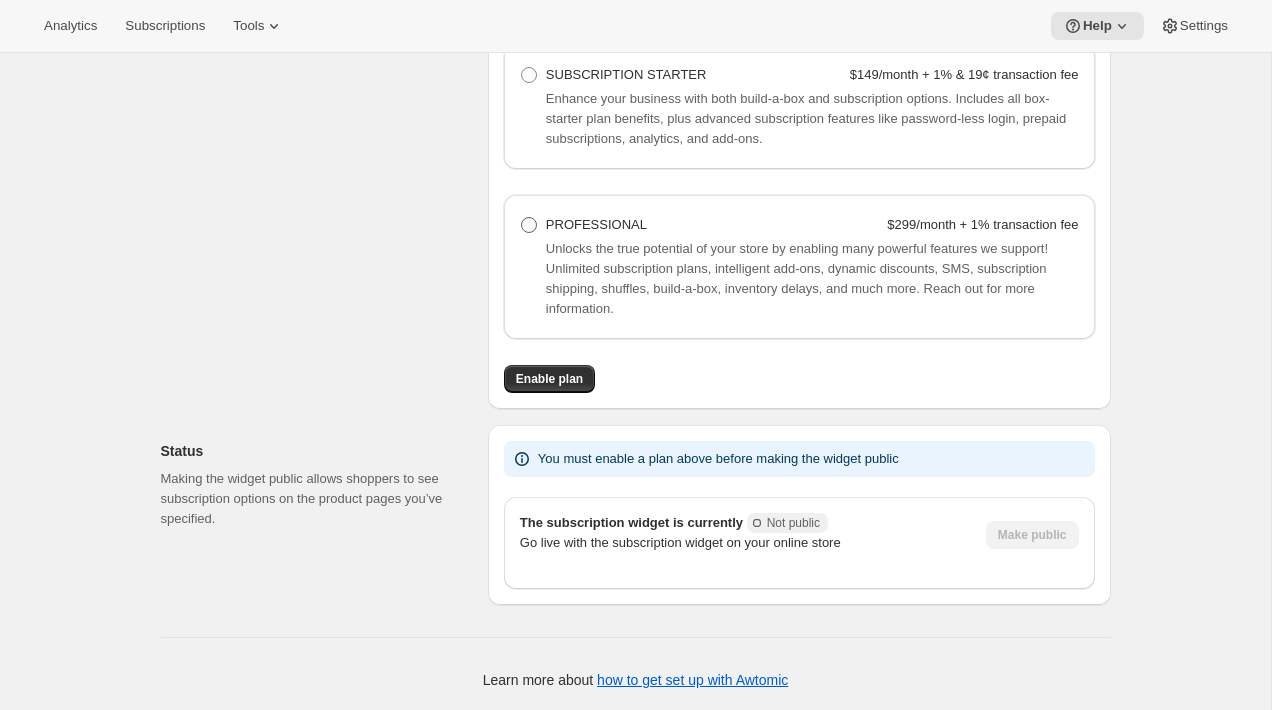 click on "PROFESSIONAL $299/month + 1%  transaction fee" at bounding box center (799, 225) 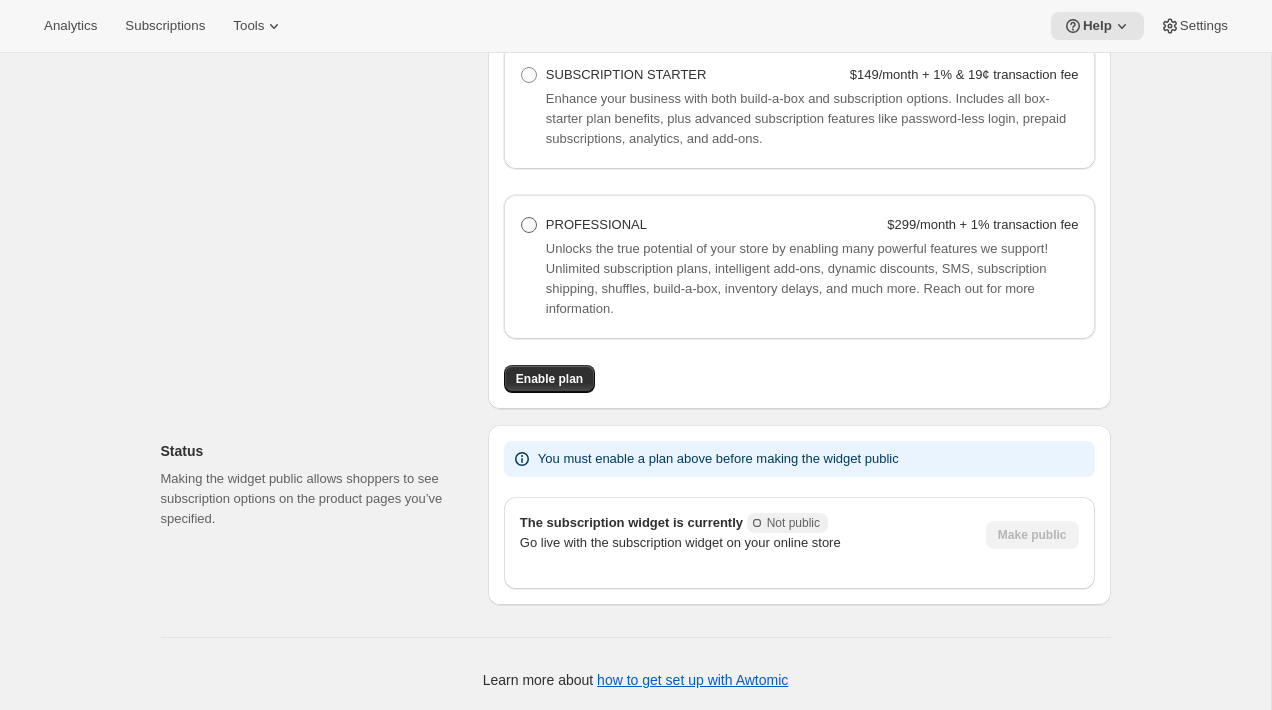 radio on "true" 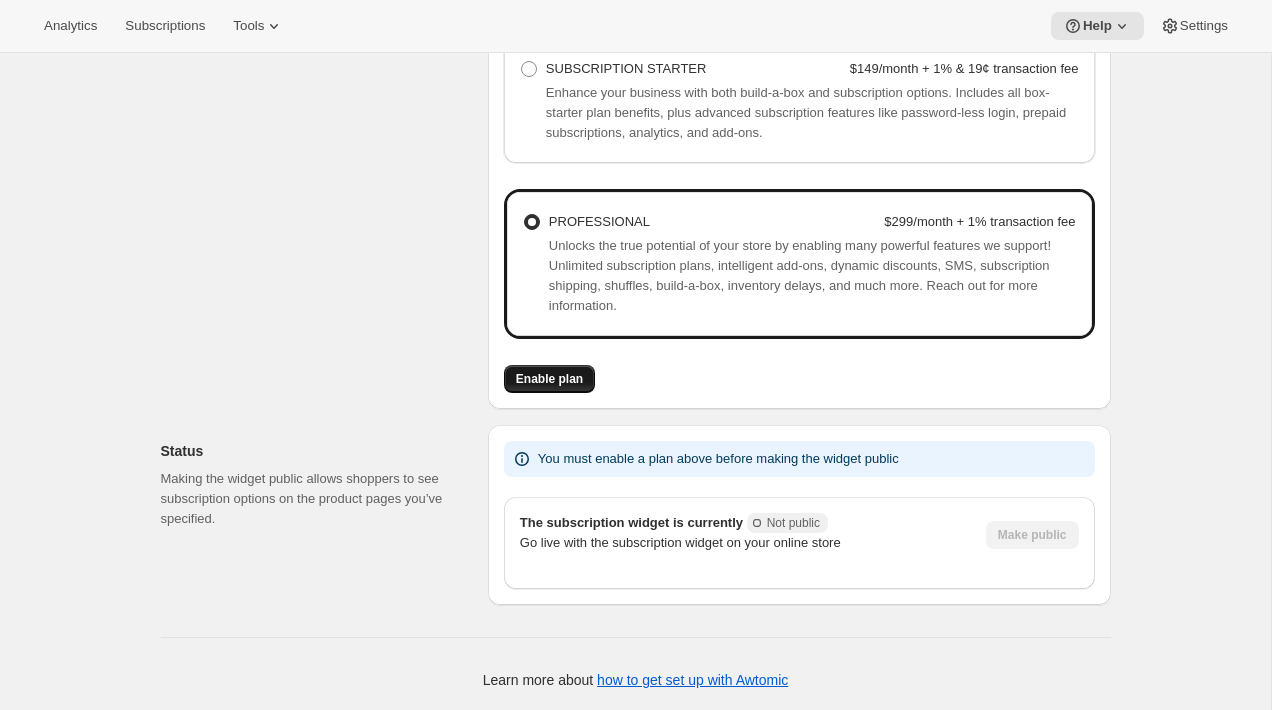 click on "Enable plan" at bounding box center [549, 379] 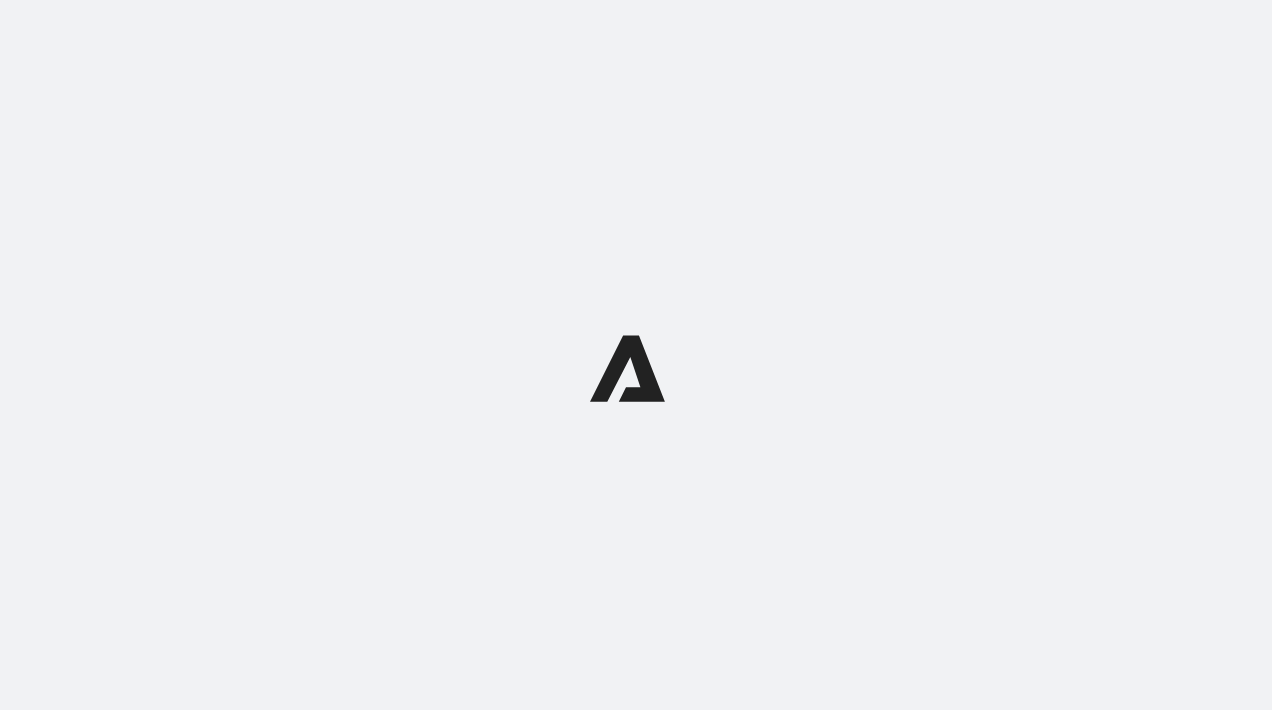 scroll, scrollTop: 0, scrollLeft: 0, axis: both 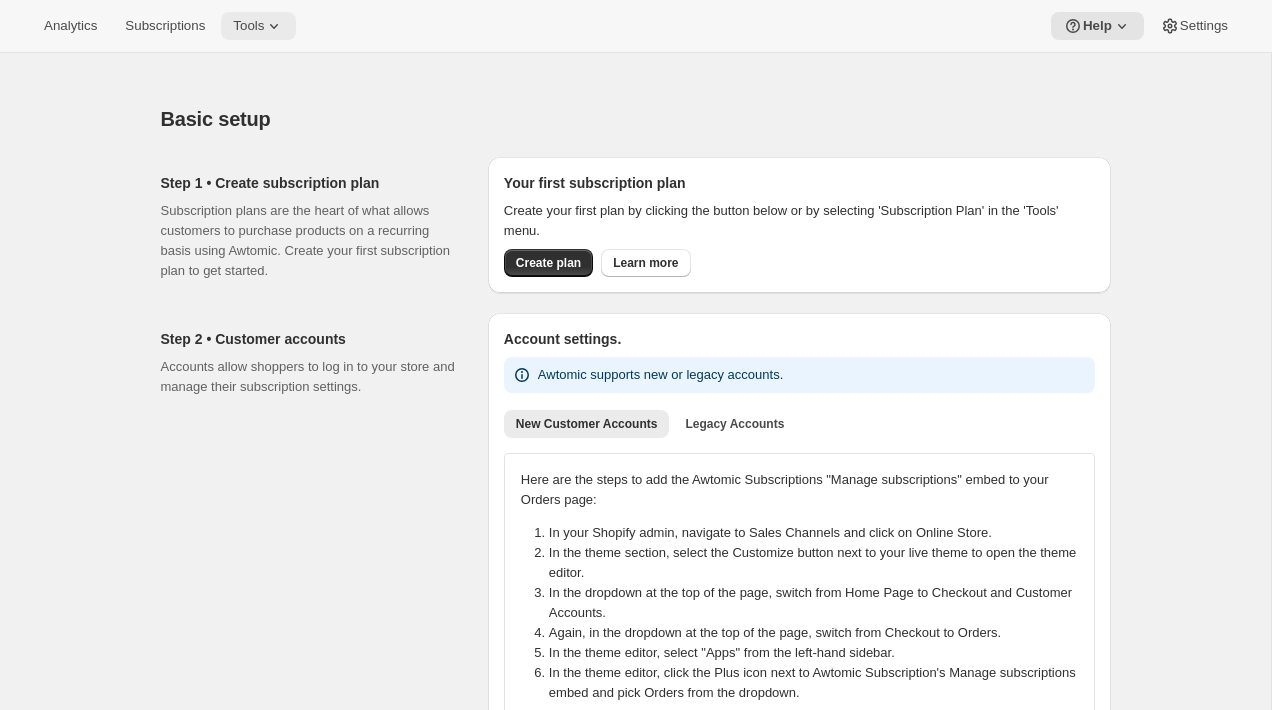click on "Tools" at bounding box center (248, 26) 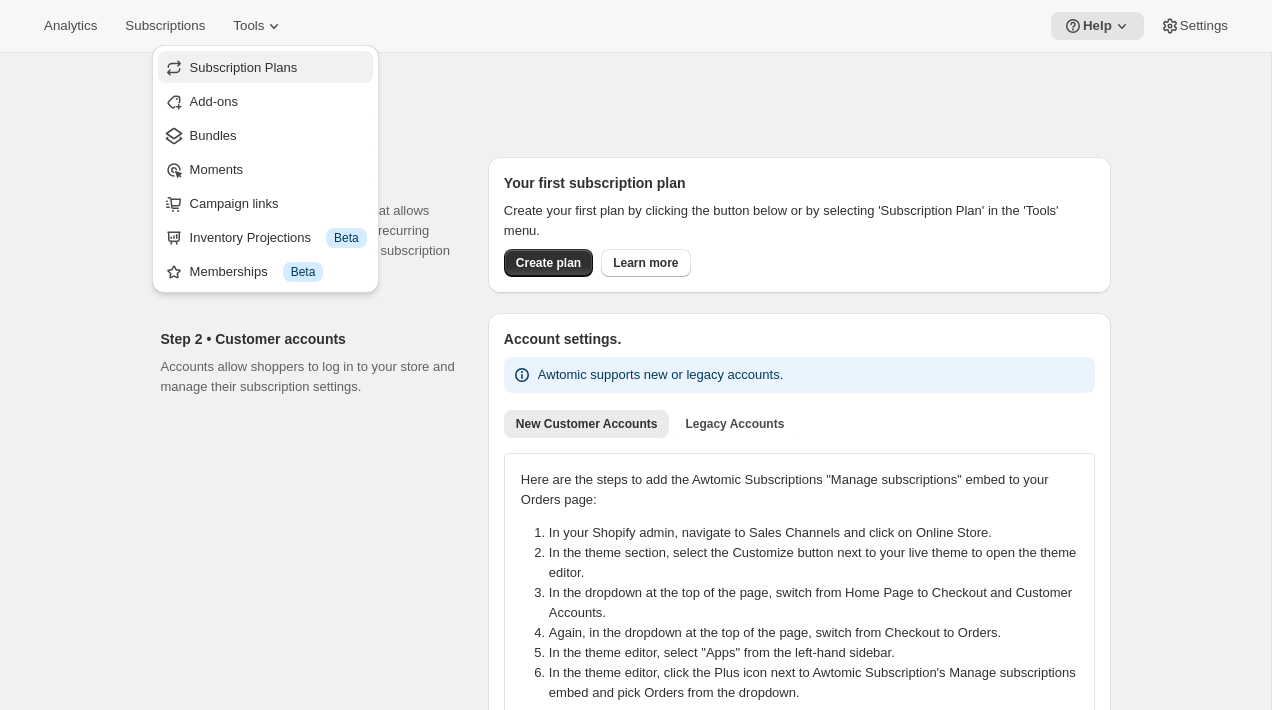 click on "Subscription Plans" at bounding box center (244, 67) 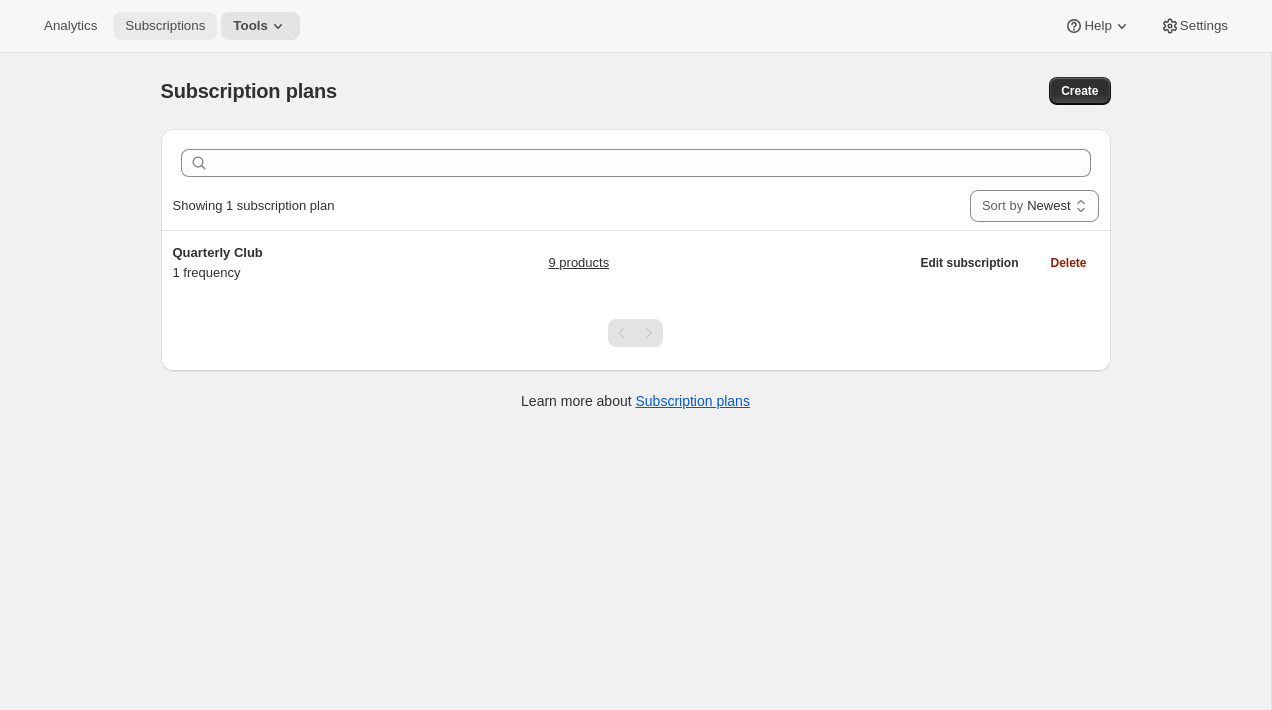 click on "Subscriptions" at bounding box center (165, 26) 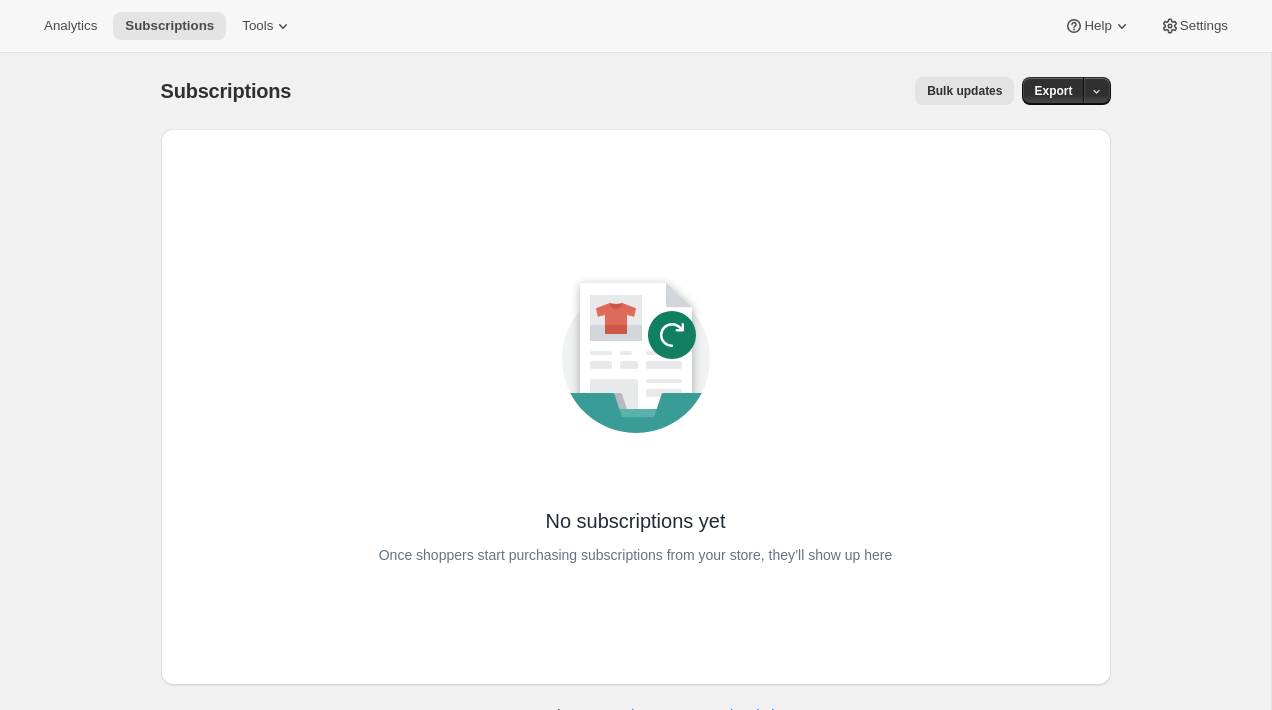 type 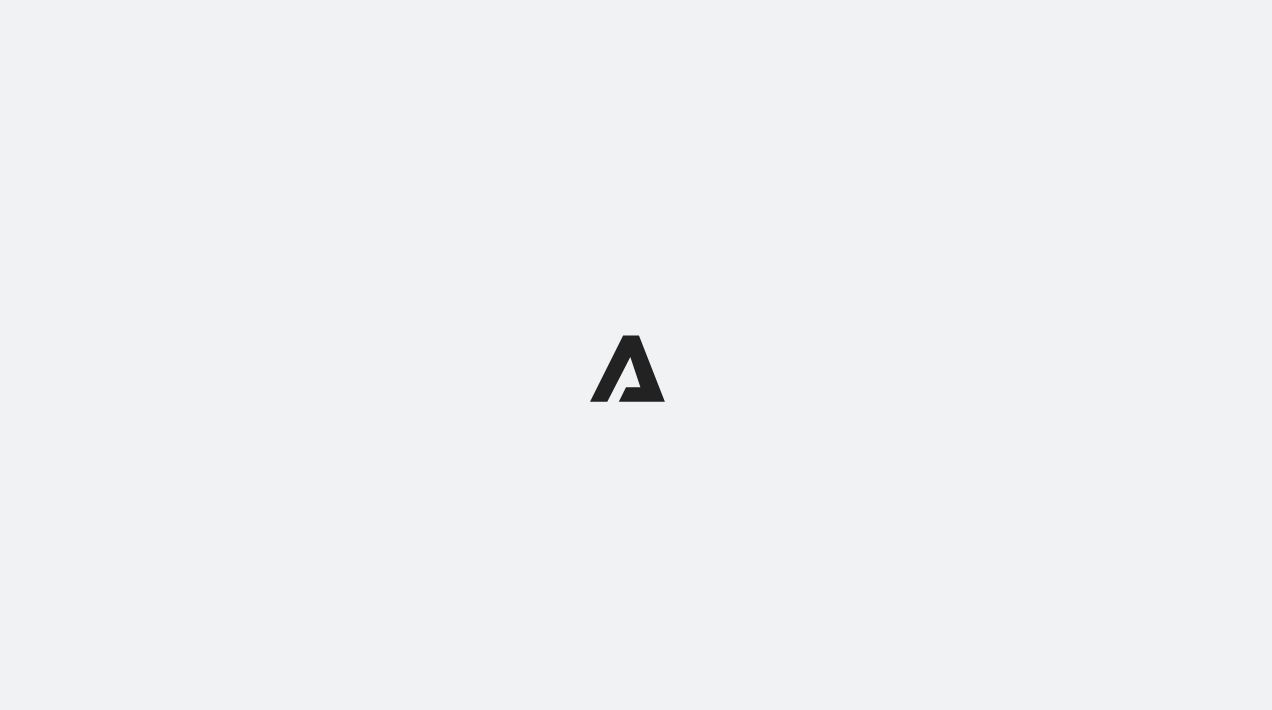 scroll, scrollTop: 0, scrollLeft: 0, axis: both 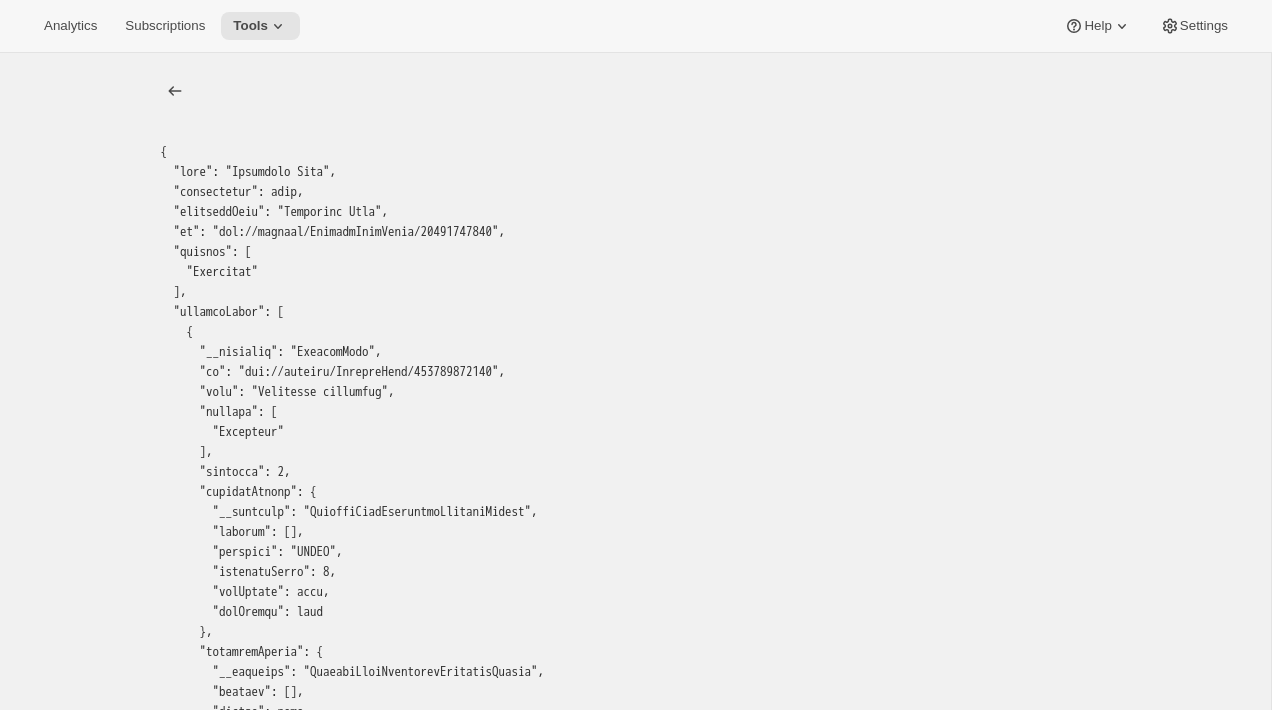 click at bounding box center (636, 1242) 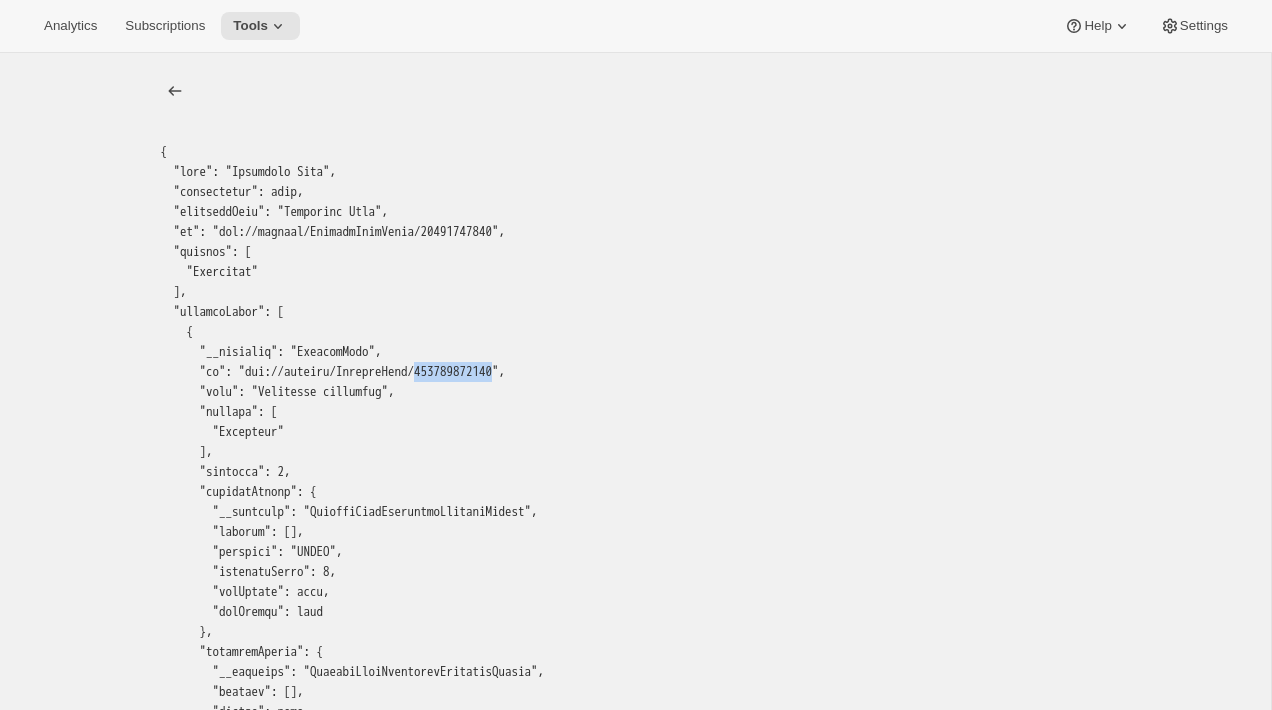 click at bounding box center (636, 1242) 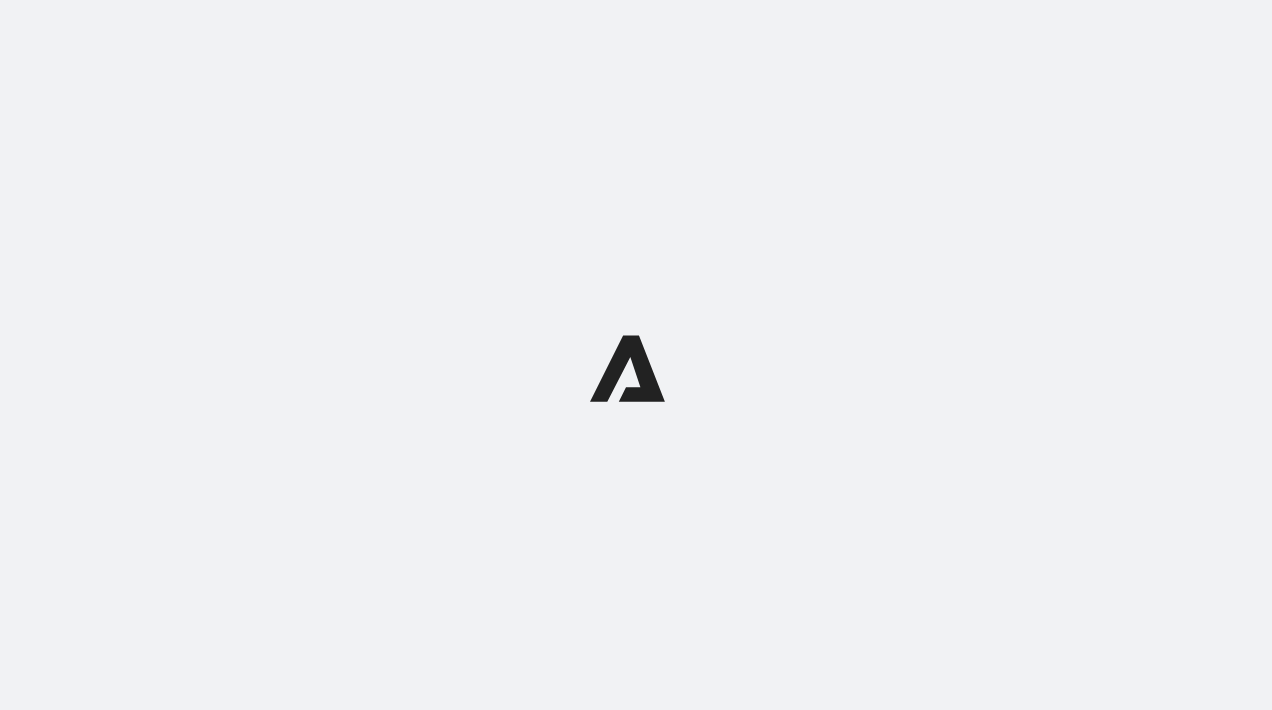 scroll, scrollTop: 0, scrollLeft: 0, axis: both 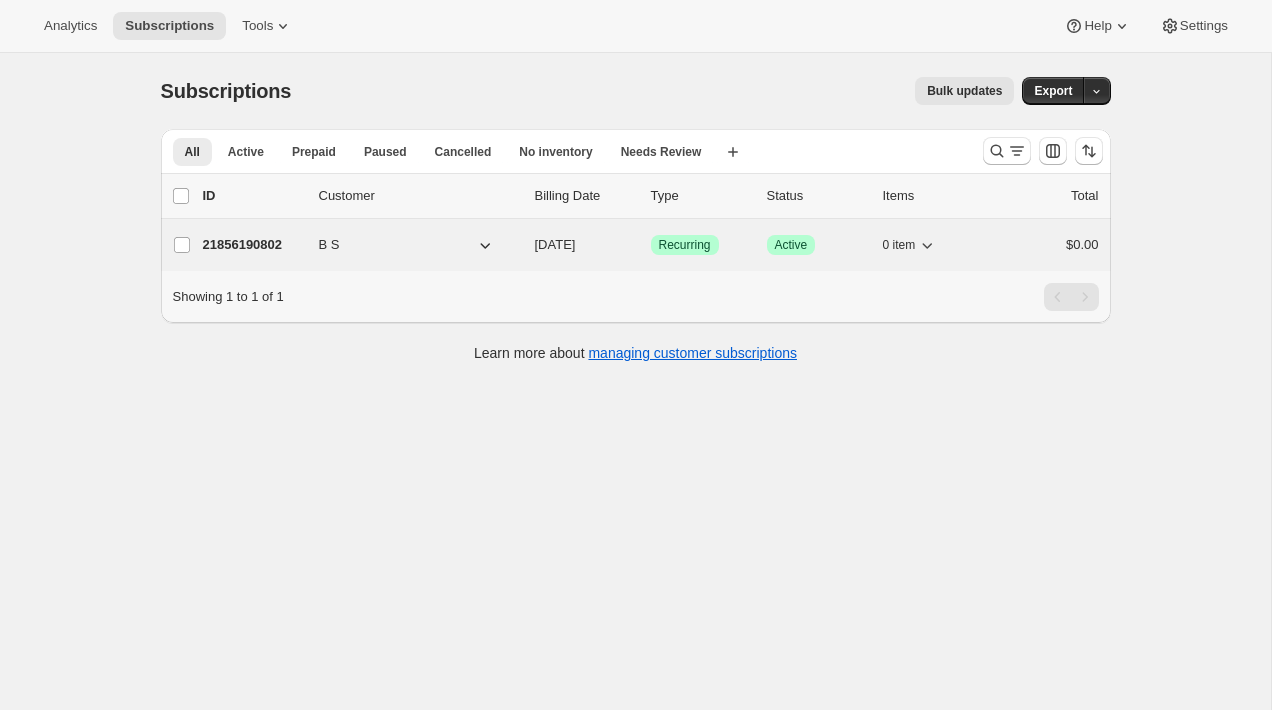 click on "21856190802" at bounding box center (253, 245) 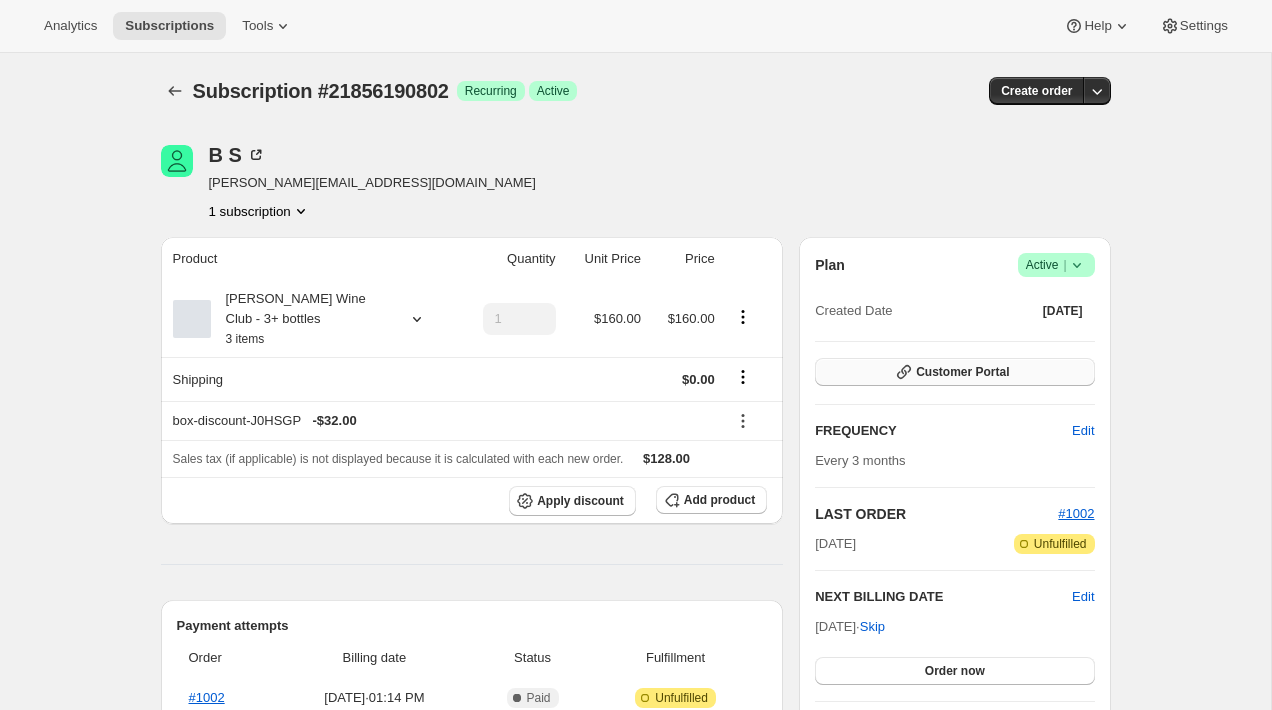 click on "Customer Portal" at bounding box center (954, 372) 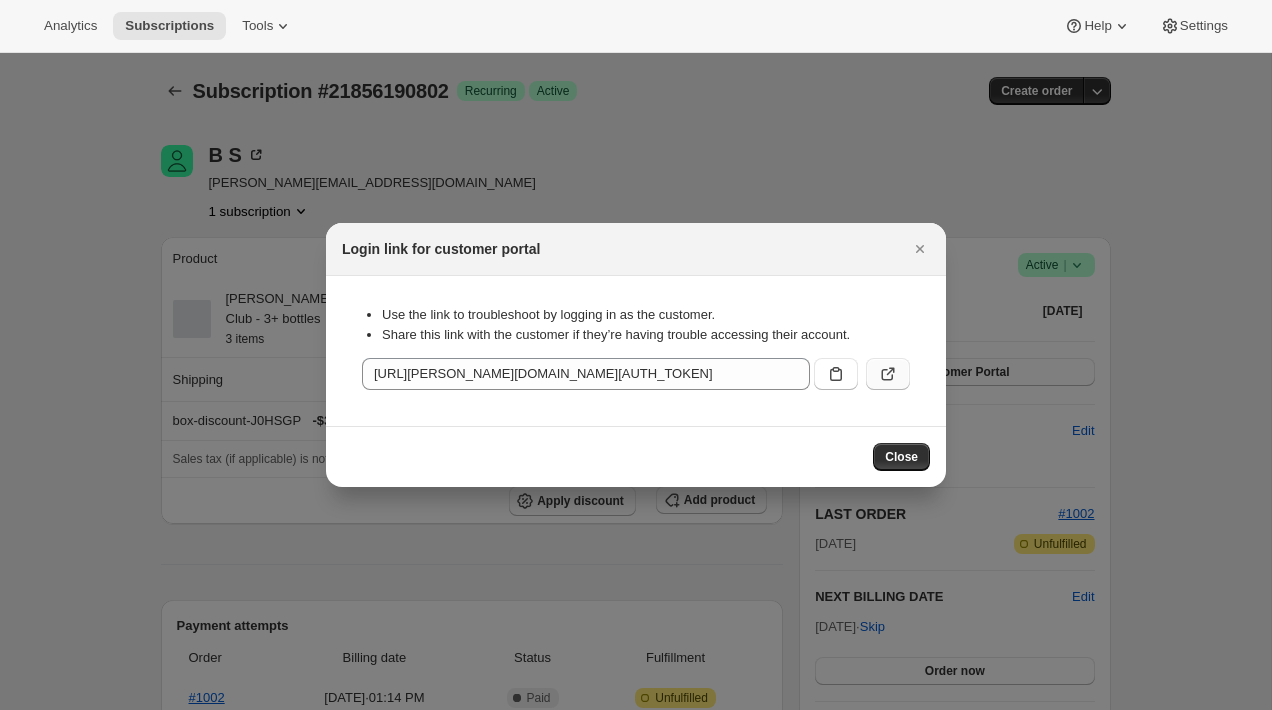 click 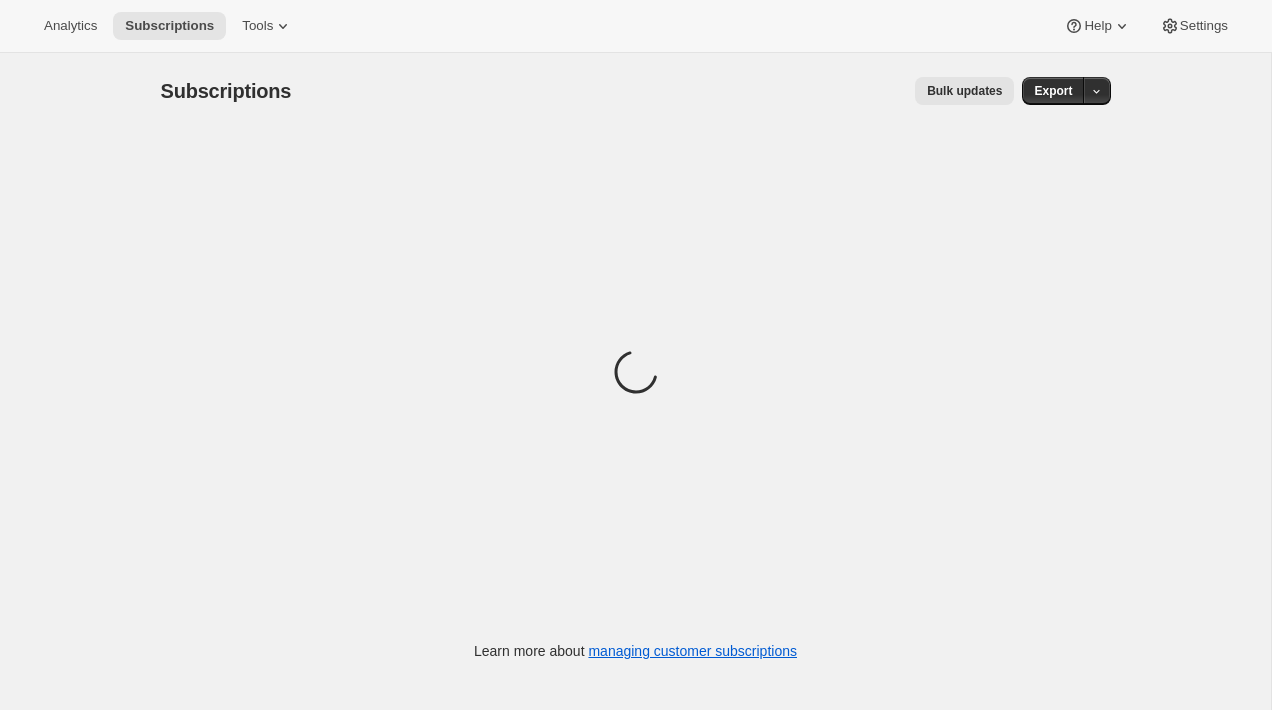 scroll, scrollTop: 0, scrollLeft: 0, axis: both 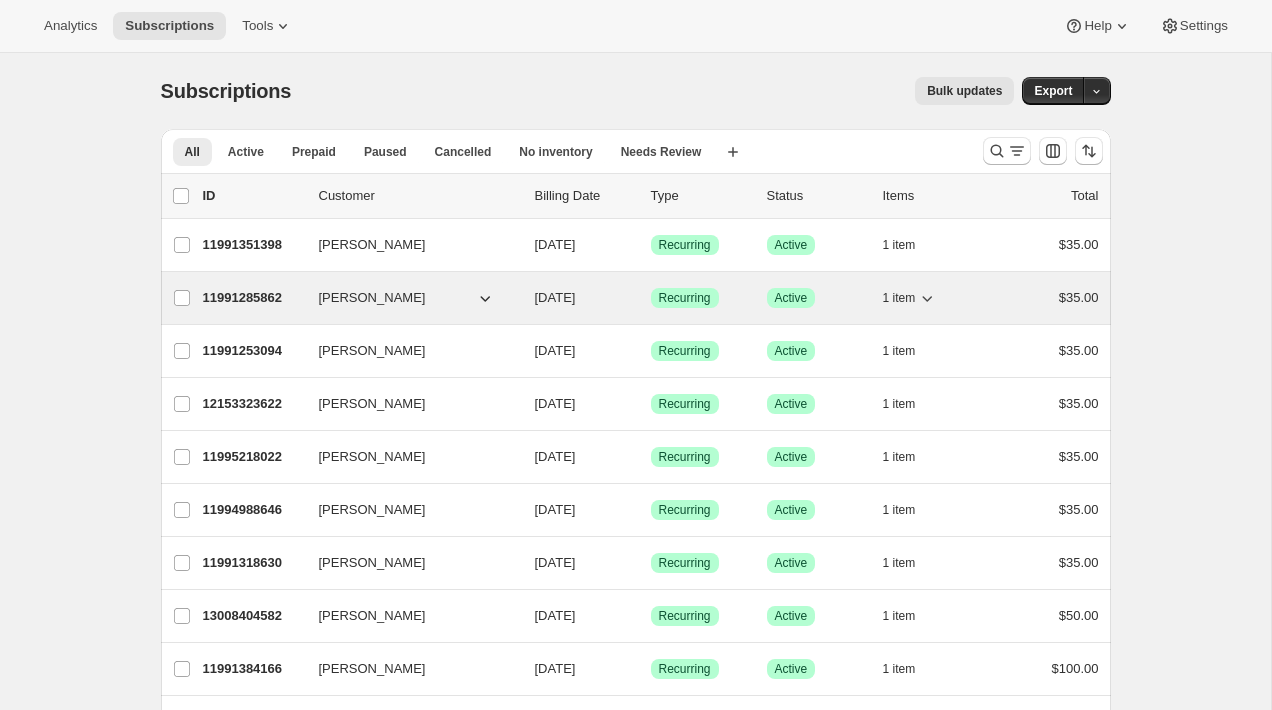 click on "11991285862" at bounding box center [253, 298] 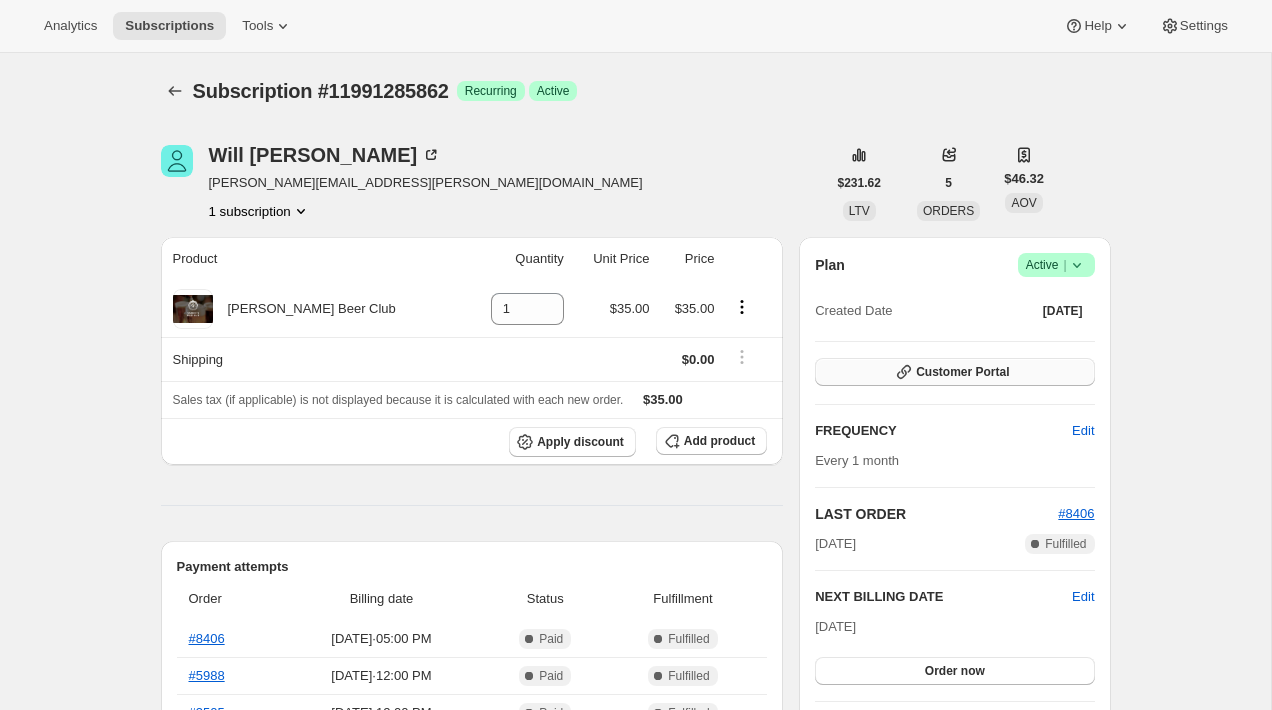 click on "Customer Portal" at bounding box center [962, 372] 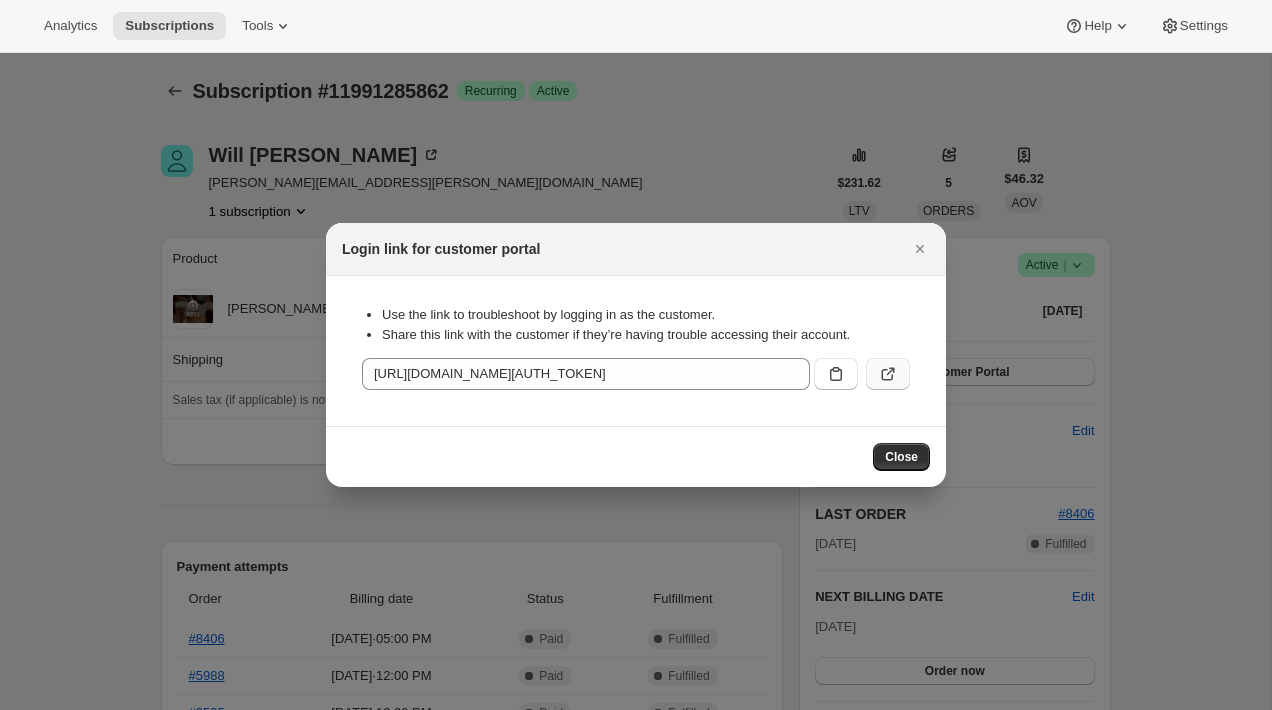 click 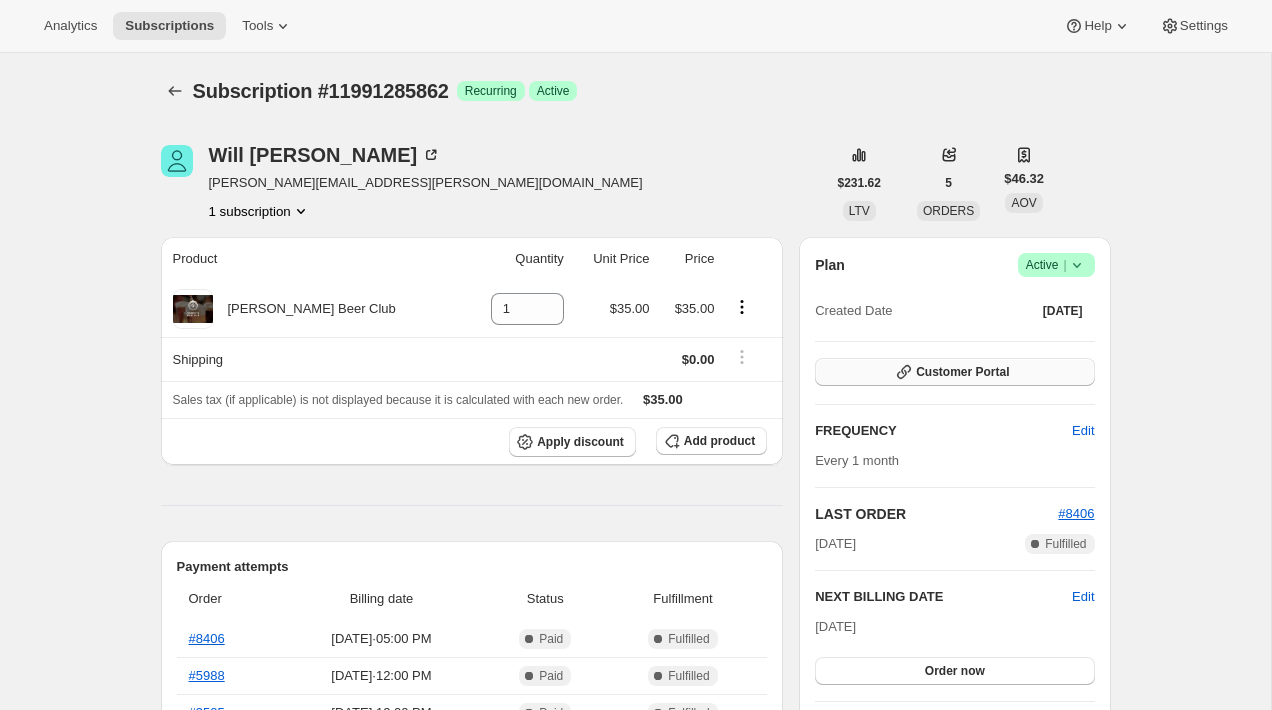 click 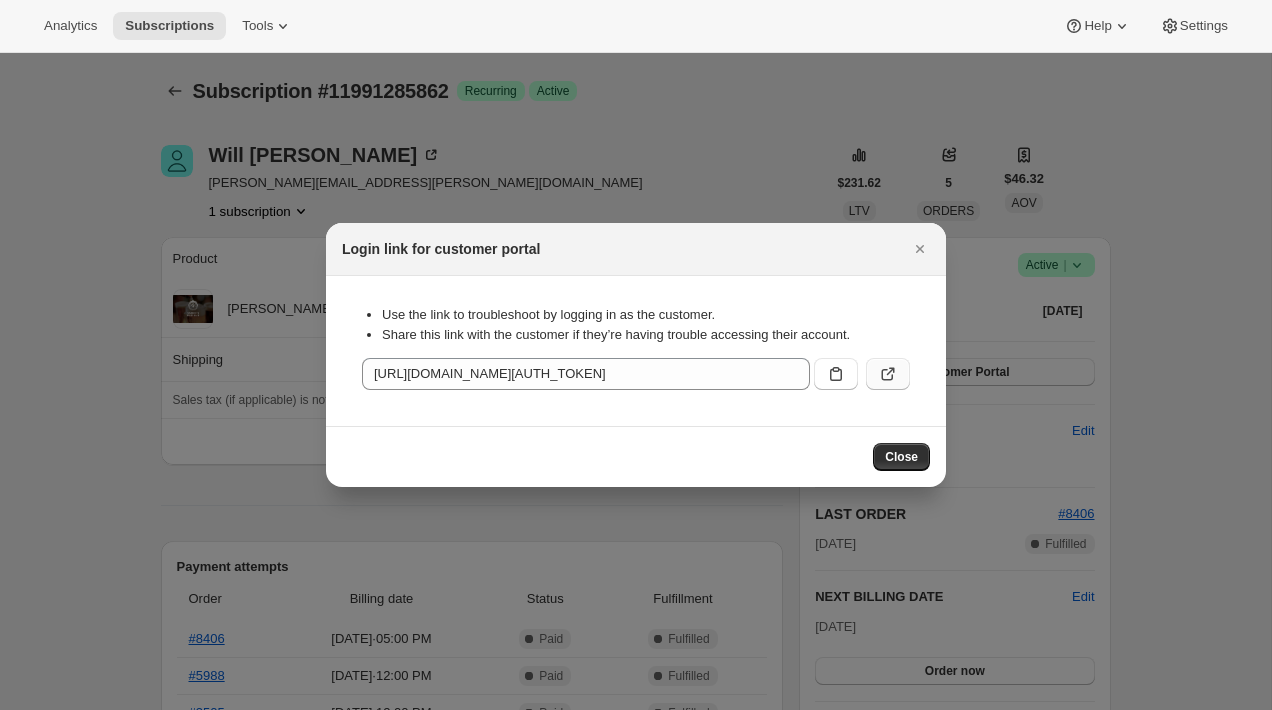 click at bounding box center [888, 374] 